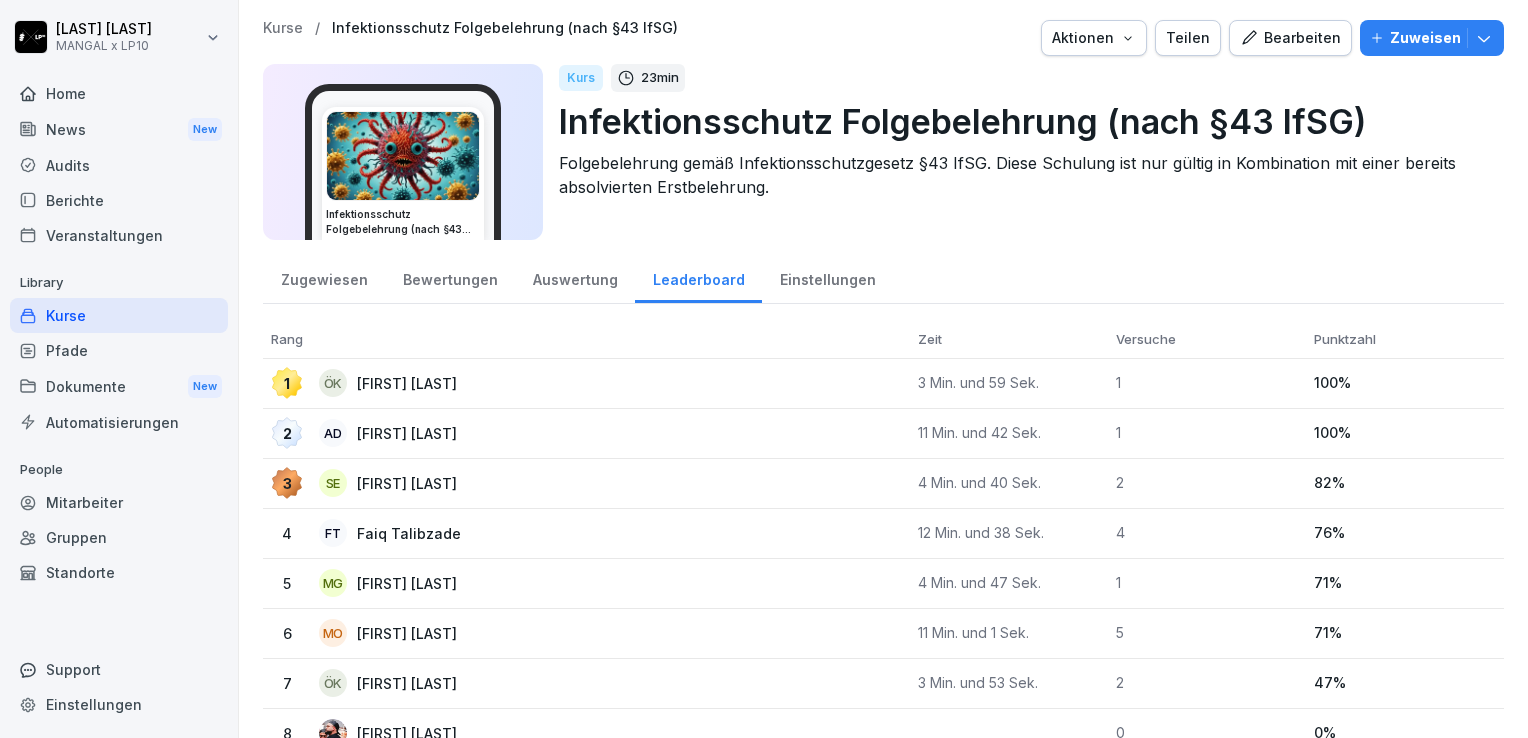 scroll, scrollTop: 0, scrollLeft: 0, axis: both 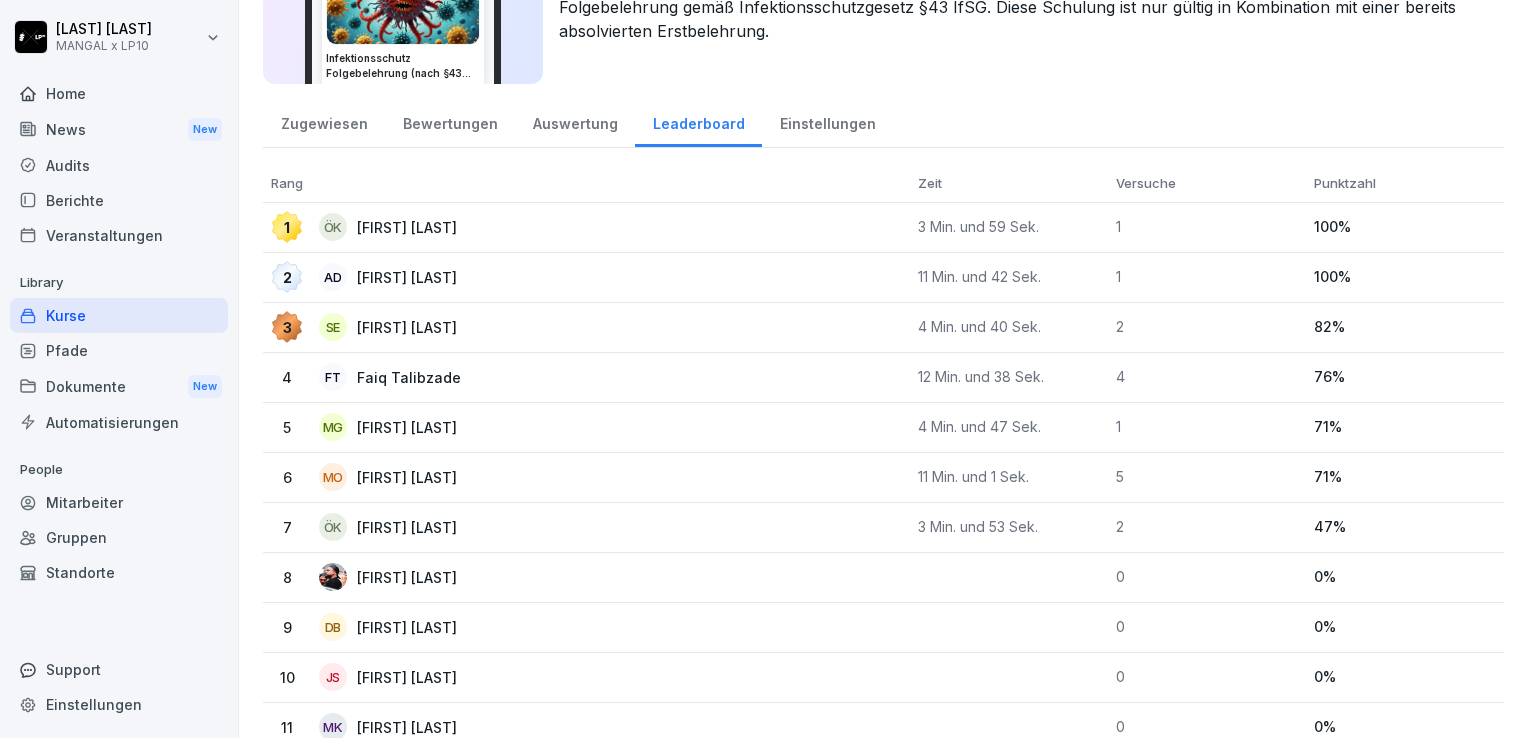 click on "Zugewiesen Bewertungen Auswertung Leaderboard Einstellungen Rang Zeit Versuche Punktzahl 1 ÖK Özgür Kurtoglu 3 Min. und 59 Sek. 1 100 % 2 AD Ali Doymus 11 Min. und 42 Sek. 1 100 % 3 SE Siban Elias 4 Min. und 40 Sek. 2 82 % 4 FT Faiq Talibzade 12 Min. und 38 Sek. 4 76 % 5 MG Mehmet Sirin Genc 4 Min. und 47 Sek. 1 71 % 6 MO Mahmoud Sheikh Othman 11 Min. und 1 Sek. 5 71 % 7 ÖK Özcan Kizilarslan 3 Min. und 53 Sek. 2 47 % 8 Savas Kocyigit 0 0 % 9 DB Diar Bakari 0 0 % 10 JS Jalal Salem 0 0 % 11 MK Mahy Eddin Koushan 0 0 % 12 MJ Mohammad Jarida 0 0 % 13 OH Osama Hanan 0 0 % 14 WH Waad Khairi Haydar 0 0 % 15 YD Yusuf Durmaz 0 0 % 16 FA Filka Alyosheva 0 0 % 17 NK Nurkan Kurt 0 0 % 18 BK Behcet  Kizilarslan 0 0 % 19 ZH Zamir Hamidi 0 0 % 20 MK Mehmetcan Kizilarslan 0 0 % 21 MA Mustafa Aslan 0 0 % 22 AS Abd Alazez Al Scheckh 0 0 % 23 OB Orhan Beyaz 0 0 % 24 LA Lokman Agirman 0 0 % 25 SK Saqib Niaz Wali Khan 0 0 % 26 SA Seyhan Ahmedova 0 0 % 27 LA Levin Almesto 0 0 % 28 ET Erol Tasci 0 0 % 29 AK Ahmad Karho 0 0 % 0" at bounding box center (883, 2024) 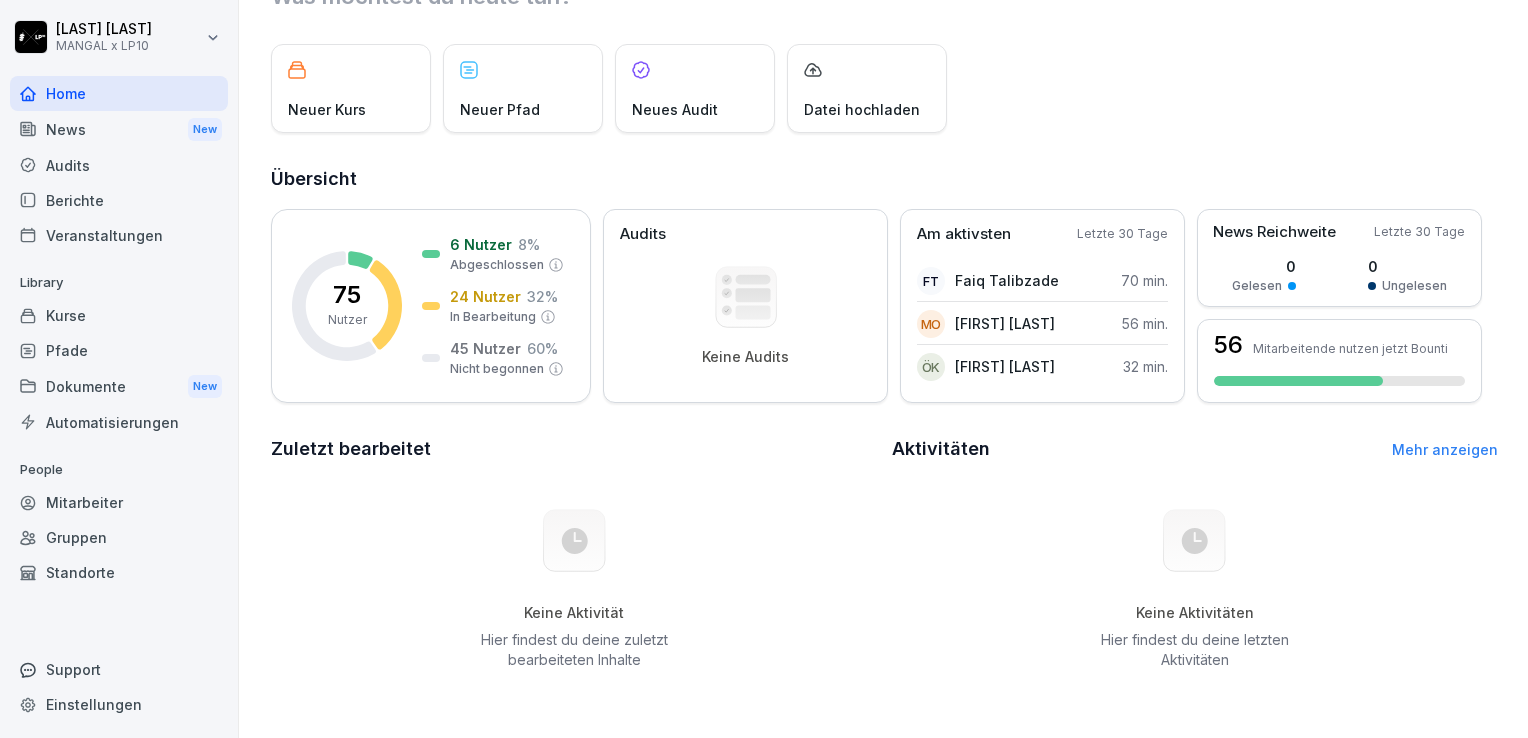 scroll, scrollTop: 0, scrollLeft: 0, axis: both 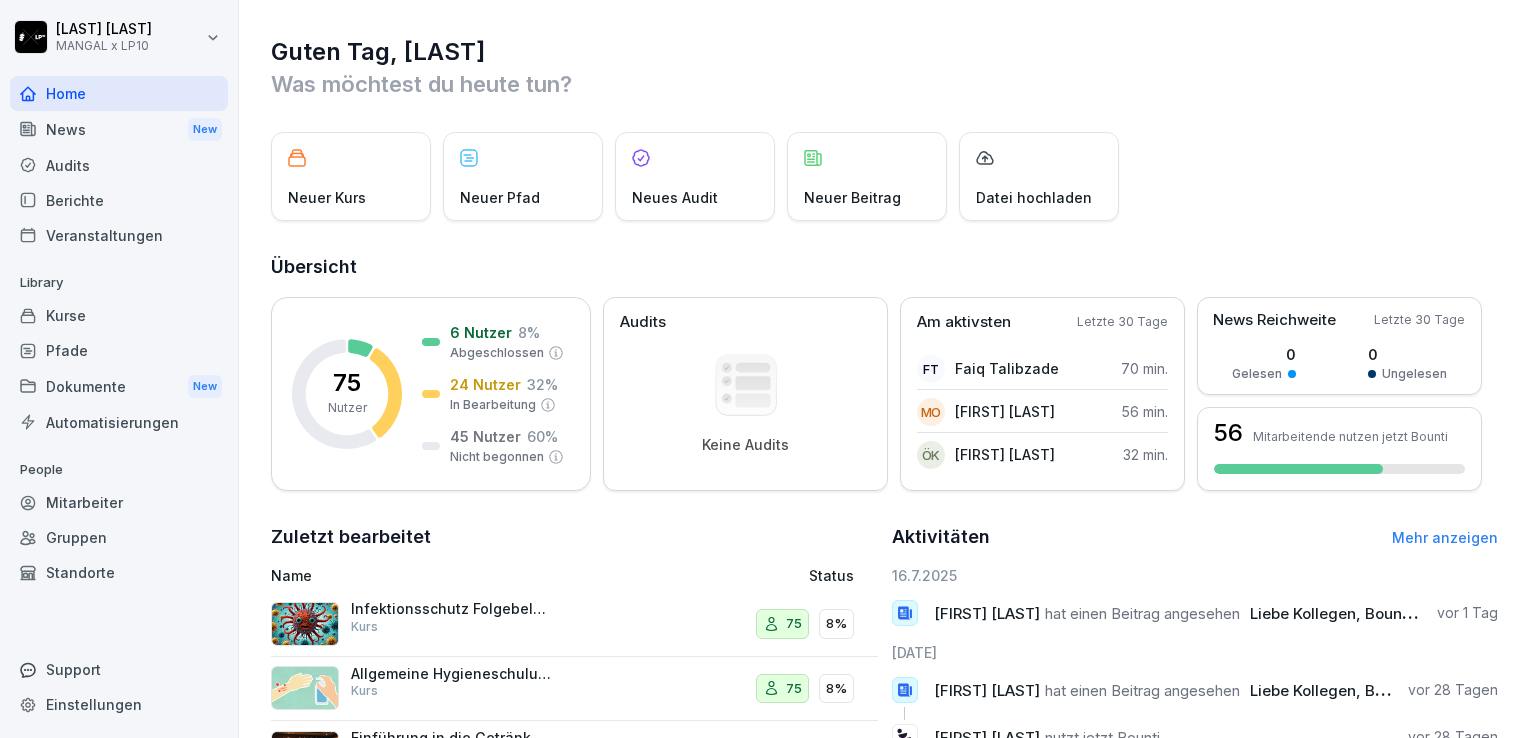 click on "Guten Tag, [FIRST]" at bounding box center [884, 52] 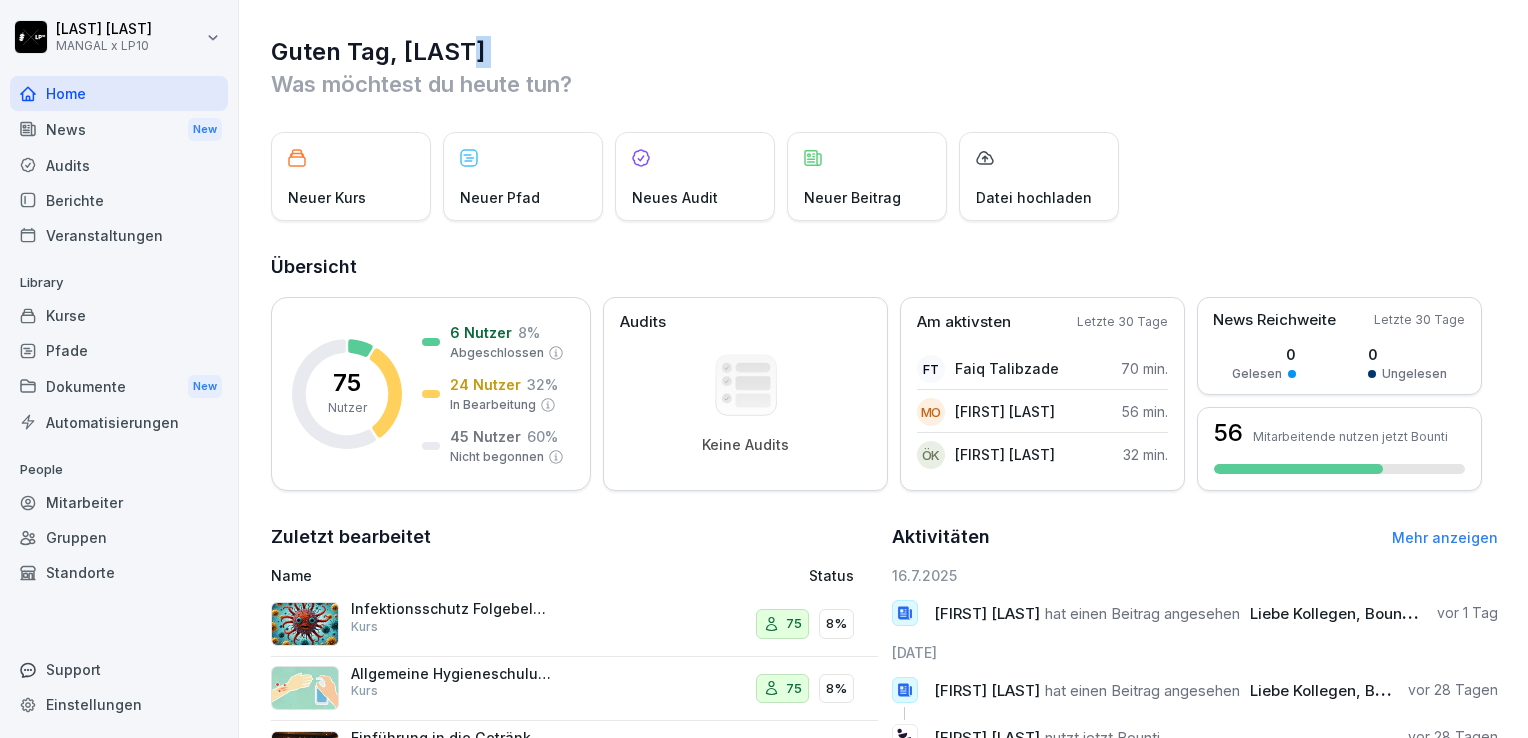 click on "Guten Tag, [FIRST]" at bounding box center (884, 52) 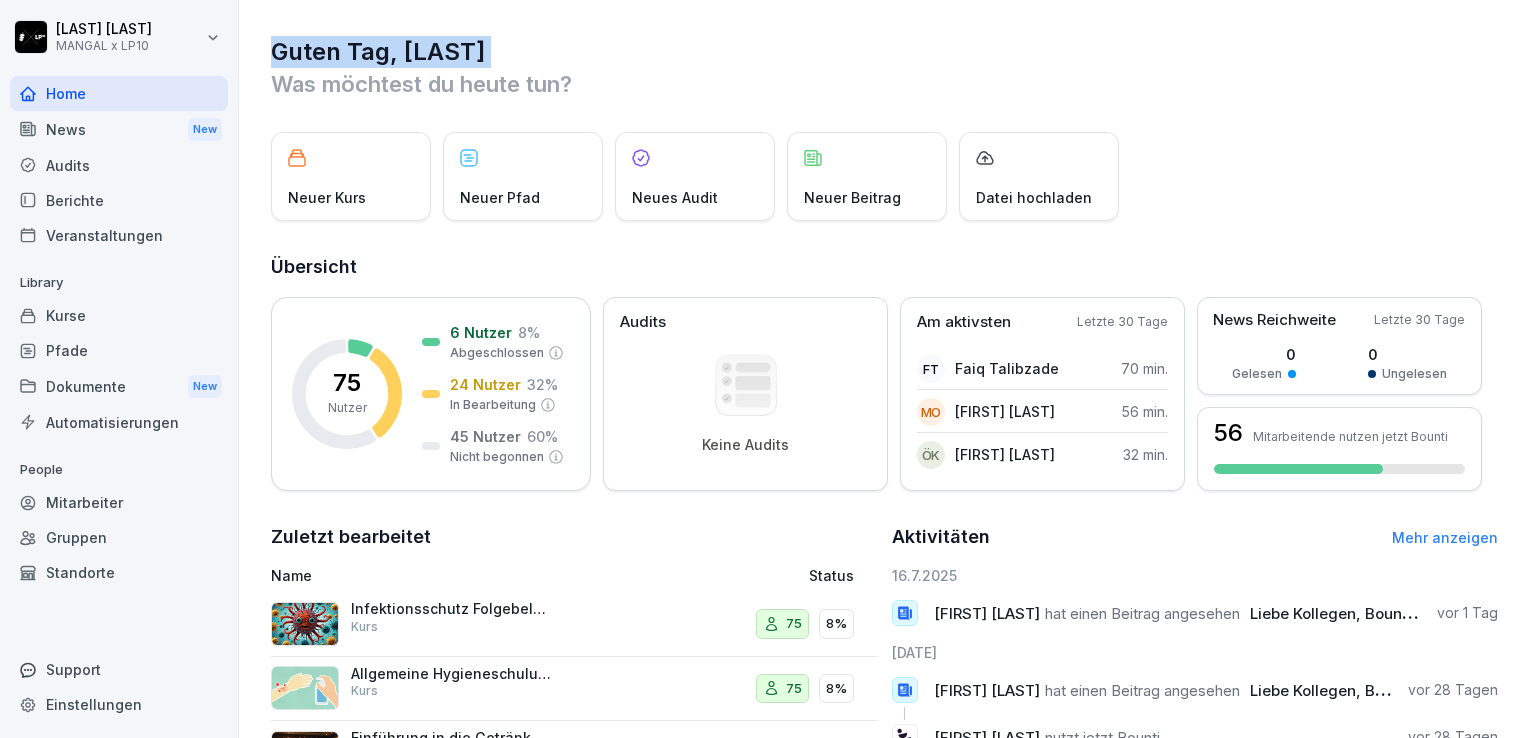 click on "Guten Tag, [FIRST]" at bounding box center [884, 52] 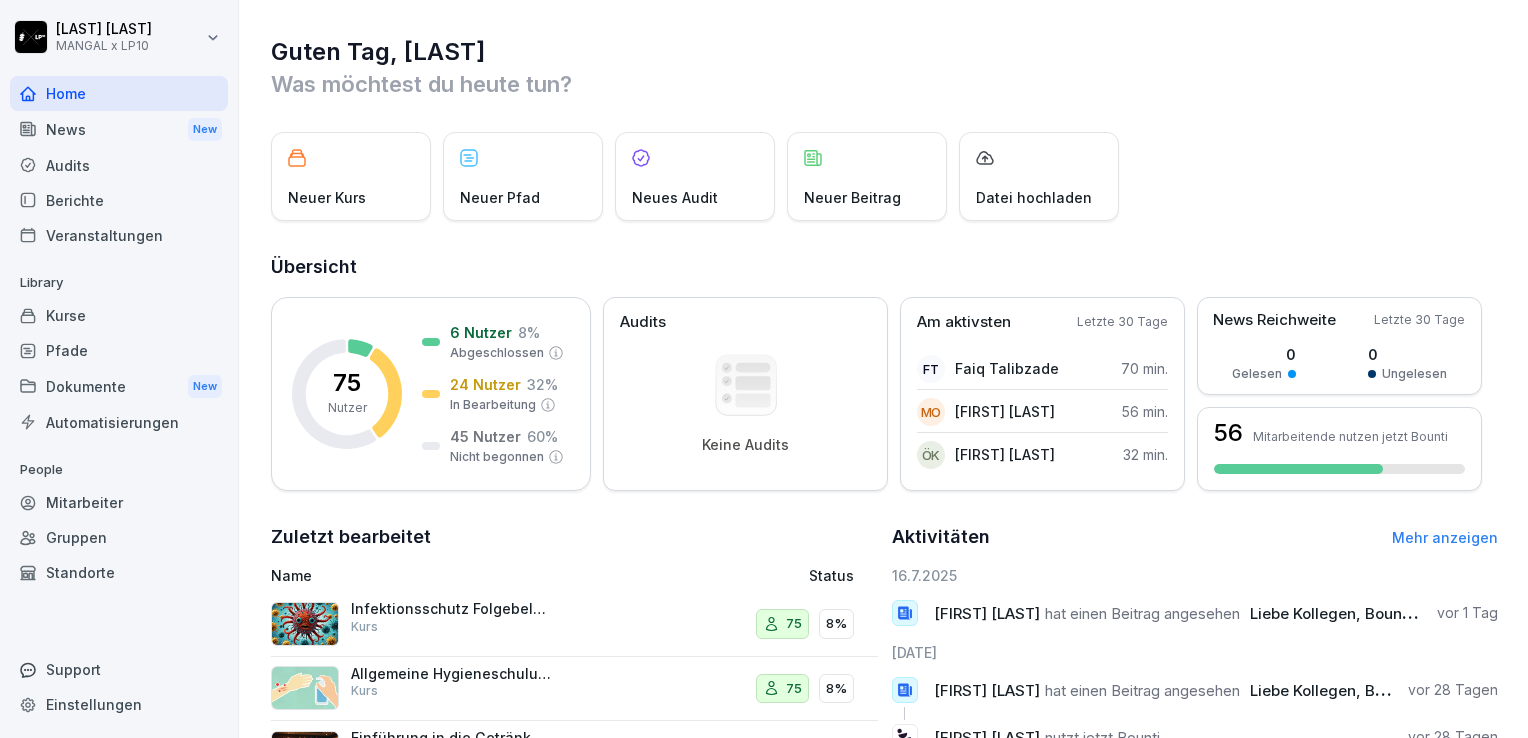 click on "Berichte" at bounding box center [119, 200] 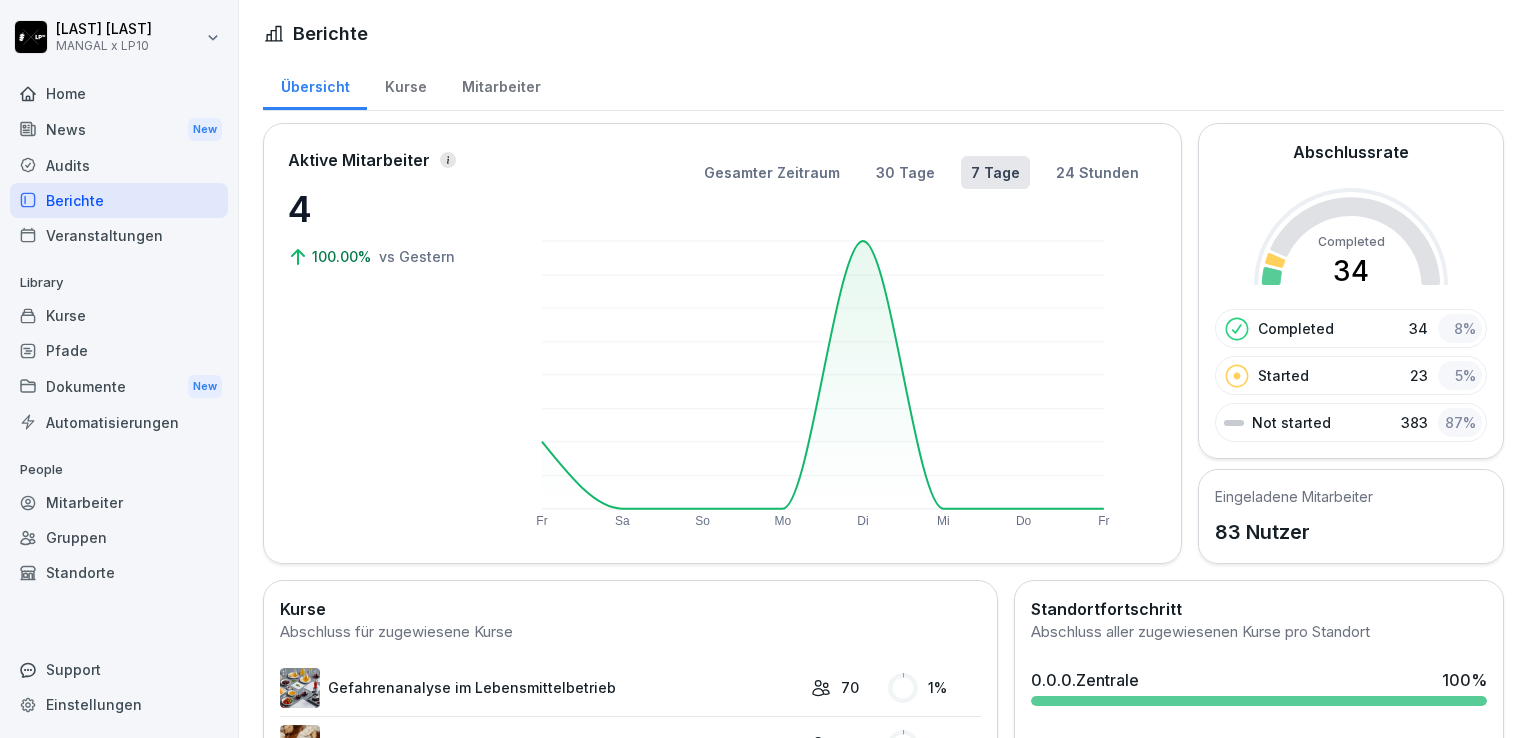 click on "Audits" at bounding box center (119, 165) 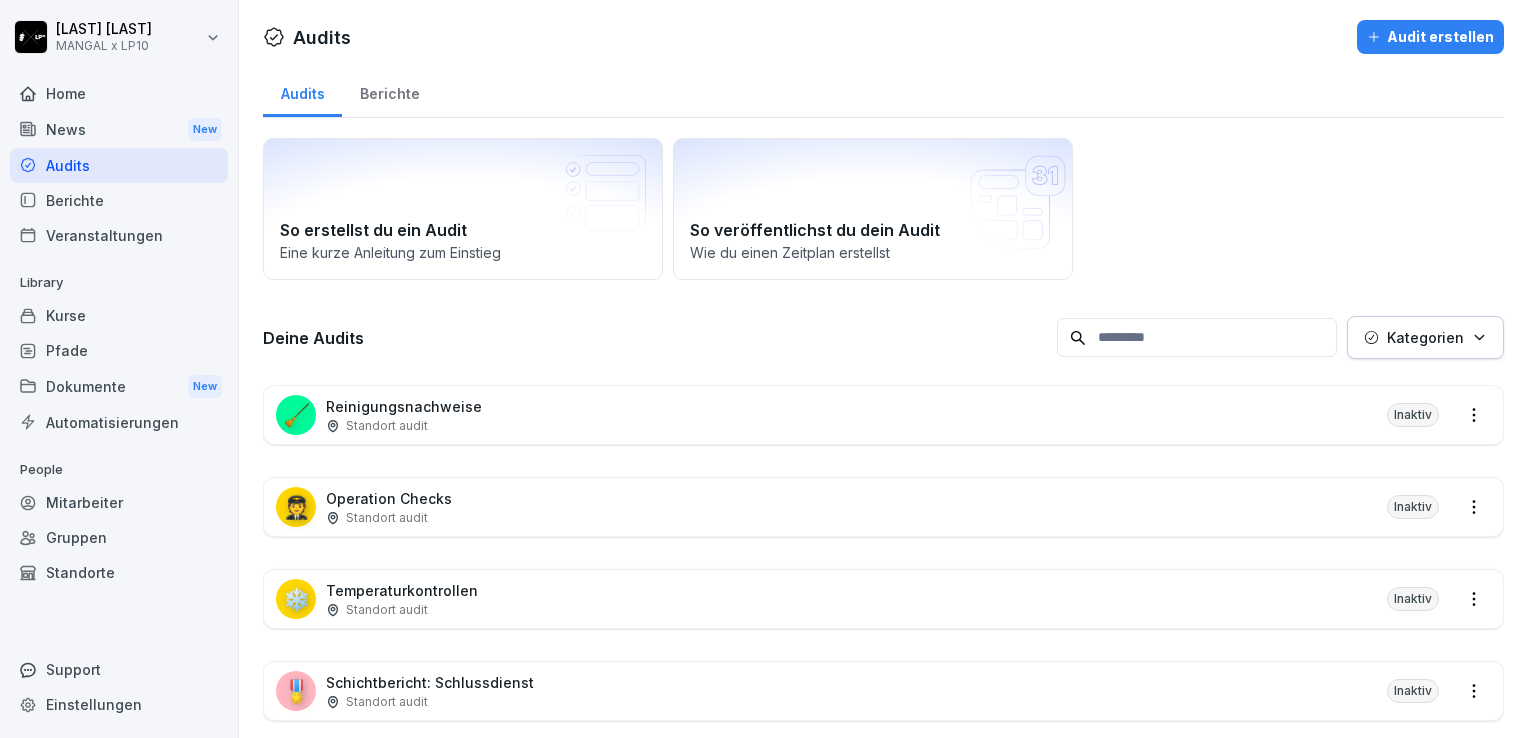 click on "🧹 Reinigungsnachweise Standort audit Inaktiv" at bounding box center (883, 415) 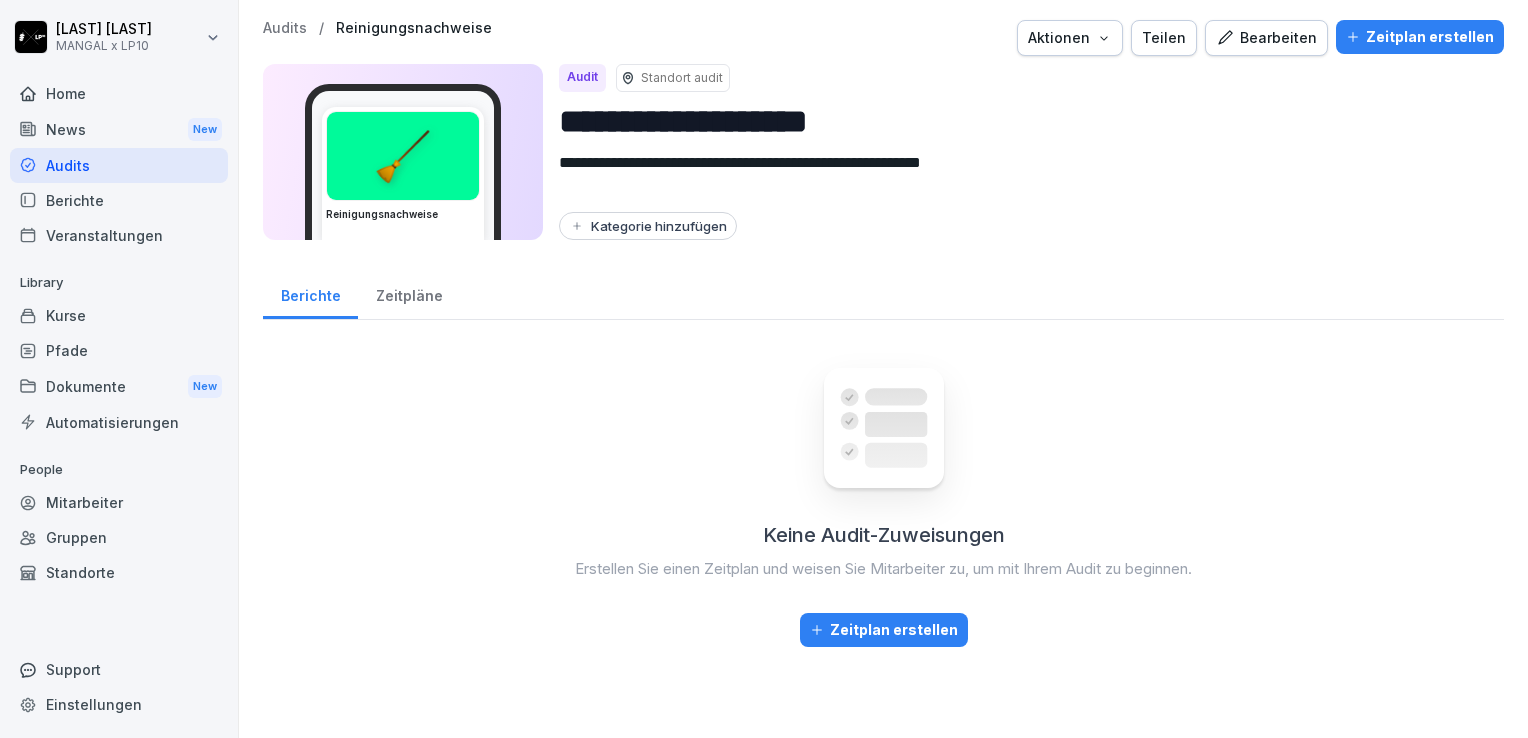click on "Zeitpläne" at bounding box center (409, 293) 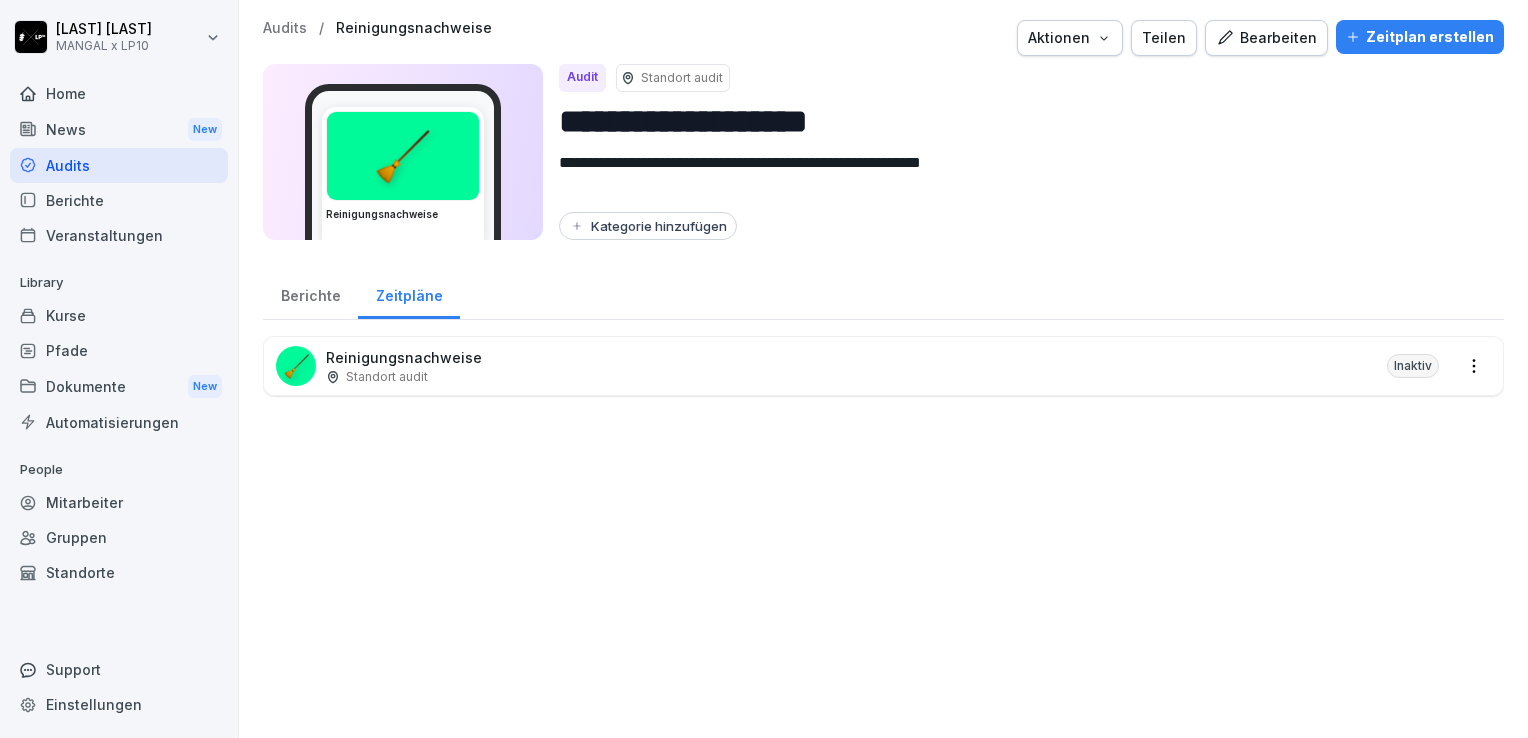 click on "🧹 Reinigungsnachweise Standort audit Inaktiv" at bounding box center (883, 366) 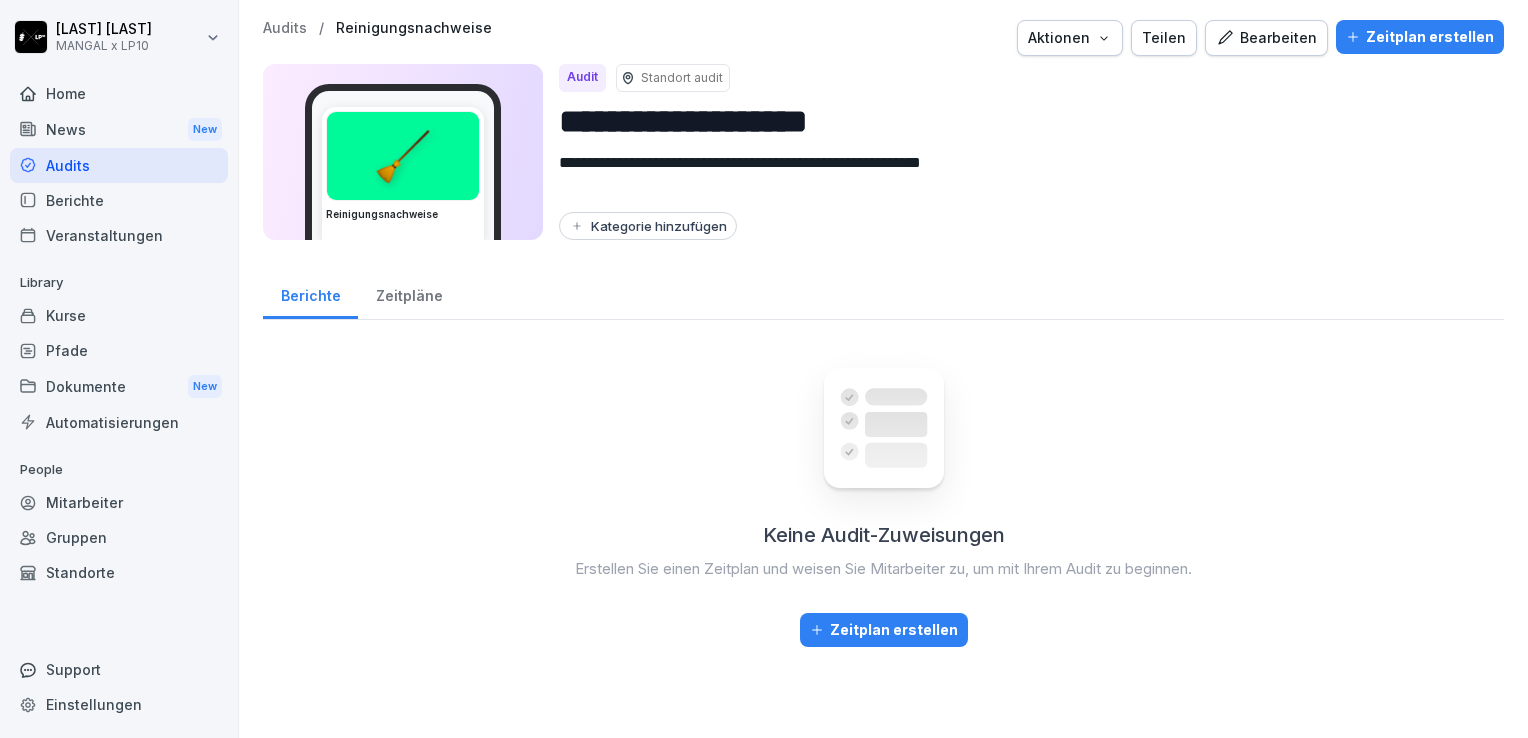 click on "Zeitpläne" at bounding box center [409, 293] 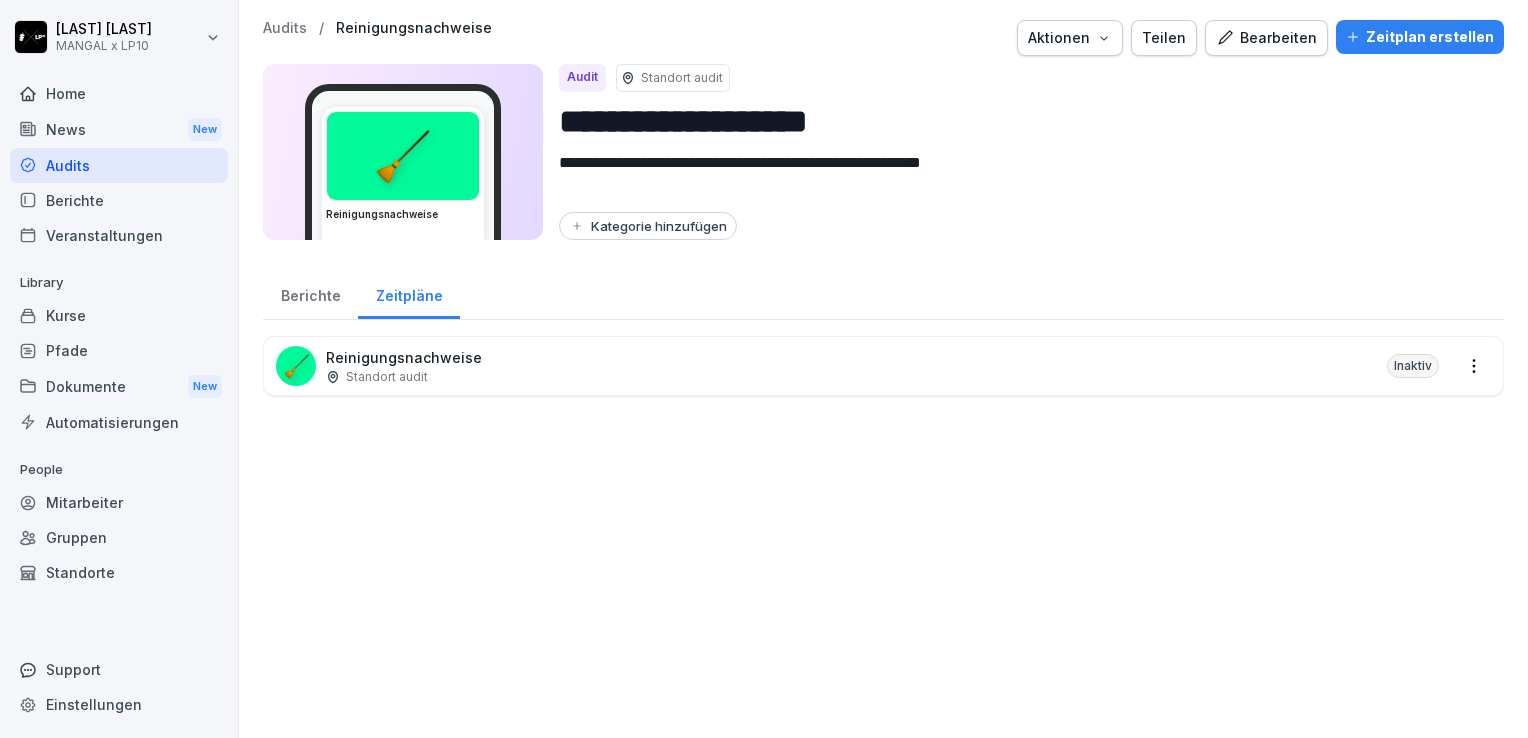 click on "Bearbeiten" at bounding box center (1266, 38) 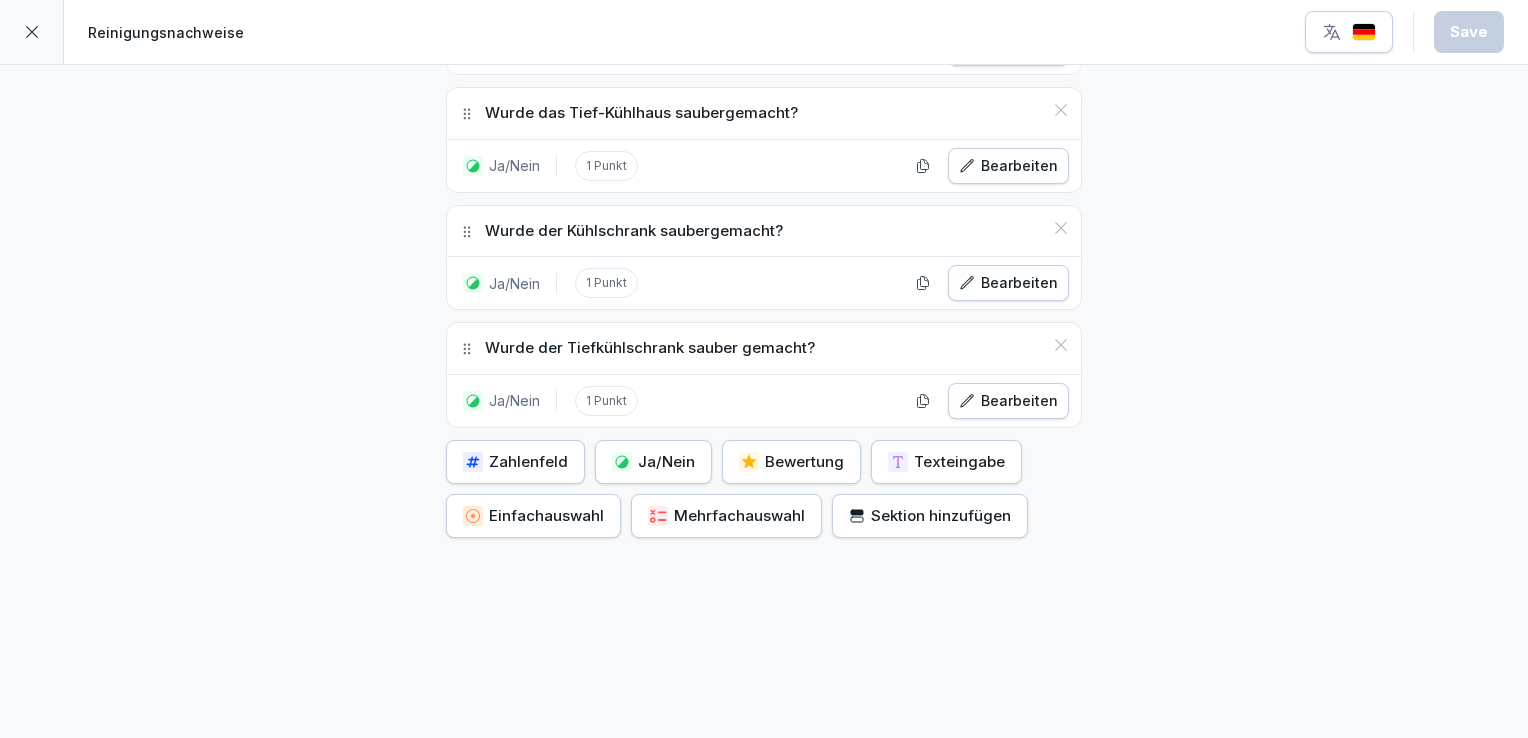 scroll, scrollTop: 0, scrollLeft: 0, axis: both 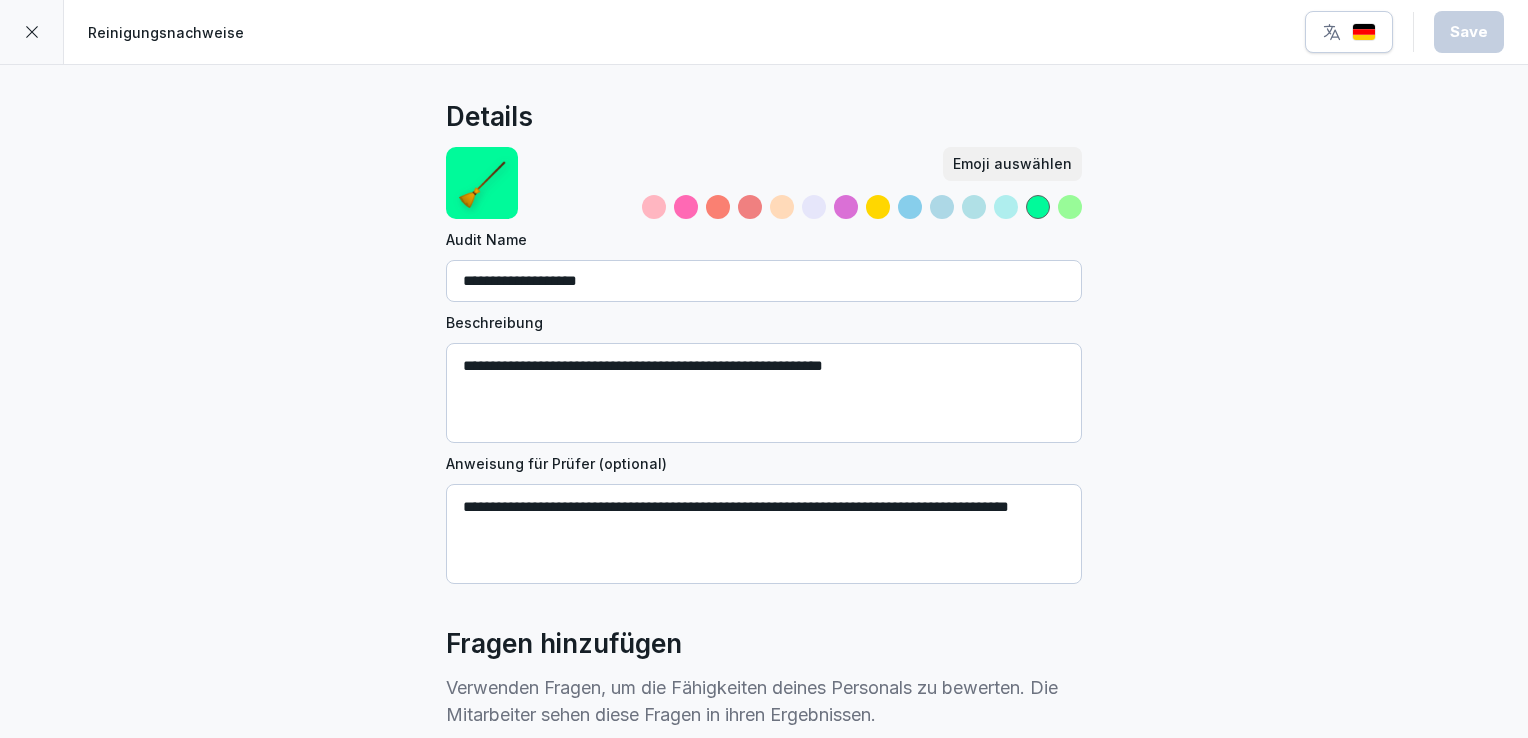 click at bounding box center [32, 32] 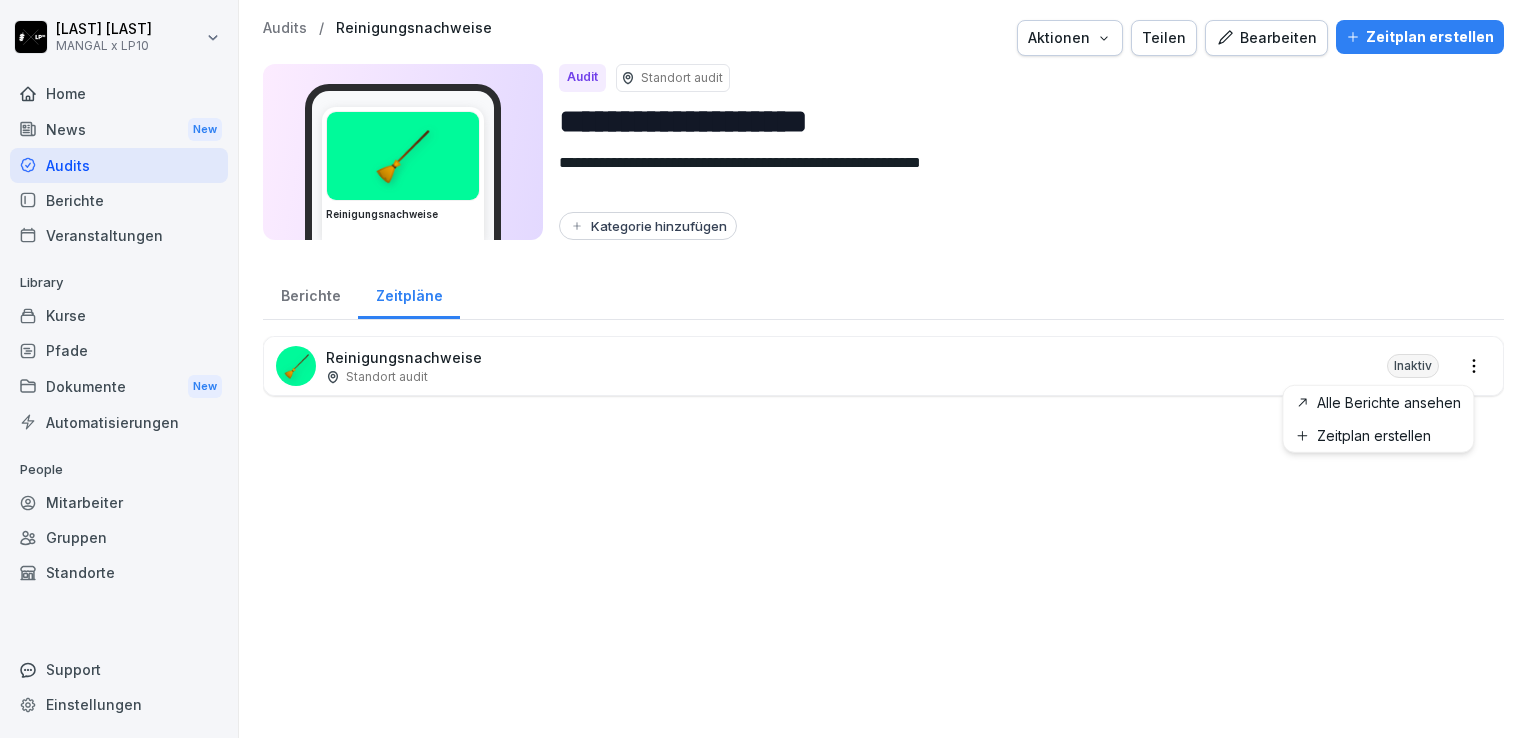 click on "**********" at bounding box center [764, 369] 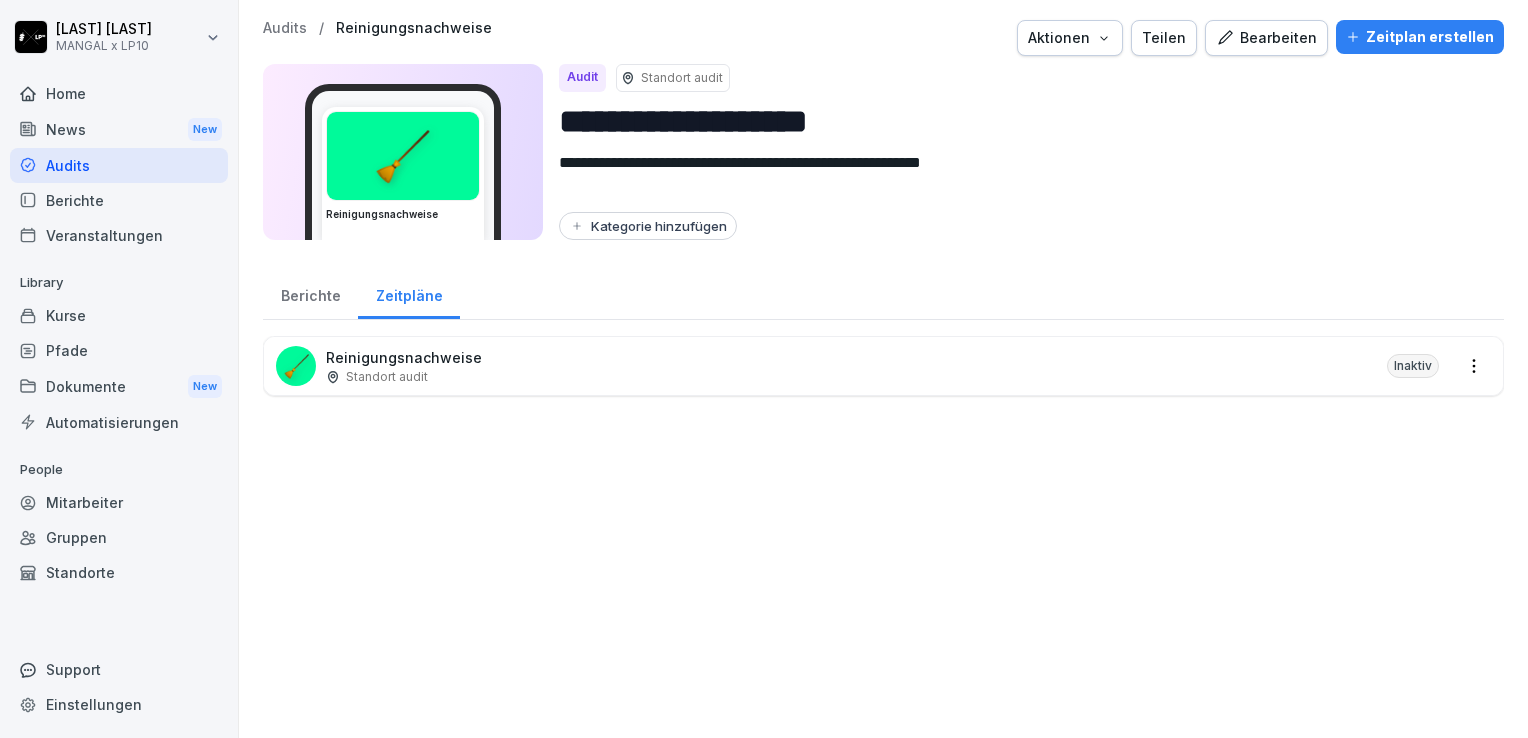 click on "**********" at bounding box center [764, 369] 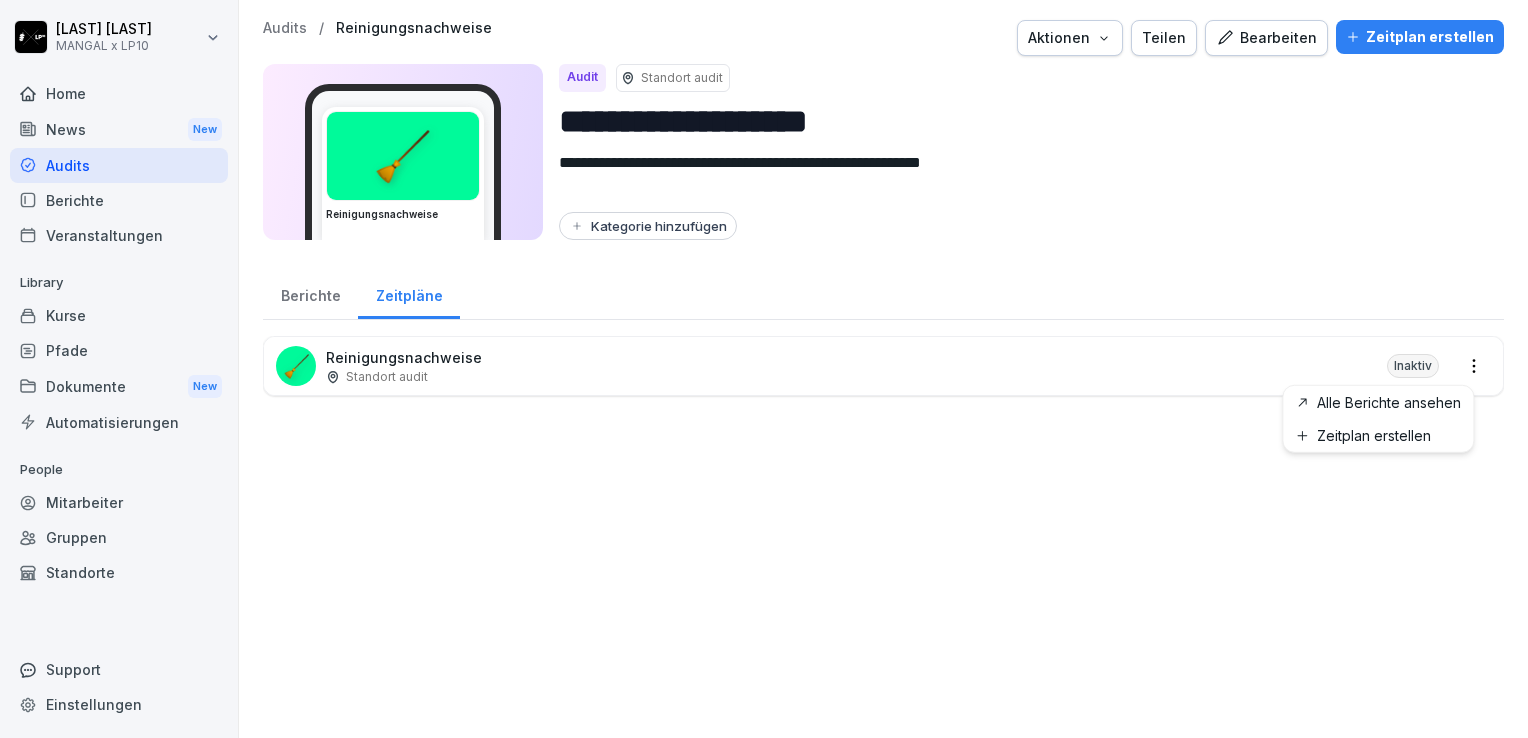 click on "**********" at bounding box center (764, 369) 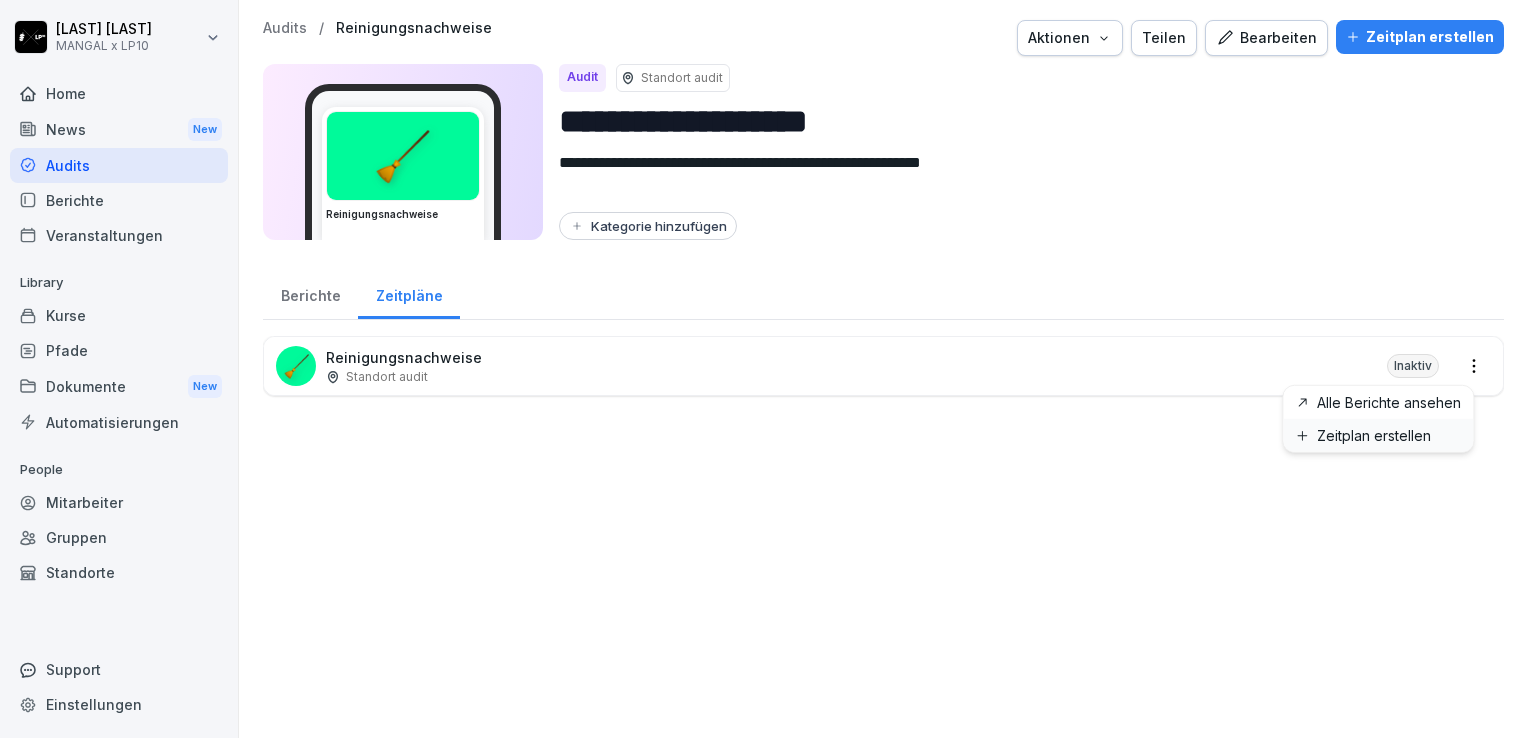 click on "Zeitplan erstellen" at bounding box center (0, 0) 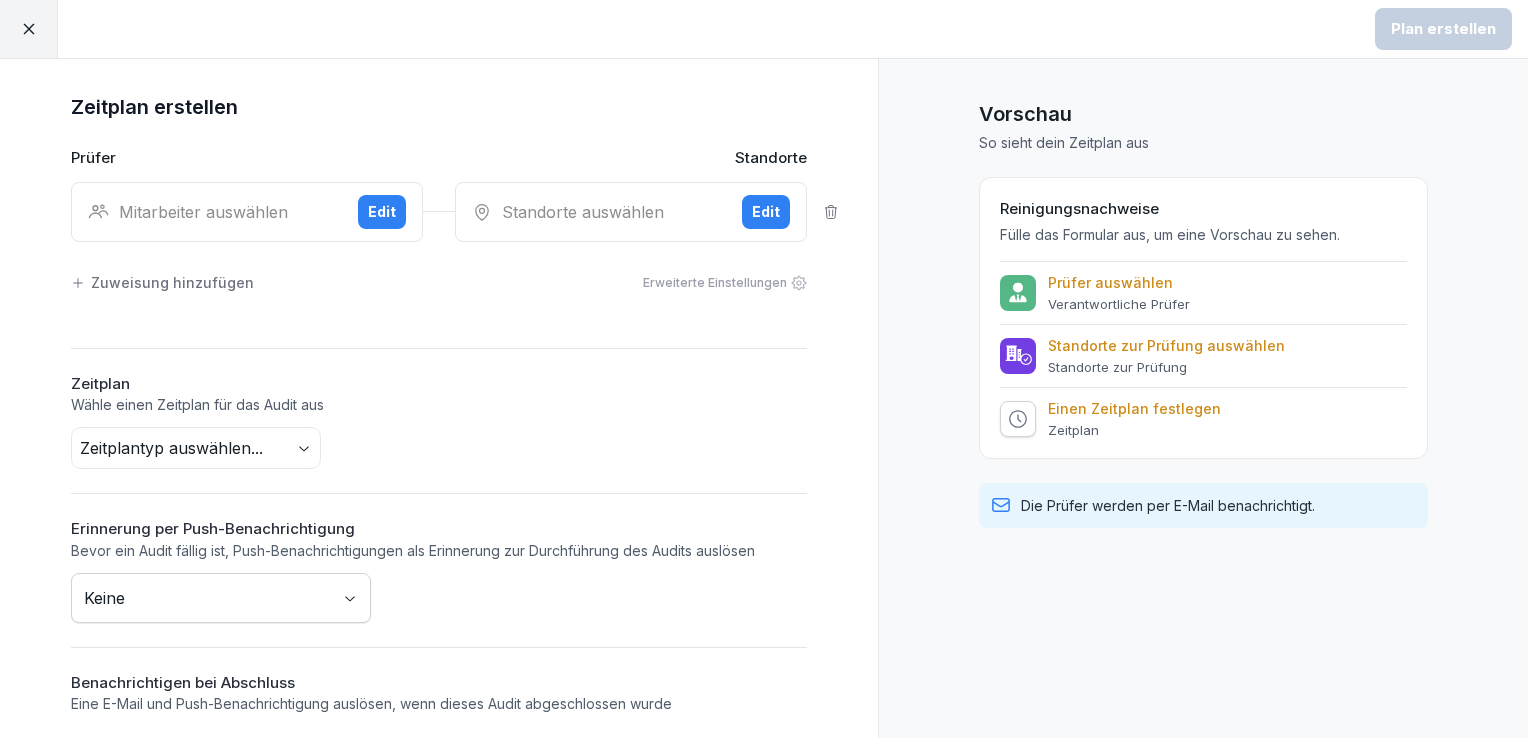 click on "Mitarbeiter auswählen" at bounding box center (215, 212) 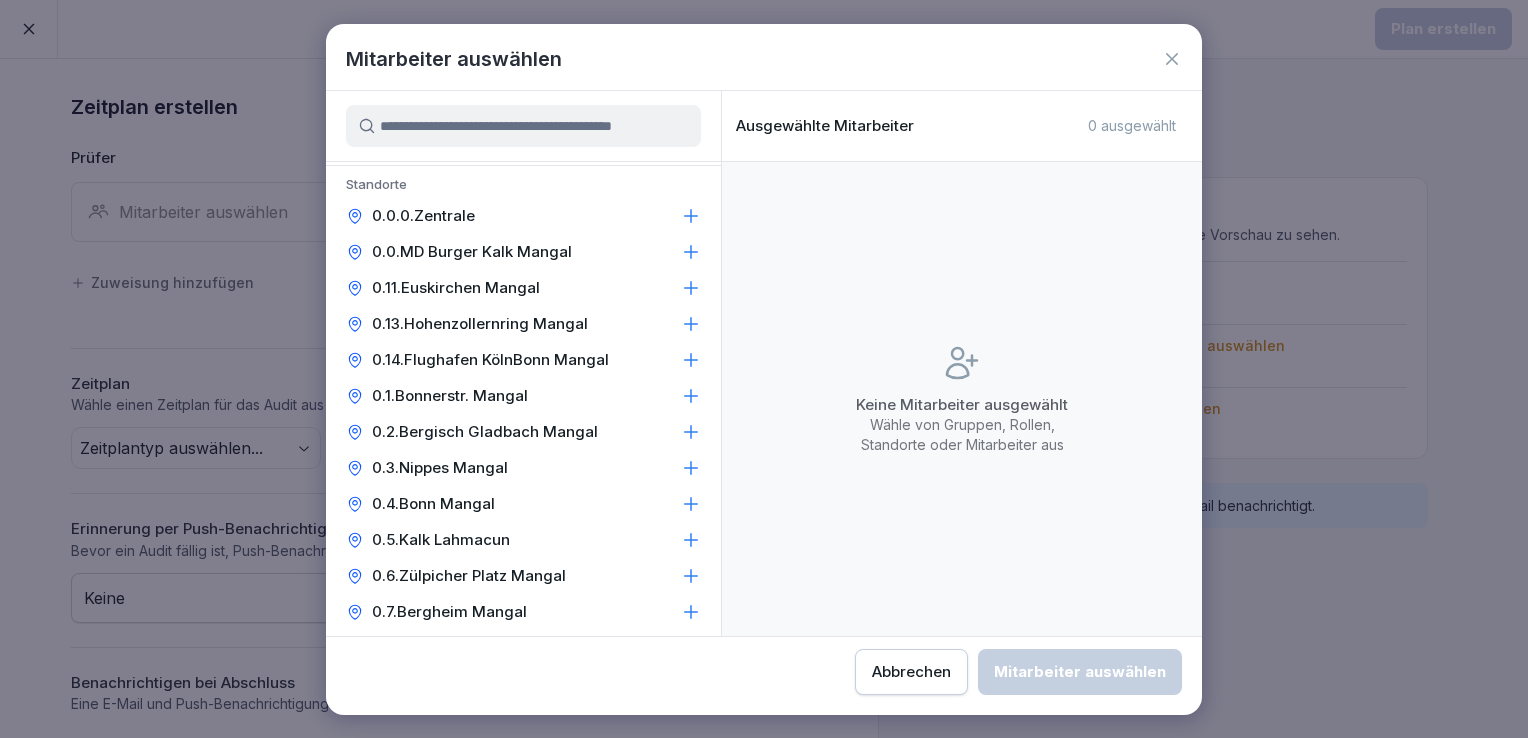 scroll, scrollTop: 168, scrollLeft: 0, axis: vertical 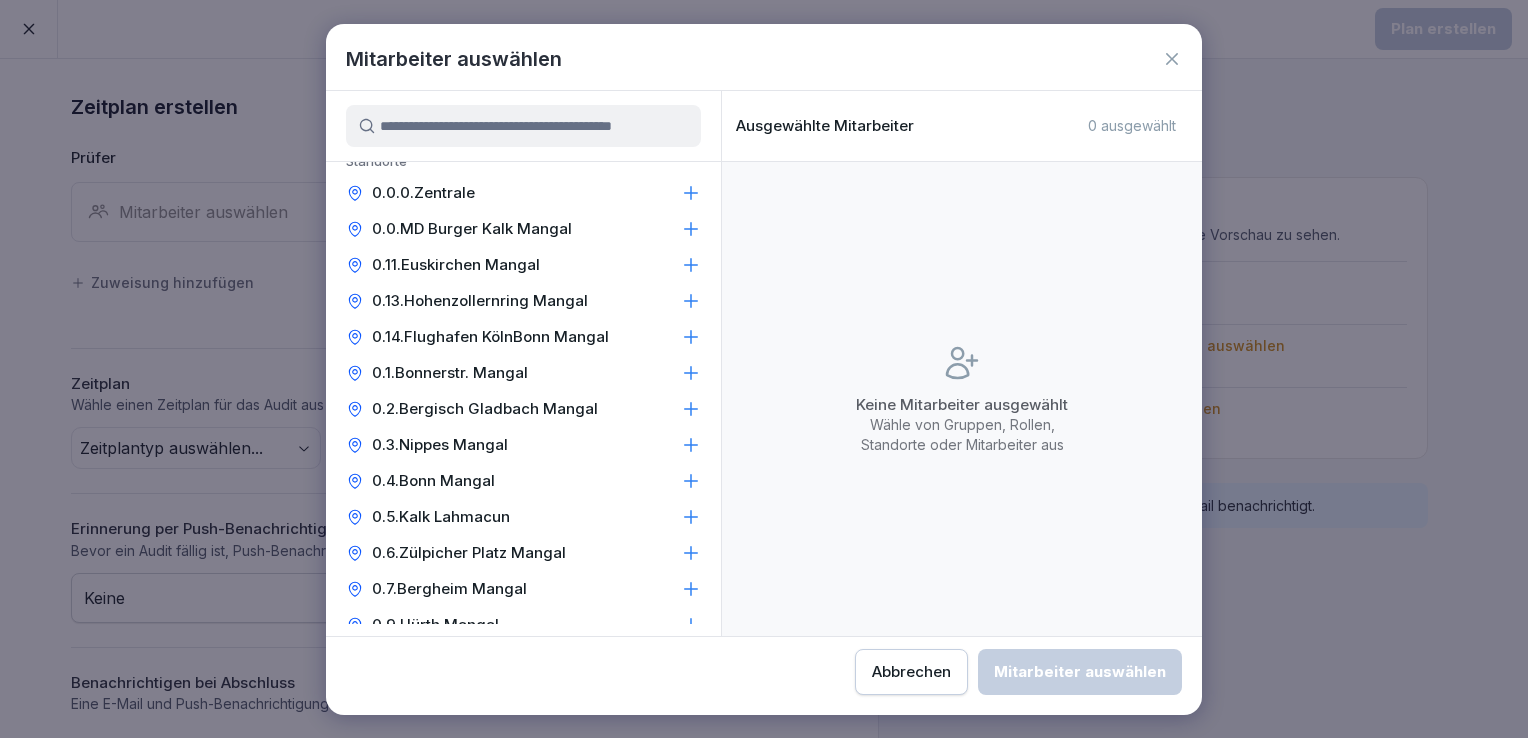 click on "0.13.Hohenzollernring Mangal" at bounding box center [480, 301] 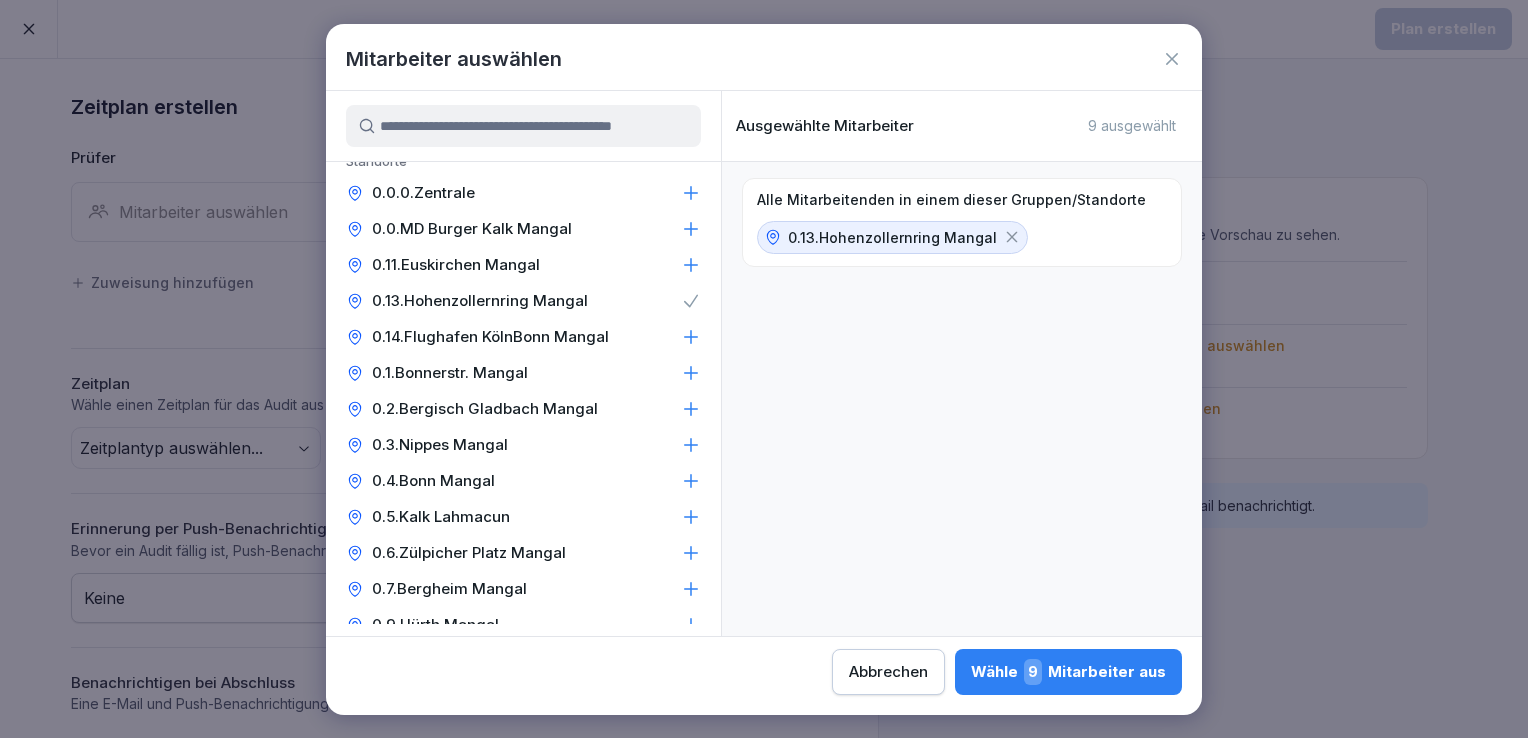 click 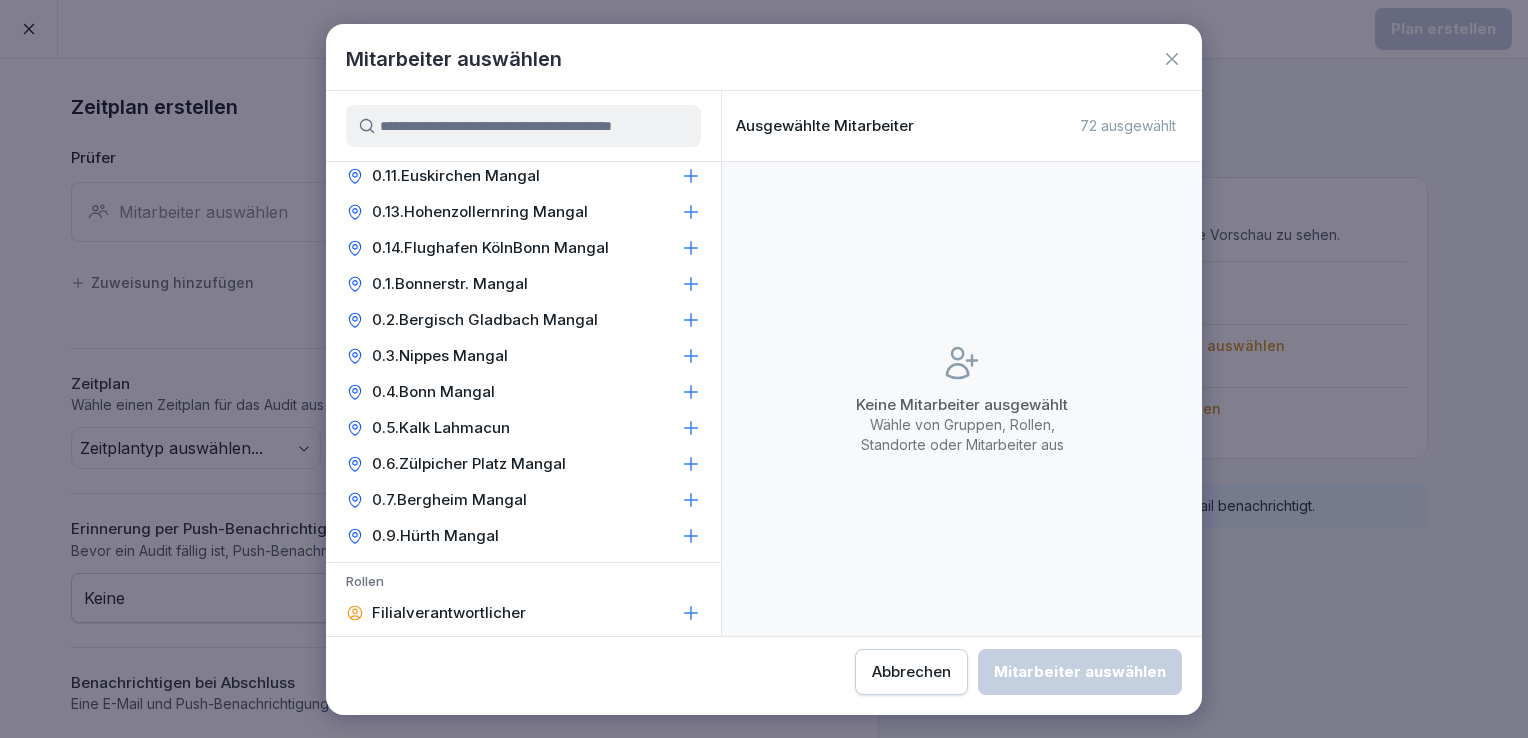 scroll, scrollTop: 0, scrollLeft: 0, axis: both 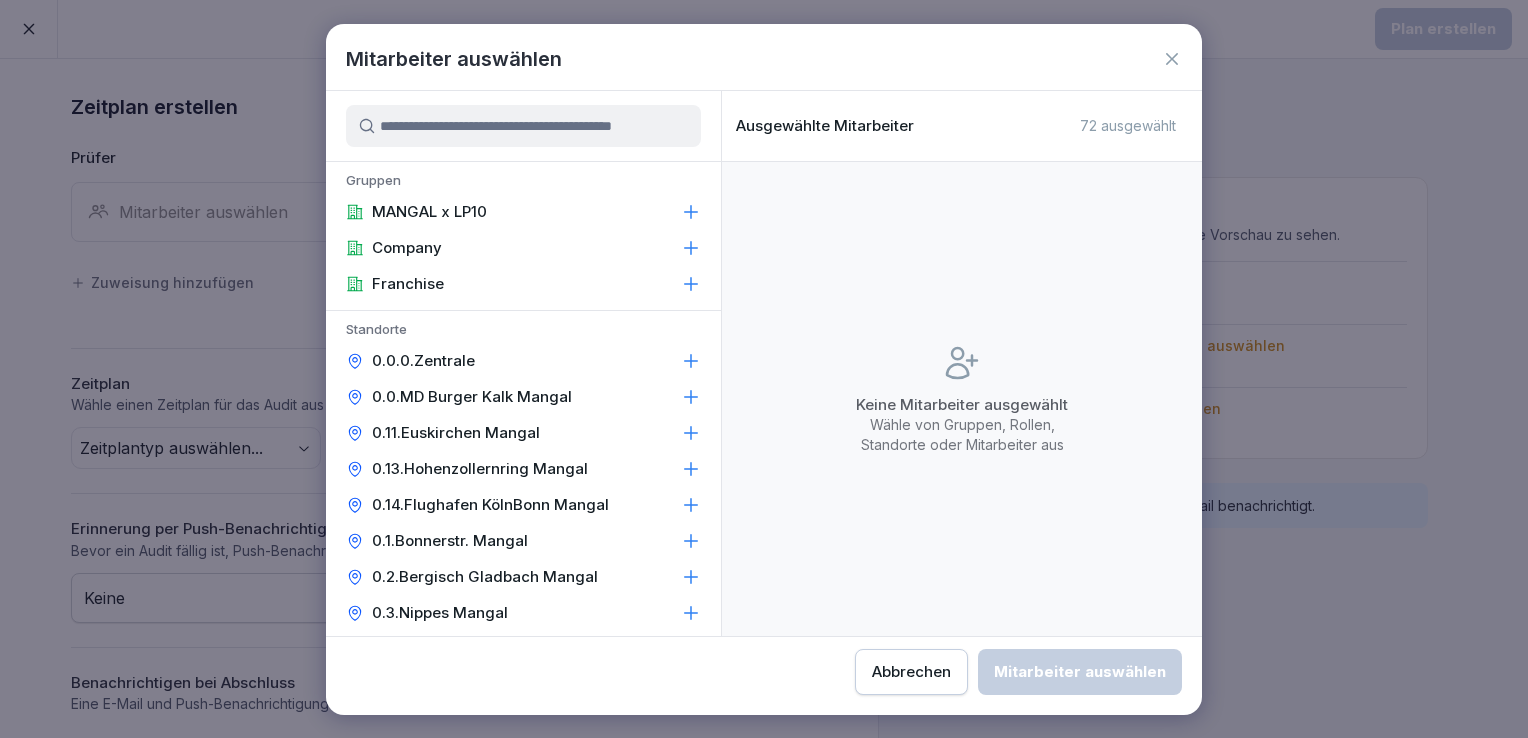 click 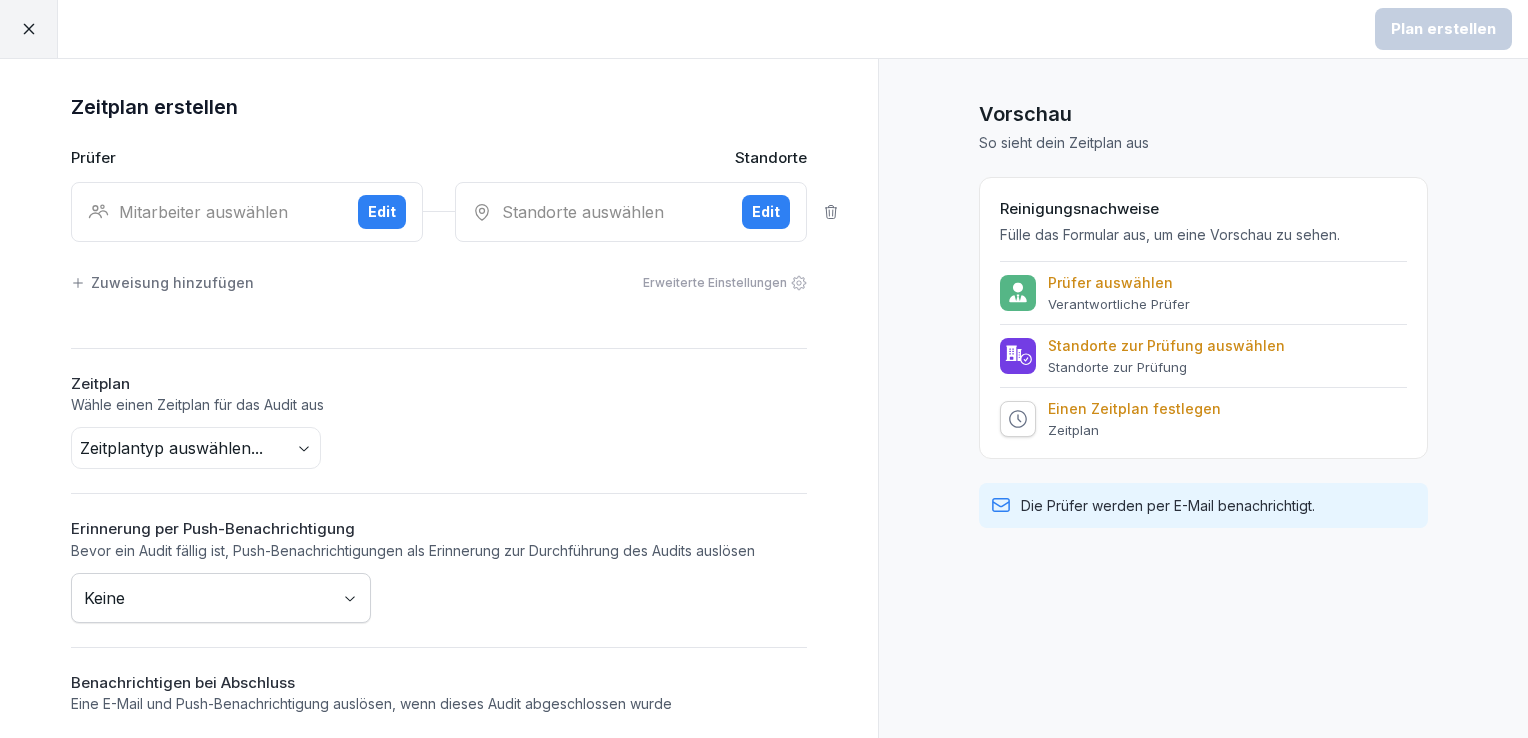 click 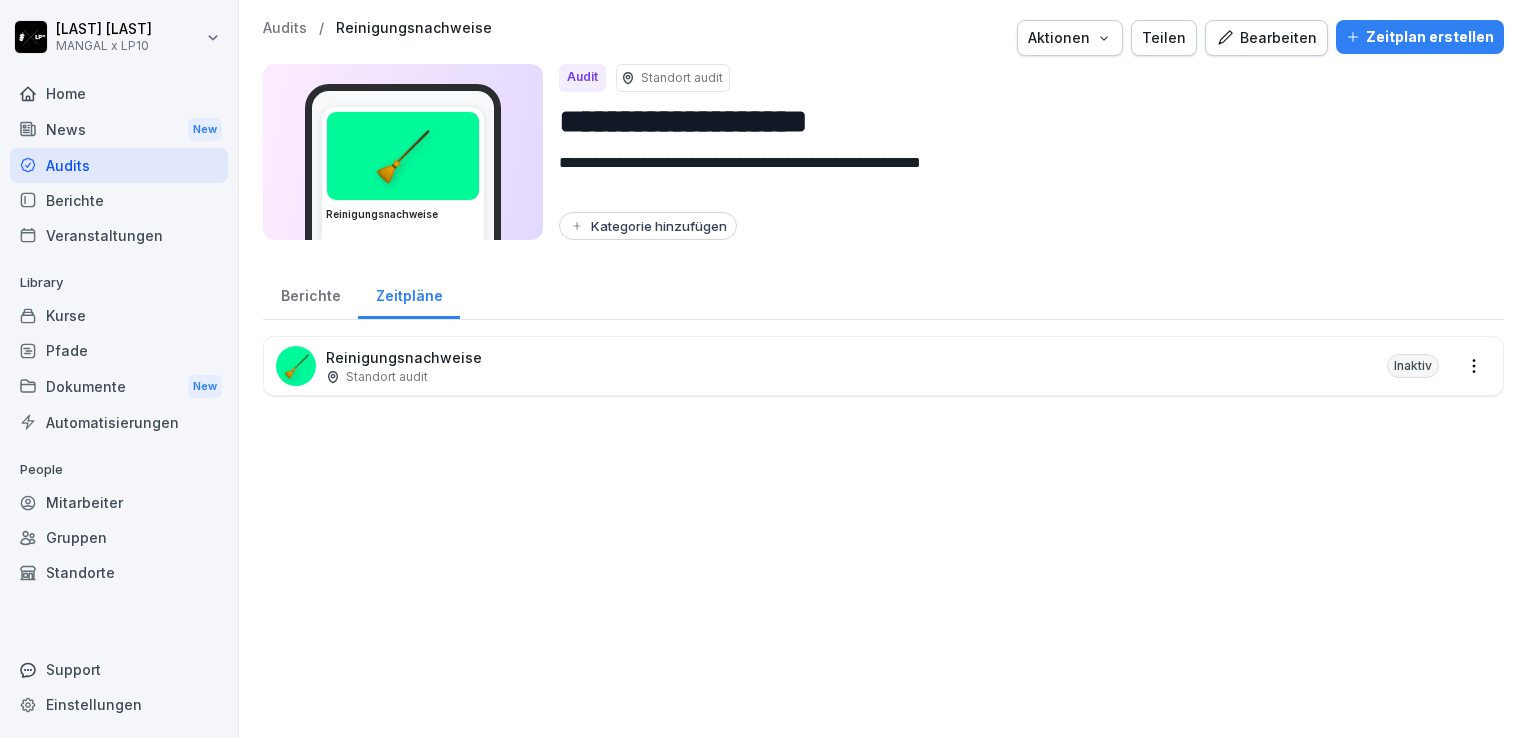 click on "Mitarbeiter" at bounding box center [119, 502] 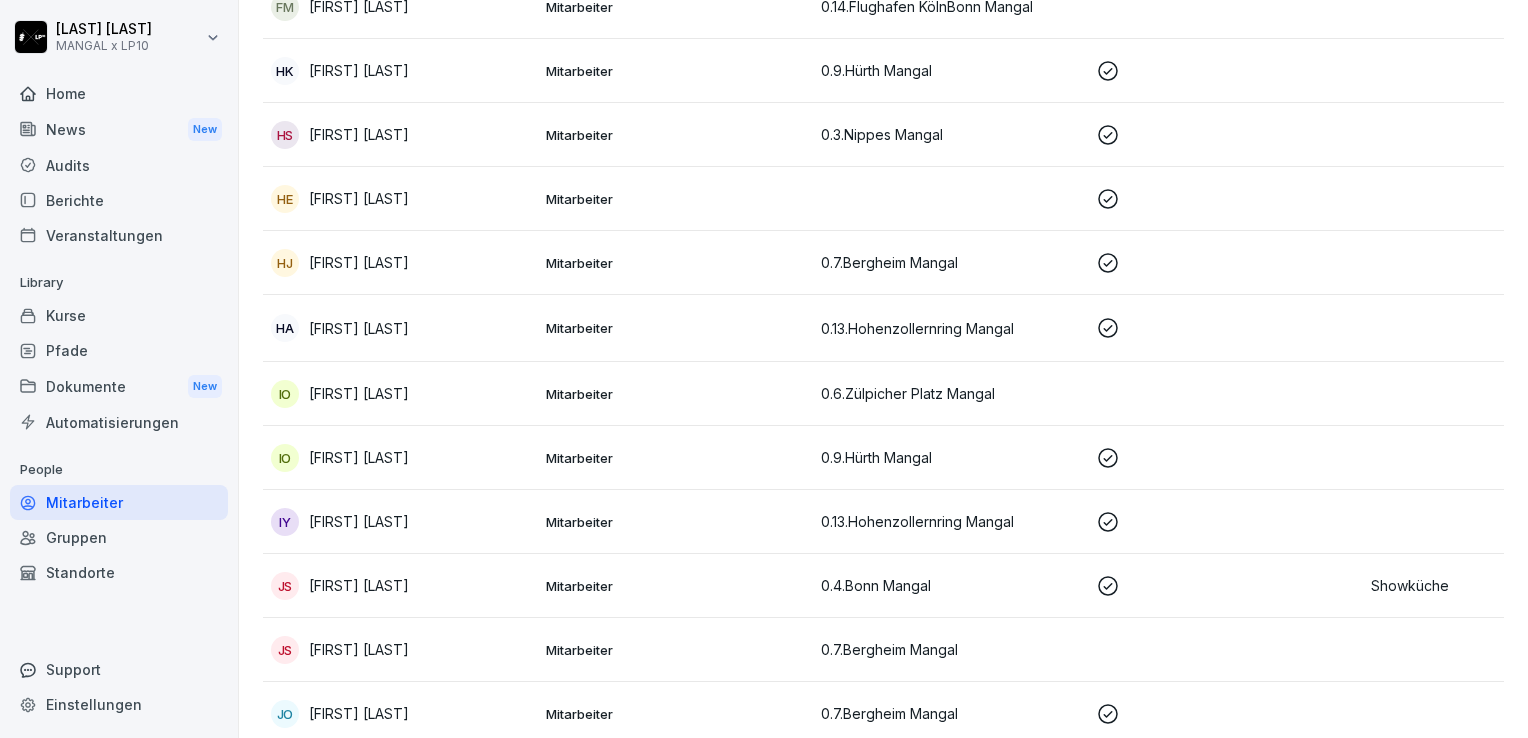 scroll, scrollTop: 0, scrollLeft: 0, axis: both 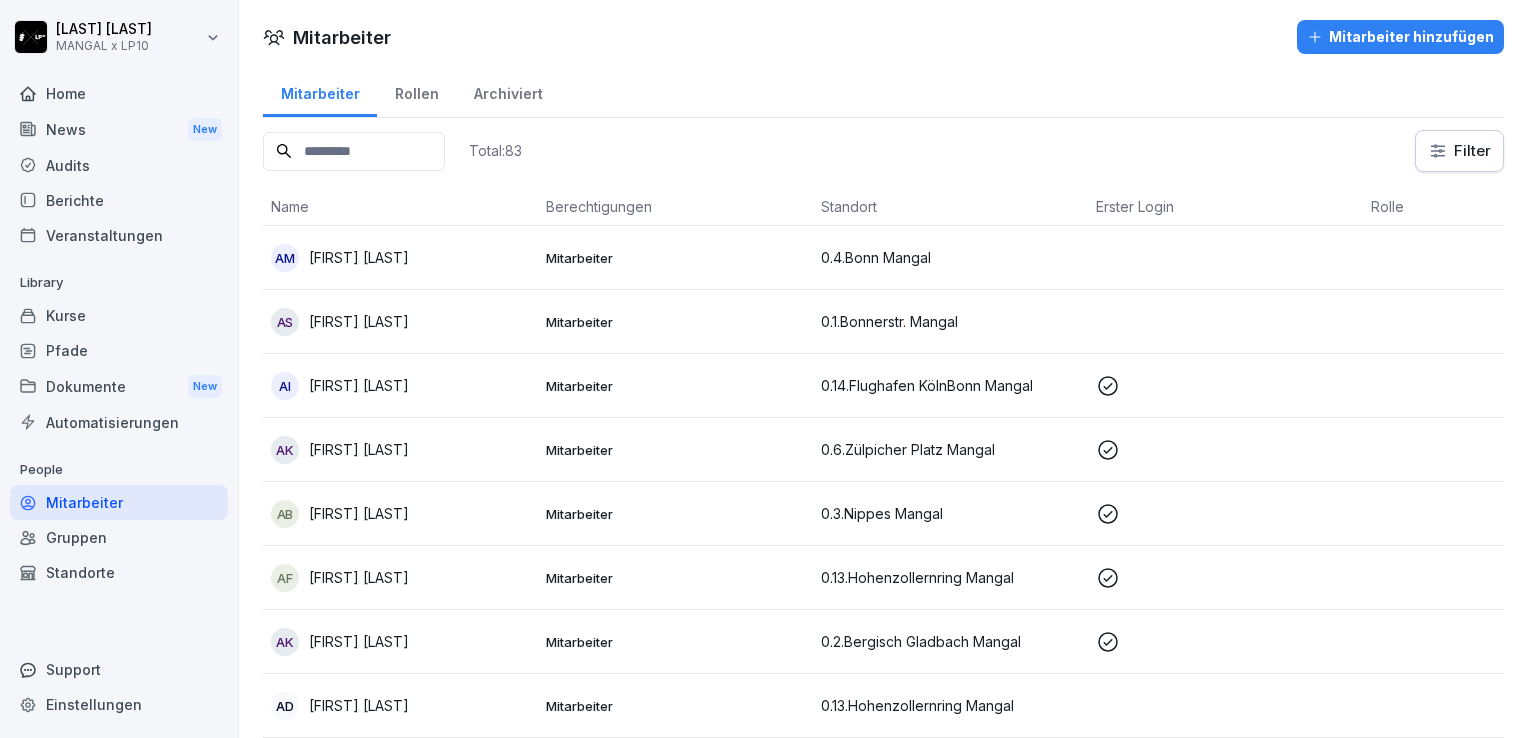 click on "Kurse" at bounding box center (119, 315) 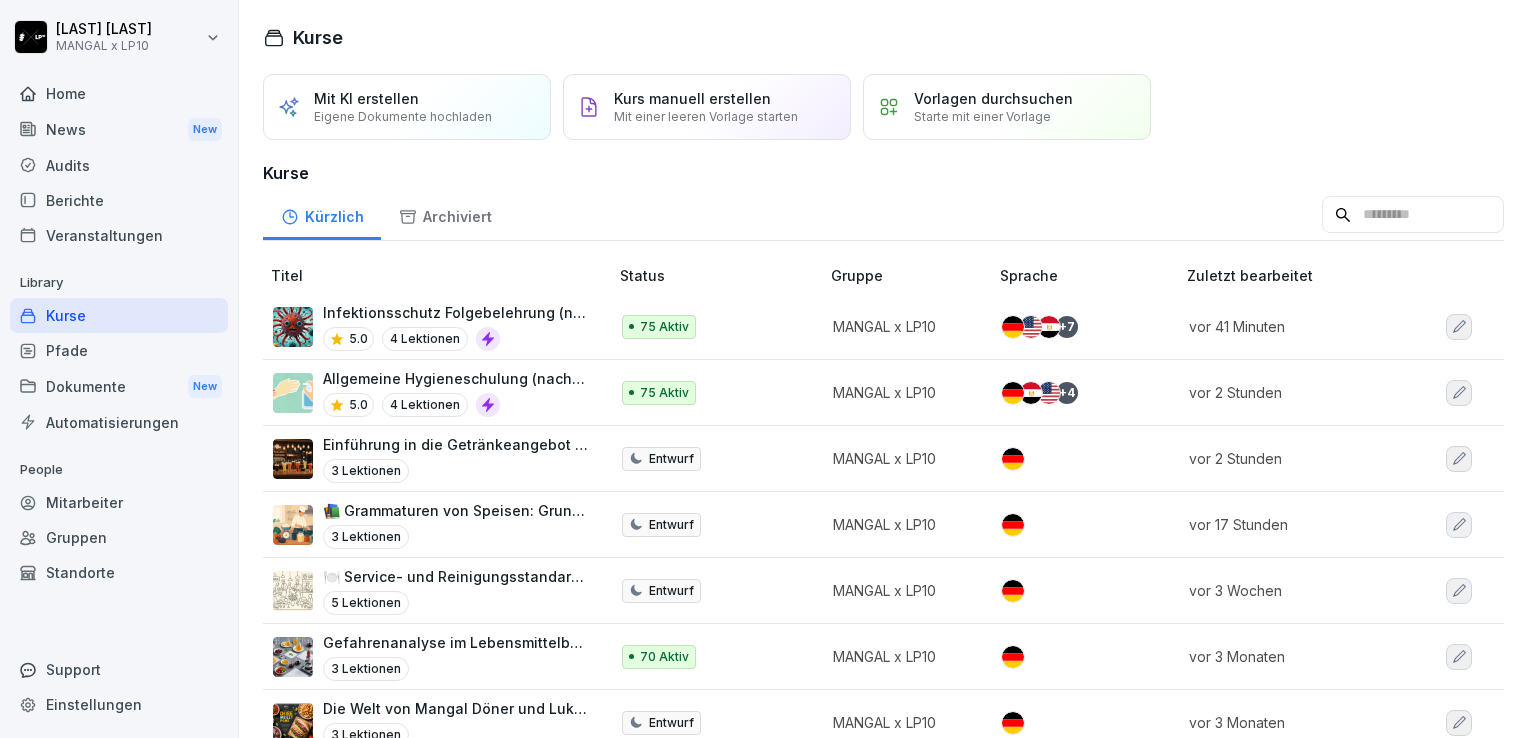 click on "Infektionsschutz Folgebelehrung (nach §43 IfSG)" at bounding box center [455, 312] 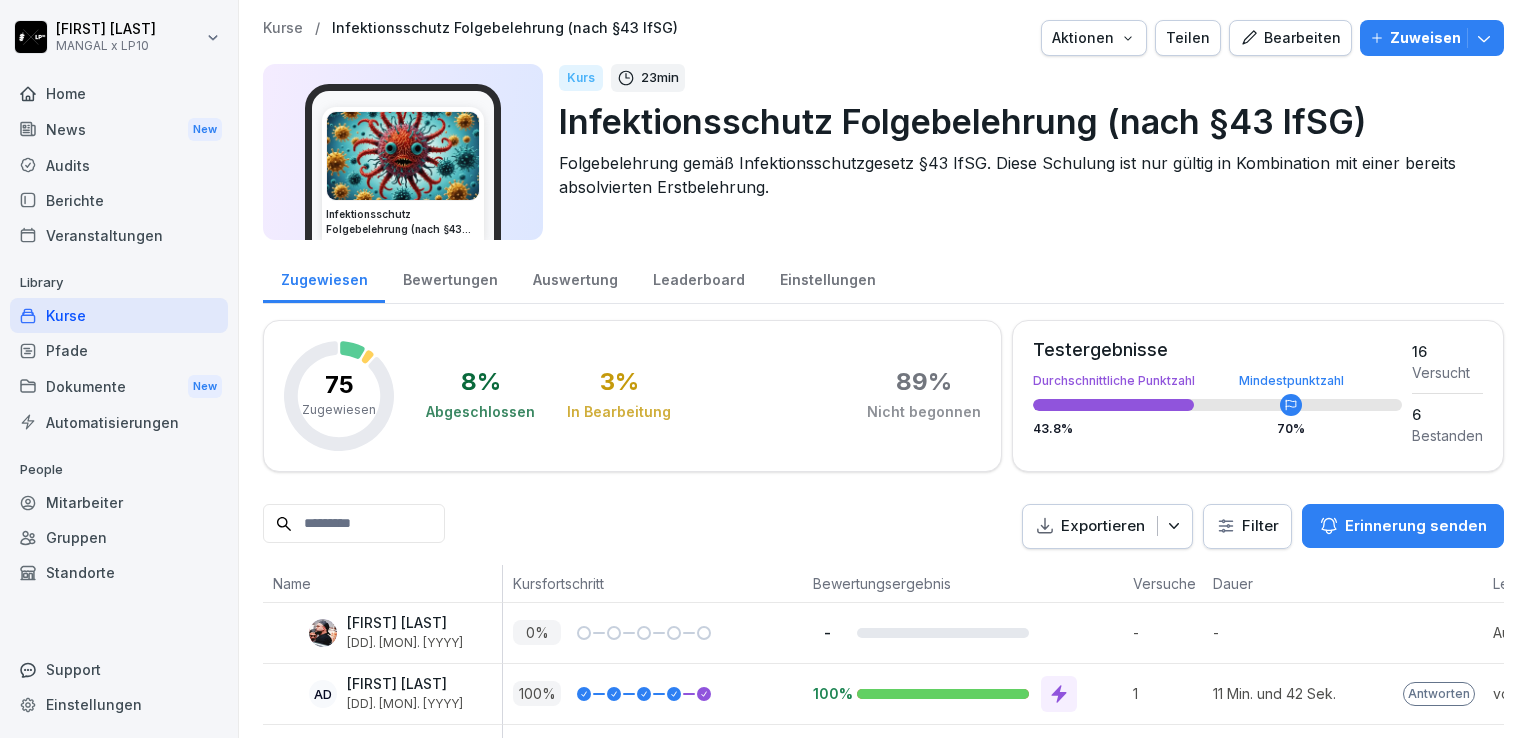 scroll, scrollTop: 0, scrollLeft: 0, axis: both 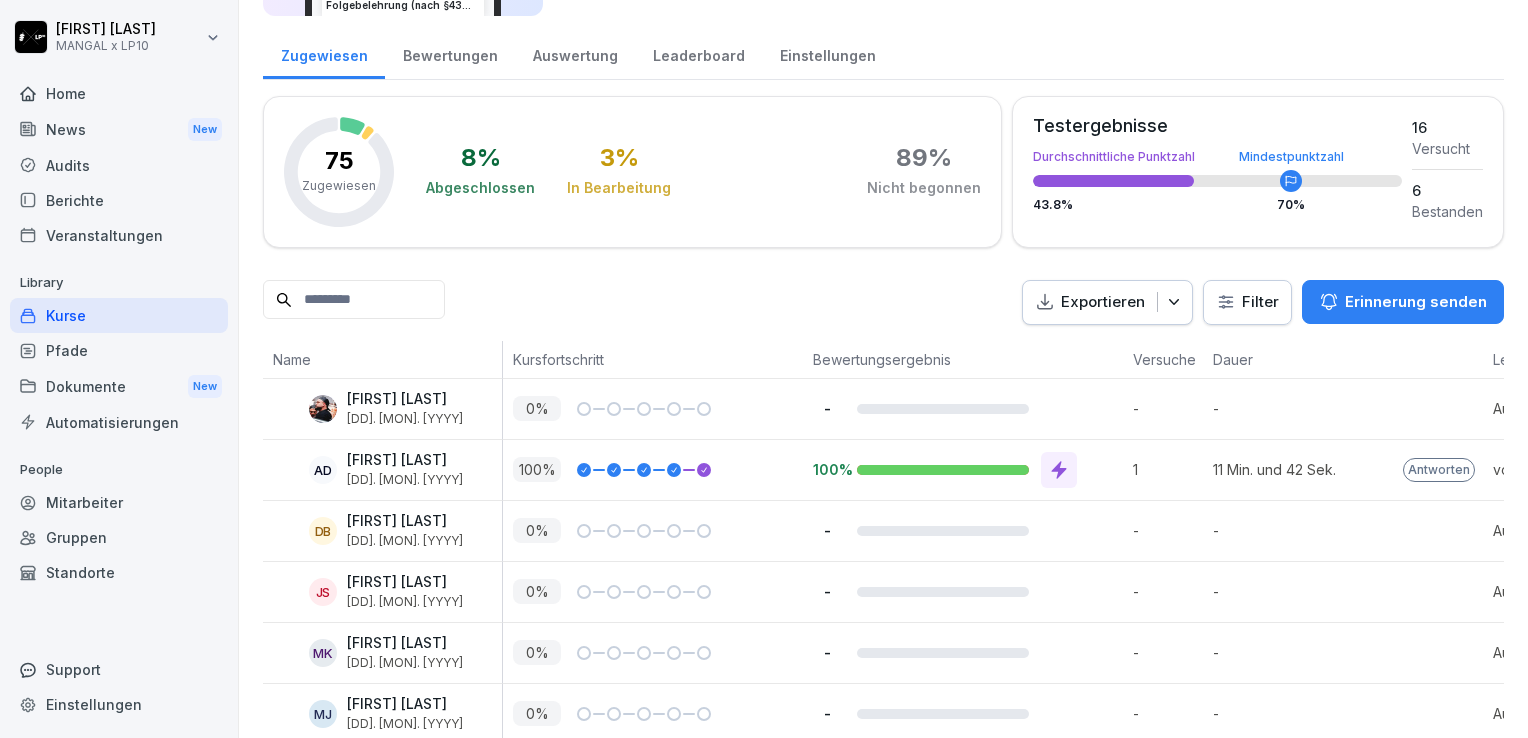 click on "Kurse" at bounding box center (119, 315) 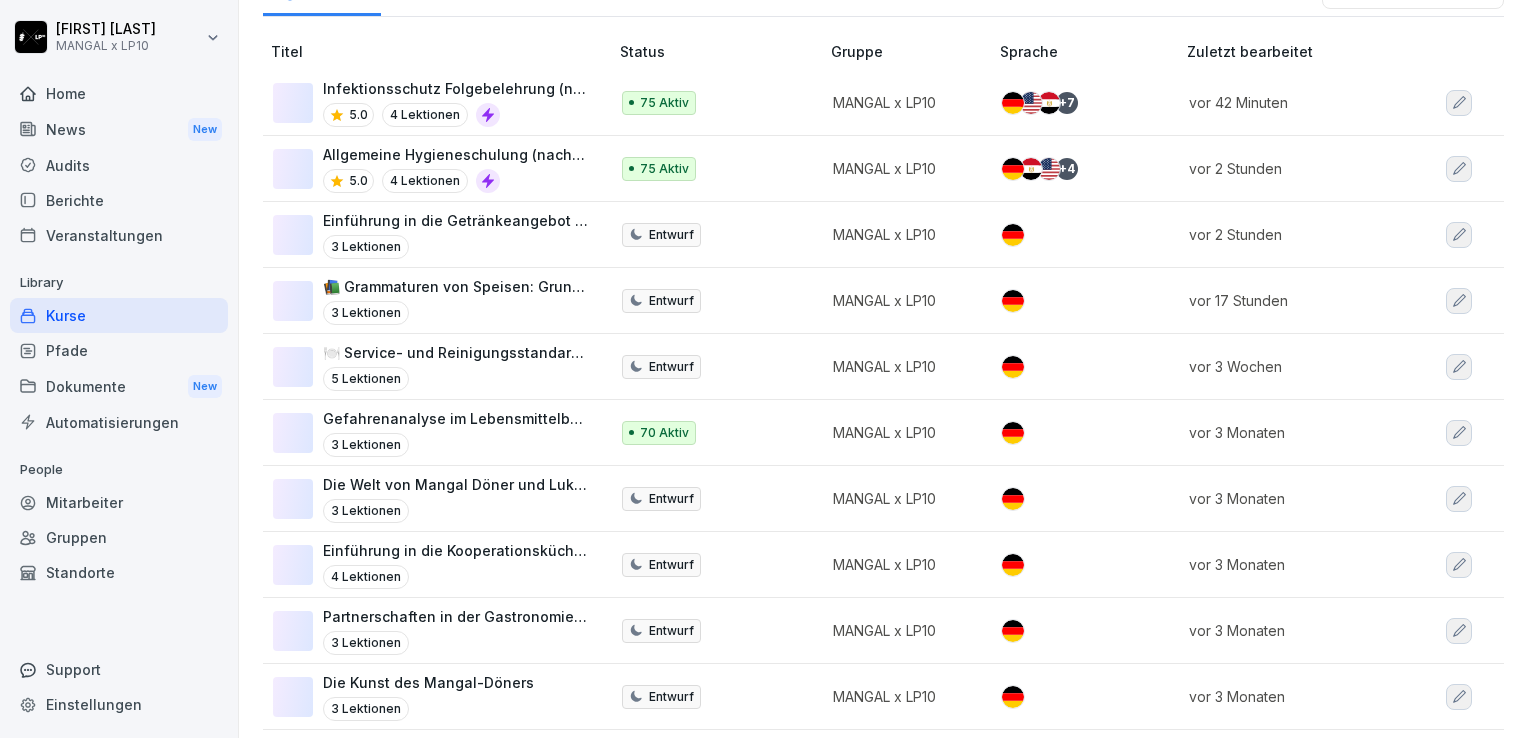 scroll, scrollTop: 0, scrollLeft: 0, axis: both 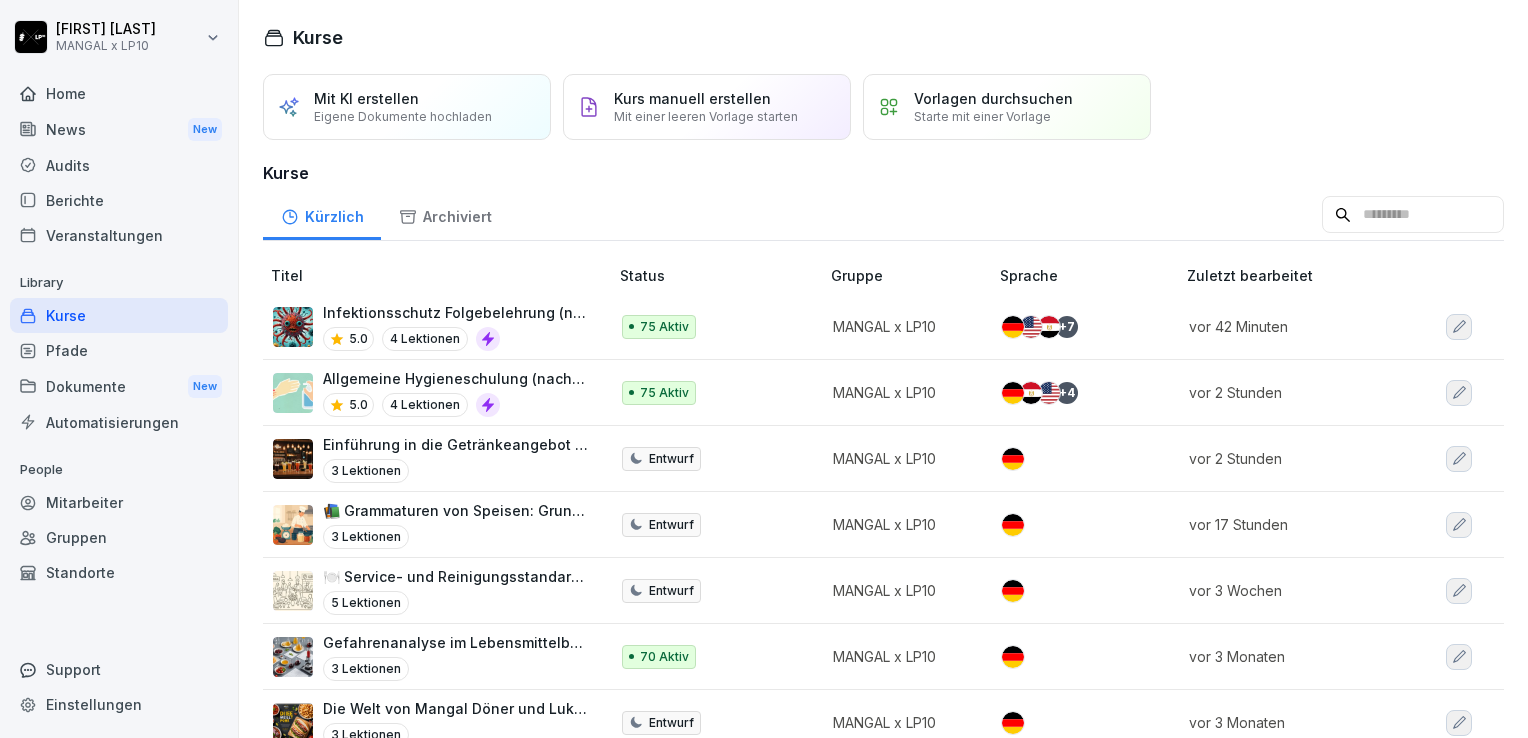 click on "Infektionsschutz Folgebelehrung (nach §43 IfSG)" at bounding box center [455, 312] 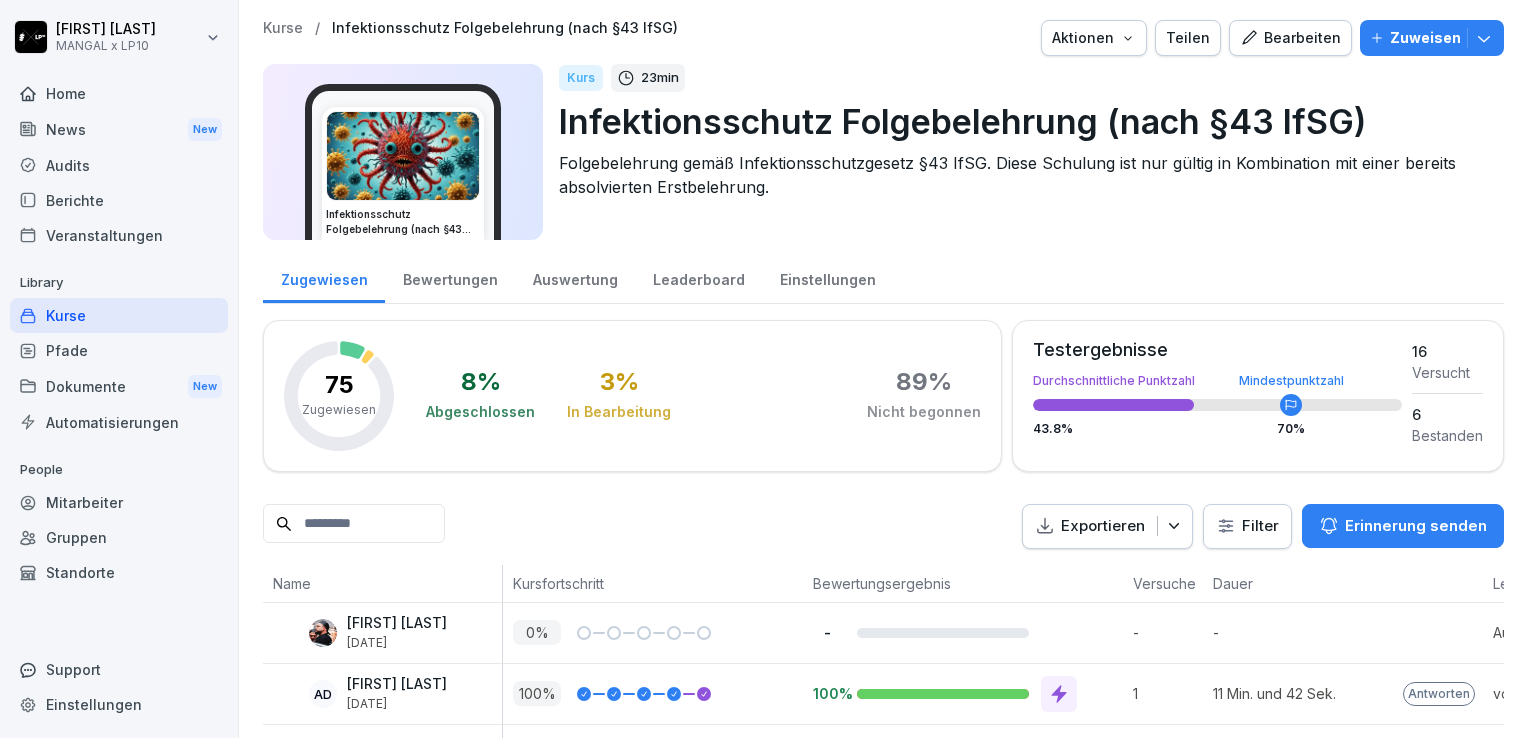 click on "Zugewiesen Bewertungen Auswertung Leaderboard Einstellungen 75 Zugewiesen 8 % Abgeschlossen 3 % In Bearbeitung 89 % Nicht begonnen Testergebnisse Durchschnittliche Punktzahl Mindestpunktzahl 43.8 % 70 % 16 Versucht 6 Bestanden Exportieren Filter Erinnerung senden Name Kursfortschritt Bewertungsergebnis Versuche Dauer Letzte Aktivität [FIRST] [LAST] [DATE] 0 % - - - Ausstehend AD [FIRST] [LAST] [DATE] 100 % 100% 1 11 Min. und 42 Sek. Antworten vor 5 Monaten DB [FIRST] [LAST] [DATE] 0 % - - - Ausstehend JS [FIRST] [LAST] [DATE] 0 % - - - Ausstehend MK [FIRST] [LAST] [DATE] 0 % - - - Ausstehend MJ [FIRST] [LAST] [DATE] 0 % - - - Ausstehend OH [FIRST] [LAST] [DATE] 0 % - - - Ausstehend WH [FIRST] [LAST] [DATE] 0 % - - - Ausstehend YD [FIRST] [LAST] [DATE] 0 % - - - Ausstehend FA [FIRST] [LAST] [DATE] 0 % - - - Ausstehend NK [FIRST] [LAST] [DATE] 0 % - - - Ausstehend BK [FIRST]  [LAST] [DATE] 0 % - - - Ausstehend ZH 0 % - - -" at bounding box center (883, 1647) 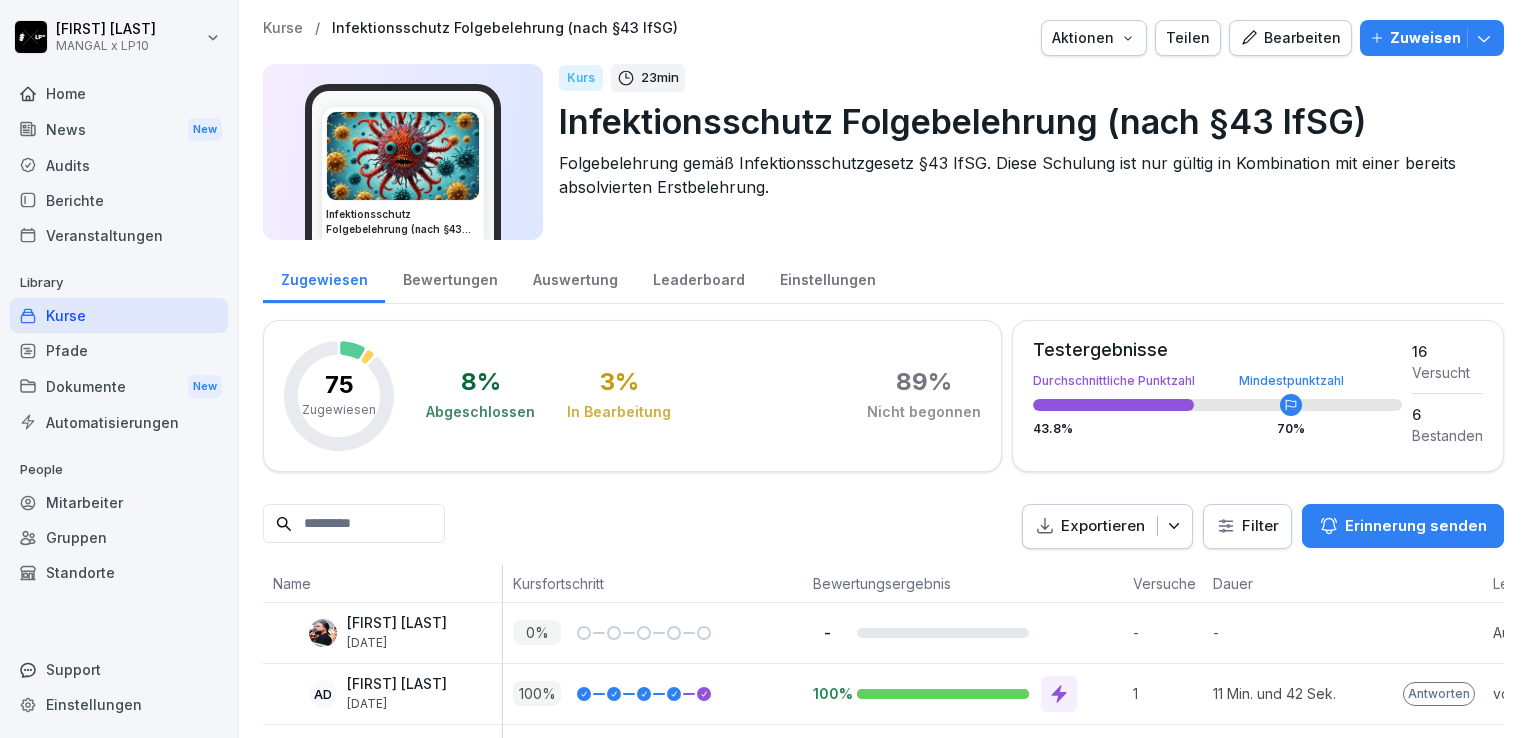 scroll, scrollTop: 0, scrollLeft: 0, axis: both 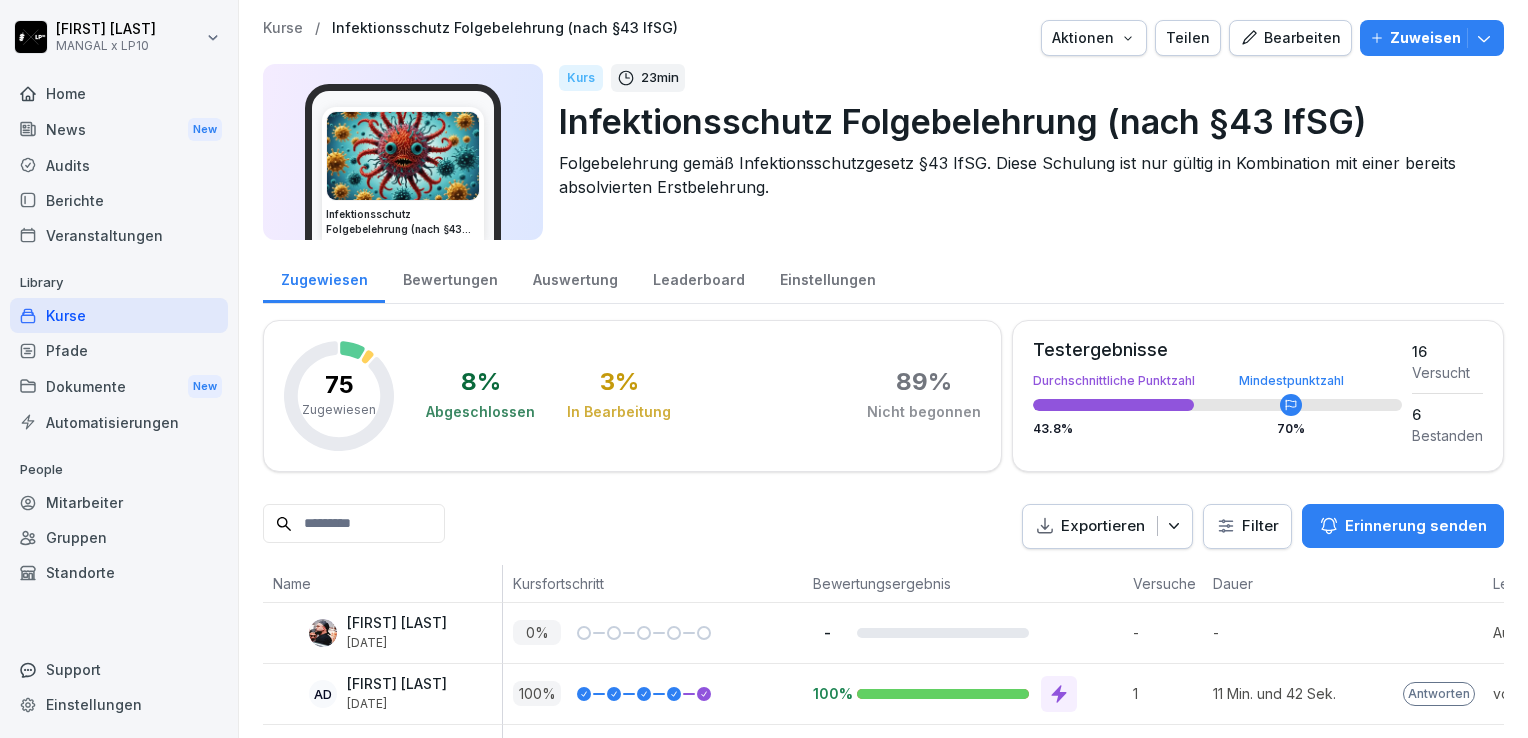 click at bounding box center [967, 694] 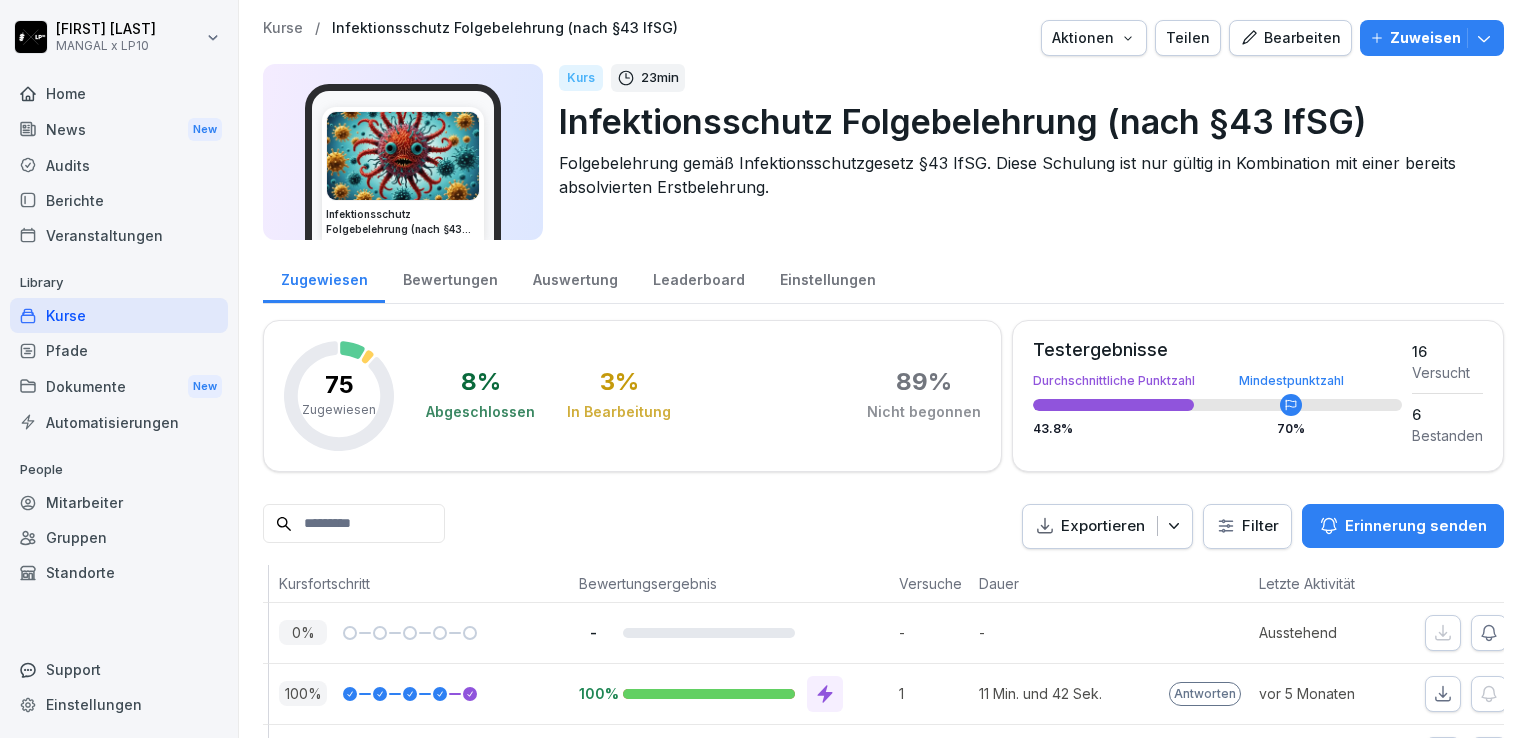 scroll, scrollTop: 0, scrollLeft: 194, axis: horizontal 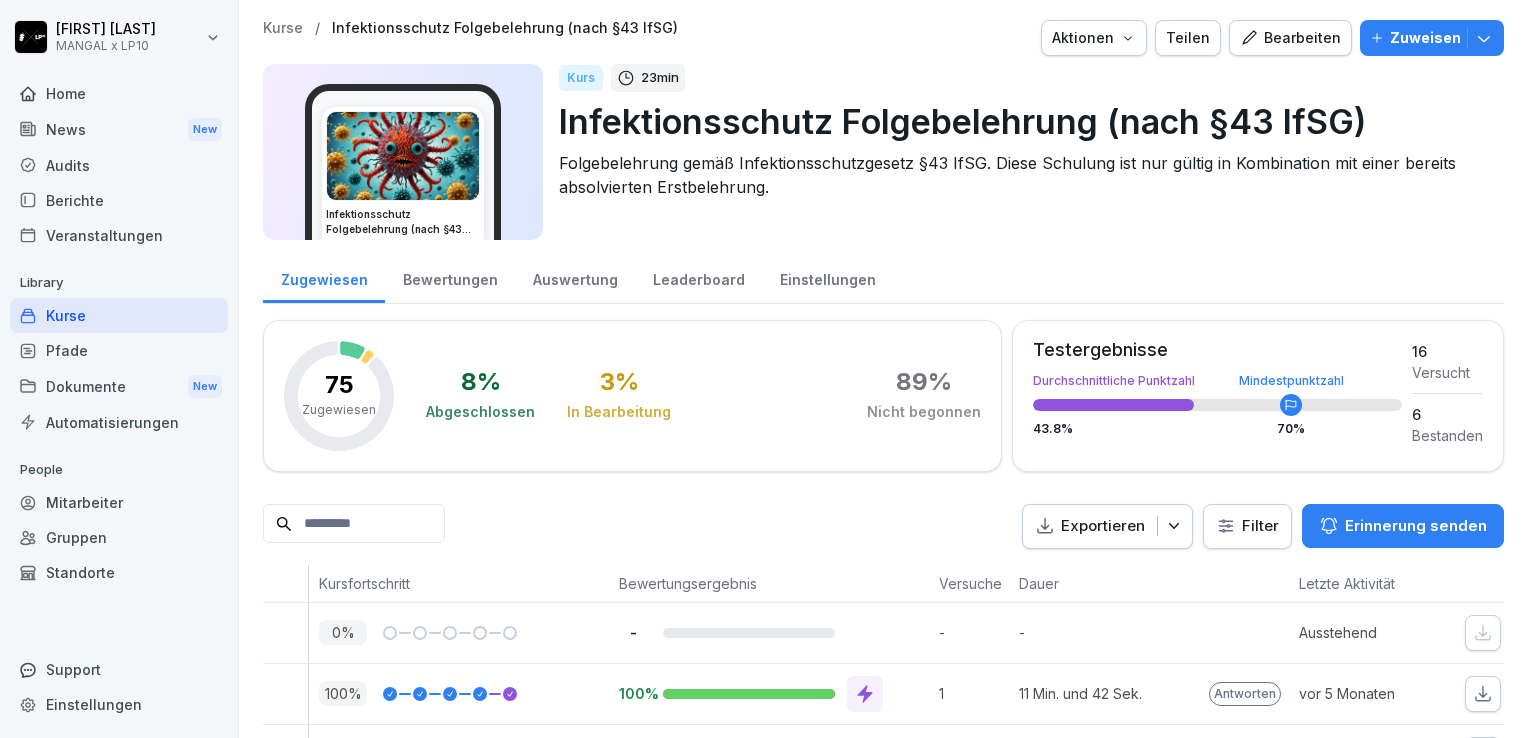drag, startPoint x: 954, startPoint y: 721, endPoint x: 964, endPoint y: 710, distance: 14.866069 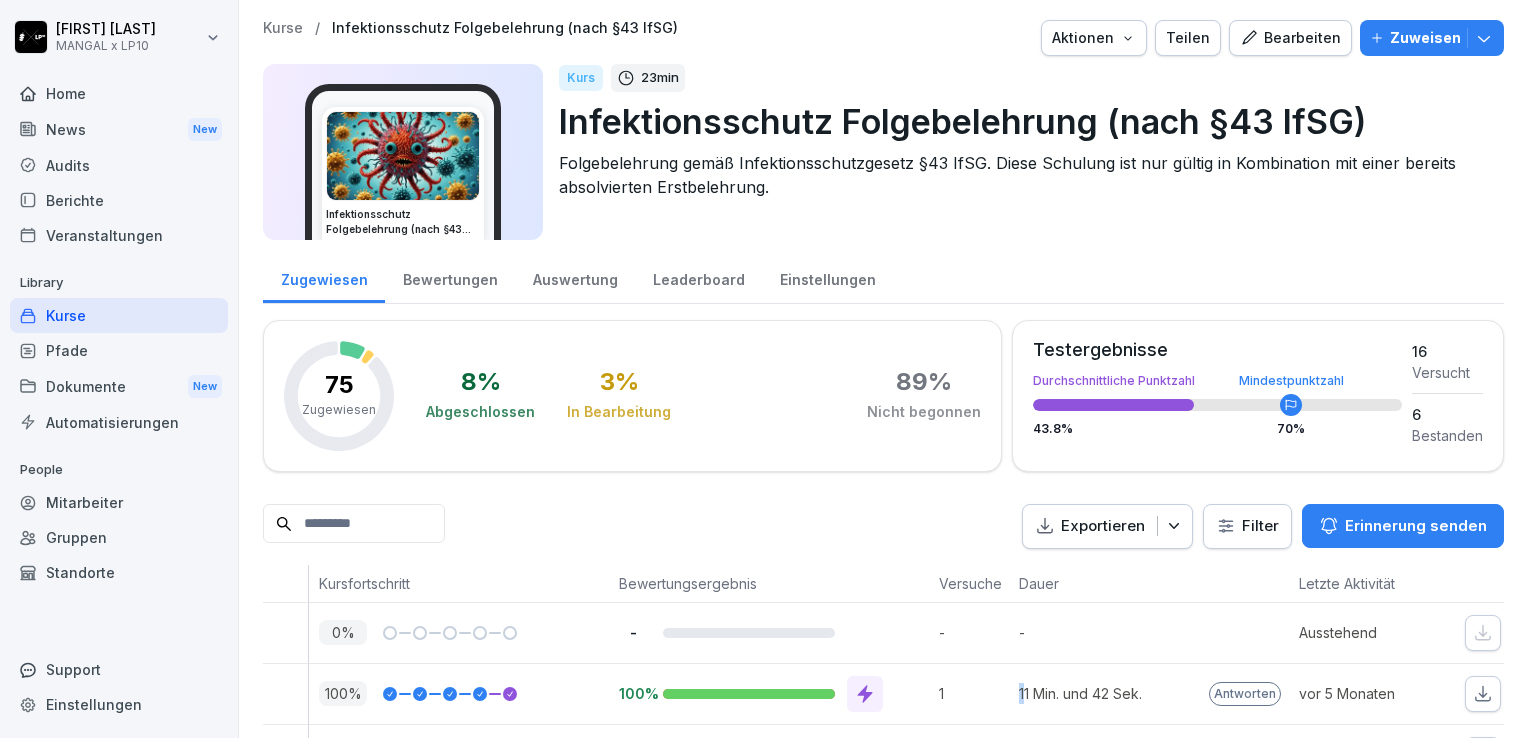drag, startPoint x: 964, startPoint y: 710, endPoint x: 1022, endPoint y: 701, distance: 58.694122 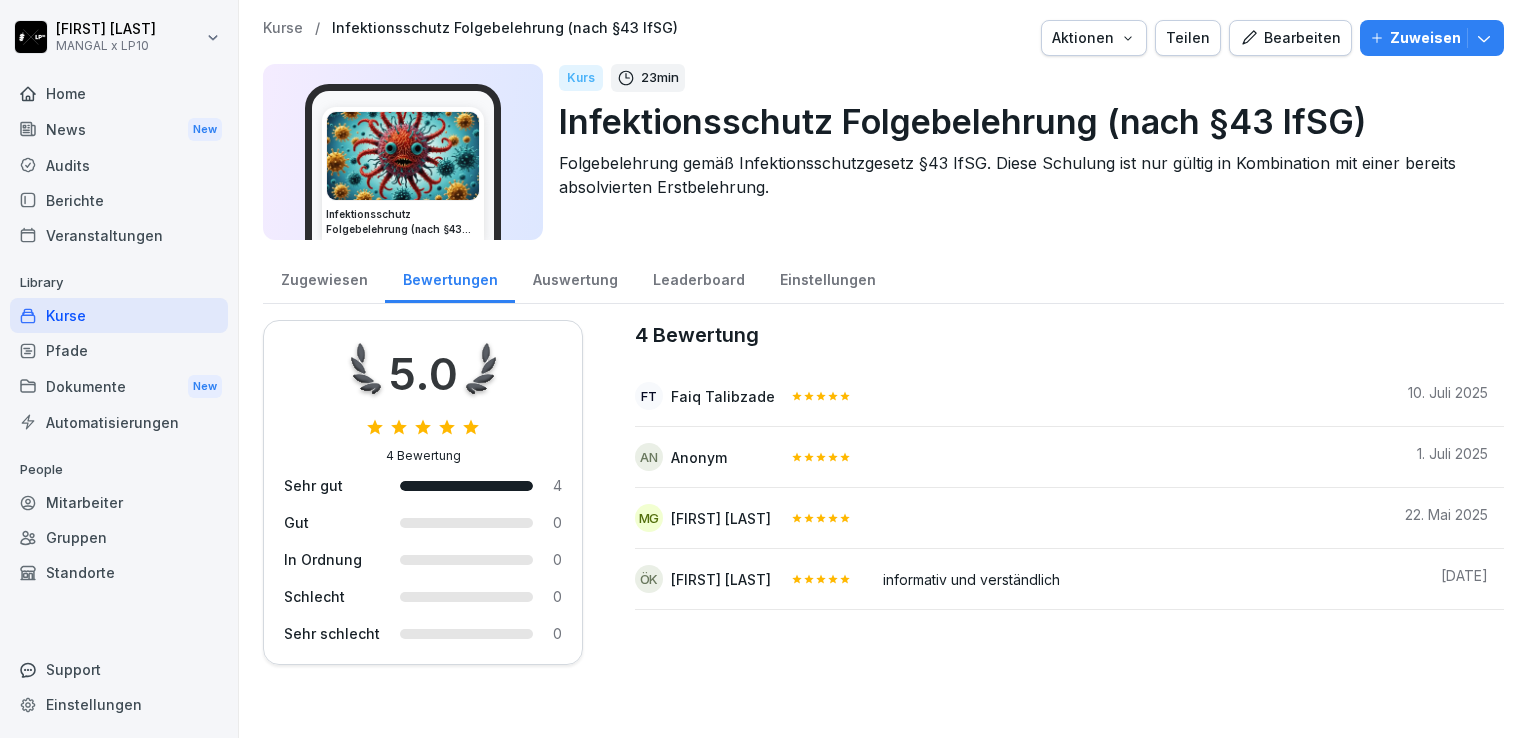 click on "Leaderboard" at bounding box center [698, 277] 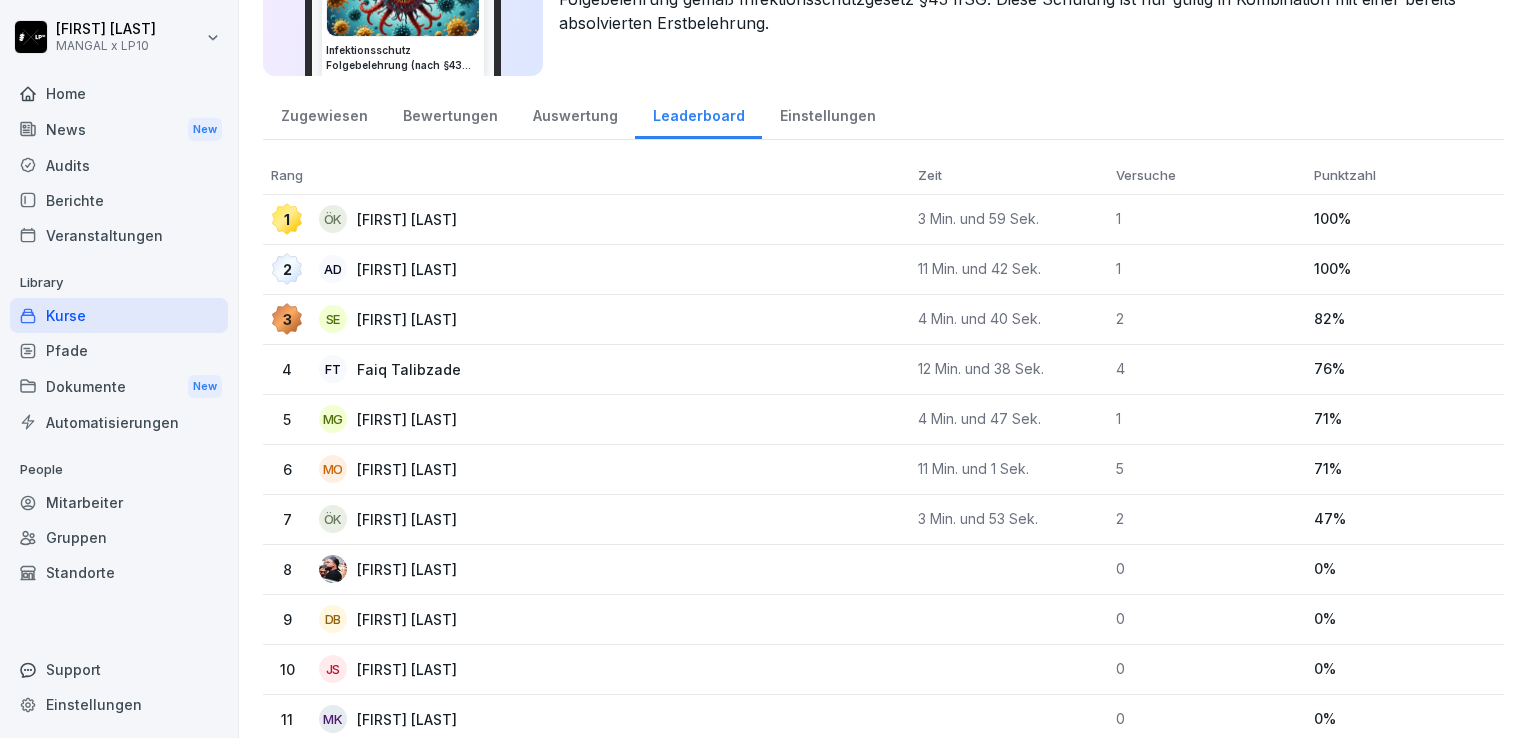 scroll, scrollTop: 0, scrollLeft: 0, axis: both 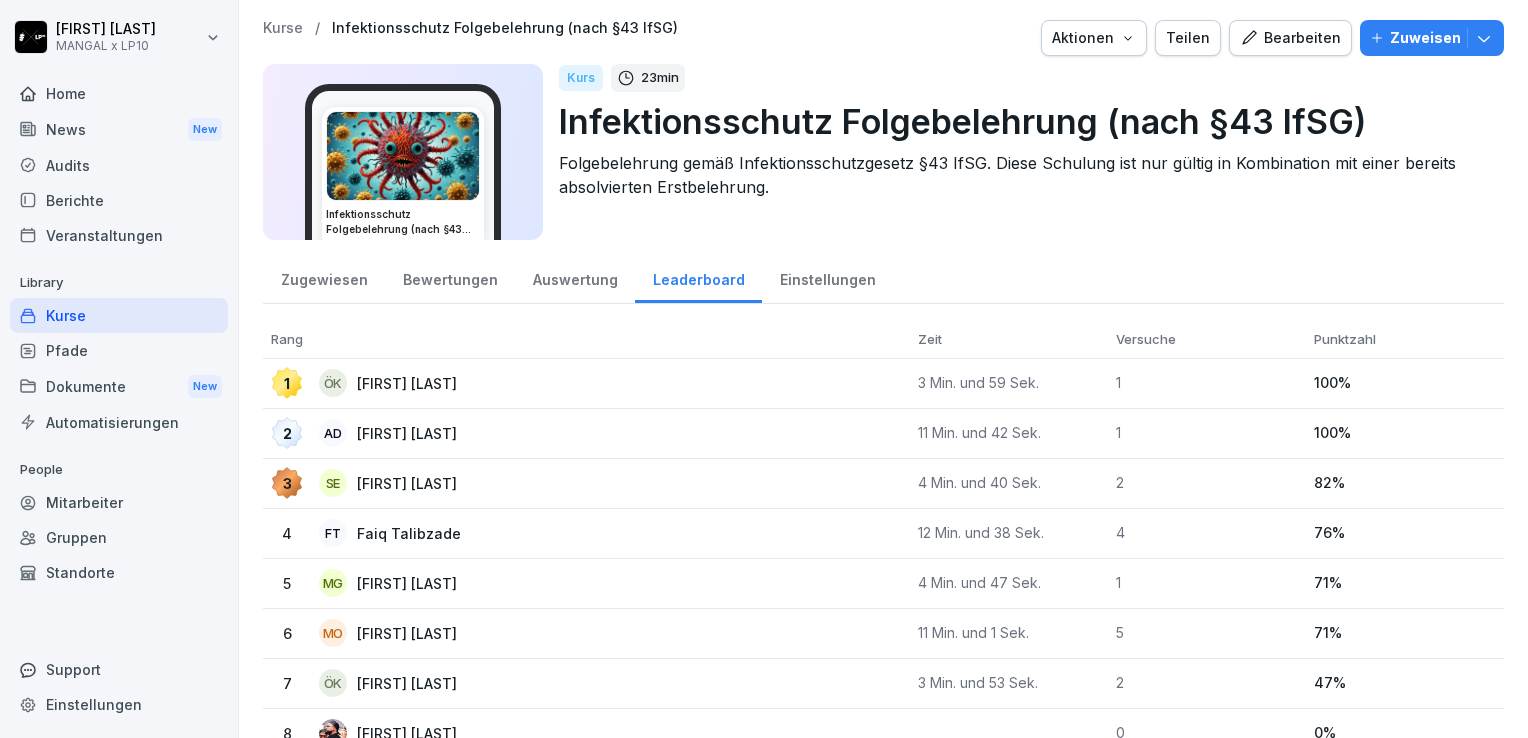 click on "Home" at bounding box center (119, 93) 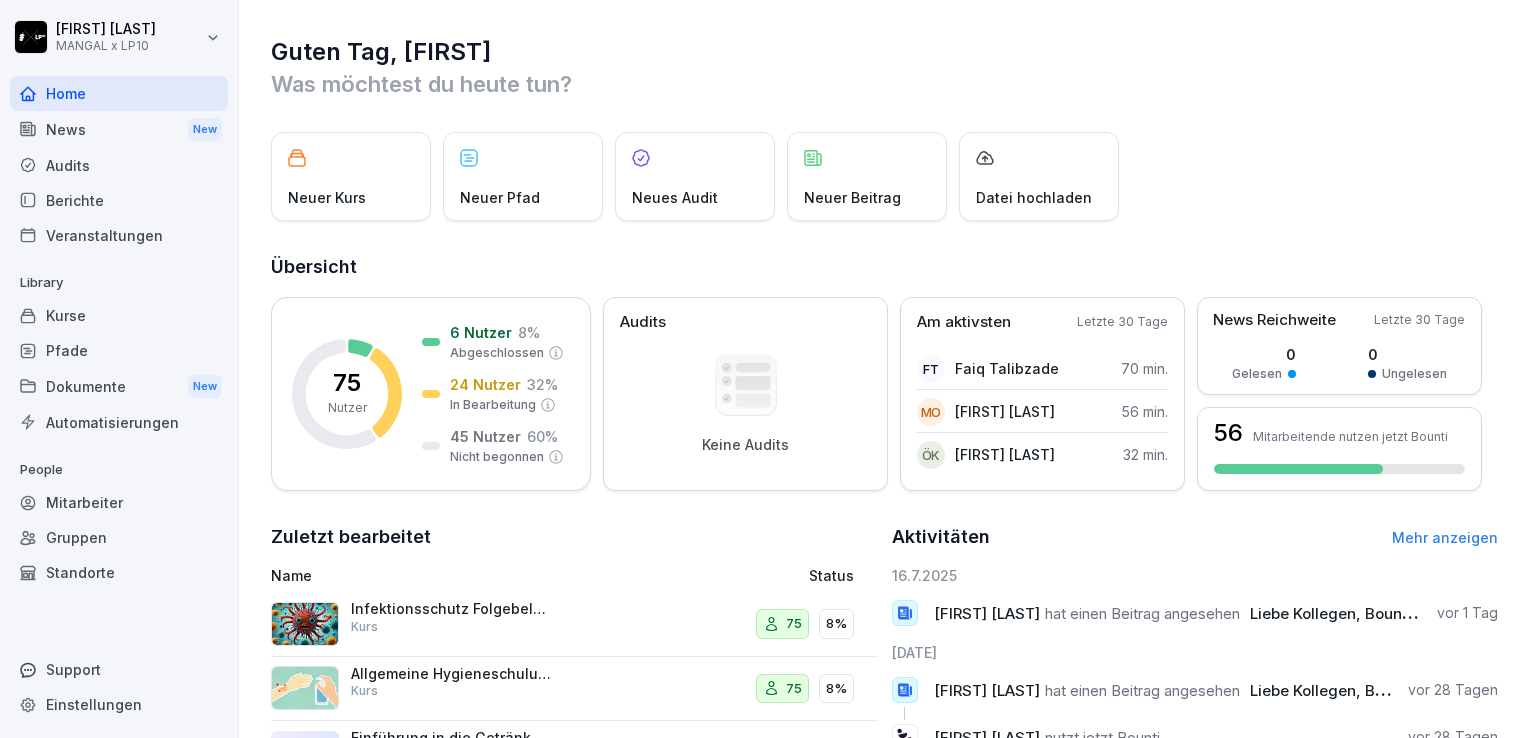 click on "News New" at bounding box center [119, 129] 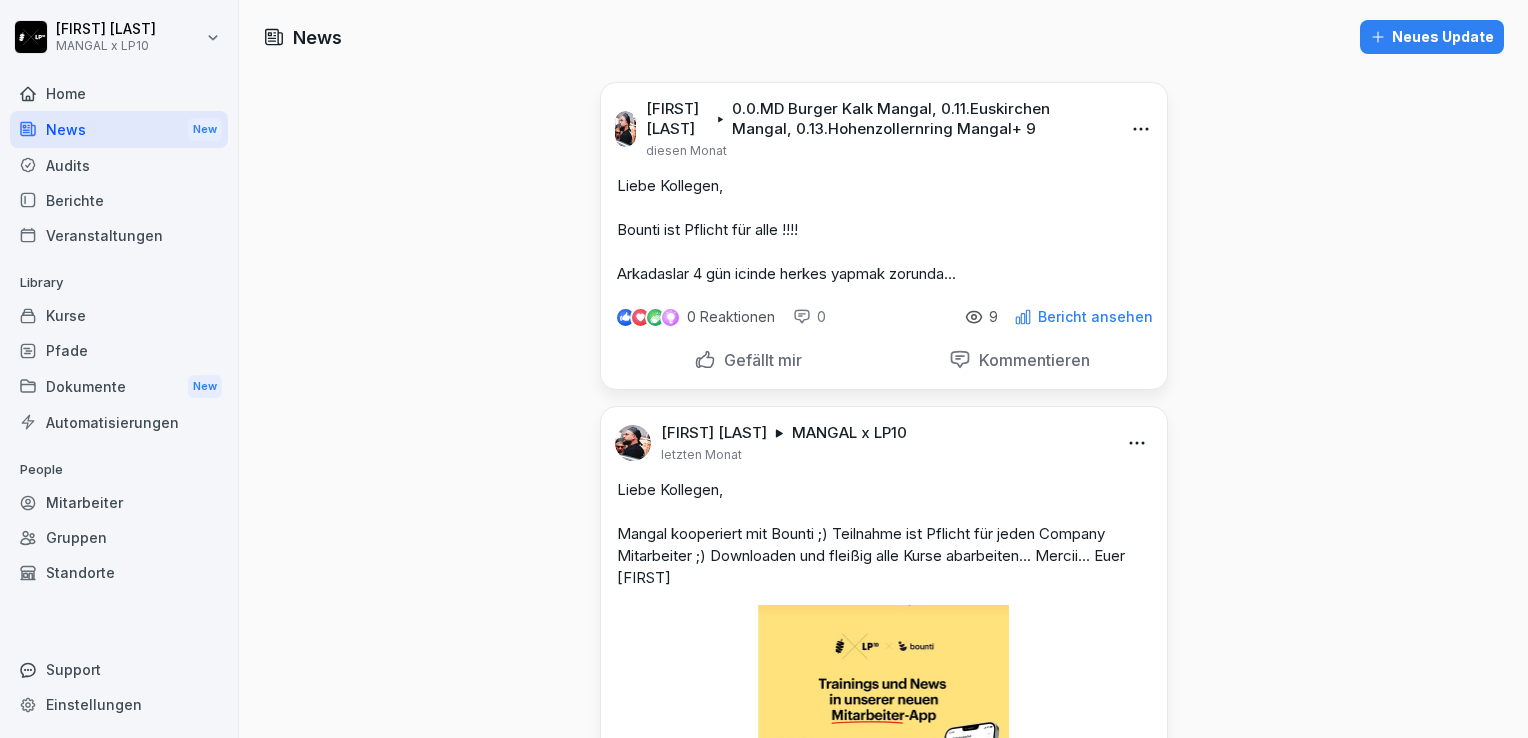 click on "Audits" at bounding box center [119, 165] 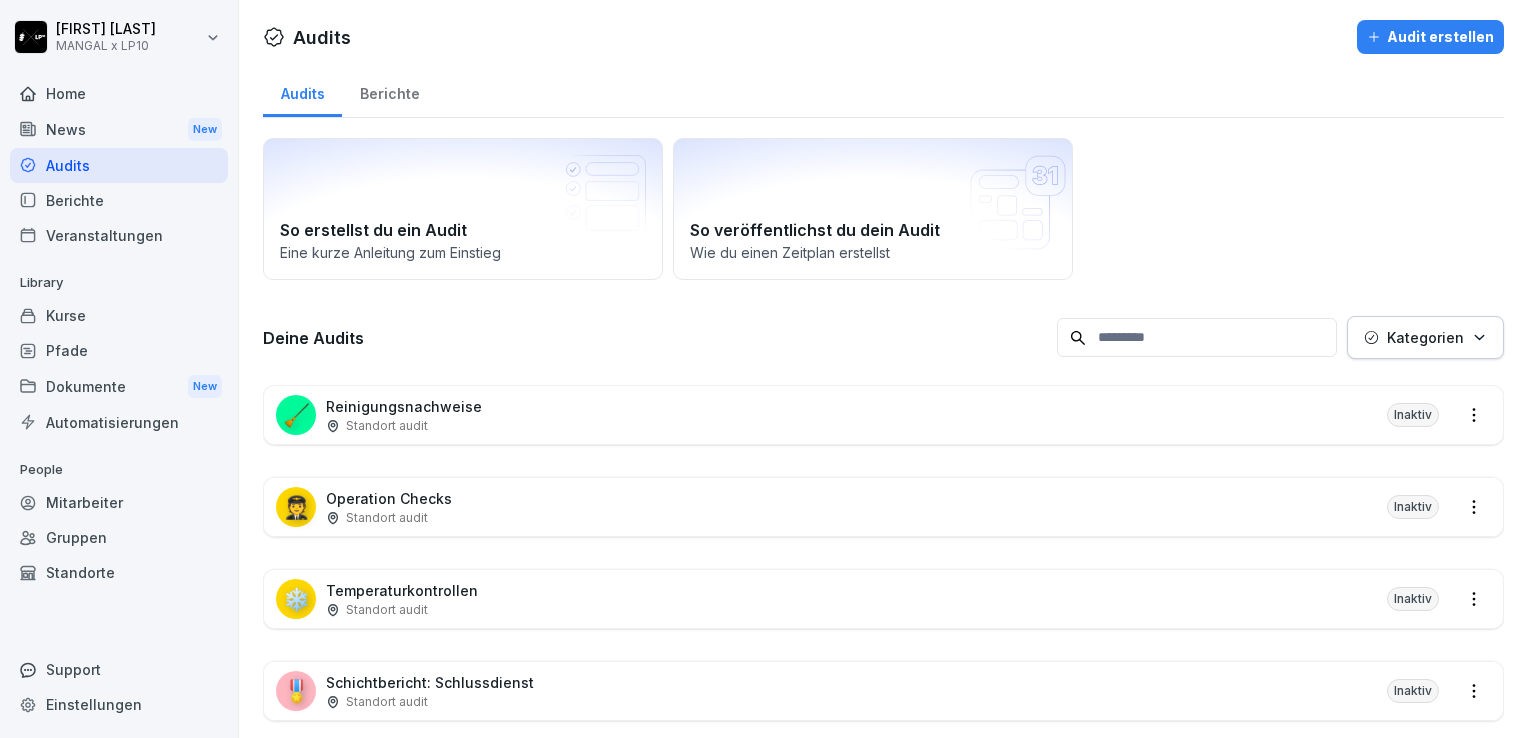 click on "Home" at bounding box center (119, 93) 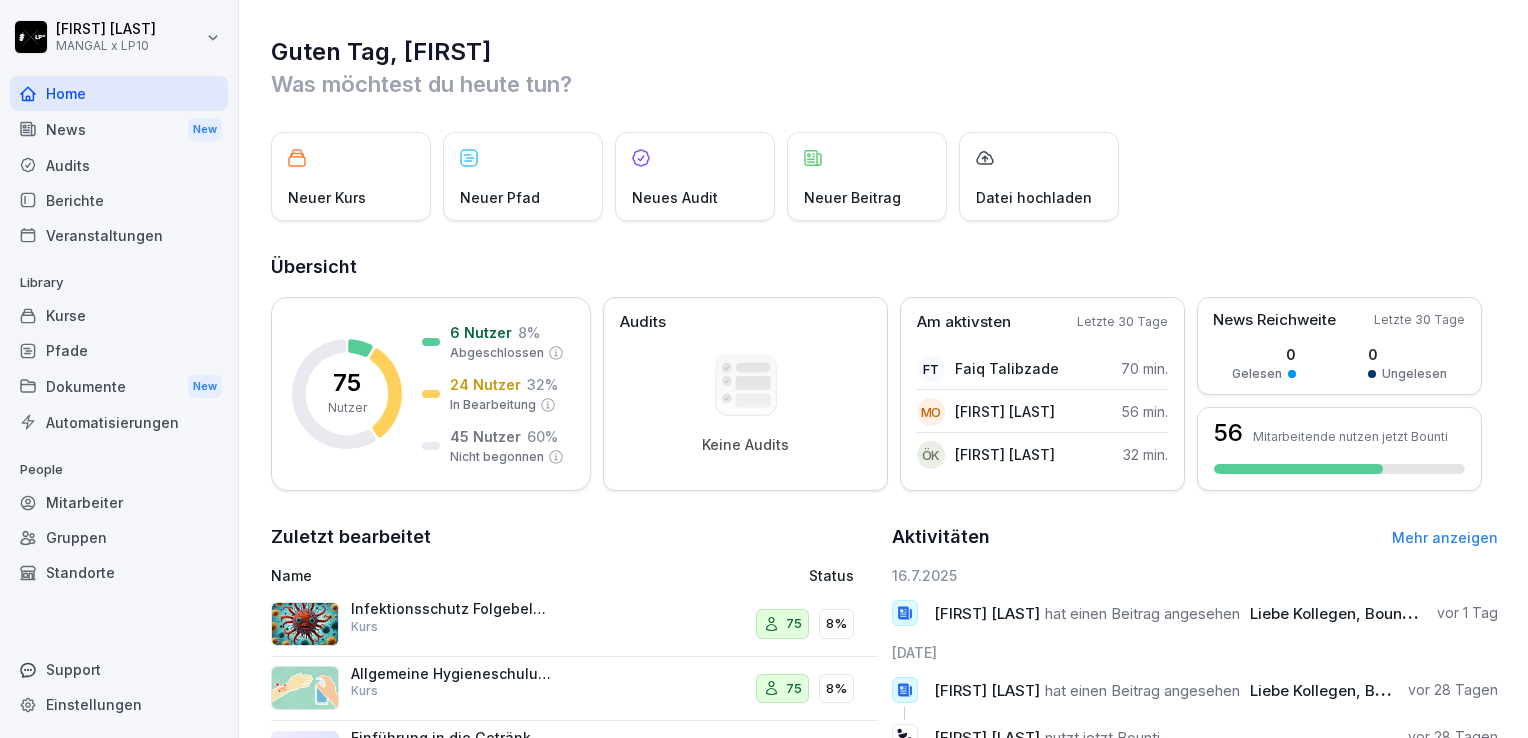 scroll, scrollTop: 0, scrollLeft: 0, axis: both 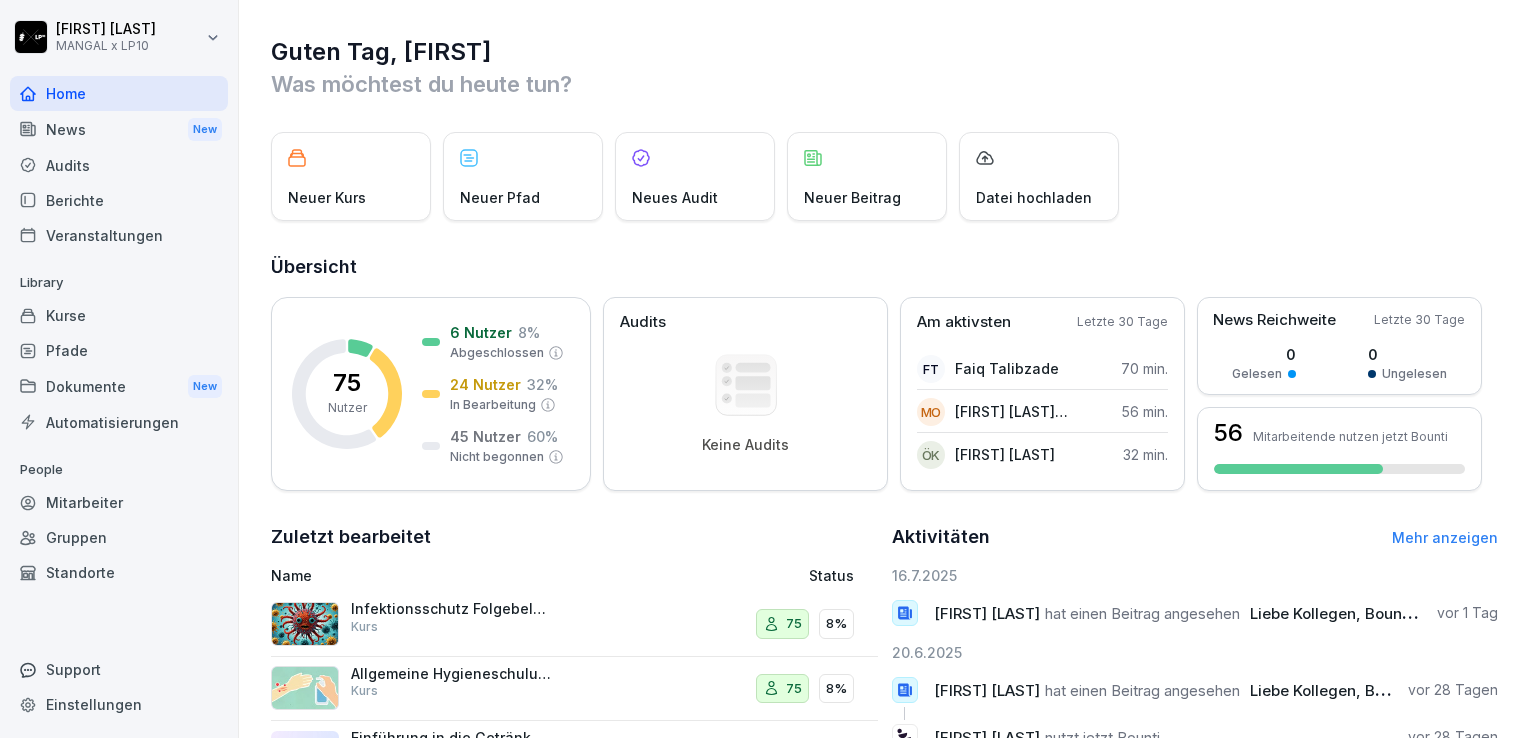 click on "Was möchtest du heute tun?" at bounding box center (884, 84) 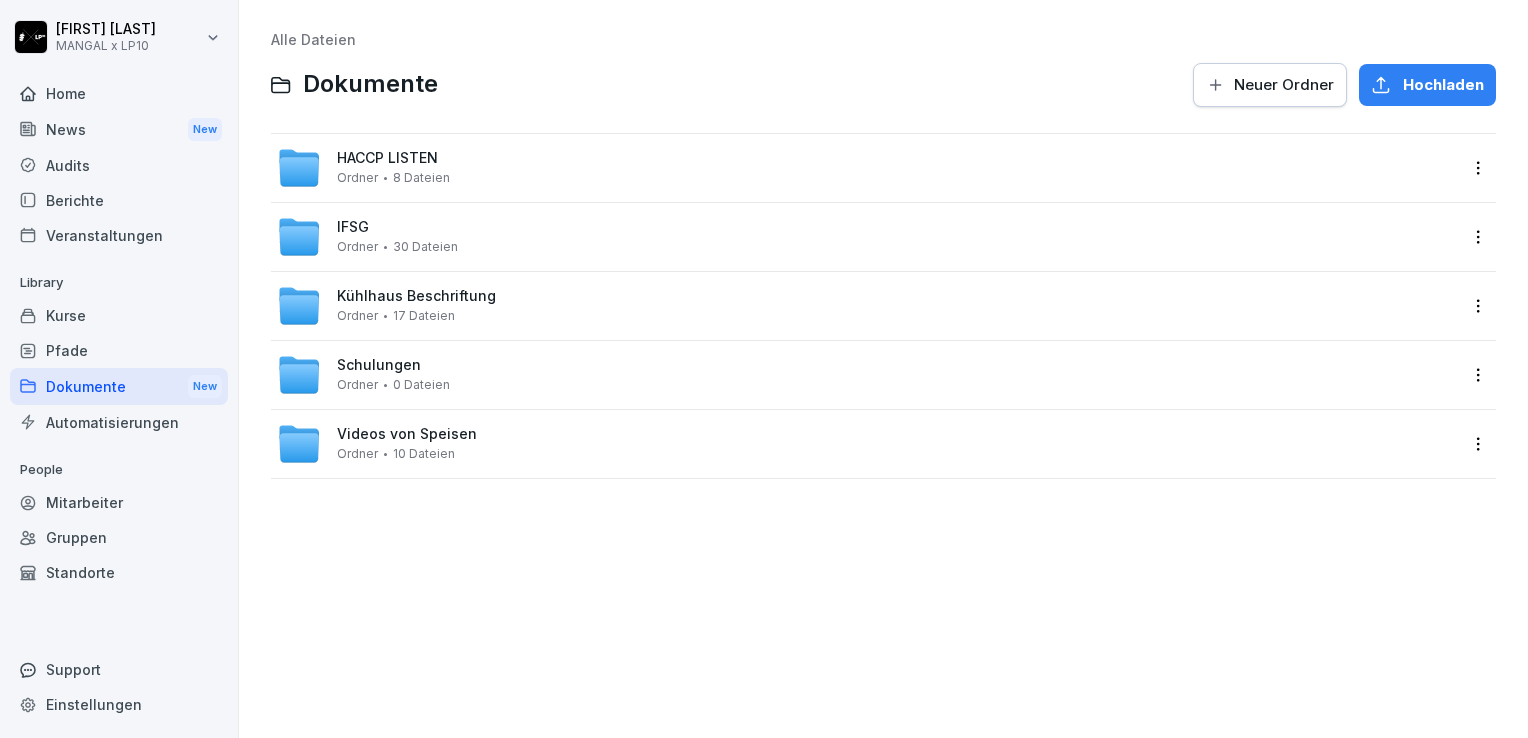 click on "HACCP LISTEN Ordner 8 Dateien" at bounding box center [867, 168] 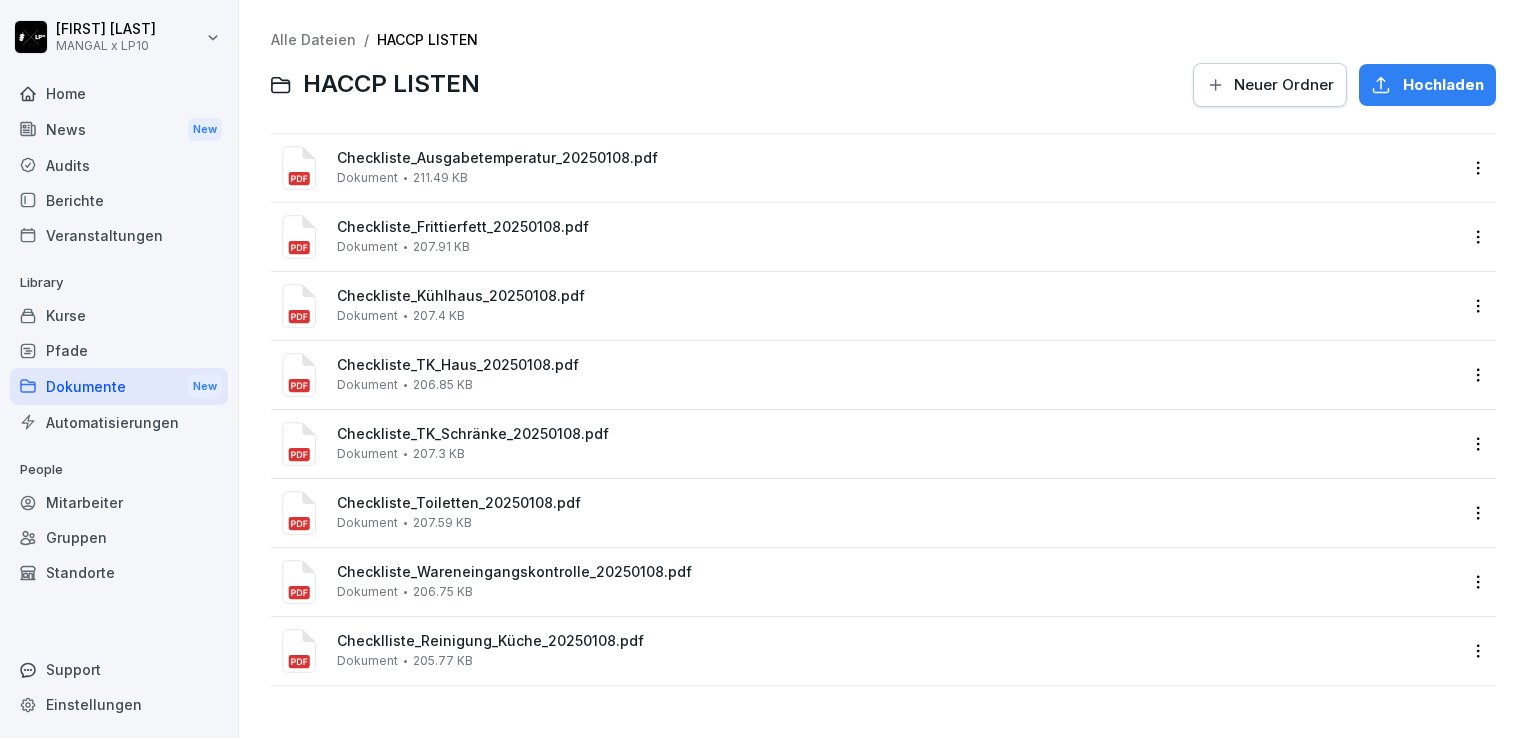 click on "Dokumente New" at bounding box center [119, 386] 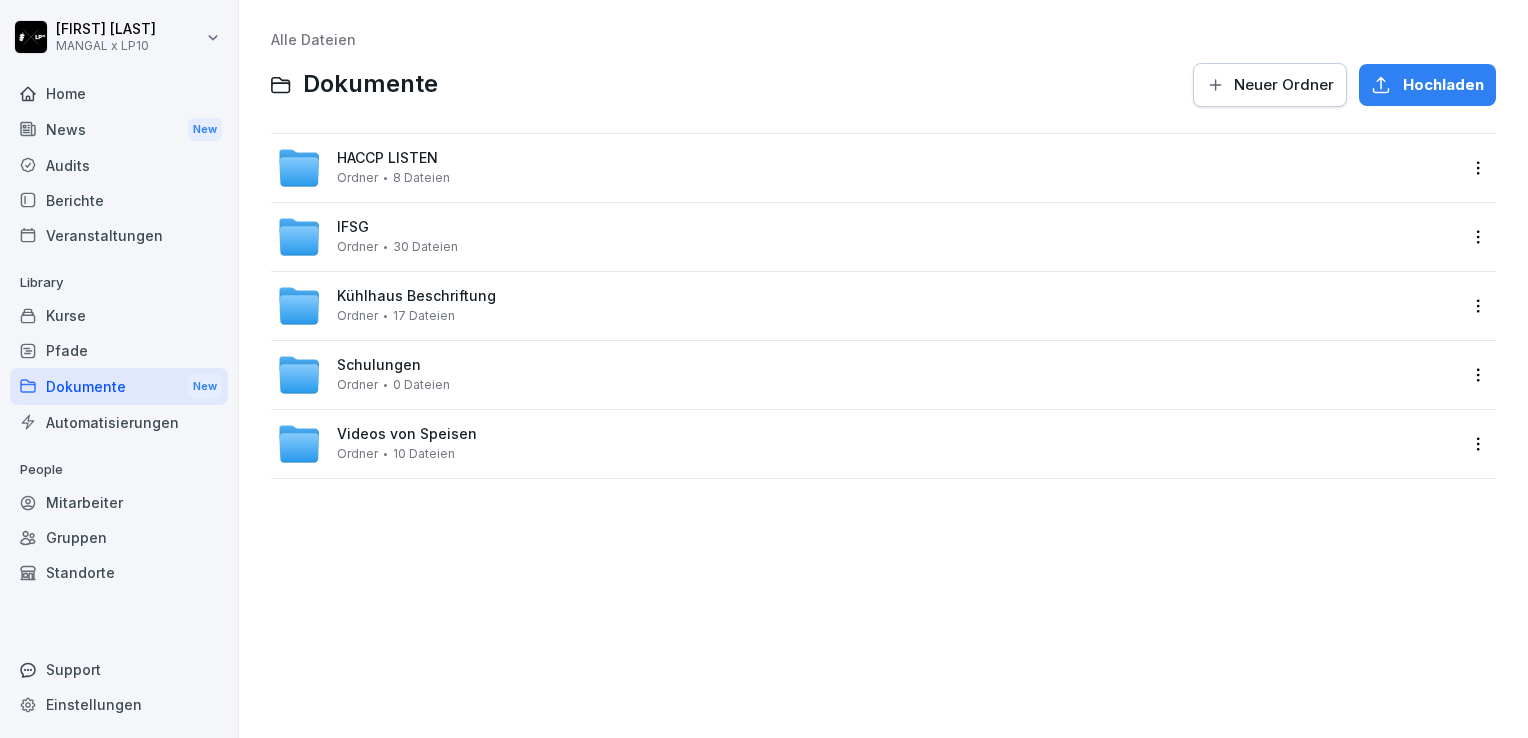 click on "Videos von Speisen" at bounding box center (407, 434) 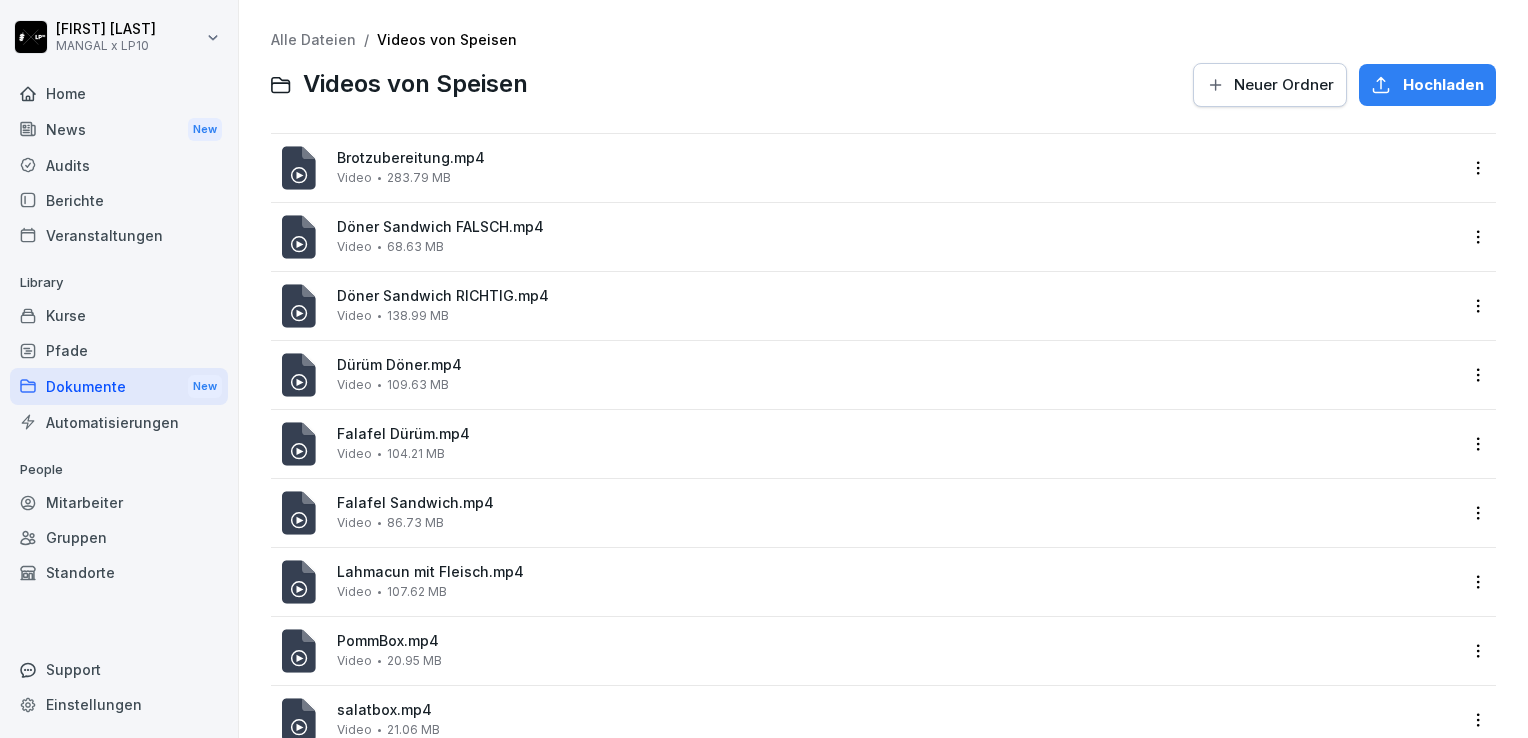 click on "Brotzubereitung.mp4" at bounding box center (897, 158) 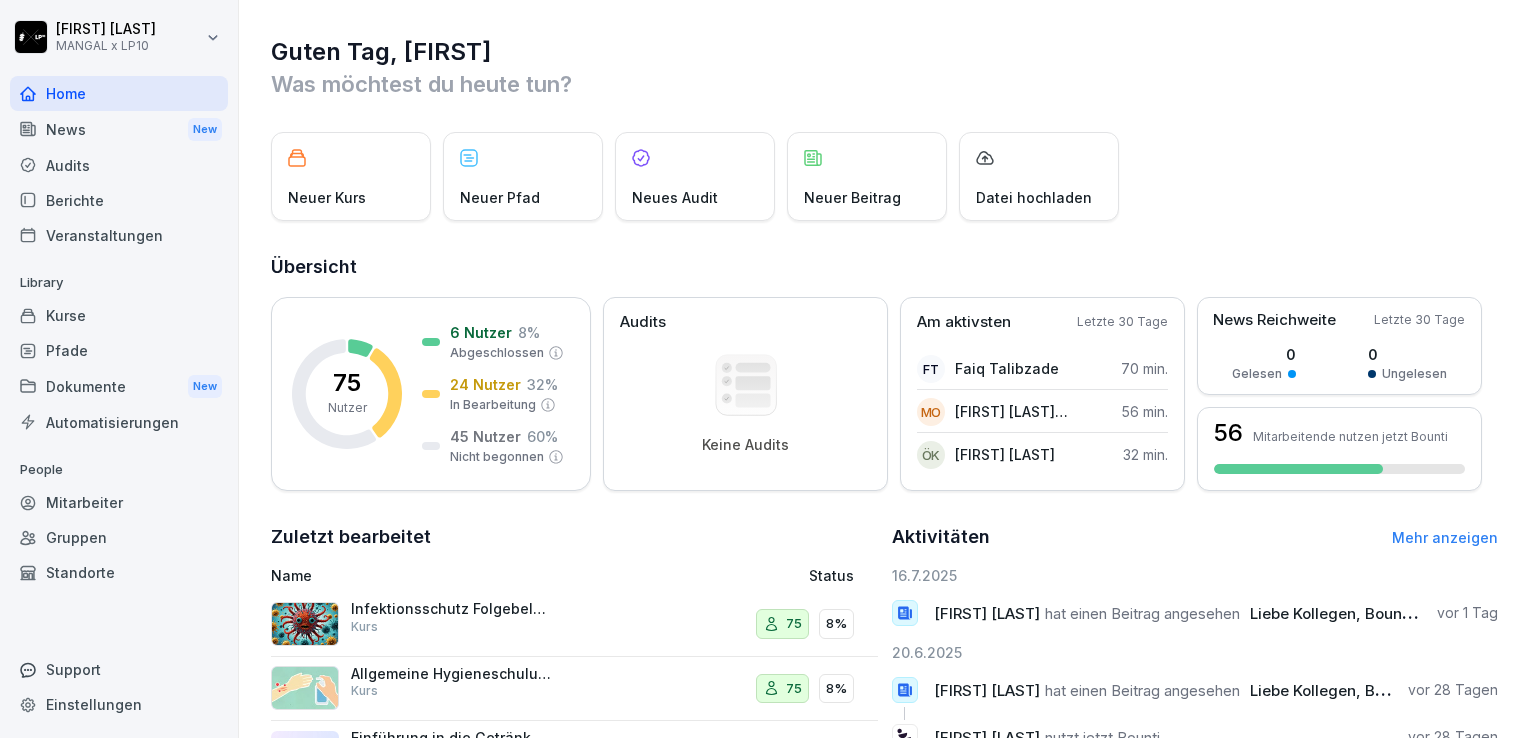 click on "Was möchtest du heute tun?" at bounding box center [884, 84] 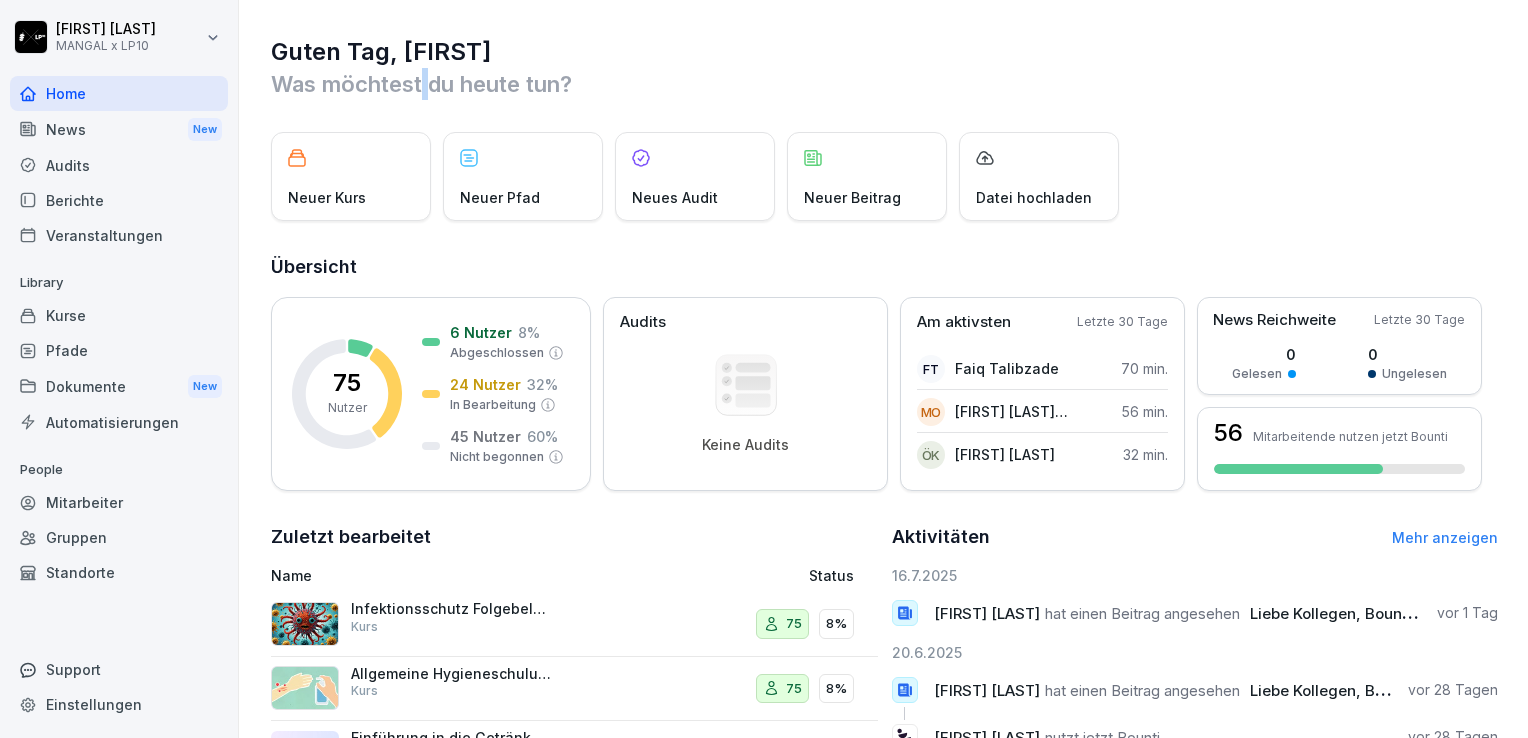 click on "Was möchtest du heute tun?" at bounding box center (884, 84) 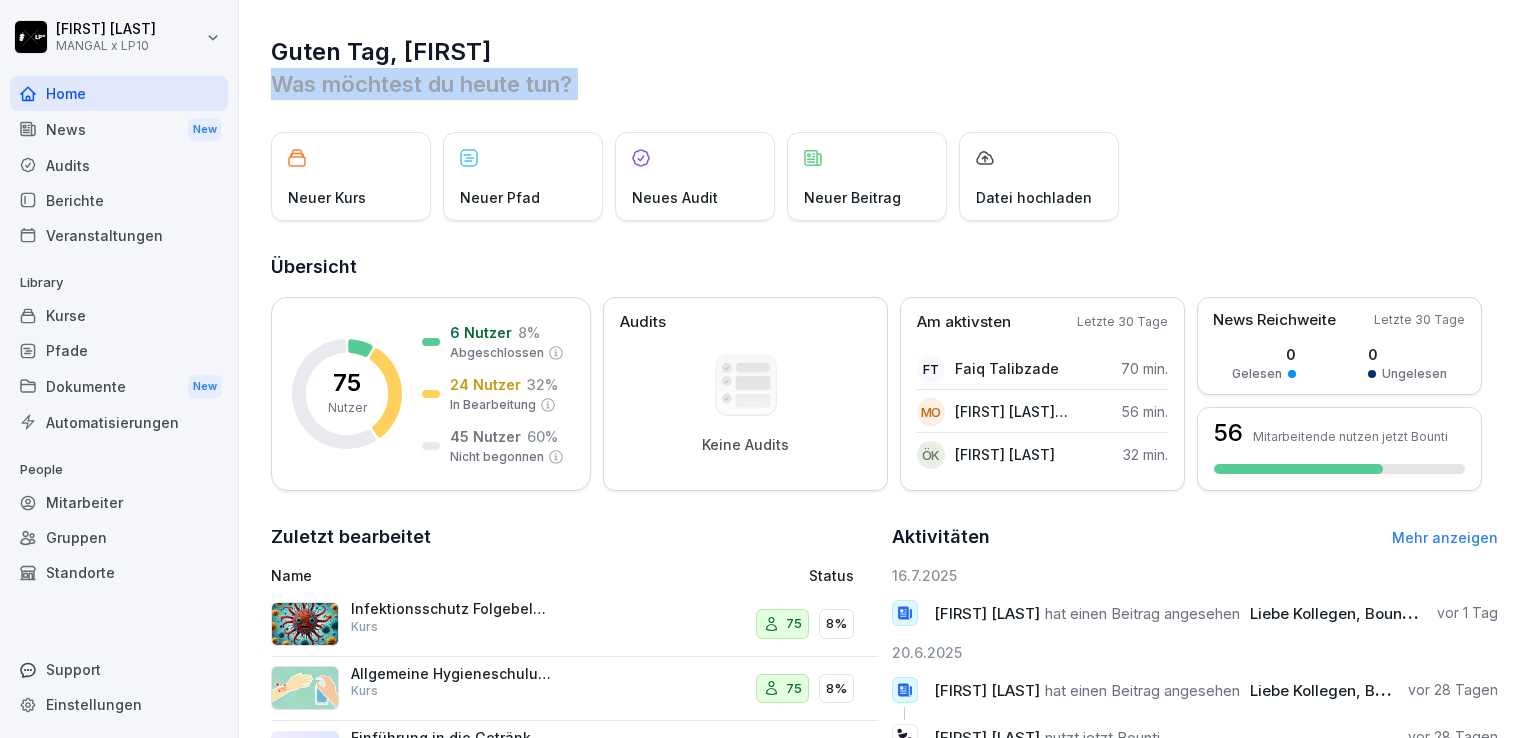 click on "Was möchtest du heute tun?" at bounding box center [884, 84] 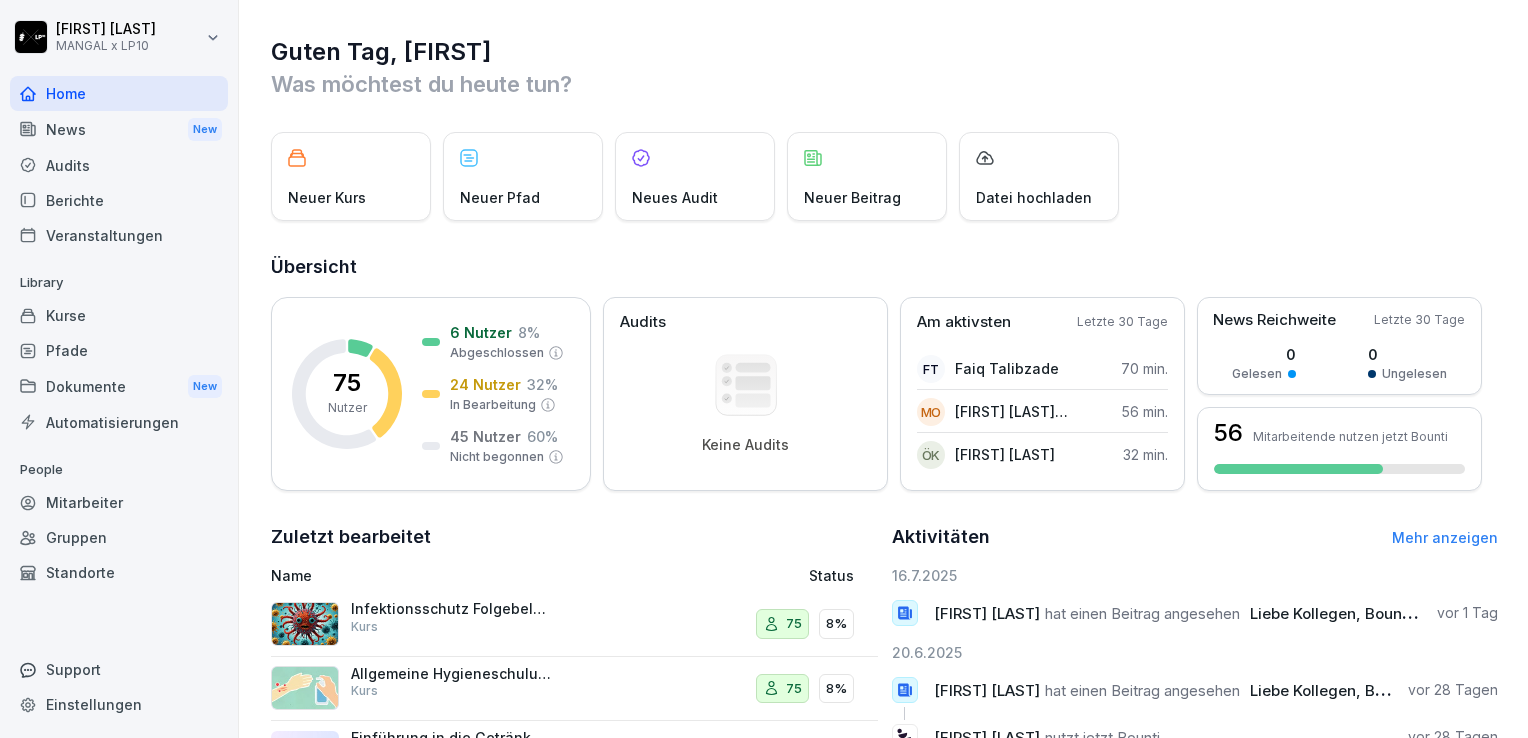 drag, startPoint x: 424, startPoint y: 83, endPoint x: 629, endPoint y: 64, distance: 205.8786 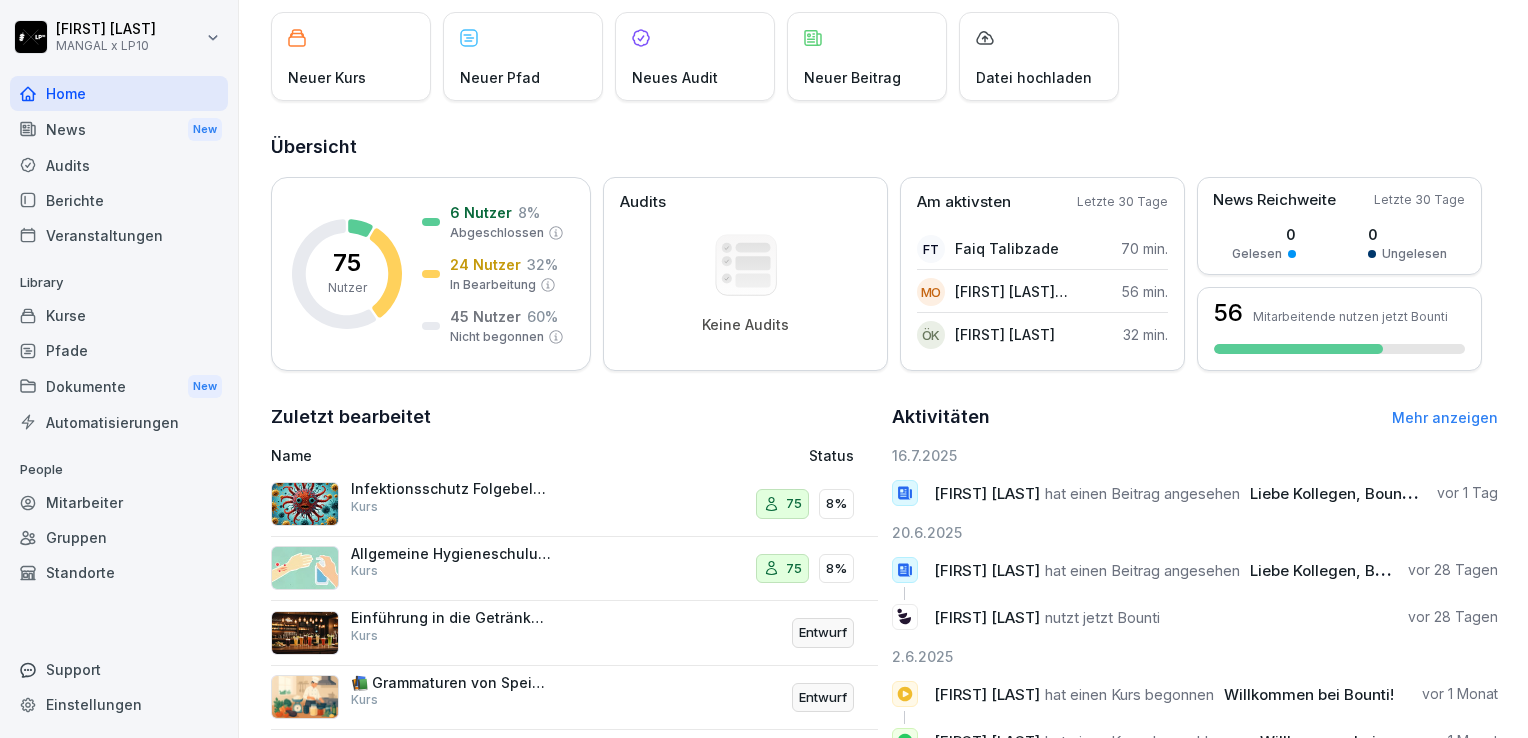scroll, scrollTop: 160, scrollLeft: 0, axis: vertical 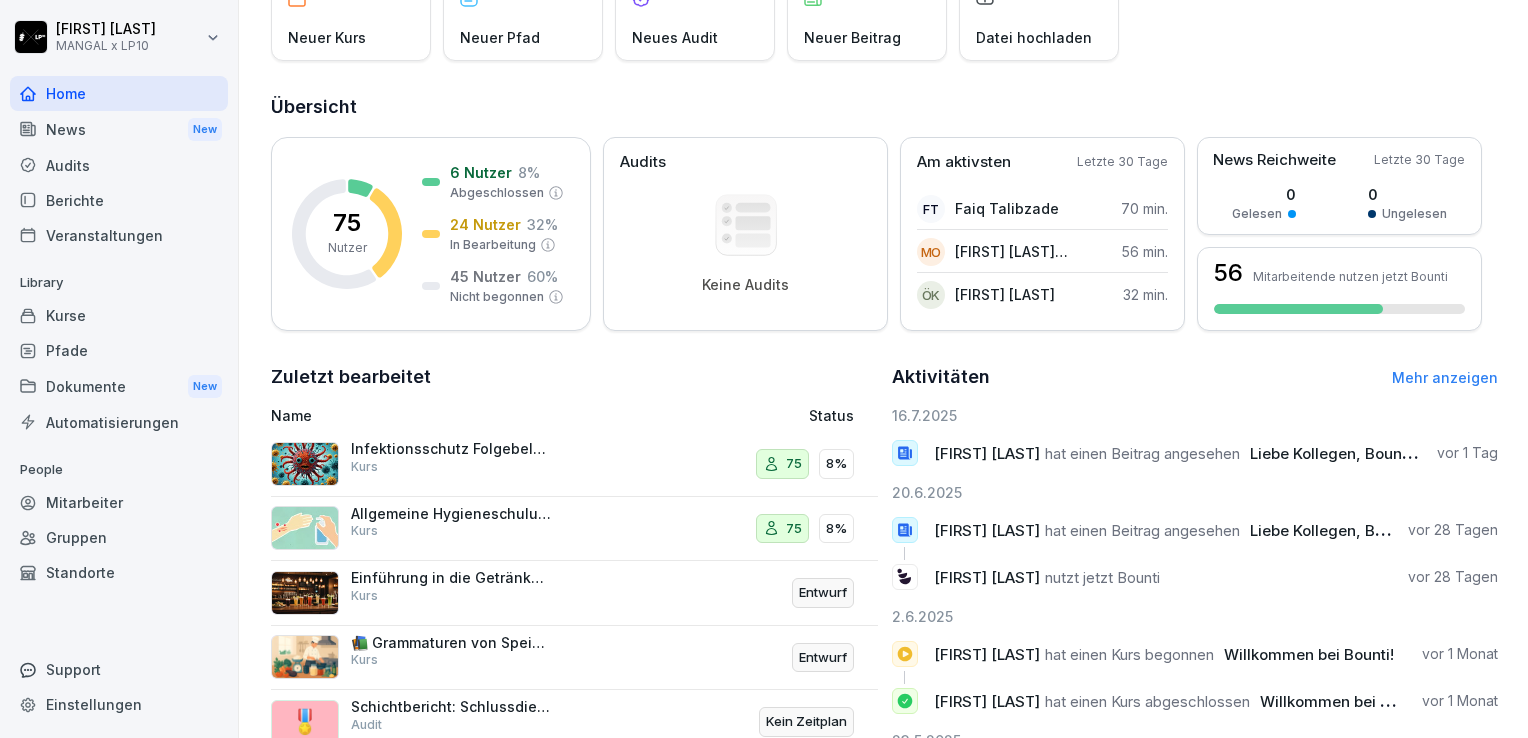 click on "Kurse" at bounding box center [119, 315] 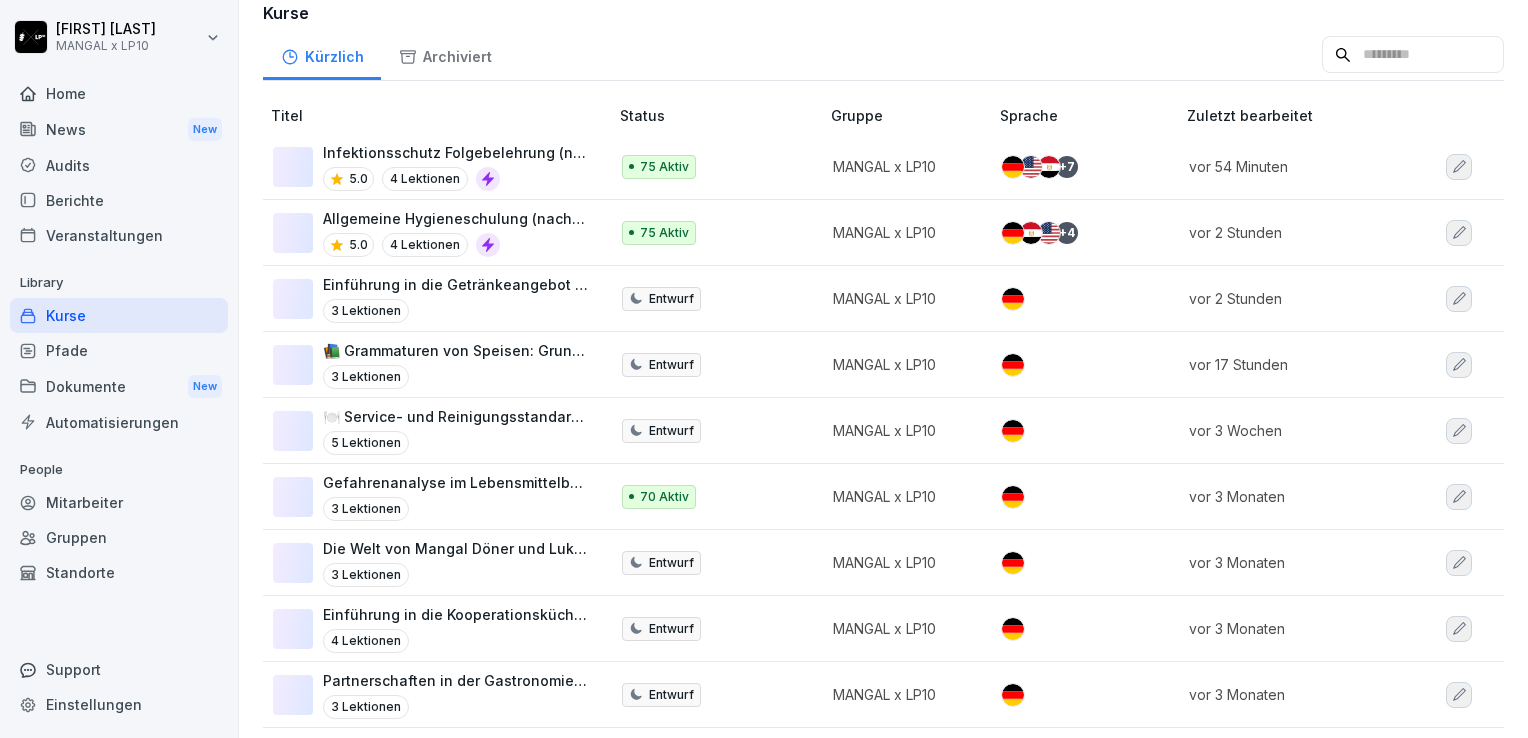 scroll, scrollTop: 0, scrollLeft: 0, axis: both 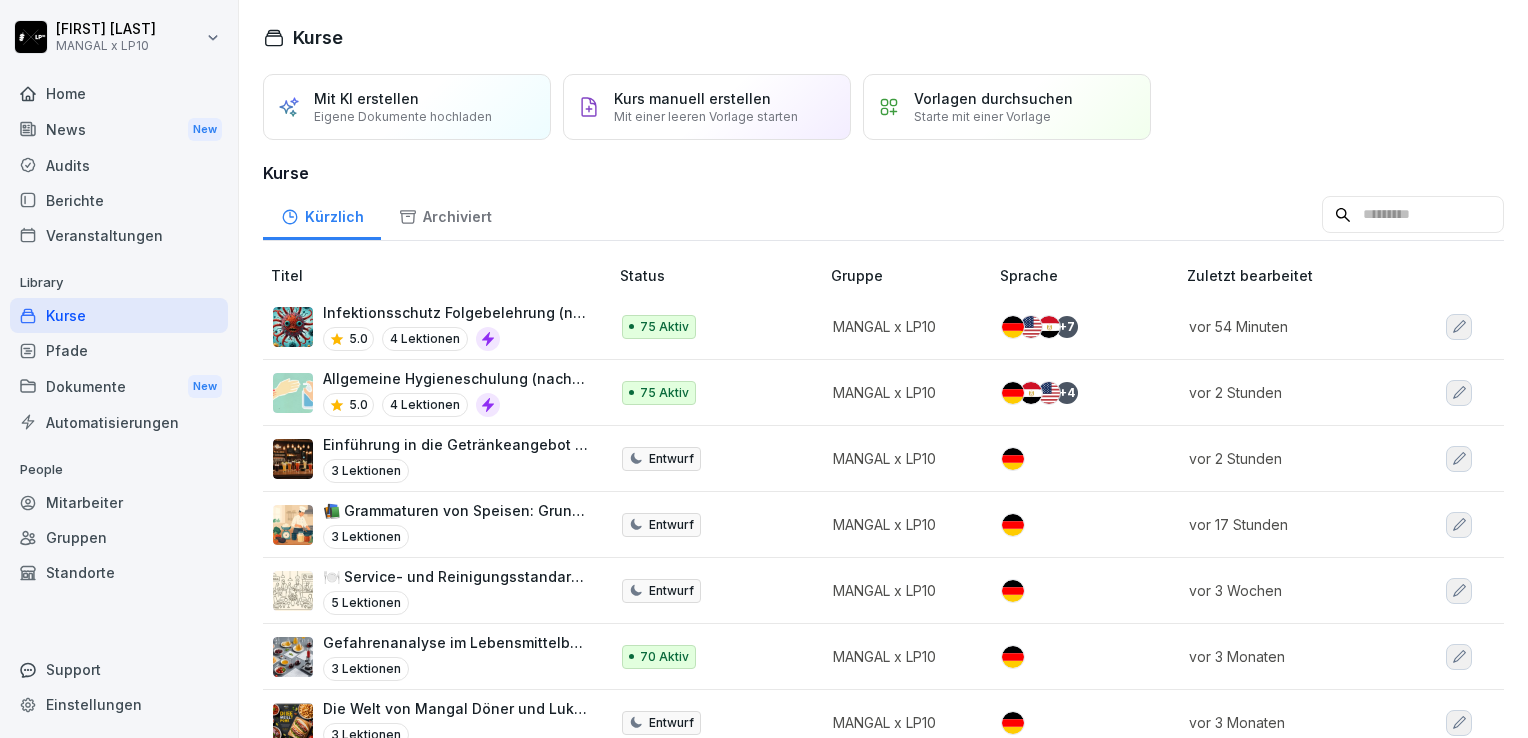click on "Pfade" at bounding box center (119, 350) 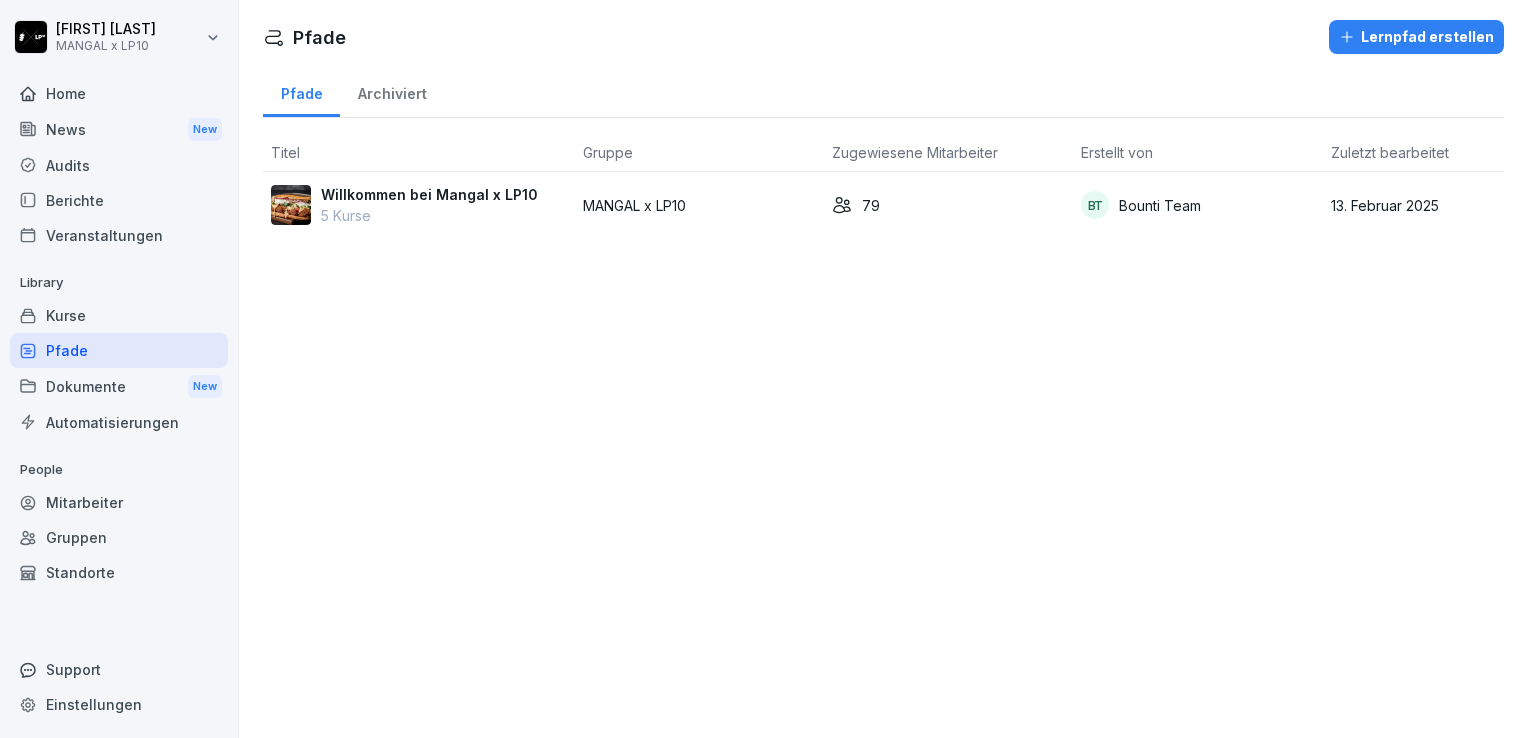 click on "Pfade Lernpfad erstellen Pfade Archiviert Titel Gruppe Zugewiesene Mitarbeiter Erstellt von Zuletzt bearbeitet Willkommen bei Mangal x LP10 5 Kurse MANGAL x LP10 79 BT Bounti Team 13. Februar 2025" at bounding box center [883, 369] 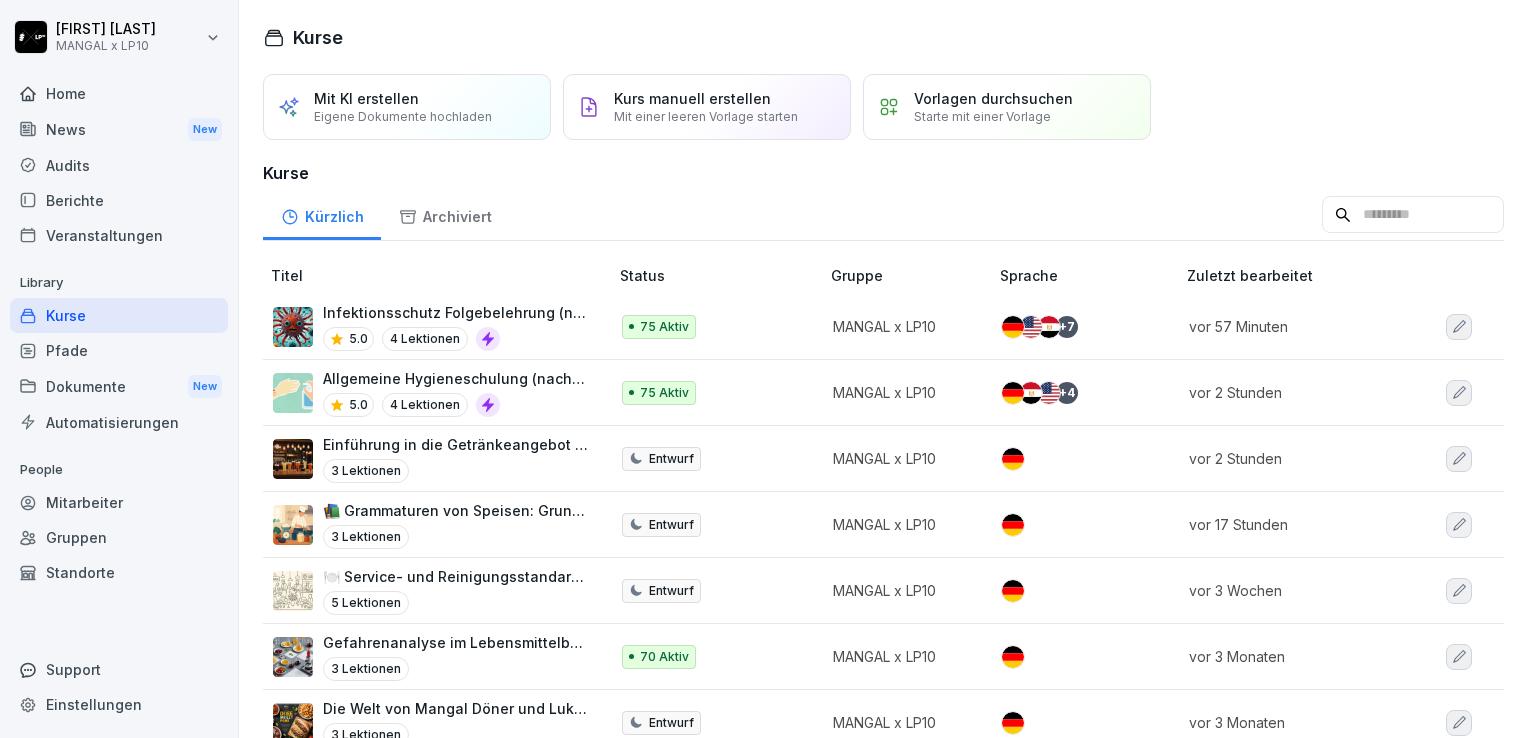 click on "Mitarbeiter" at bounding box center [119, 502] 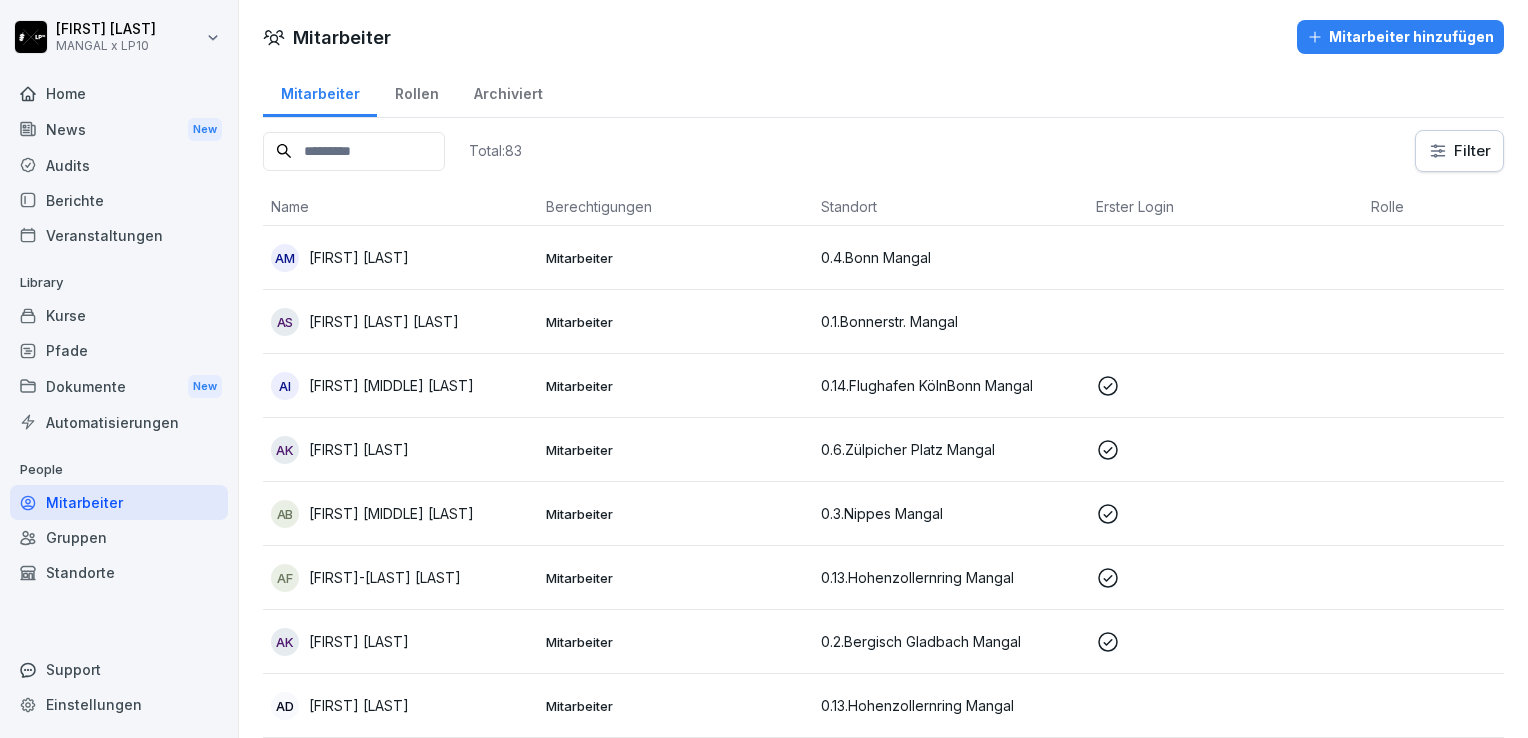 click on "Standorte" at bounding box center [119, 572] 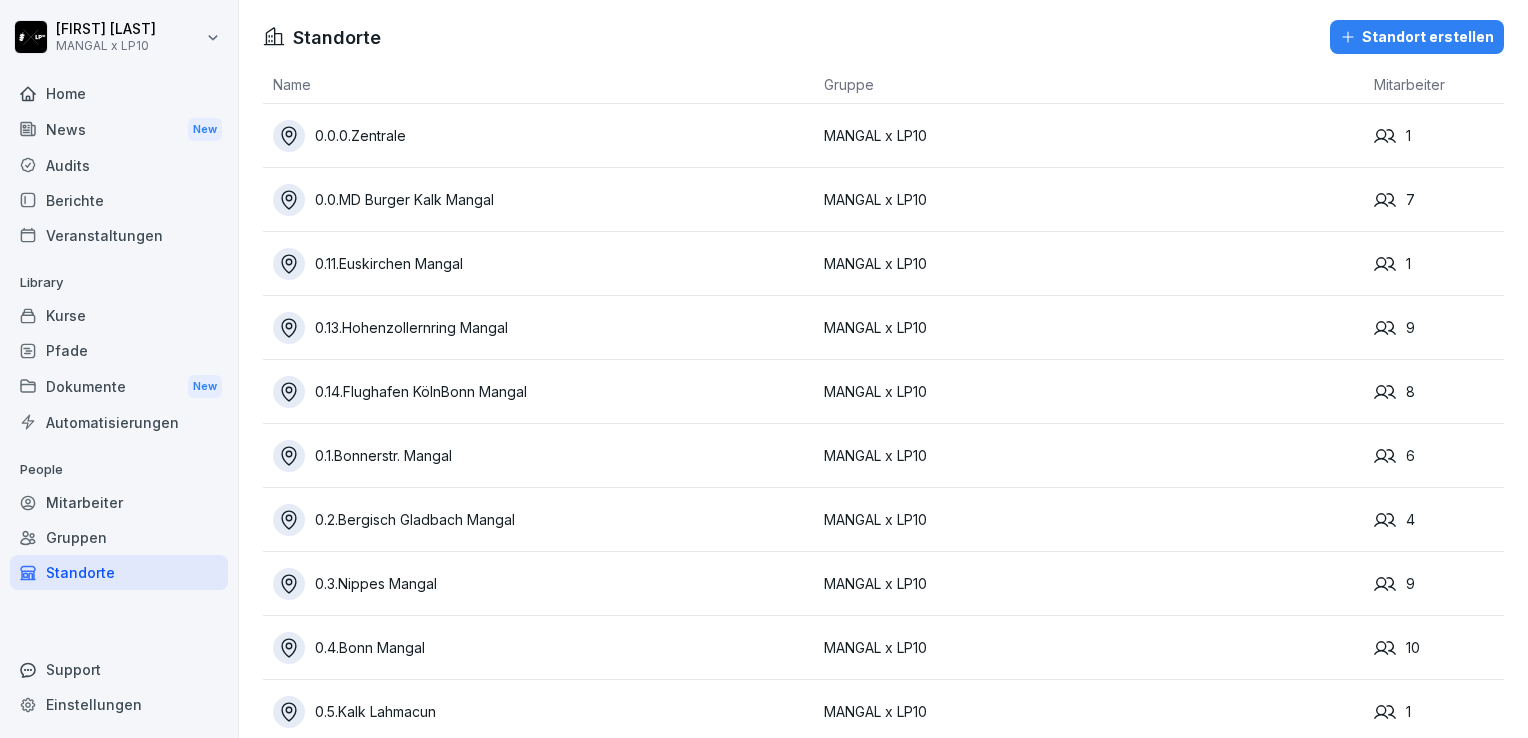 click on "Dokumente New" at bounding box center [119, 386] 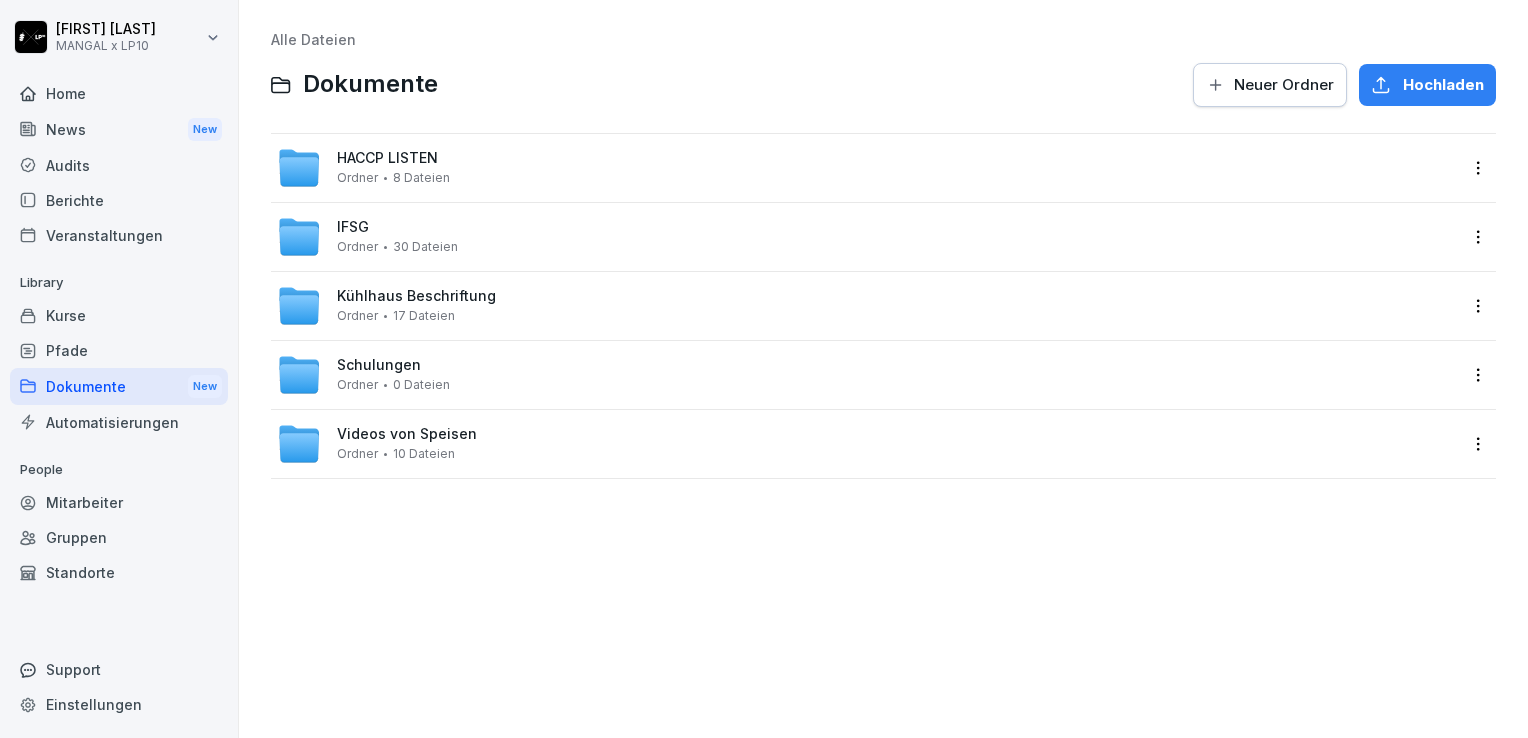 click on "Ordner" at bounding box center [357, 385] 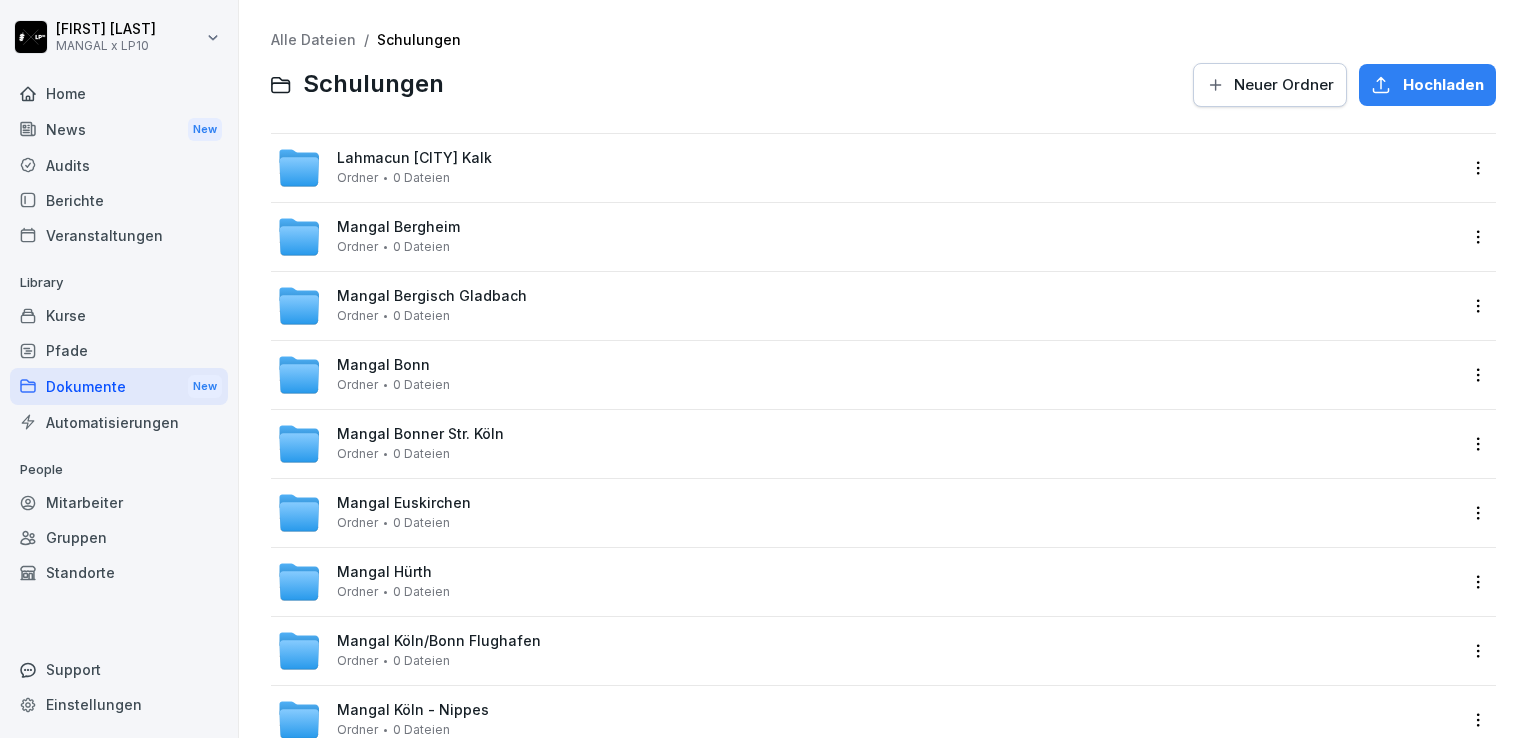 click on "0 Dateien" at bounding box center [421, 178] 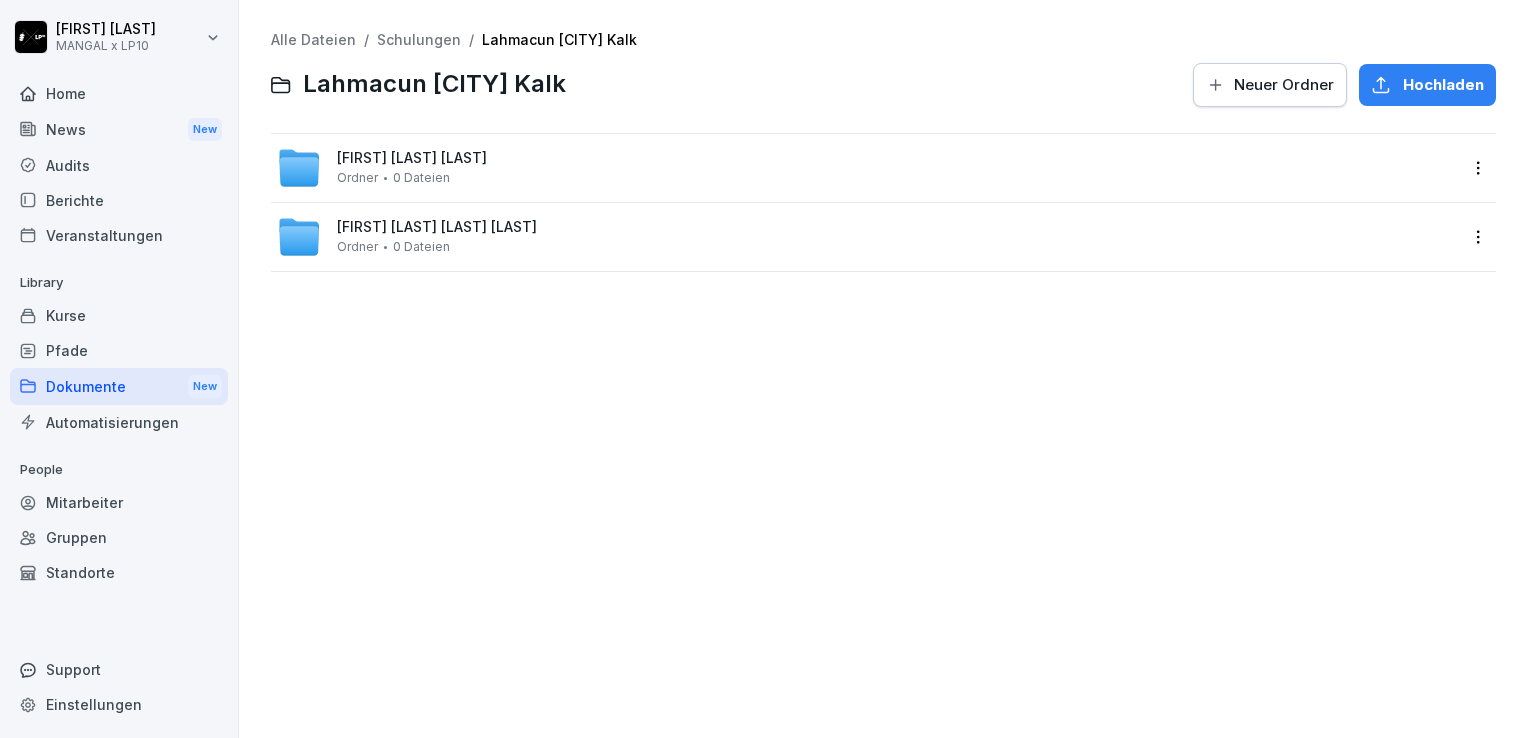 click on "Dokumente New" at bounding box center [119, 386] 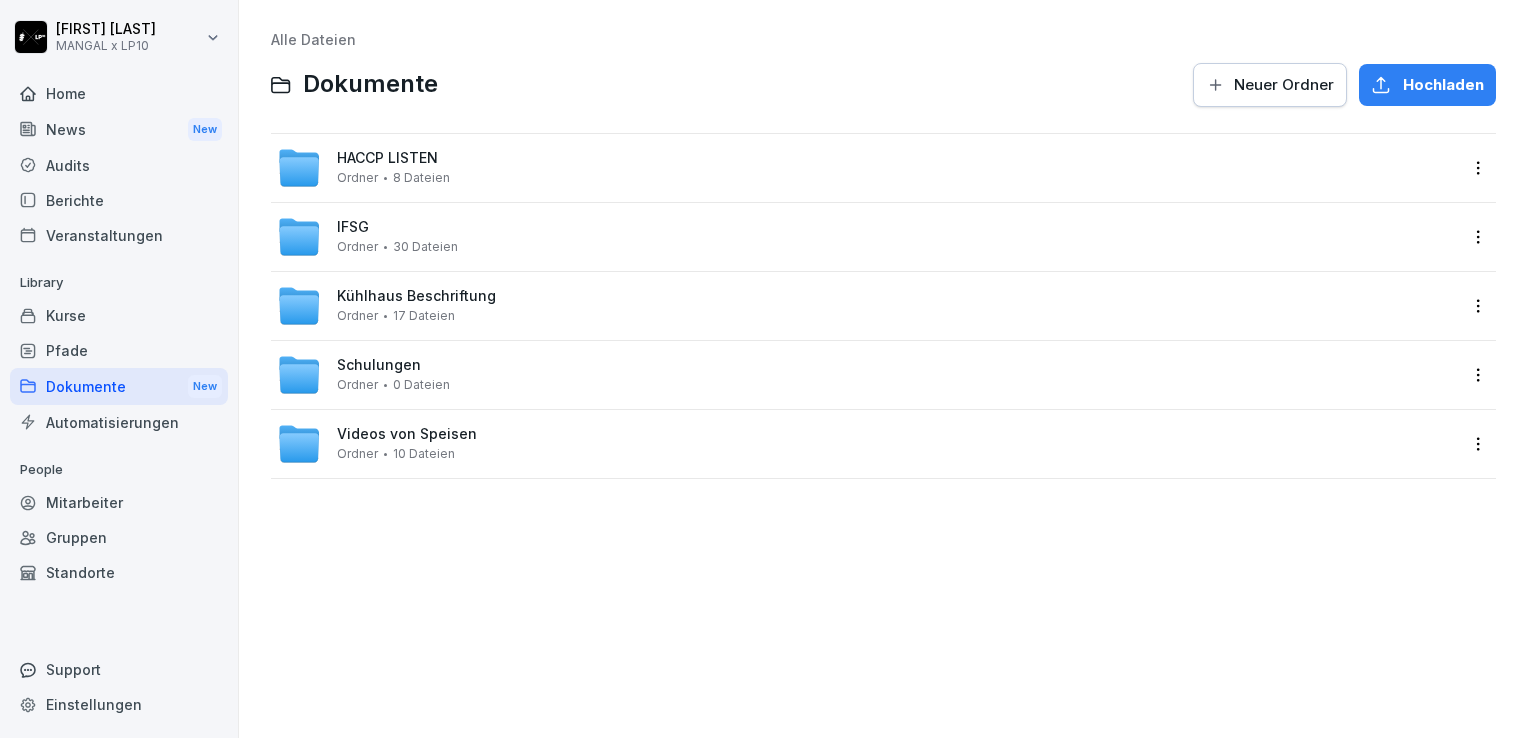 click on "IFSG Ordner 30 Dateien" at bounding box center (397, 236) 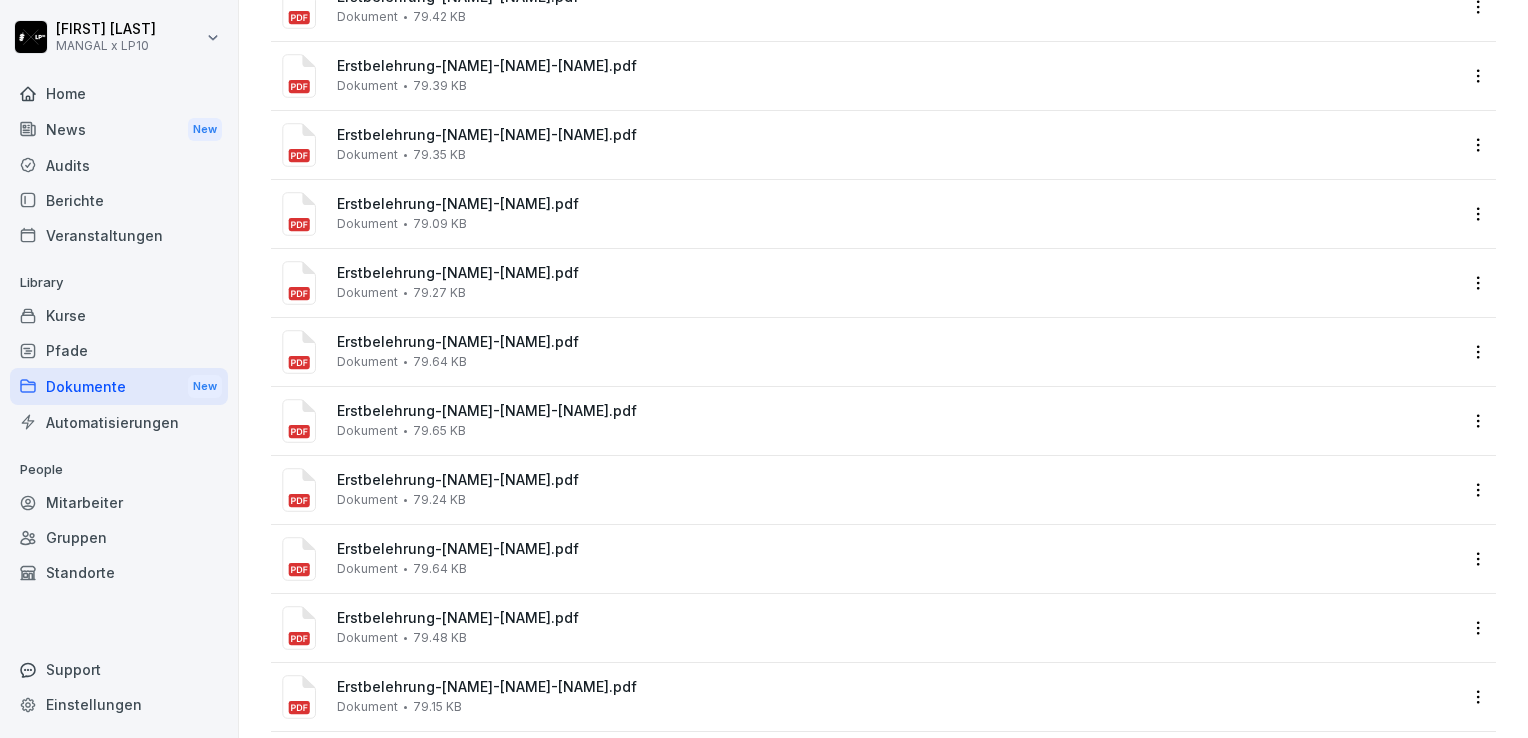 scroll, scrollTop: 508, scrollLeft: 0, axis: vertical 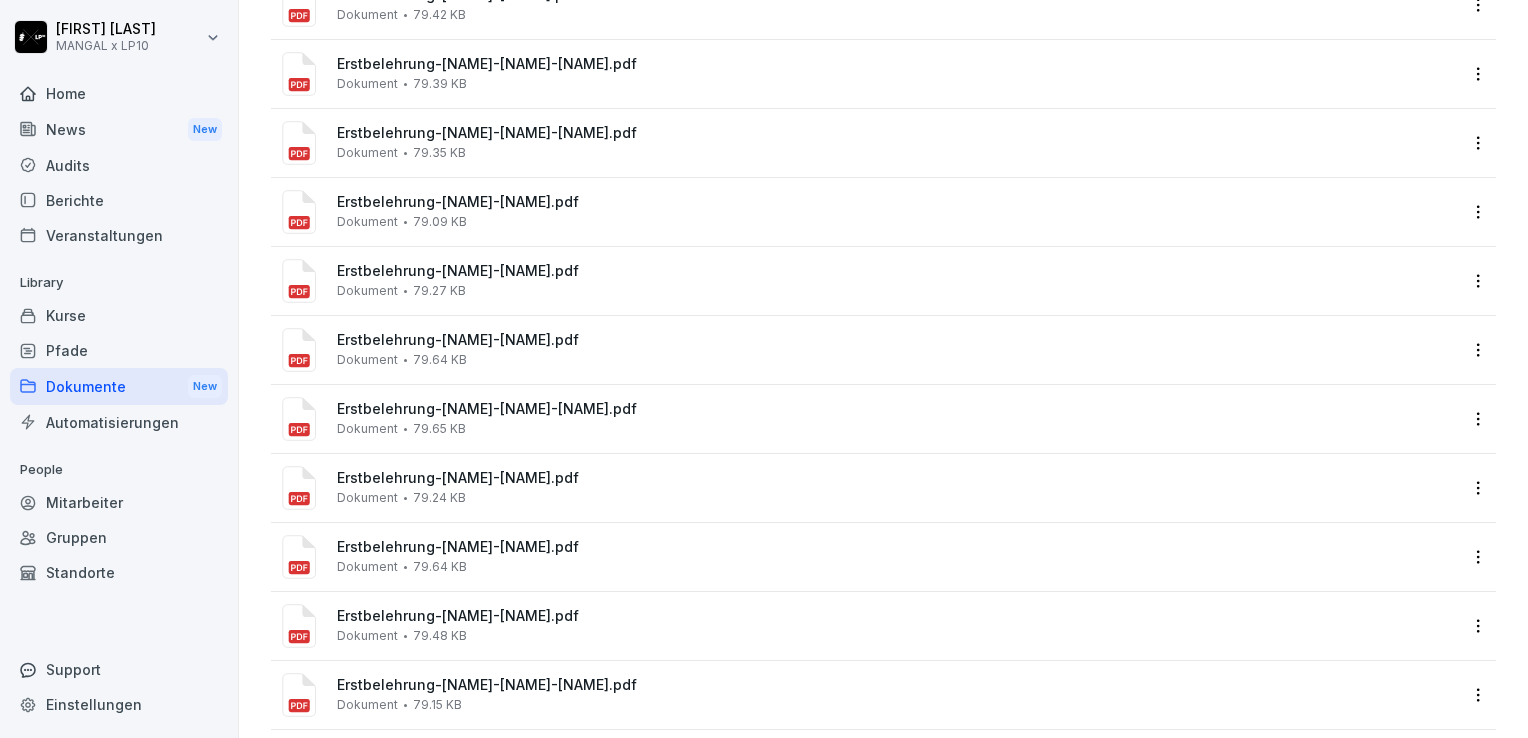 drag, startPoint x: 460, startPoint y: 275, endPoint x: 449, endPoint y: 279, distance: 11.7046995 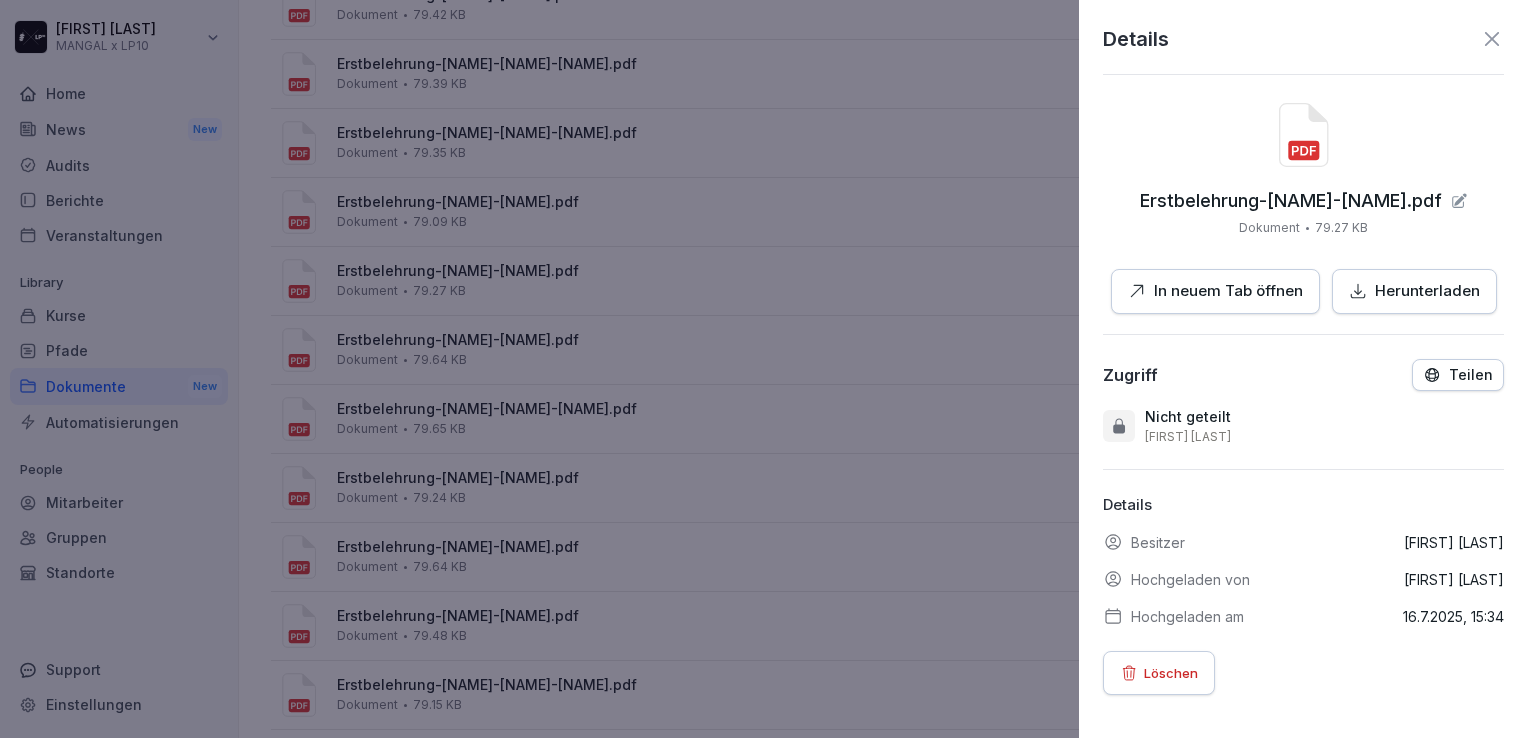 click 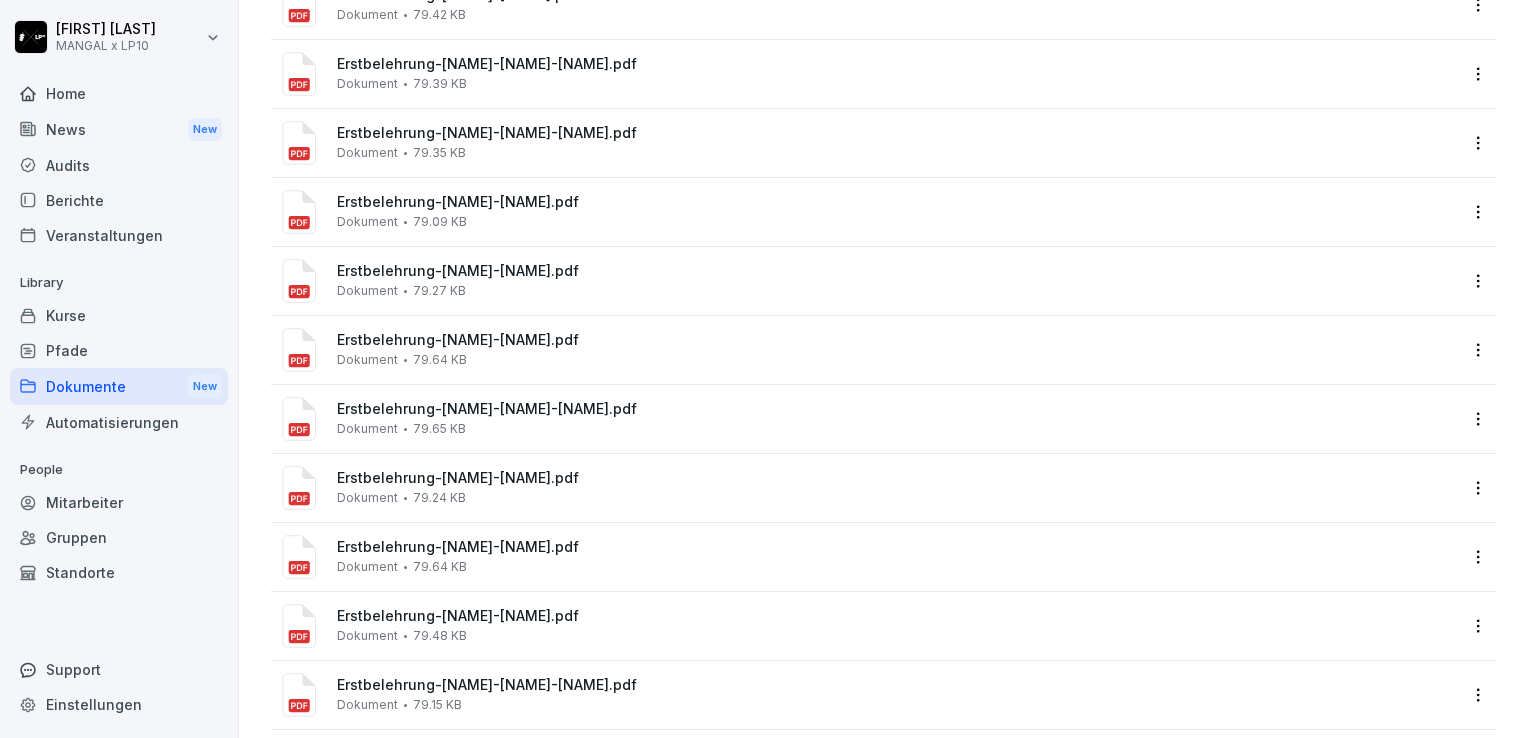 click on "Pfade" at bounding box center [119, 350] 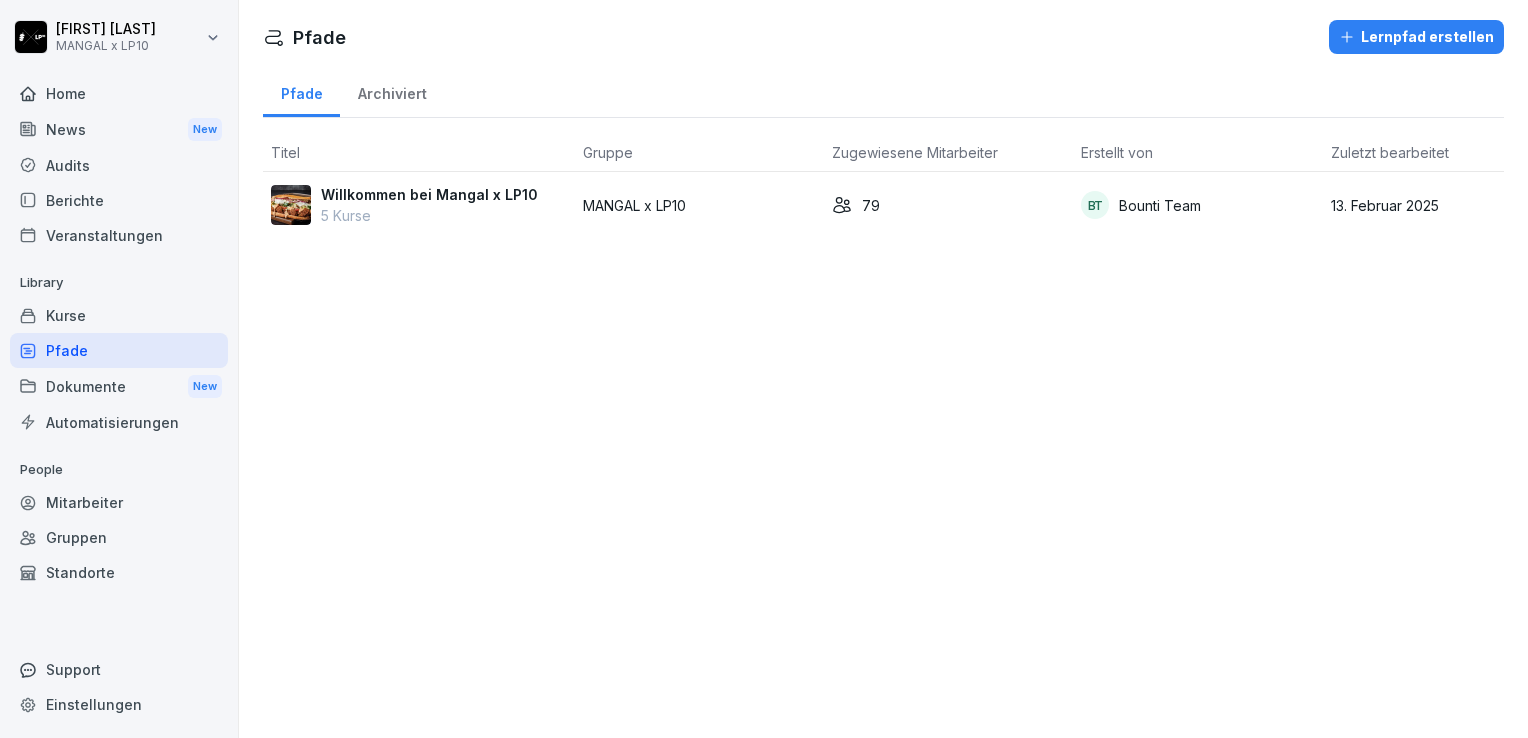 click on "Pfade Lernpfad erstellen Pfade Archiviert Titel Gruppe Zugewiesene Mitarbeiter Erstellt von Zuletzt bearbeitet Willkommen bei Mangal x LP10 5 Kurse MANGAL x LP10 79 BT Bounti Team 13. Februar 2025" at bounding box center [883, 369] 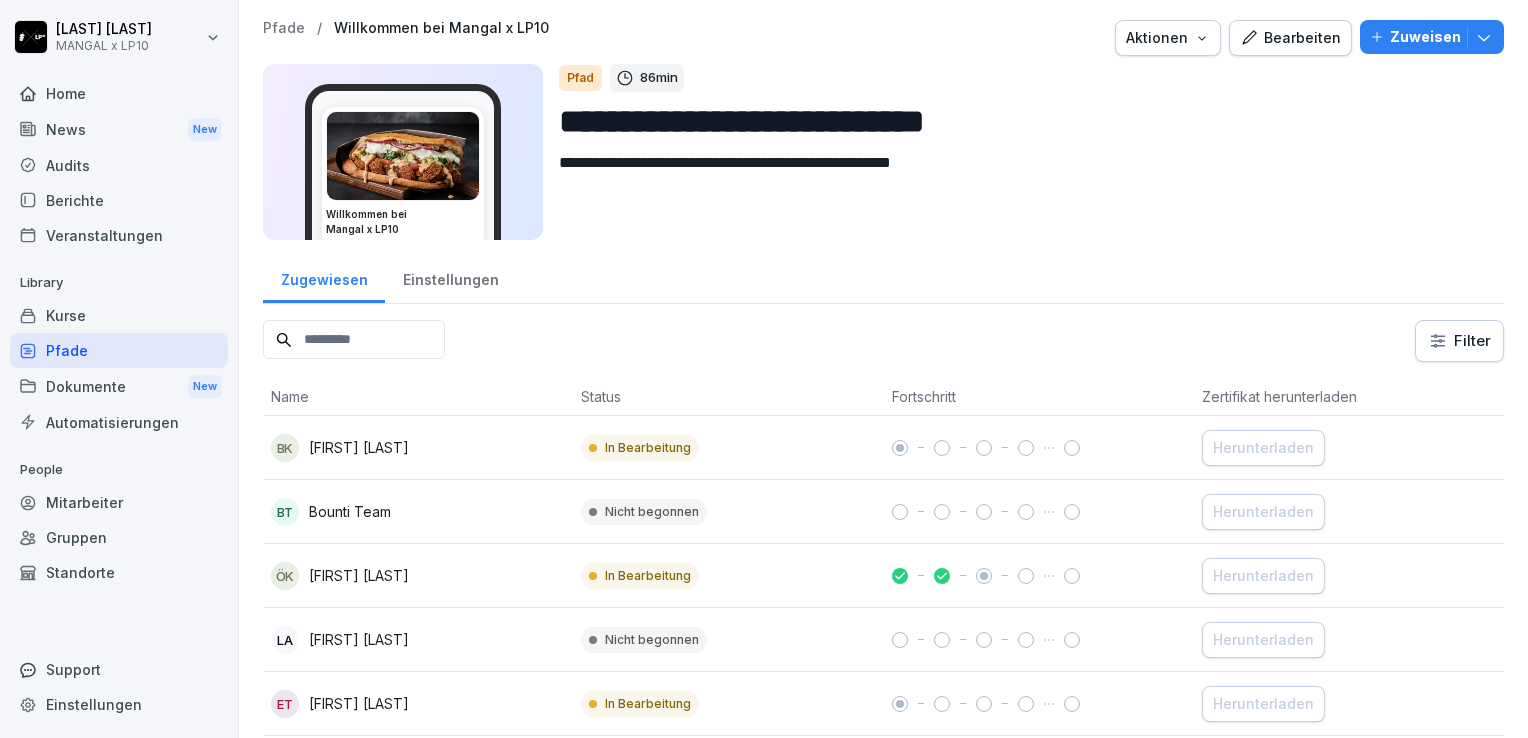 scroll, scrollTop: 0, scrollLeft: 0, axis: both 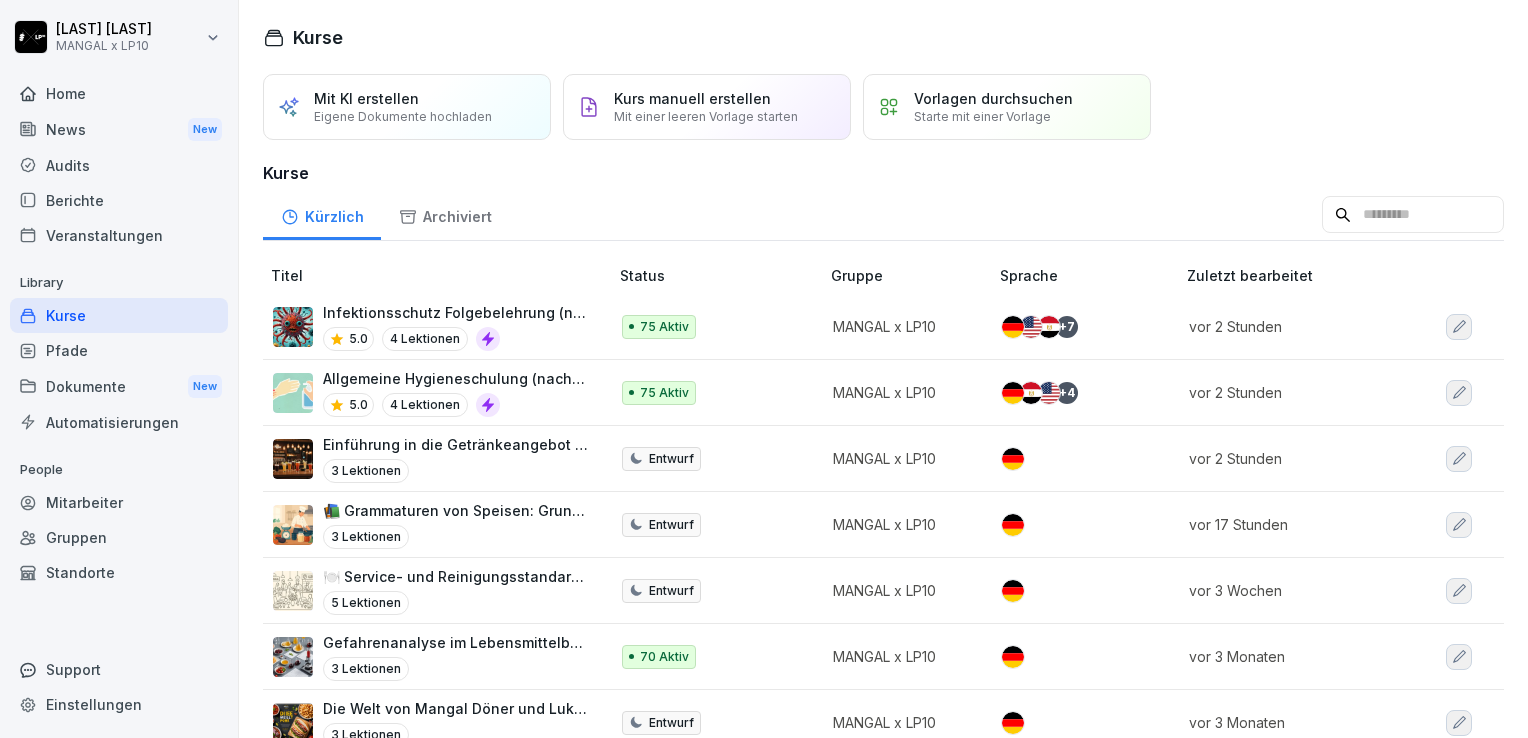 click on "Pfade" at bounding box center (119, 350) 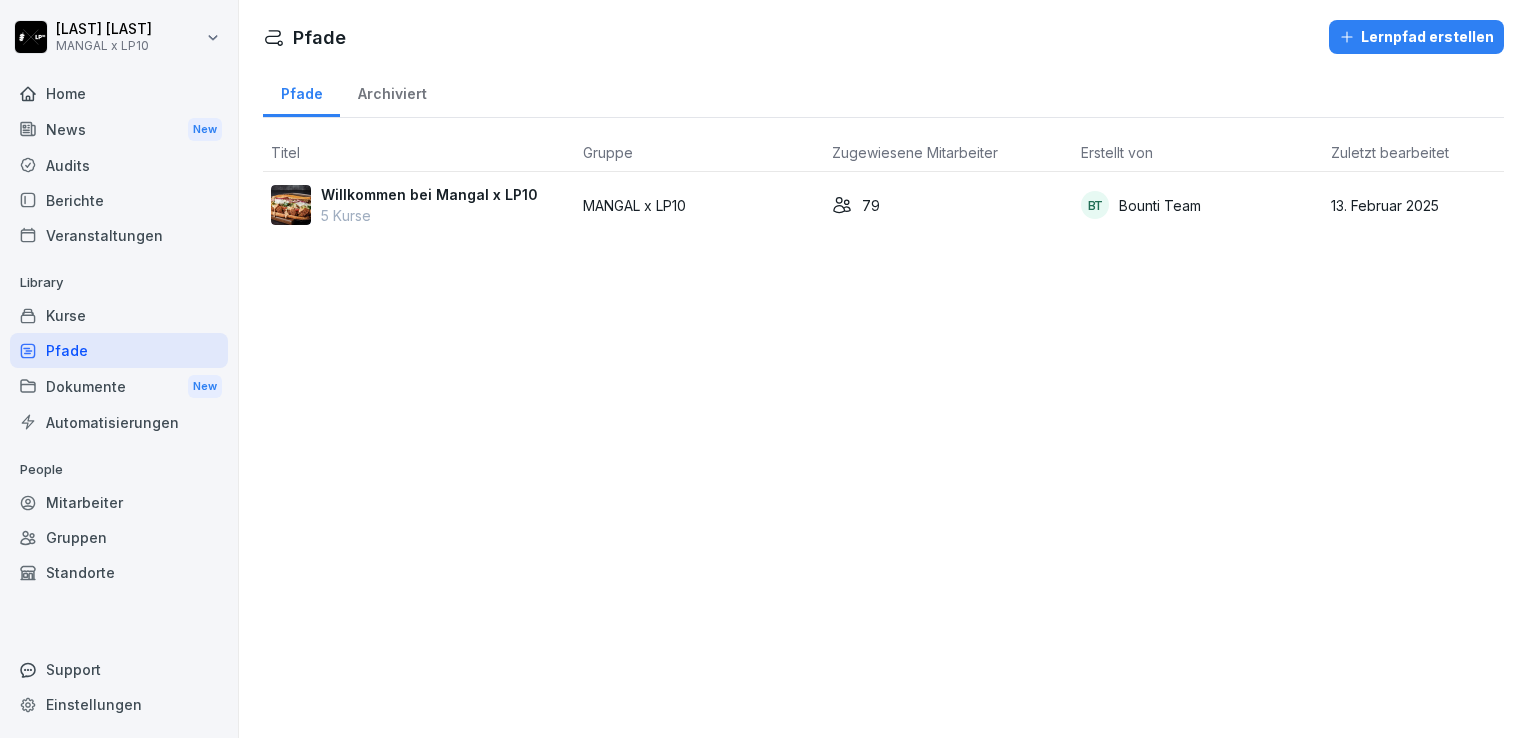 click on "Pfade Lernpfad erstellen Pfade Archiviert Titel Gruppe Zugewiesene Mitarbeiter Erstellt von Zuletzt bearbeitet Willkommen bei Mangal x LP10 5 Kurse MANGAL x LP10 79 BT Bounti Team 13. Februar 2025" at bounding box center [883, 369] 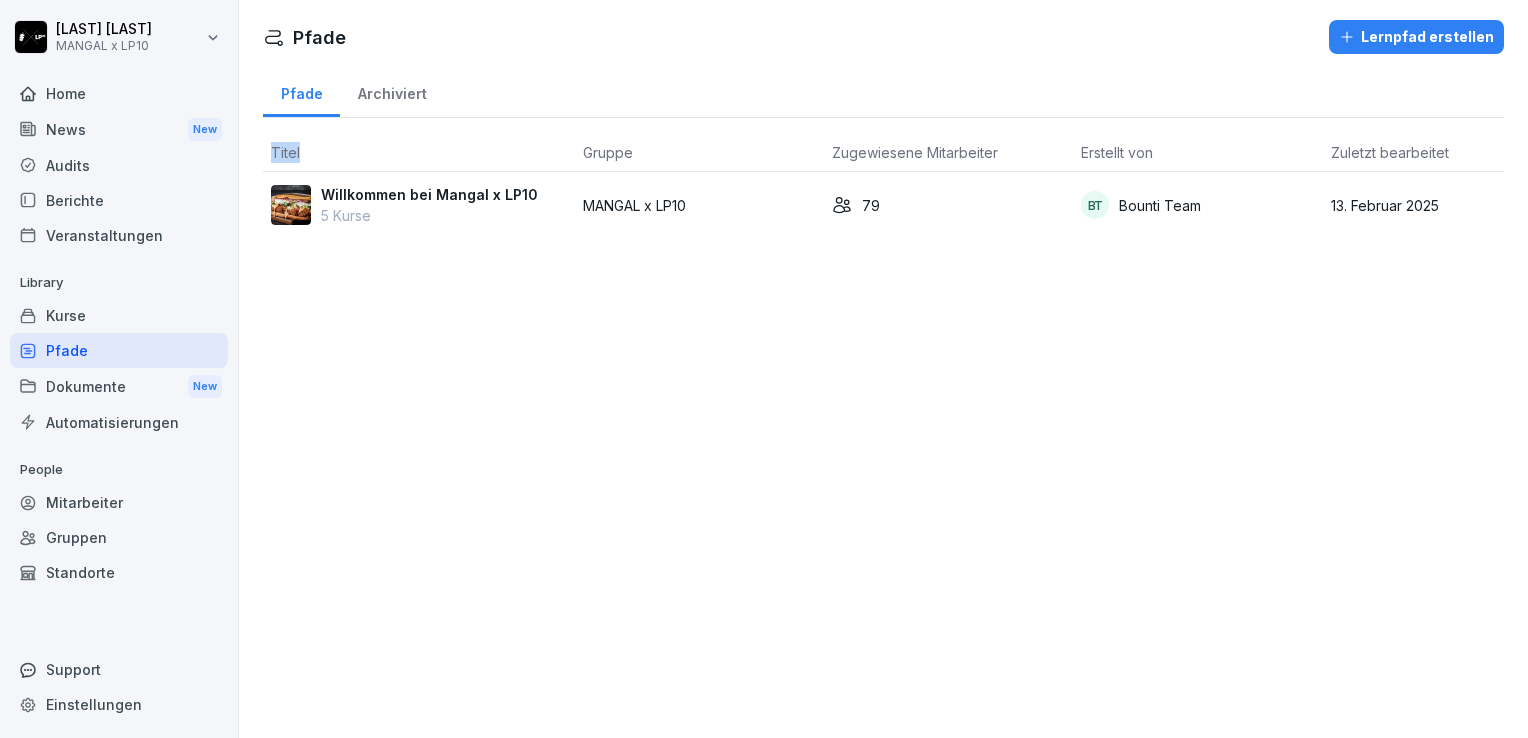 click on "Pfade Lernpfad erstellen Pfade Archiviert Titel Gruppe Zugewiesene Mitarbeiter Erstellt von Zuletzt bearbeitet Willkommen bei Mangal x LP10 5 Kurse MANGAL x LP10 79 BT Bounti Team 13. Februar 2025" at bounding box center (883, 369) 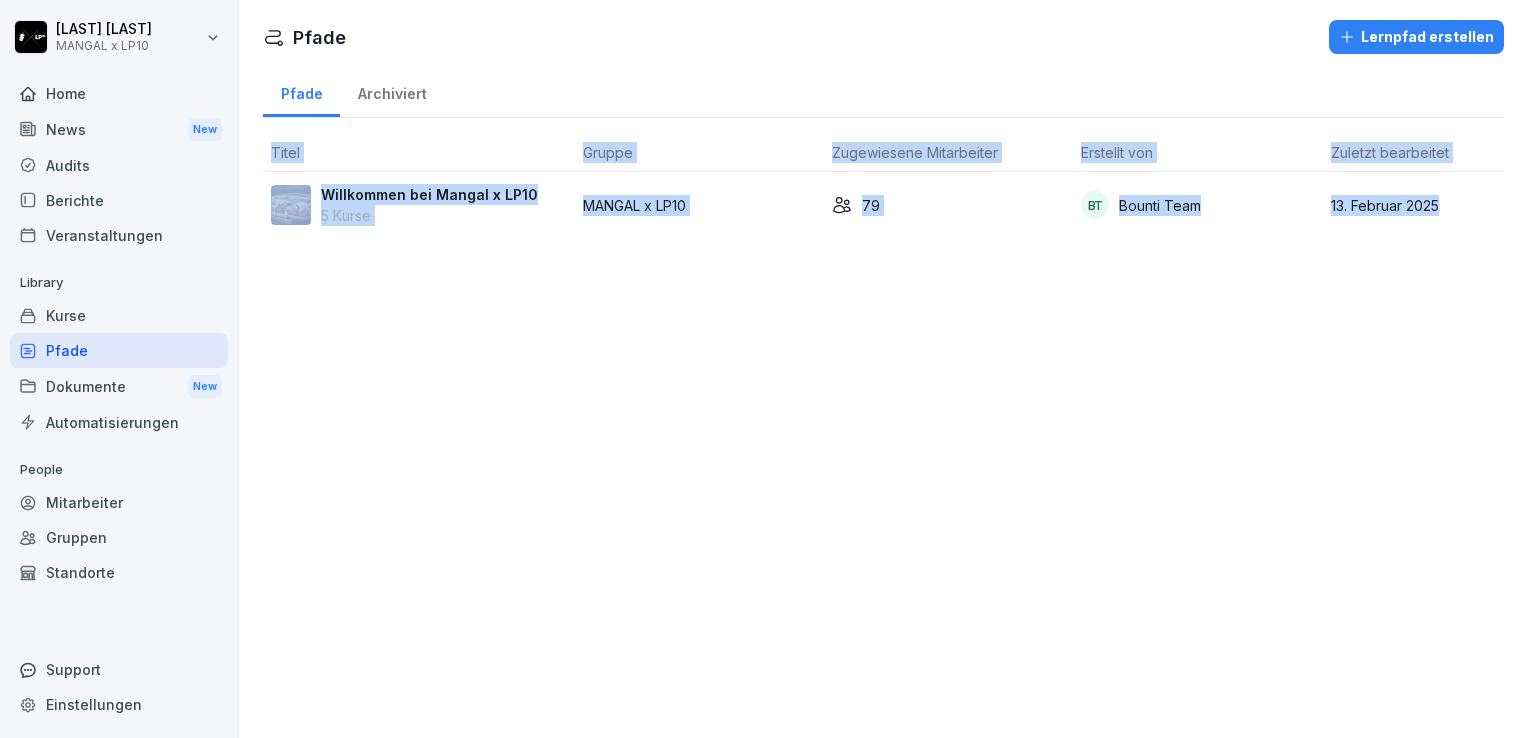 click on "Pfade Lernpfad erstellen Pfade Archiviert Titel Gruppe Zugewiesene Mitarbeiter Erstellt von Zuletzt bearbeitet Willkommen bei Mangal x LP10 5 Kurse MANGAL x LP10 79 BT Bounti Team 13. Februar 2025" at bounding box center [883, 369] 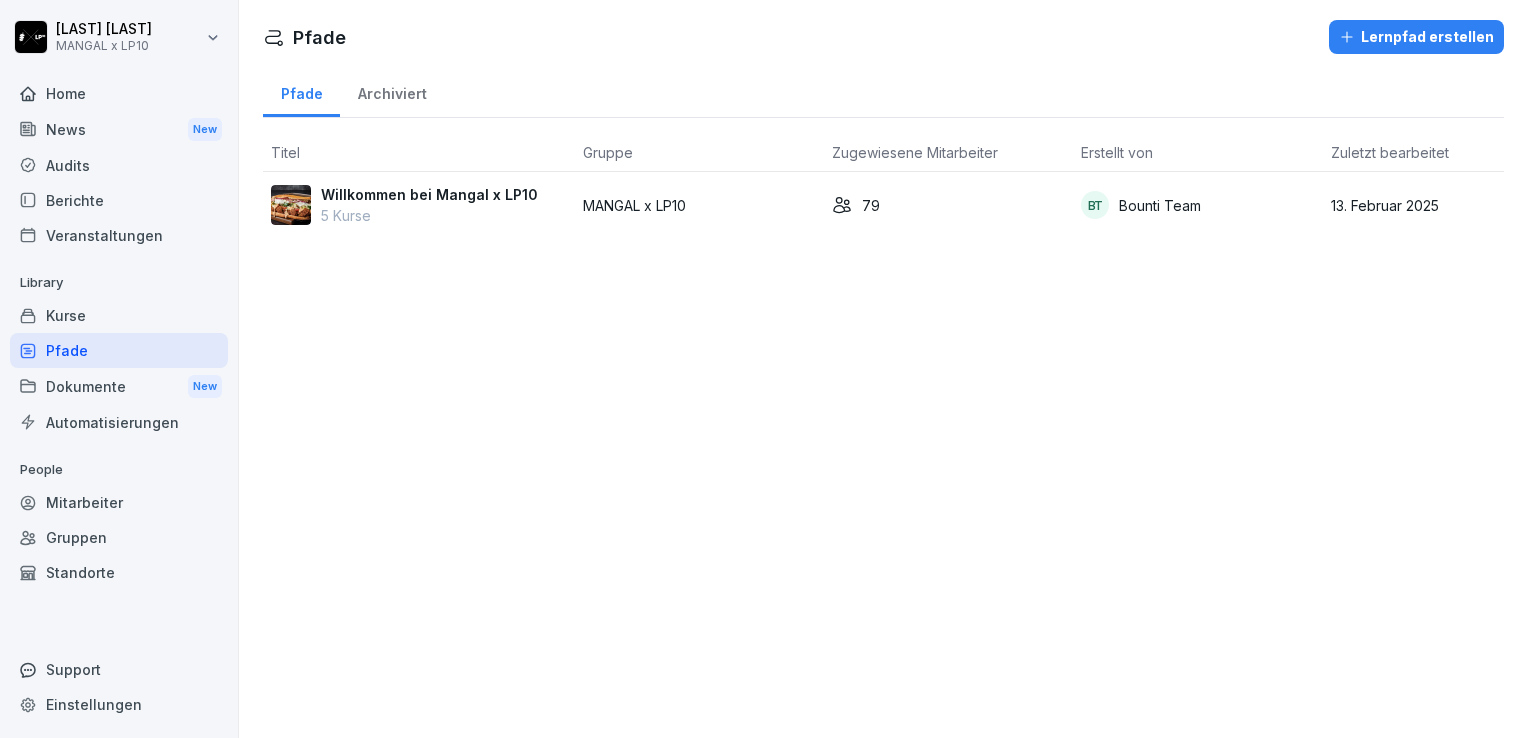 click on "Willkommen bei Mangal x LP10" at bounding box center [429, 194] 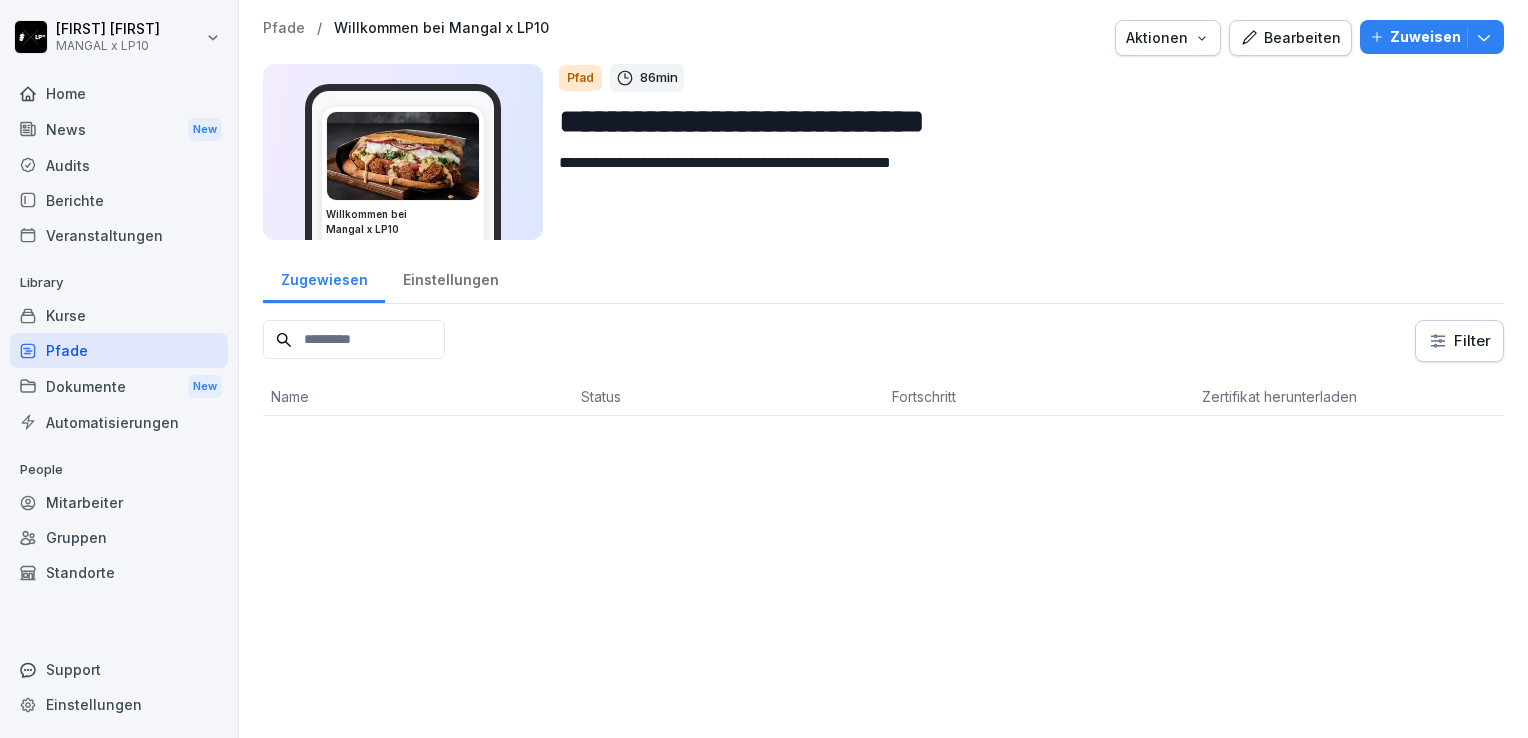 scroll, scrollTop: 0, scrollLeft: 0, axis: both 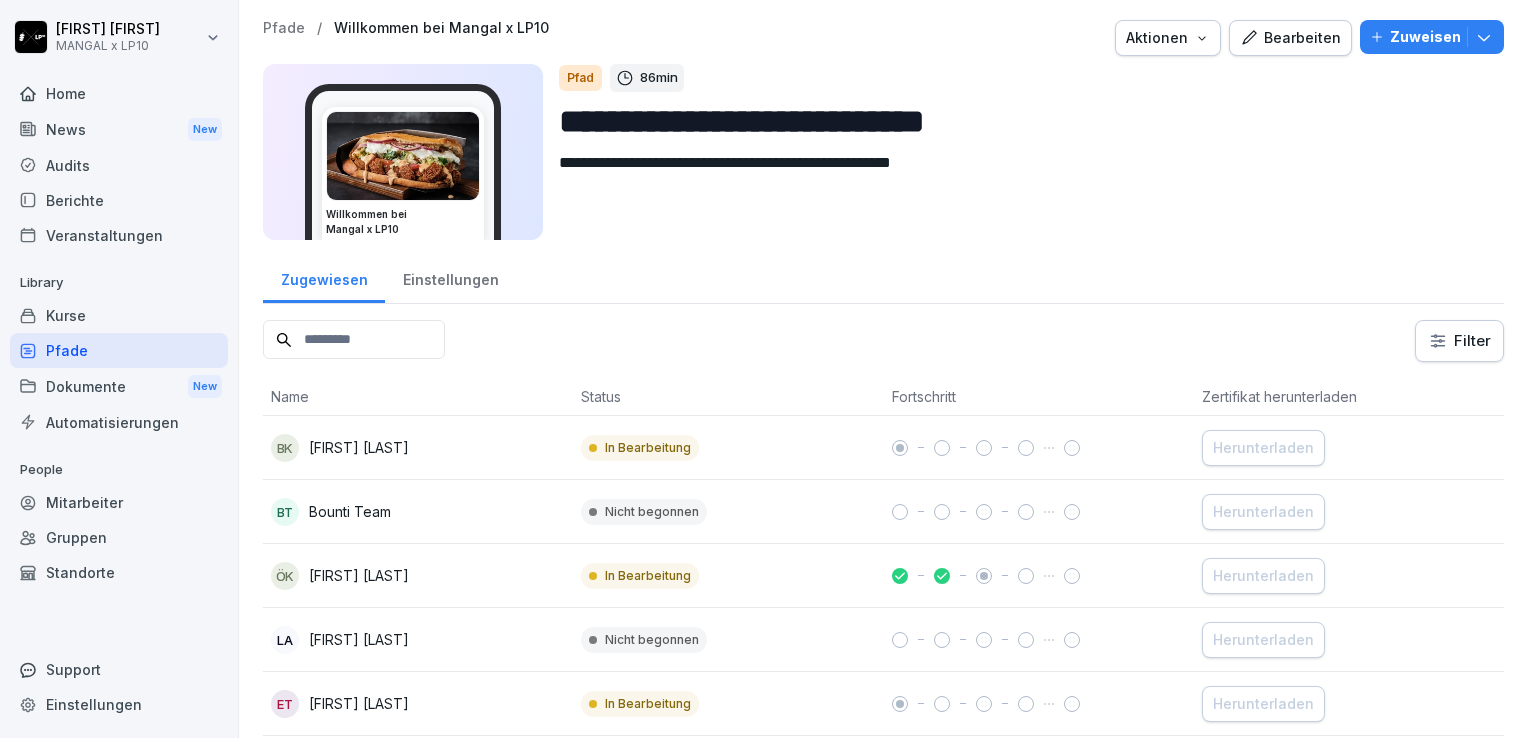 click on "Pfade" at bounding box center [119, 350] 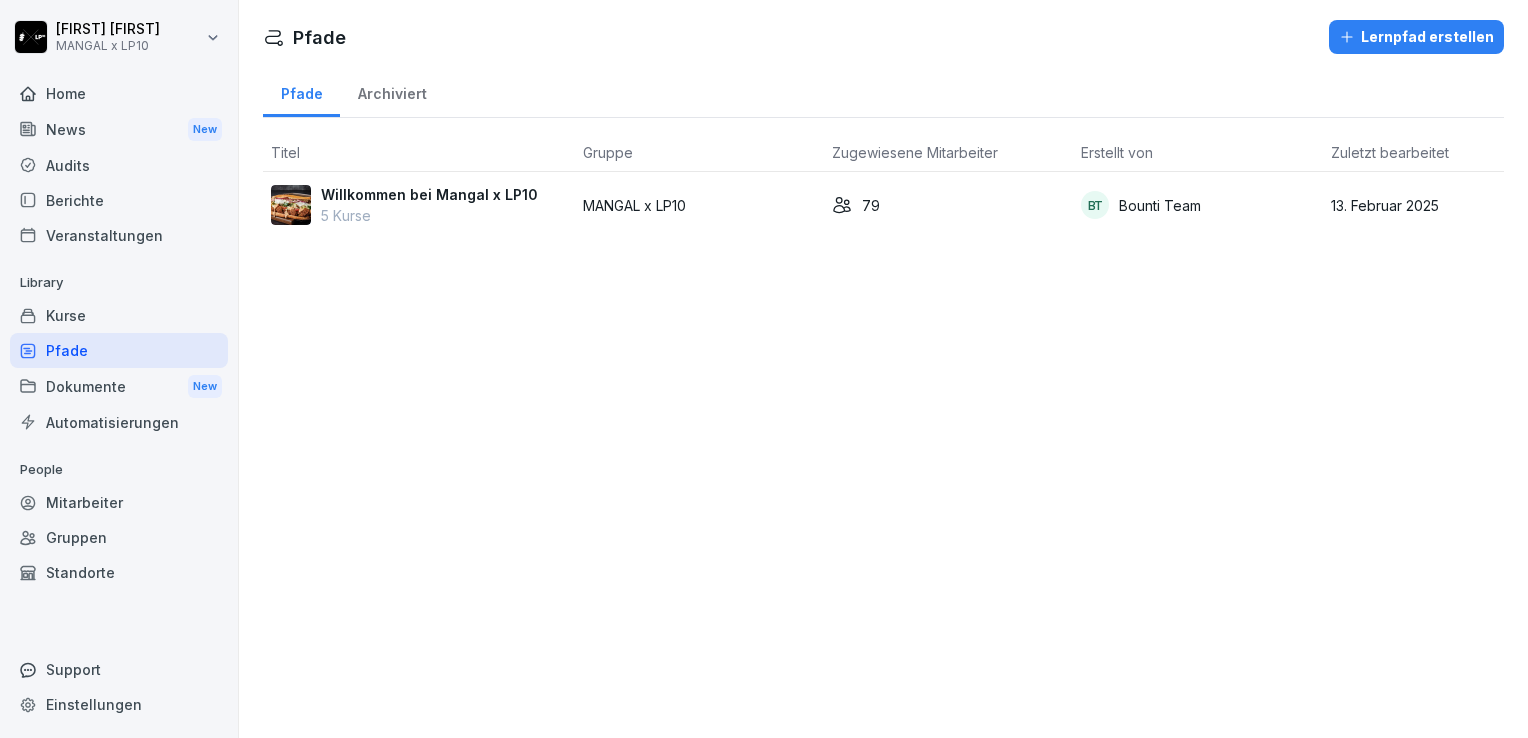 click on "Willkommen bei Mangal x LP10" at bounding box center [429, 194] 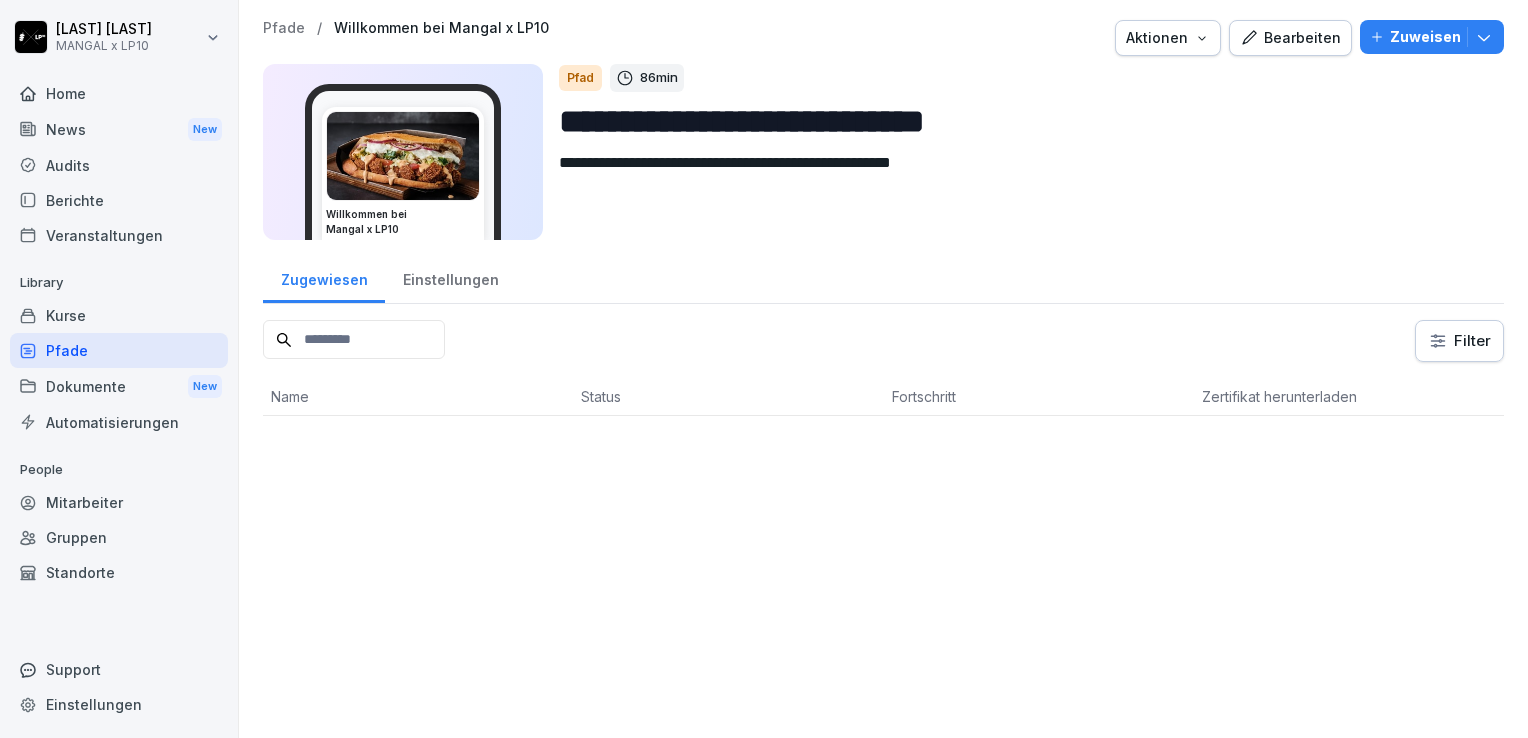 scroll, scrollTop: 0, scrollLeft: 0, axis: both 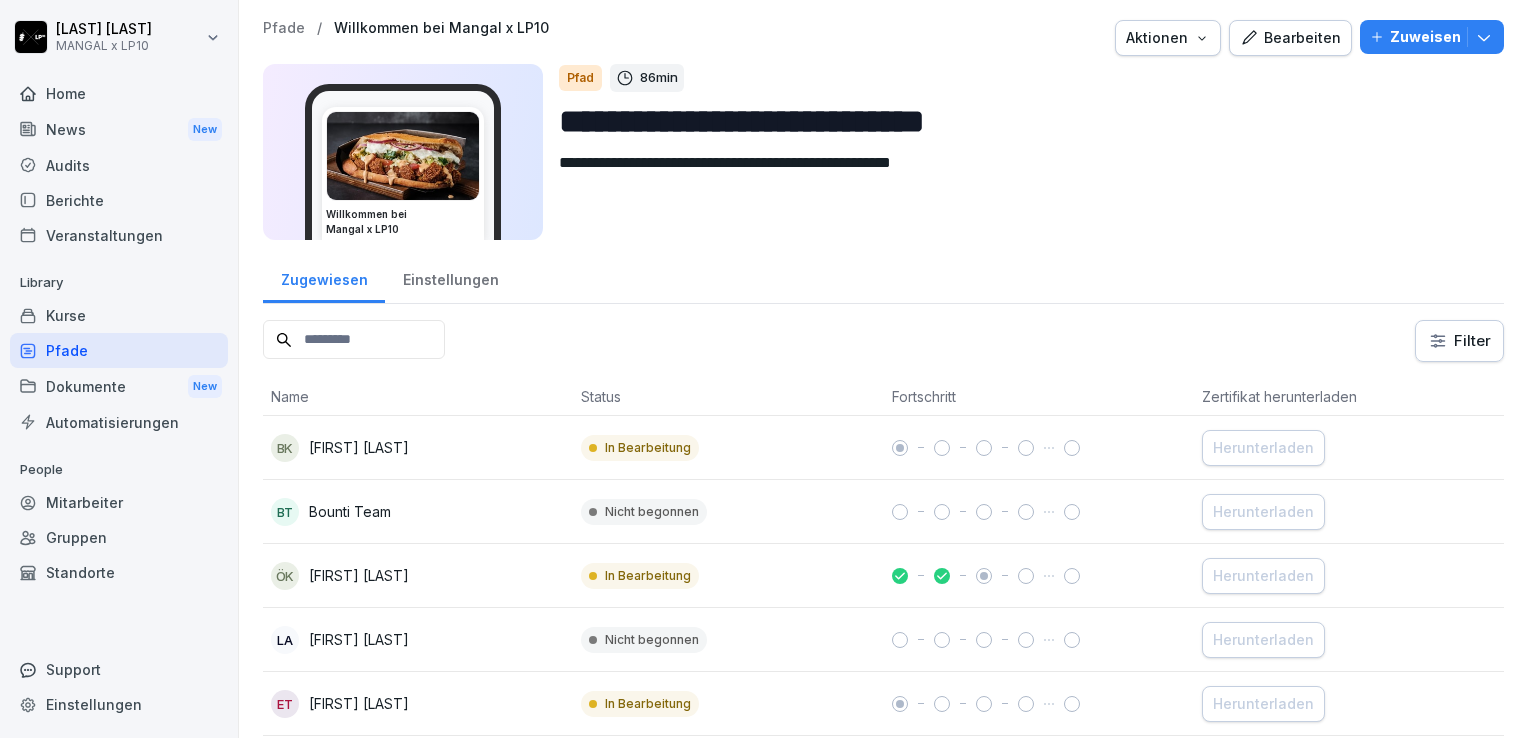 click on "Bearbeiten" at bounding box center [1290, 38] 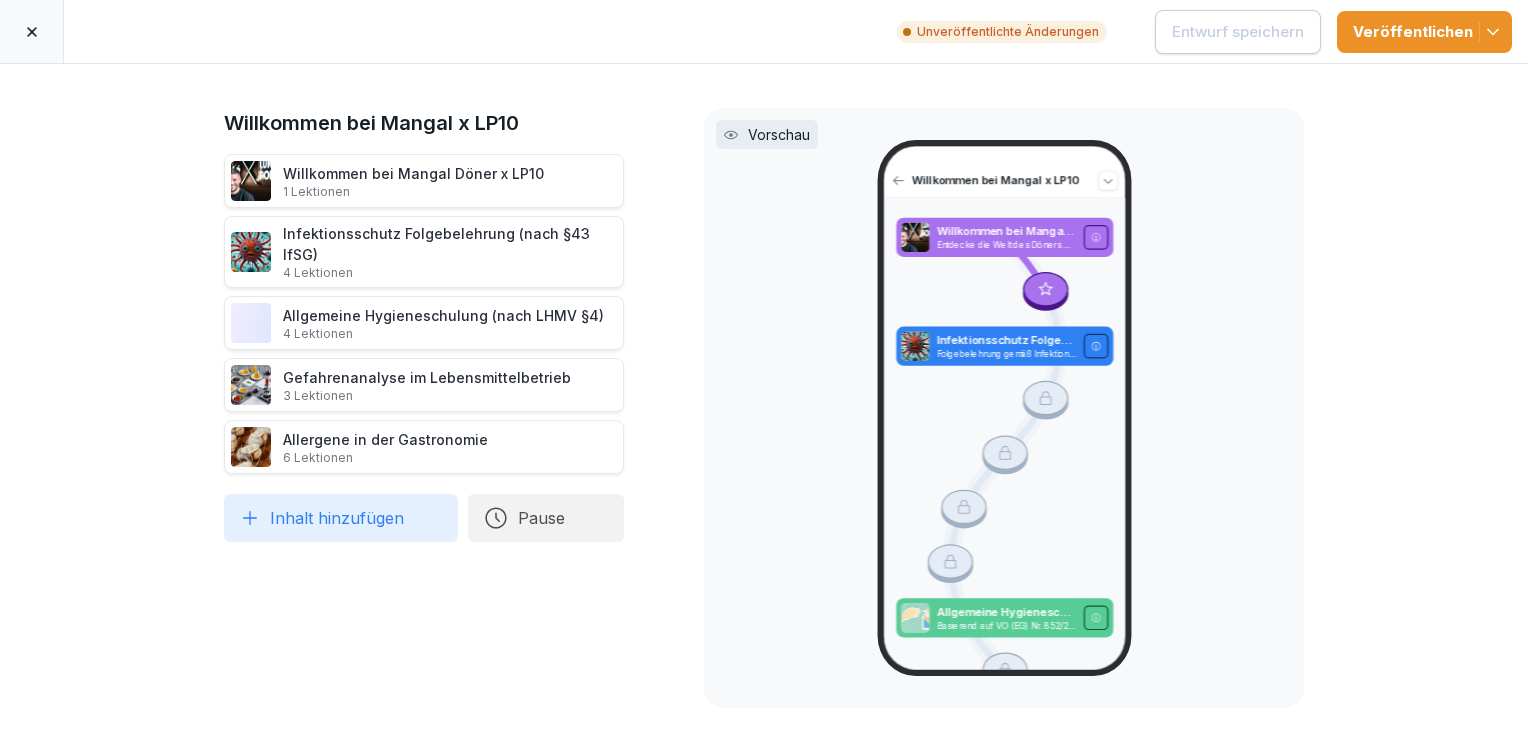 click on "1 Lektionen" at bounding box center (413, 192) 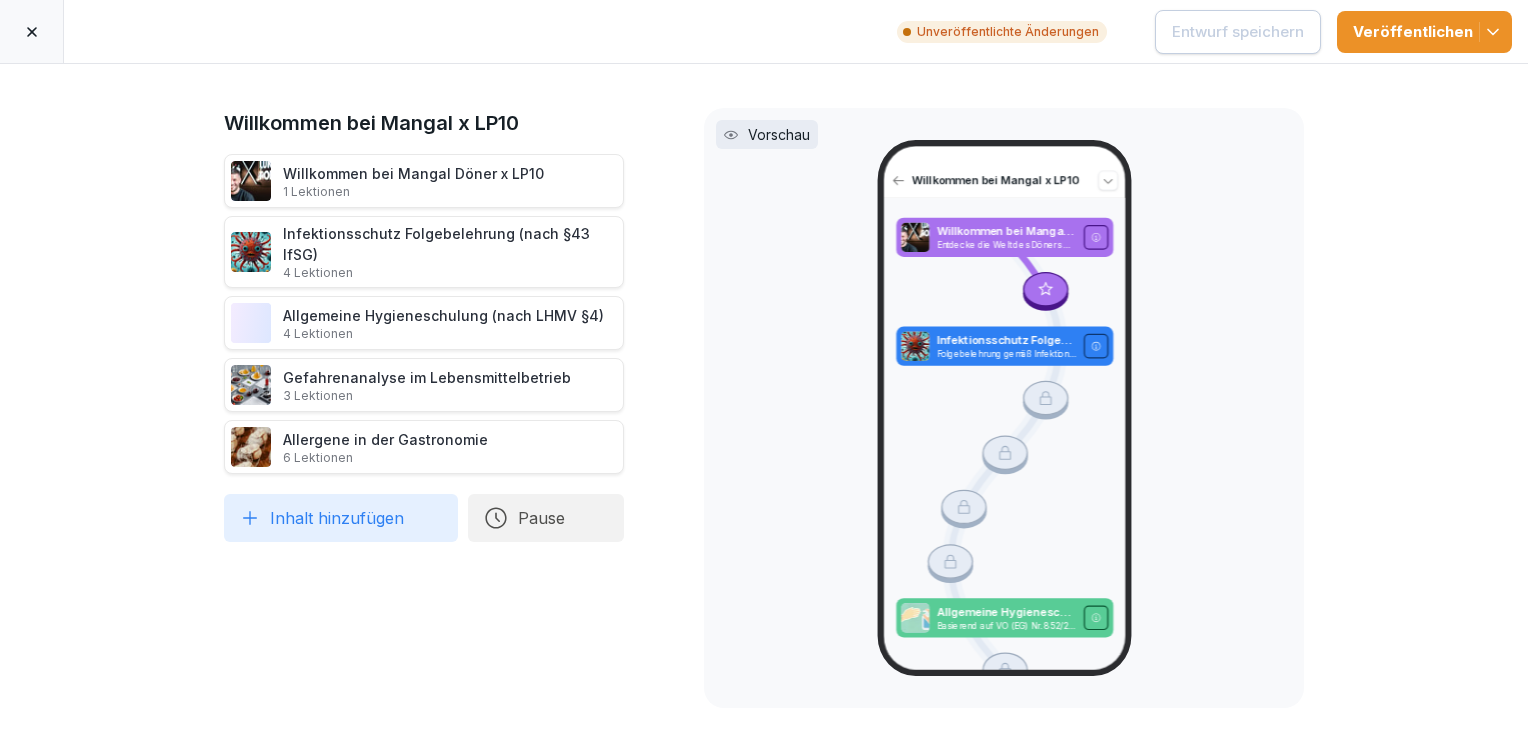 click 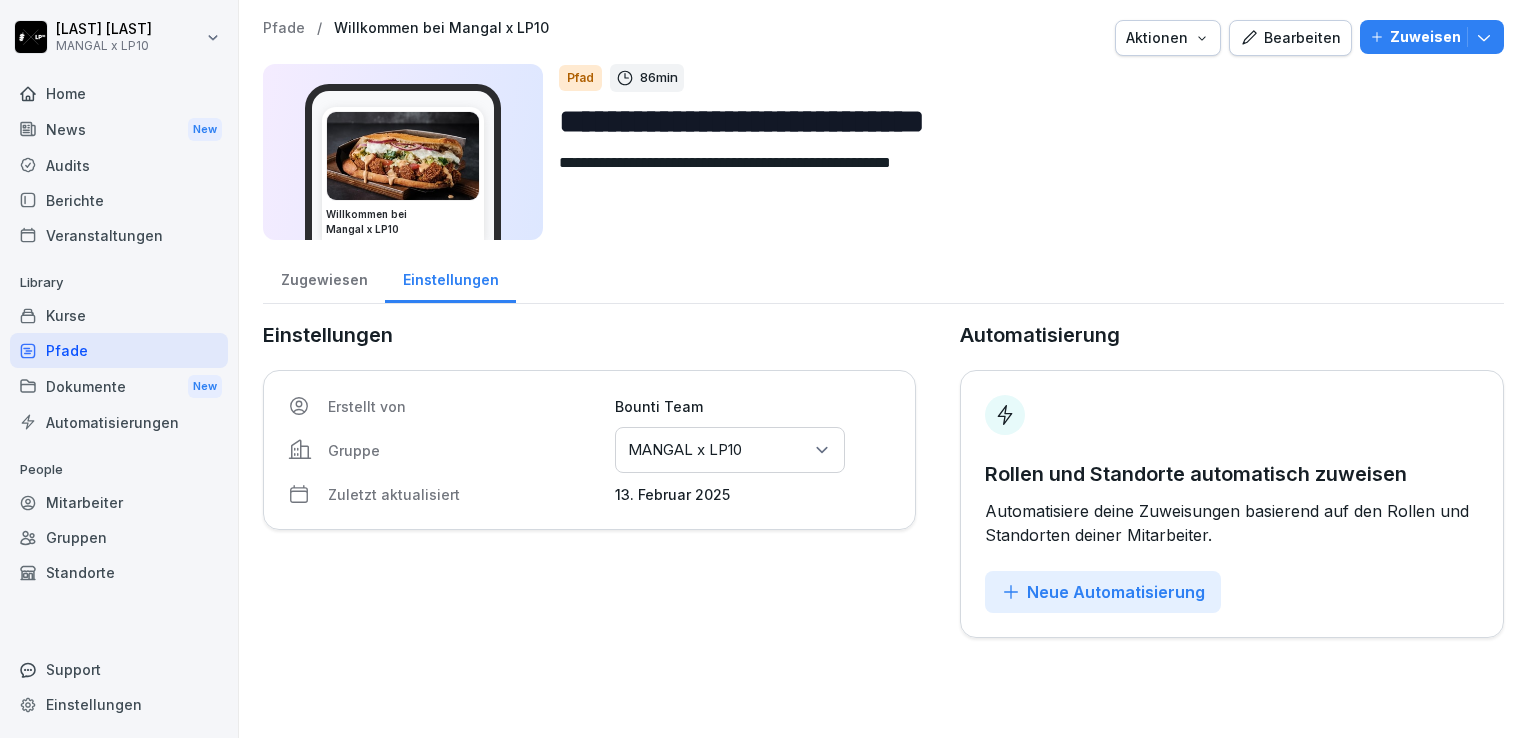 click on "Kurse" at bounding box center [119, 315] 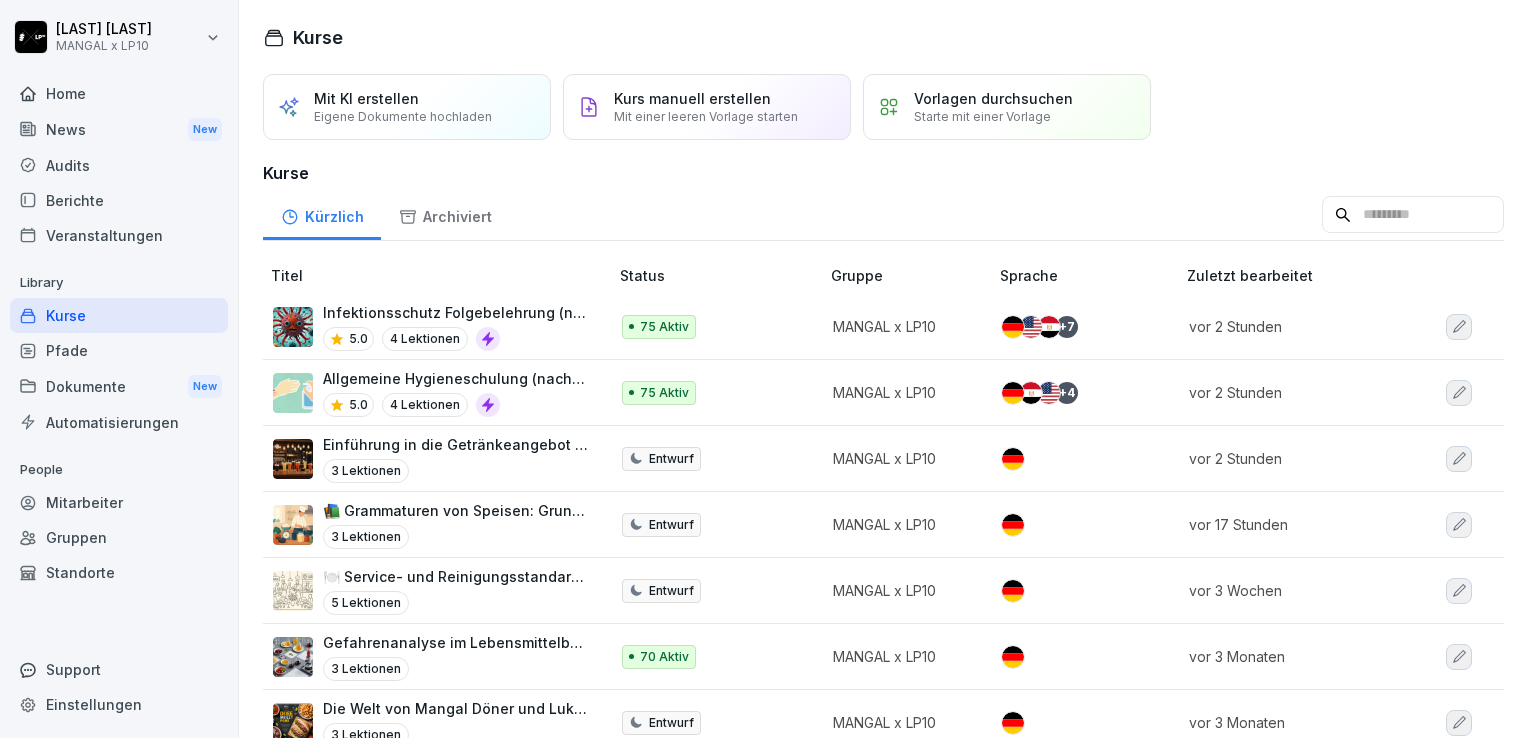 click on "5.0 4 Lektionen" at bounding box center (455, 339) 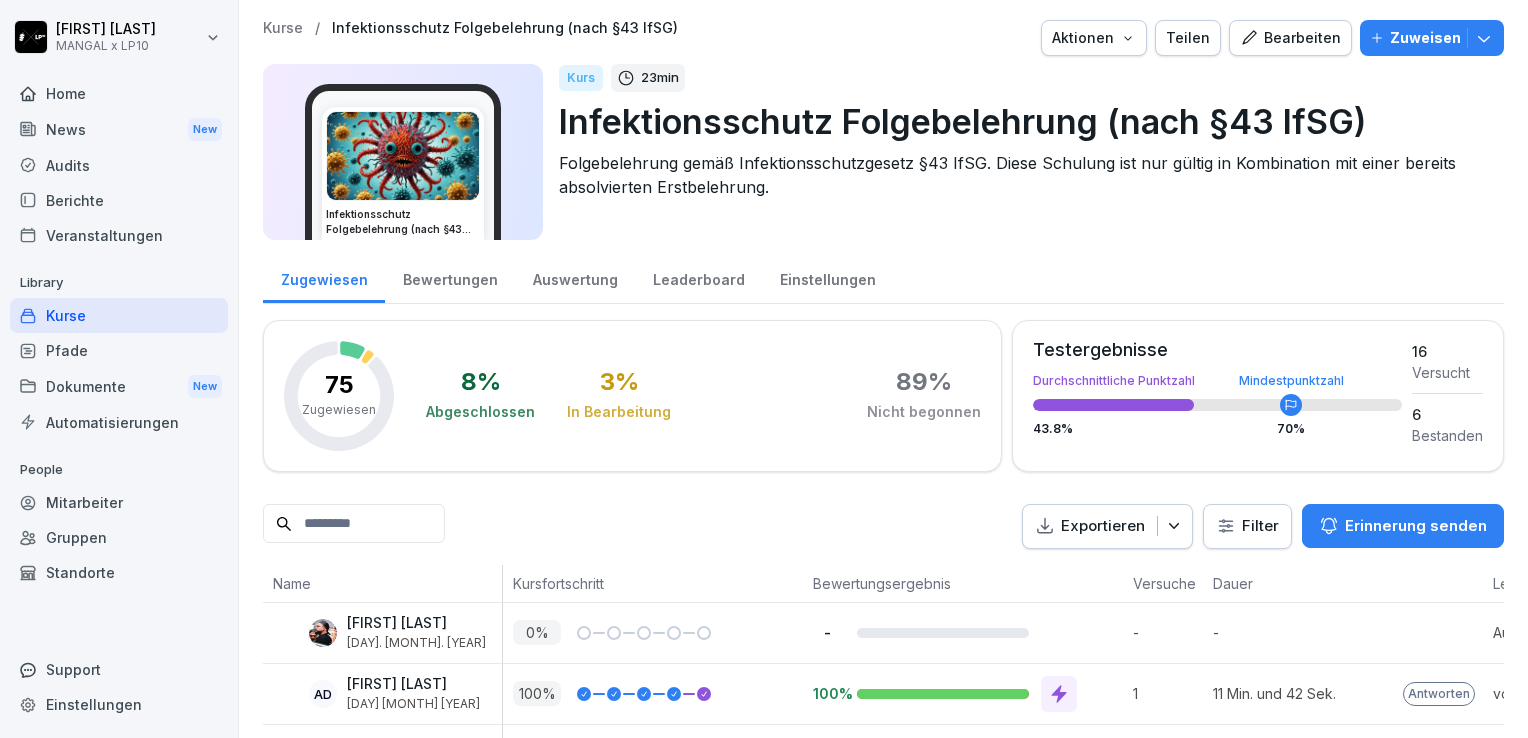 click on "Bearbeiten" at bounding box center [1290, 38] 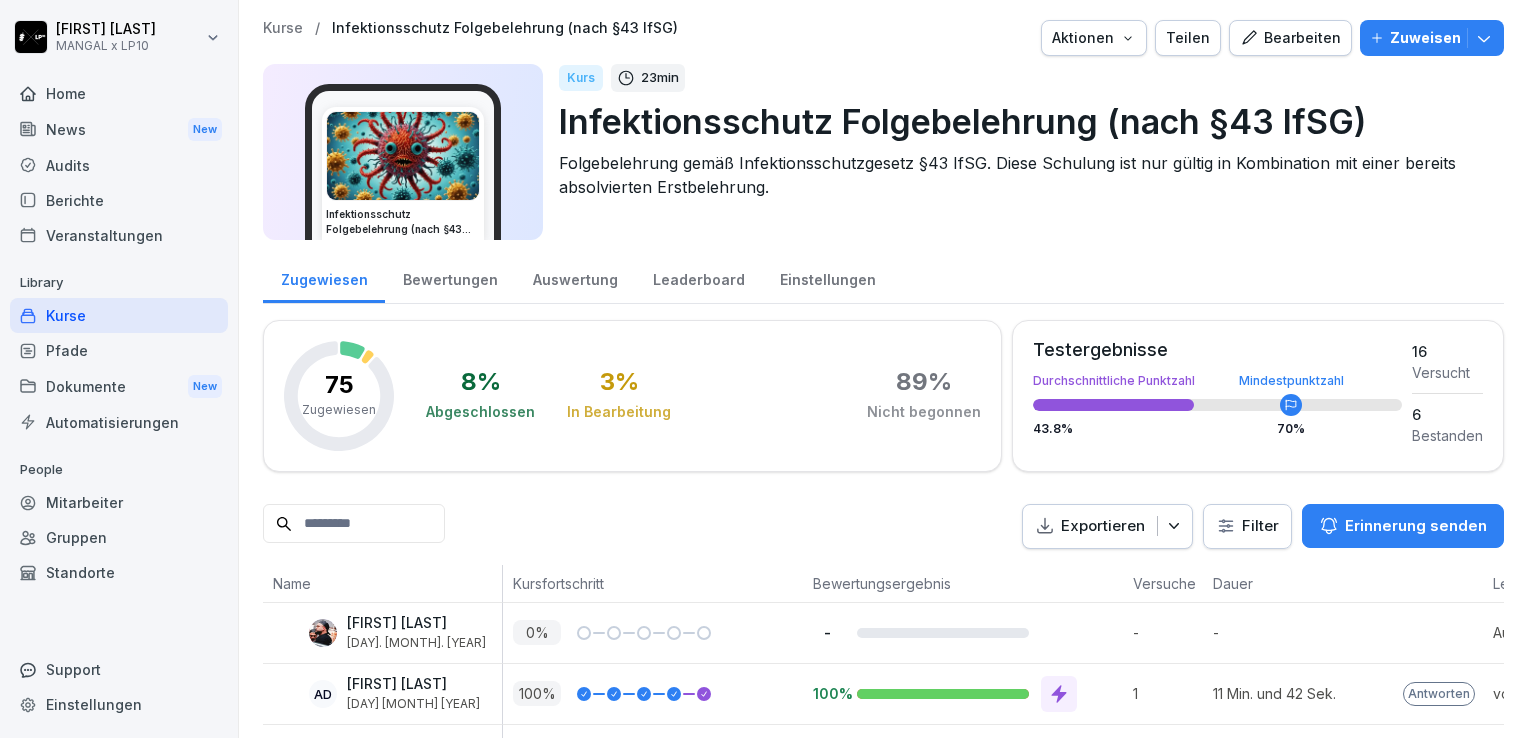 scroll, scrollTop: 0, scrollLeft: 0, axis: both 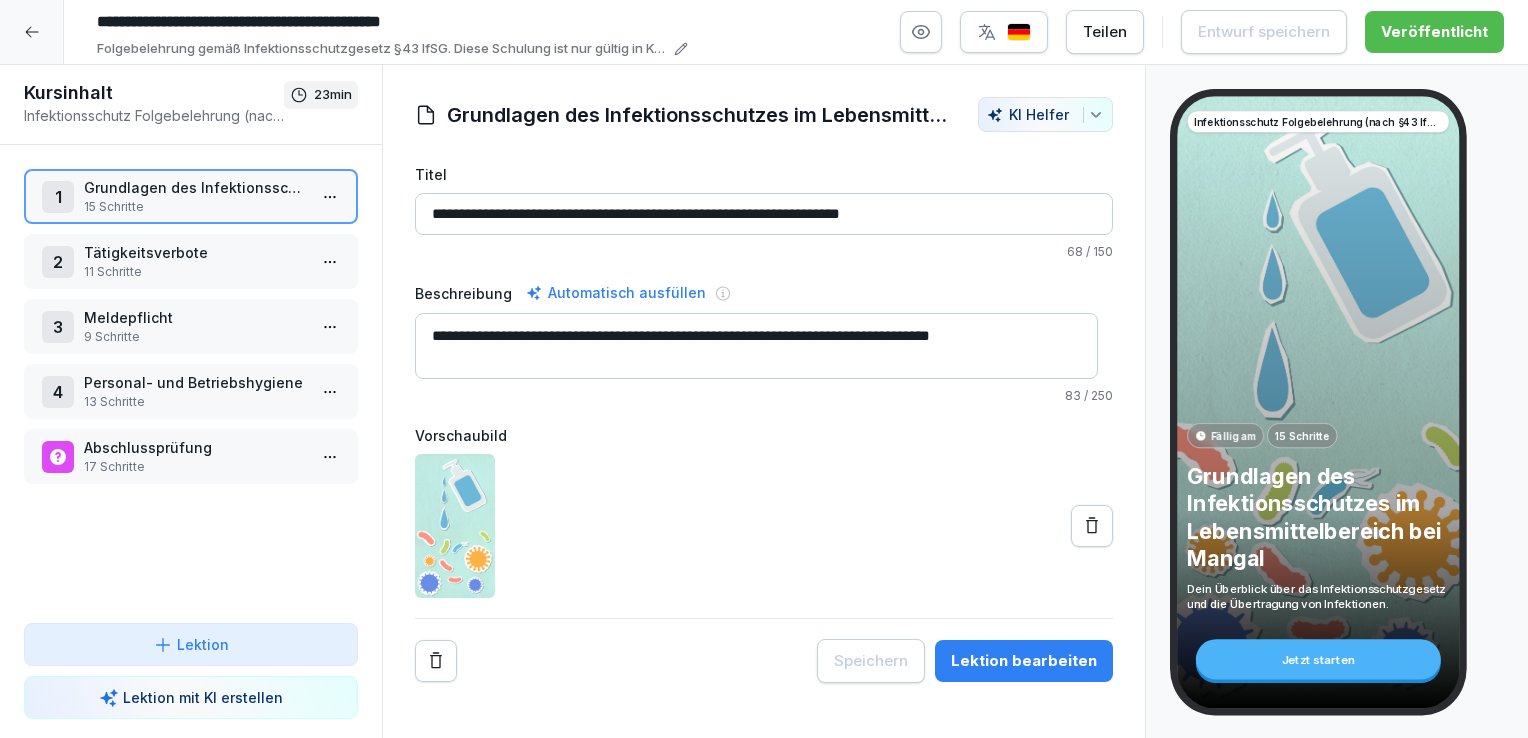 click at bounding box center (1004, 32) 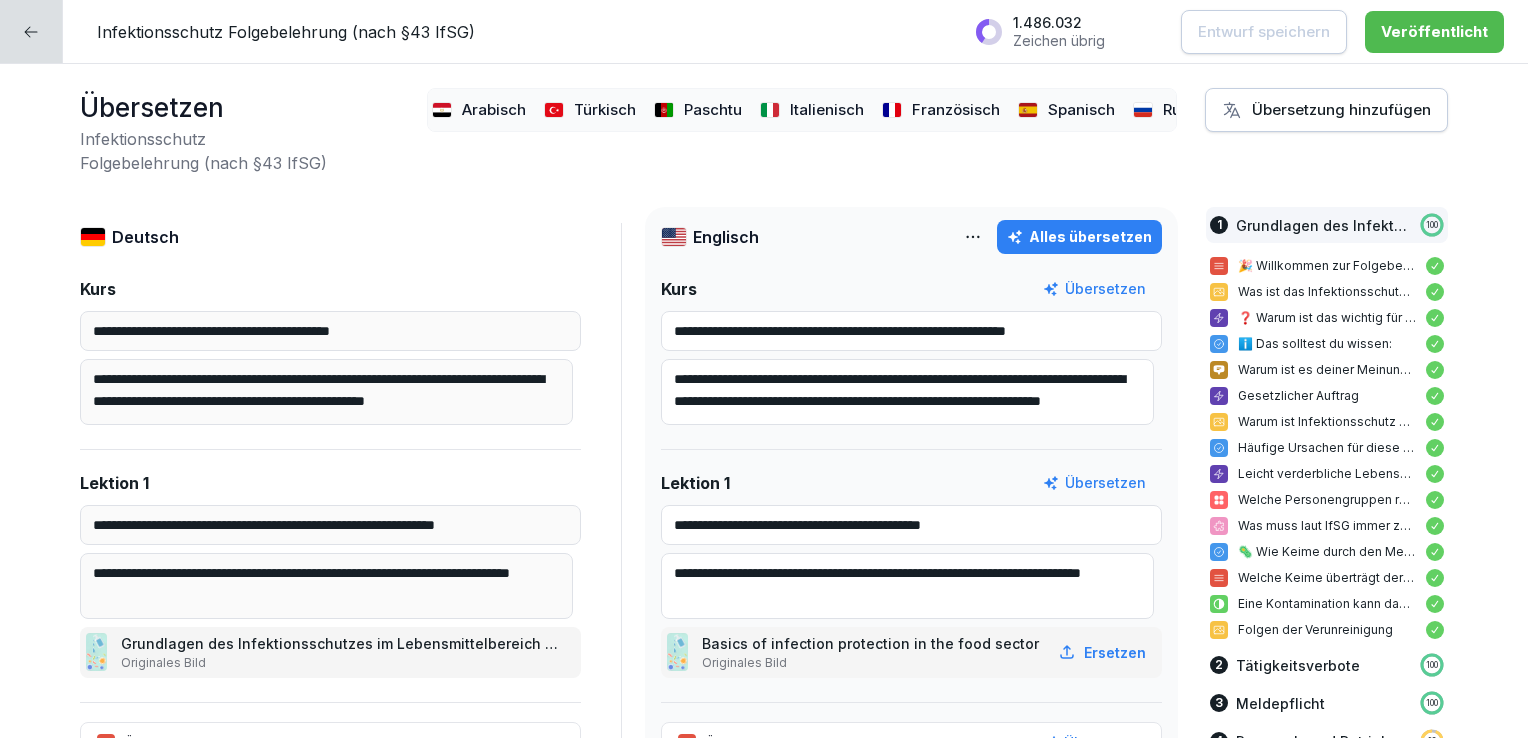 scroll, scrollTop: 0, scrollLeft: 0, axis: both 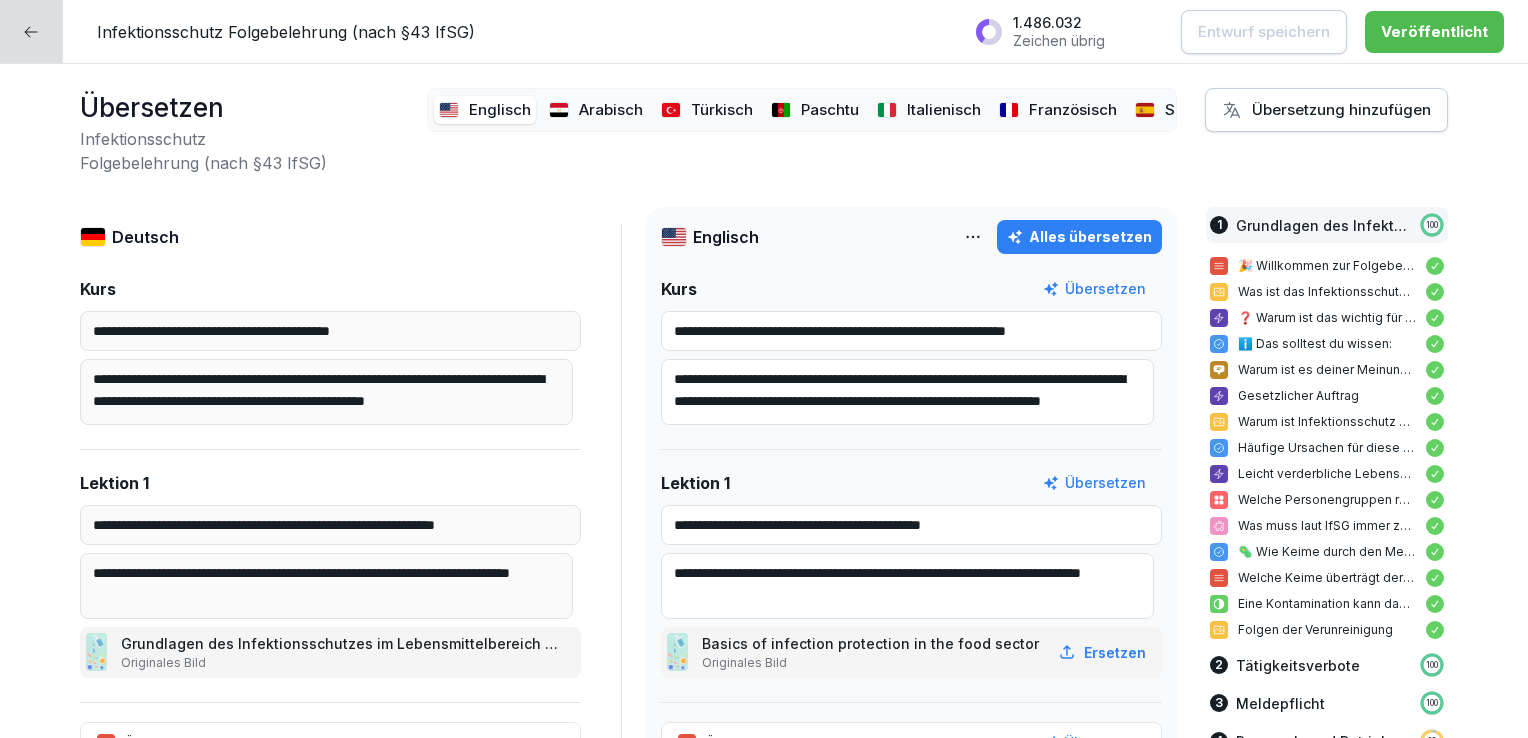 click on "Übersetzung hinzufügen" at bounding box center [1326, 110] 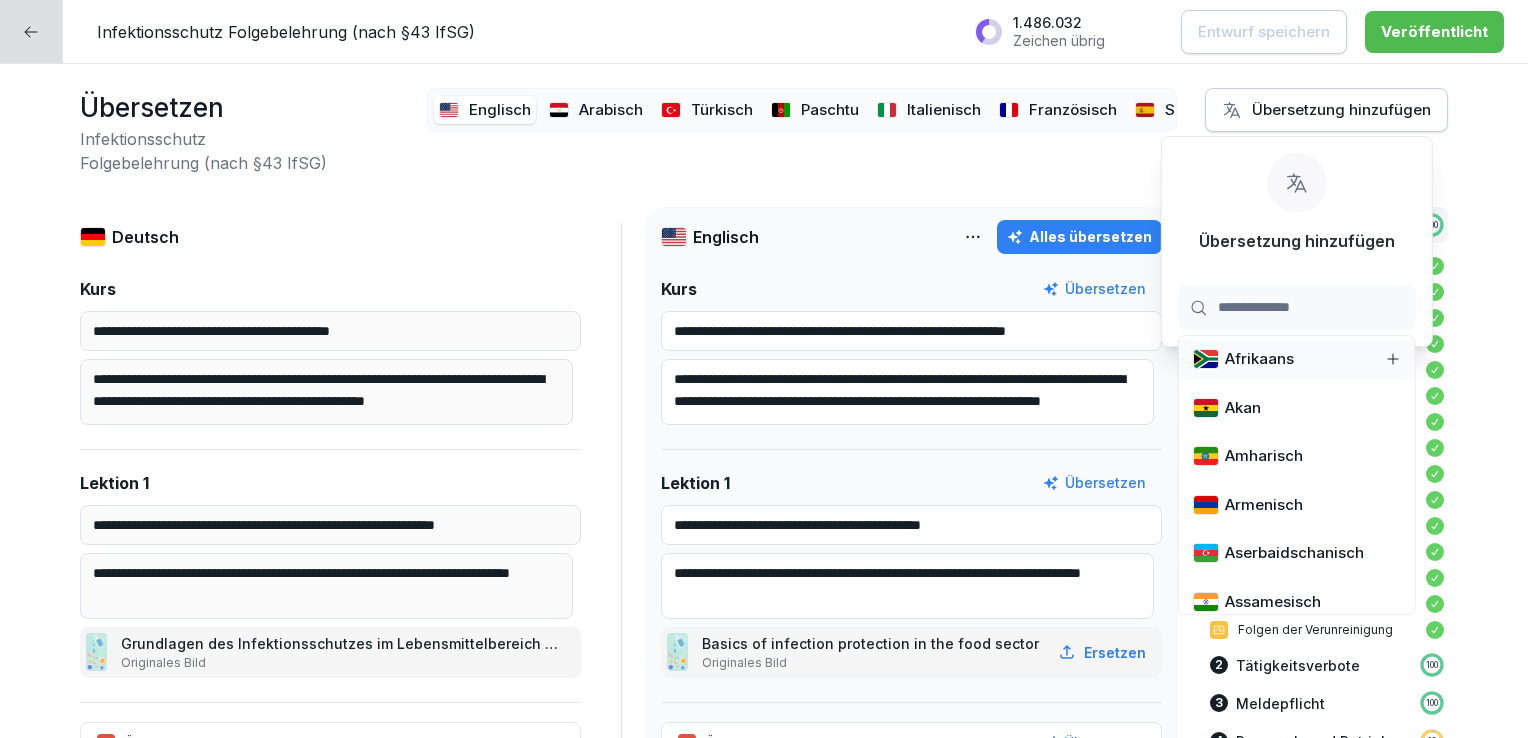 click at bounding box center [1297, 307] 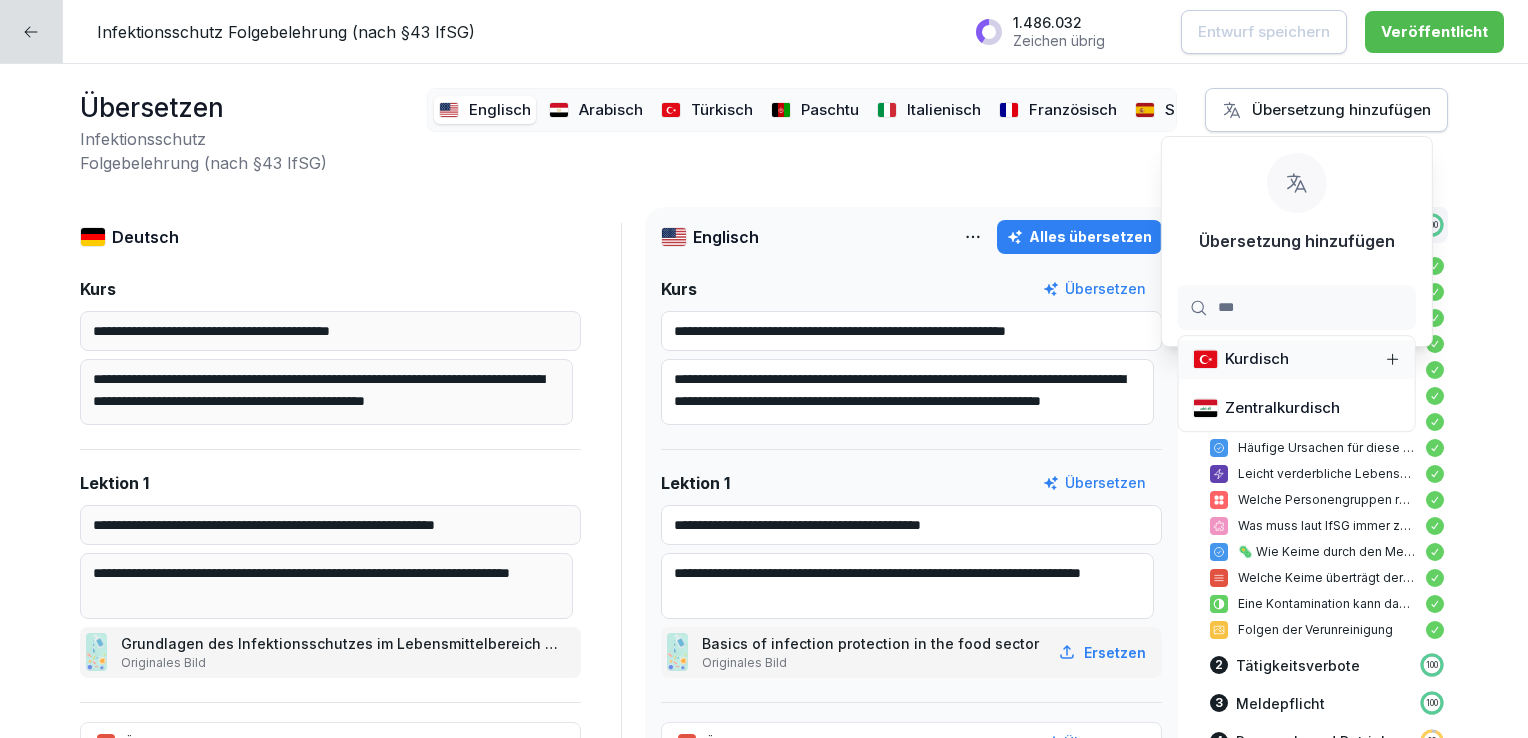 type on "****" 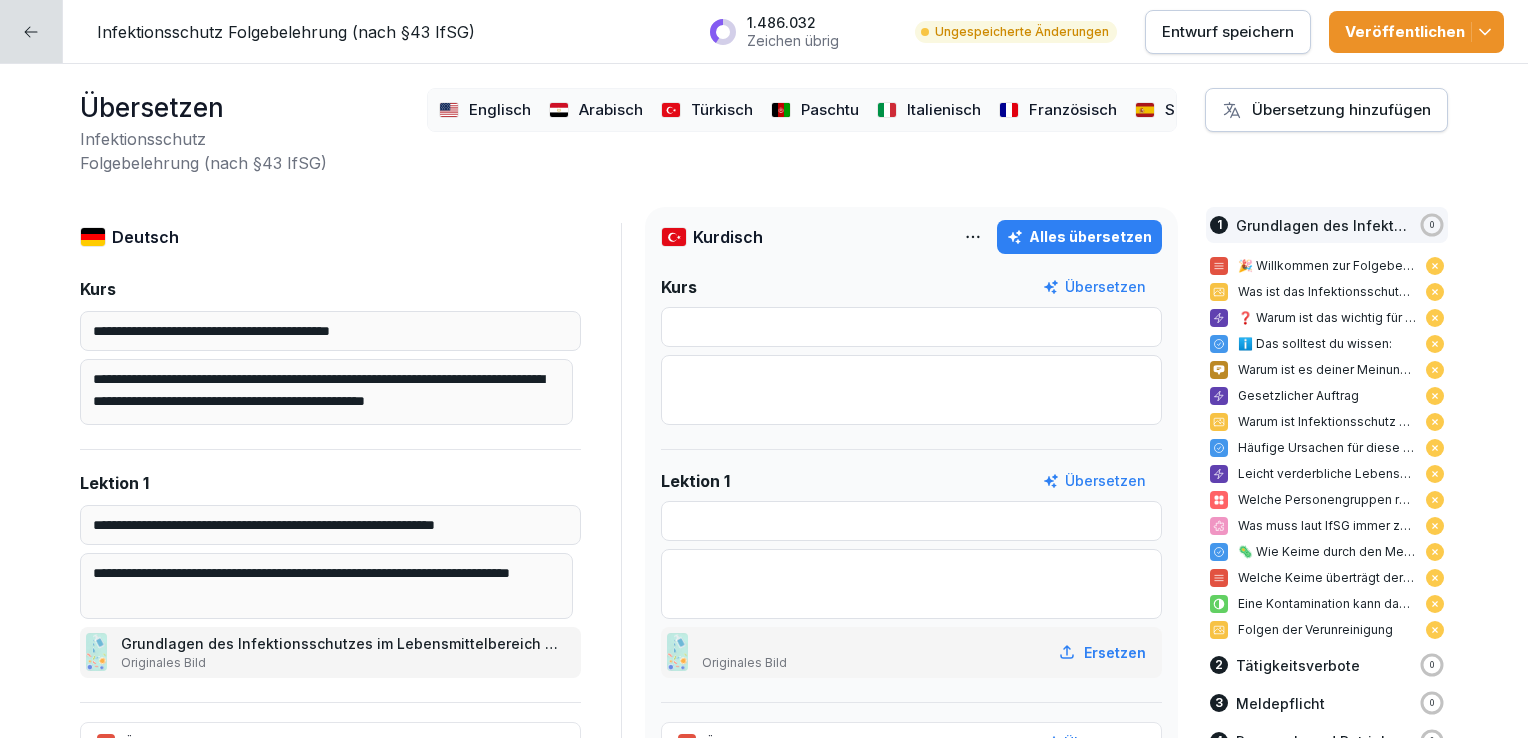click on "Alles übersetzen" at bounding box center [1079, 237] 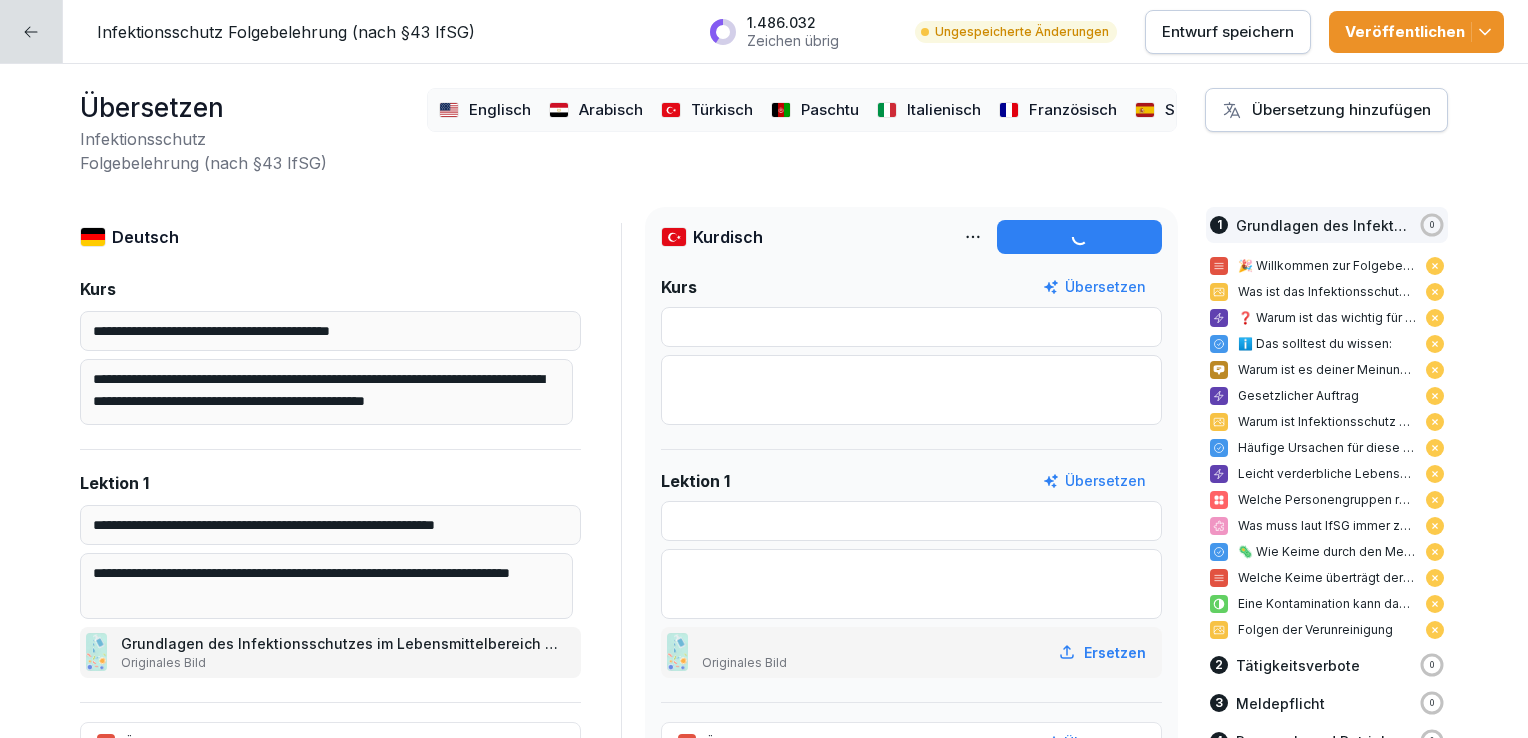type on "**********" 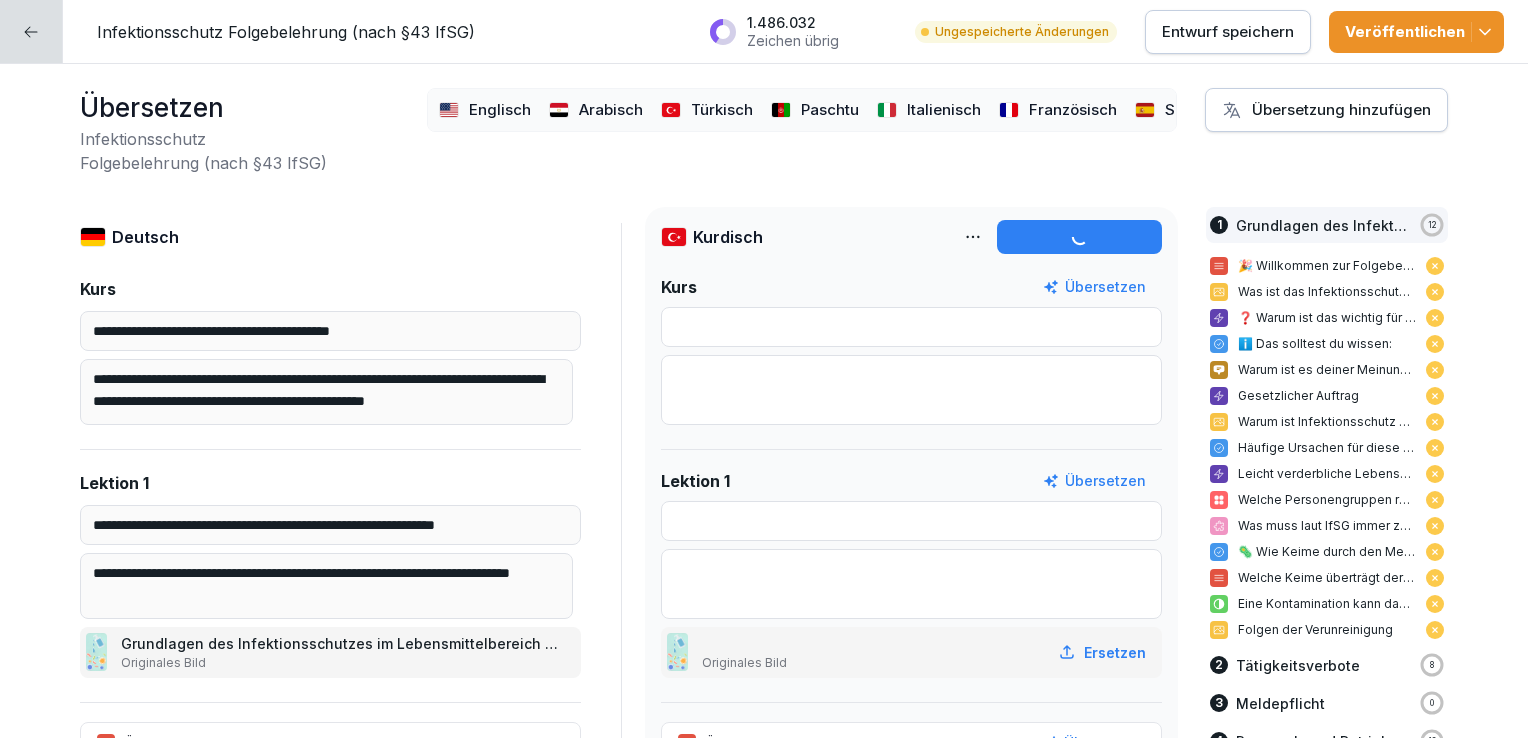 type on "**********" 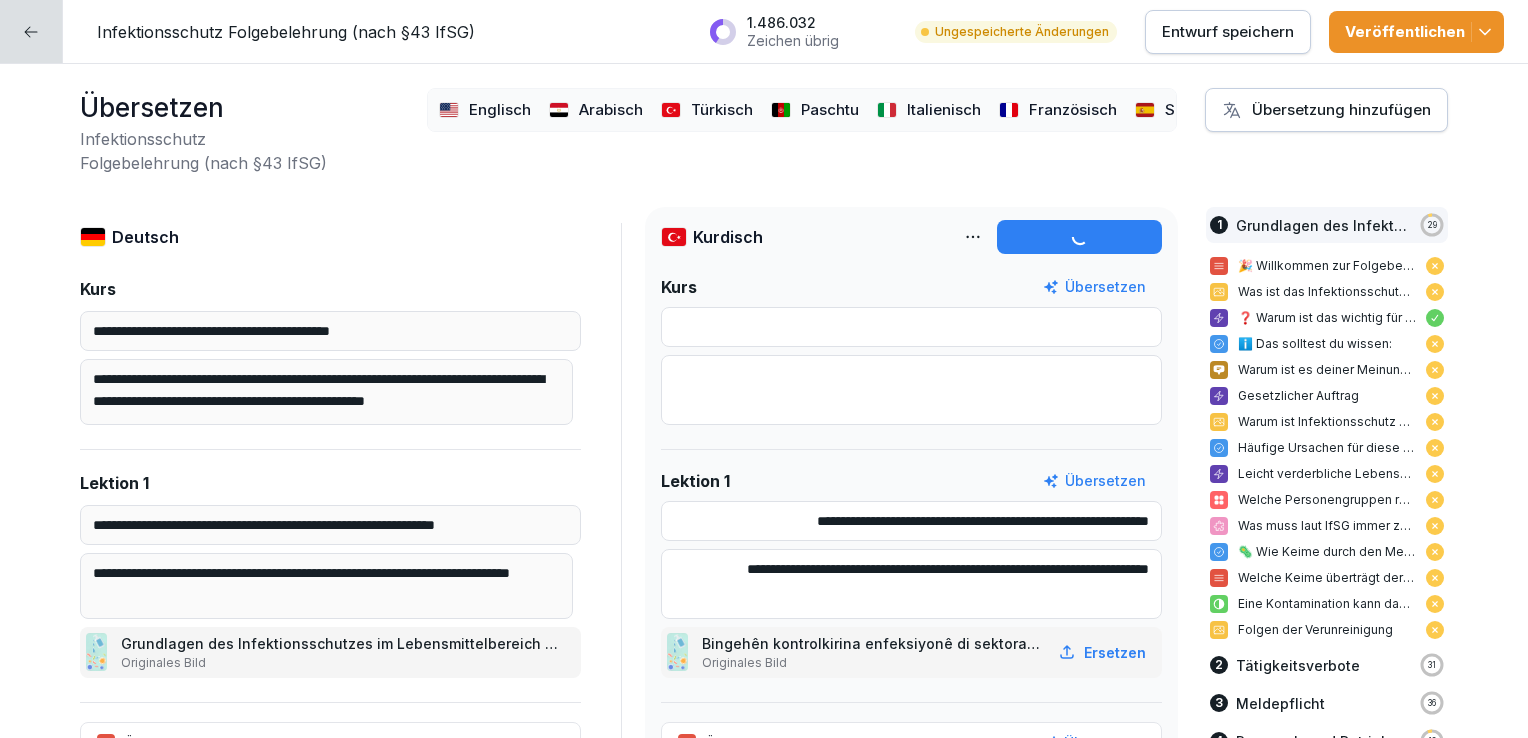 type on "**********" 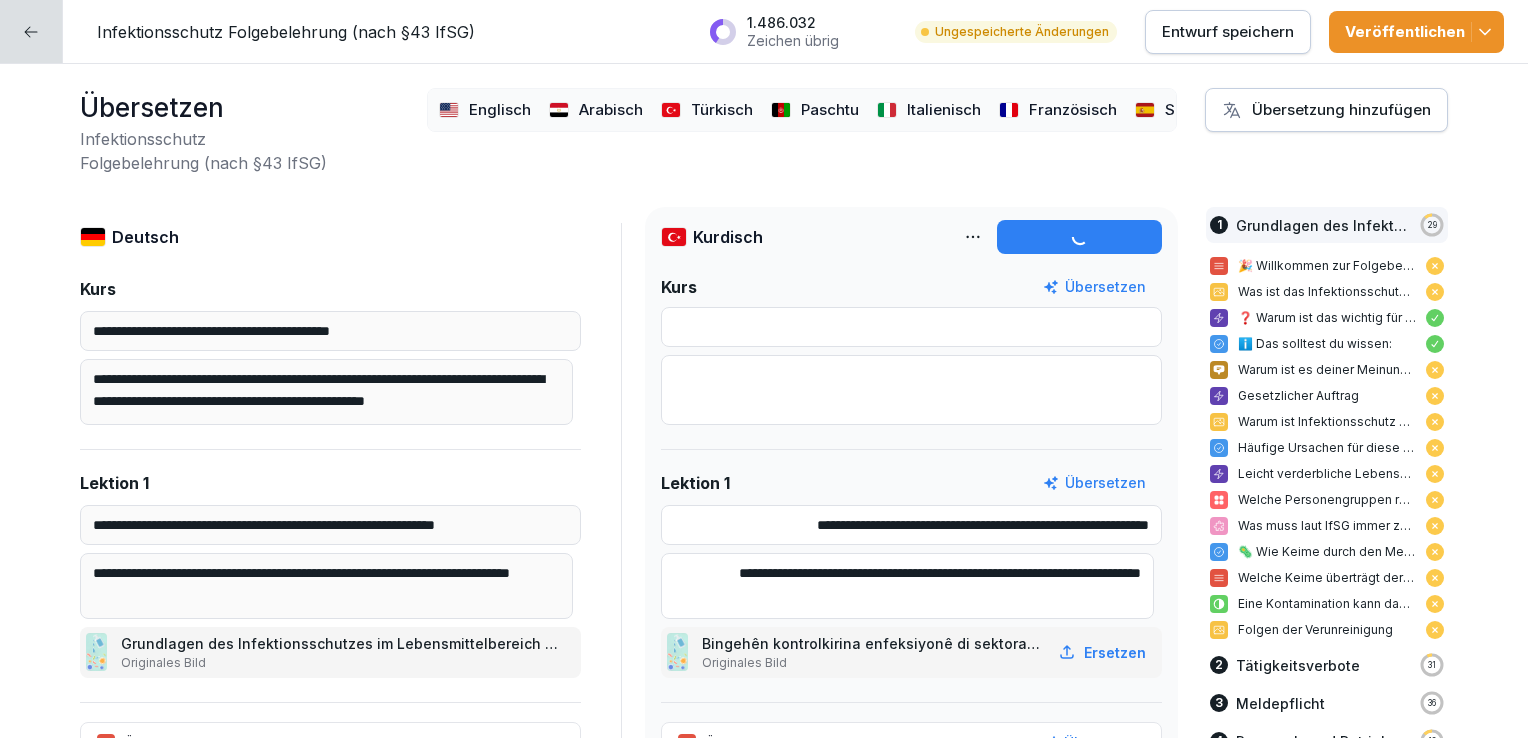 type on "**********" 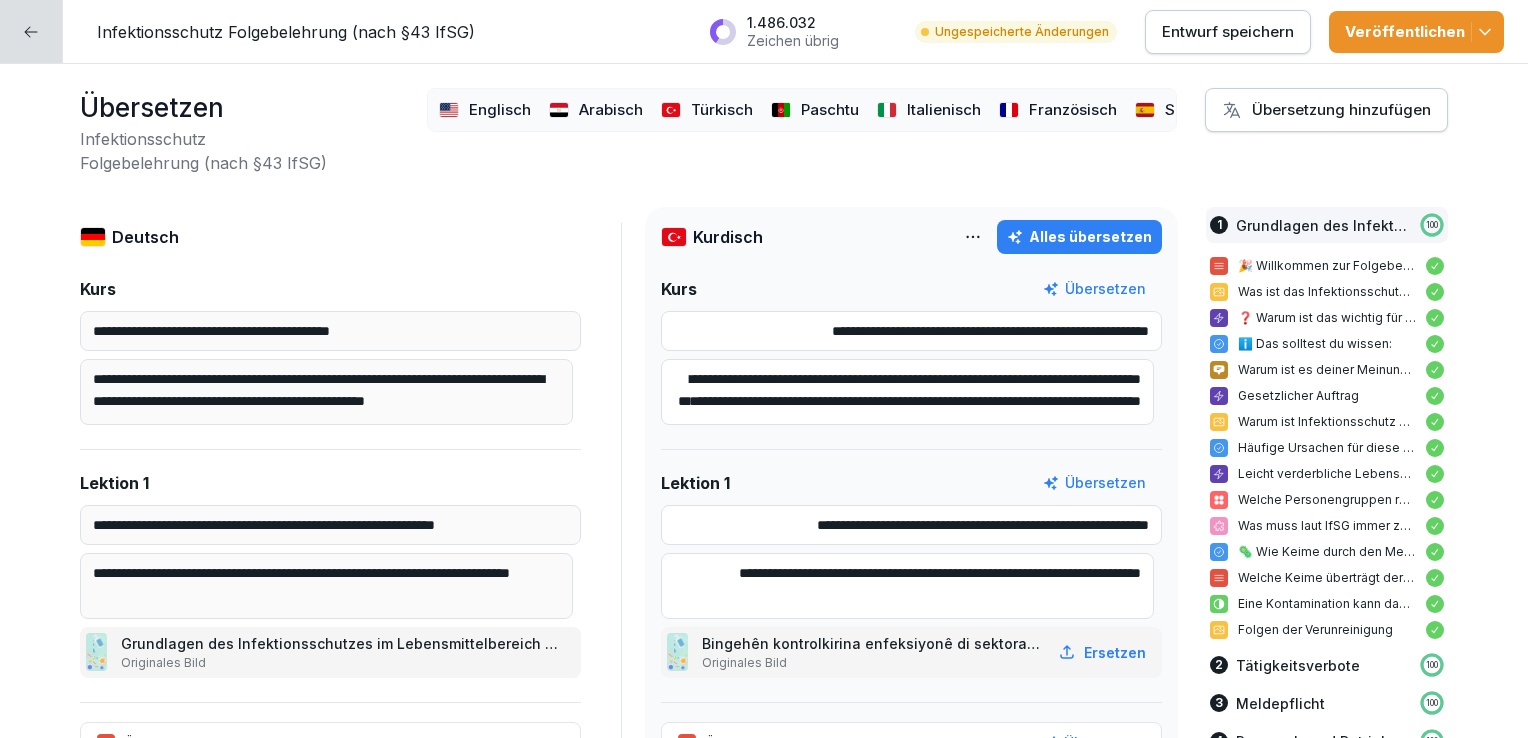 click on "Entwurf speichern" at bounding box center (1228, 32) 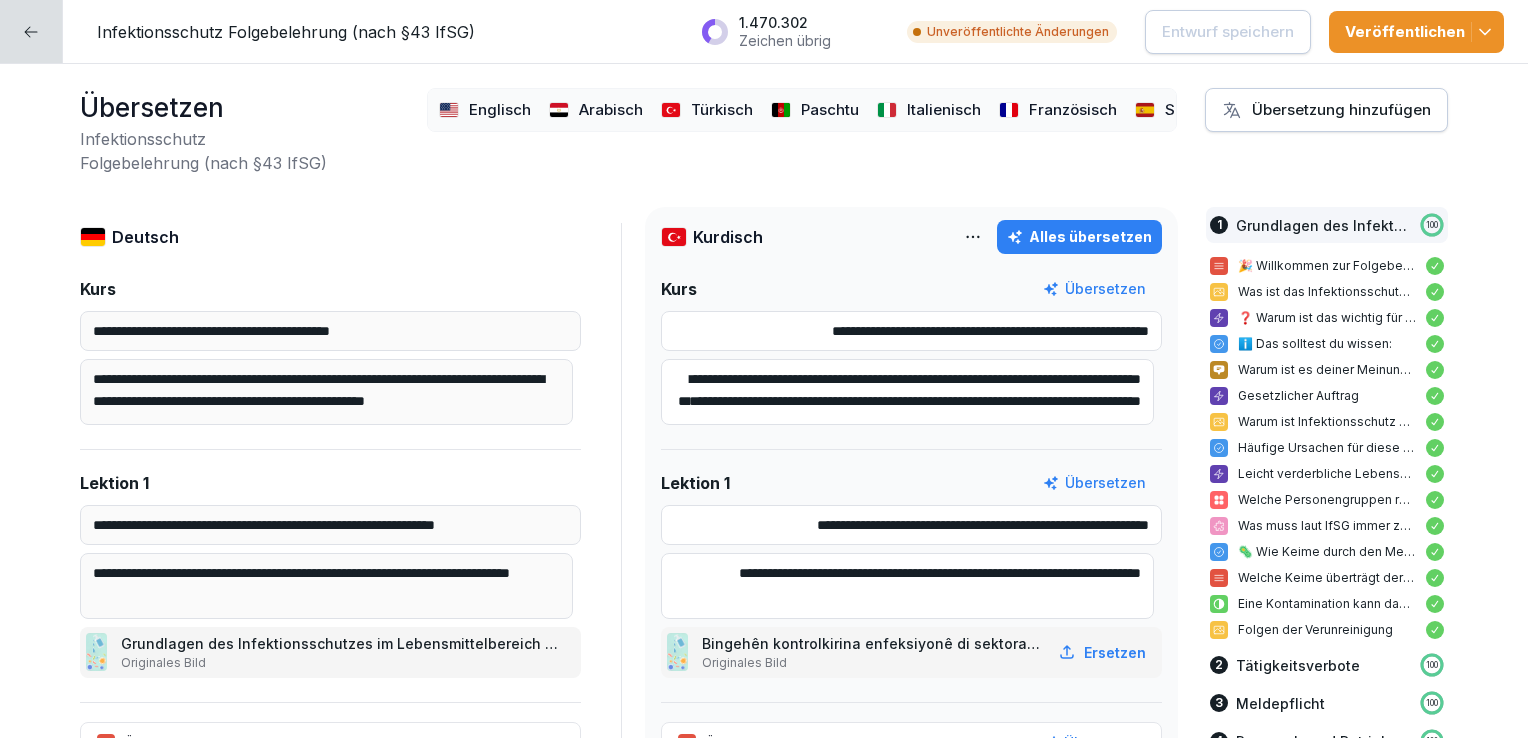 click on "Veröffentlichen" at bounding box center (1416, 32) 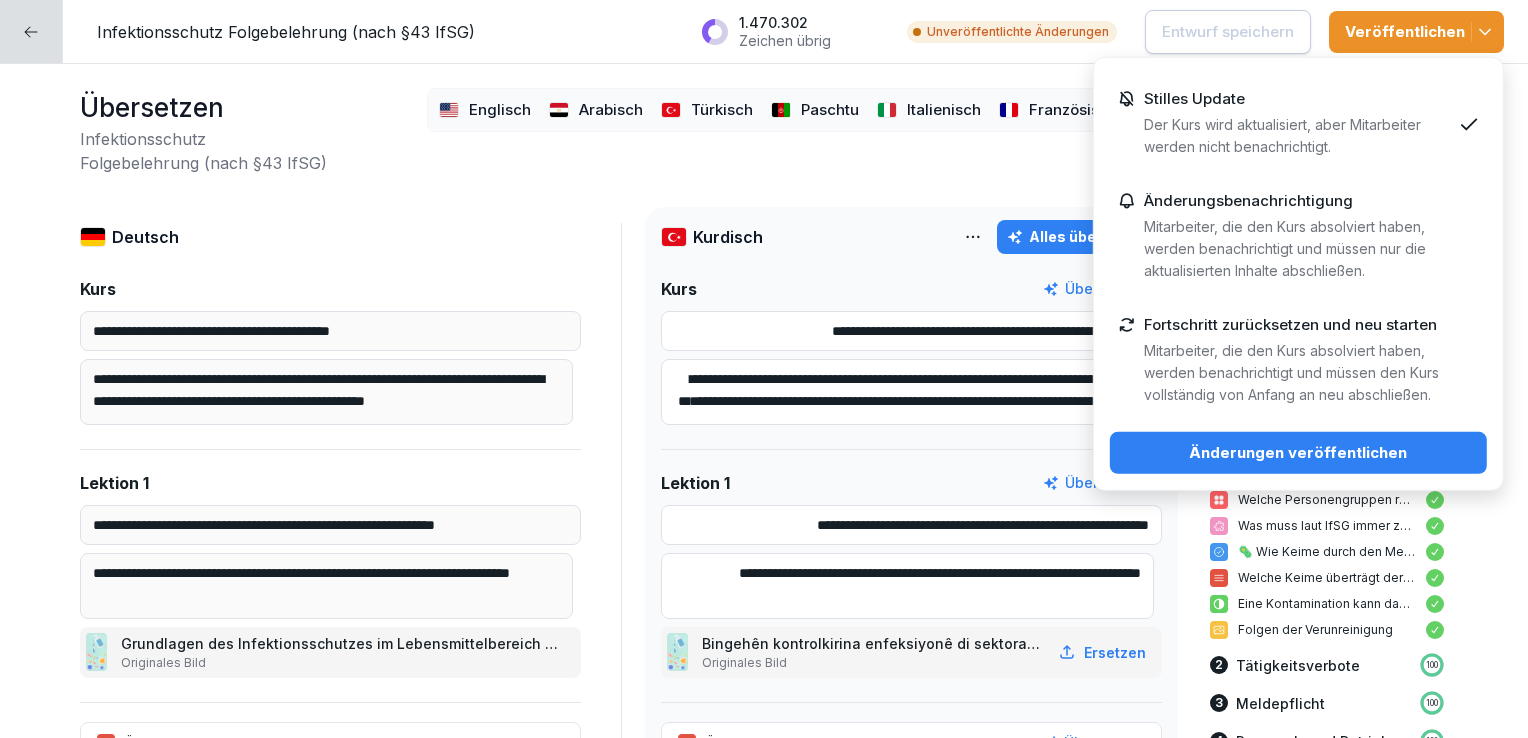 click on "Änderungen veröffentlichen" at bounding box center (1298, 453) 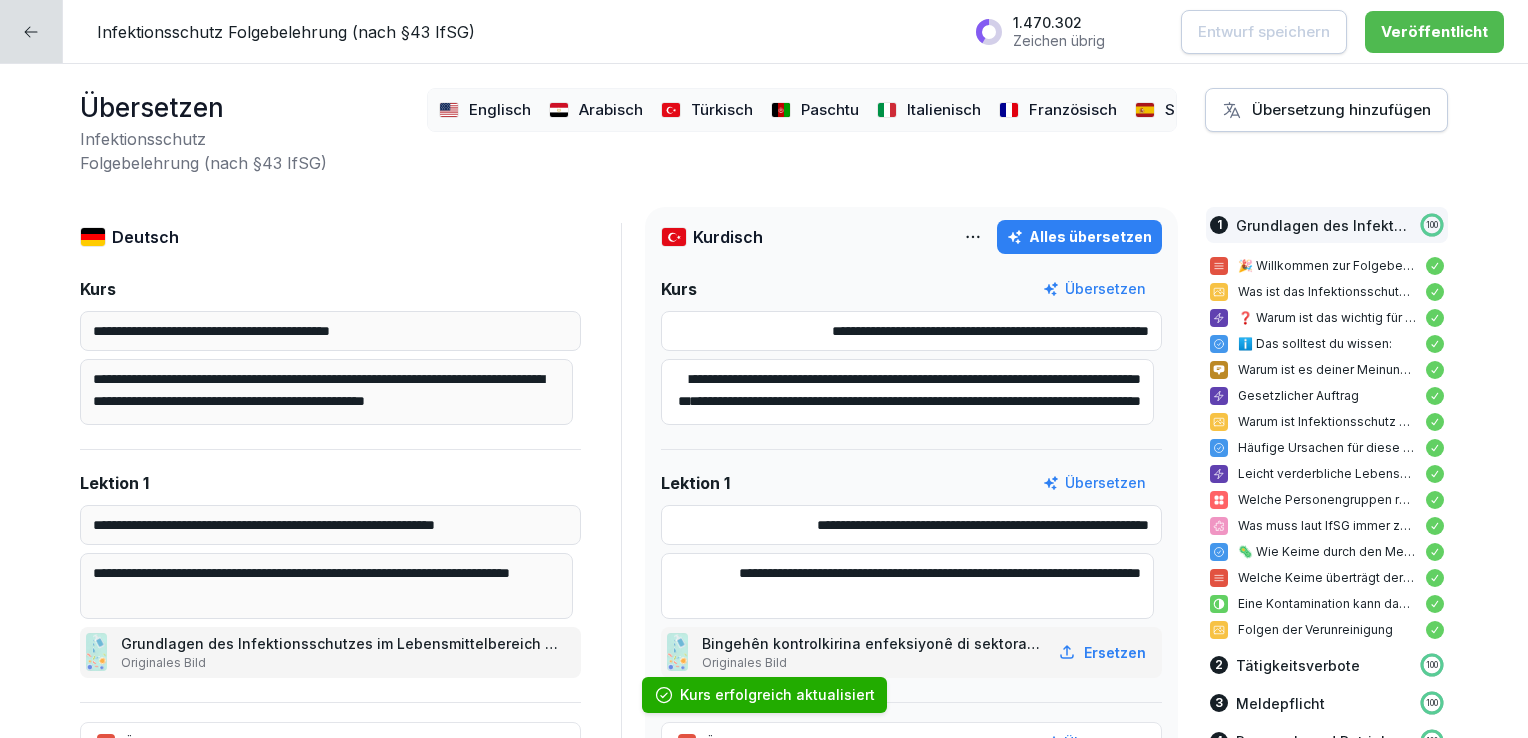 click at bounding box center [31, 31] 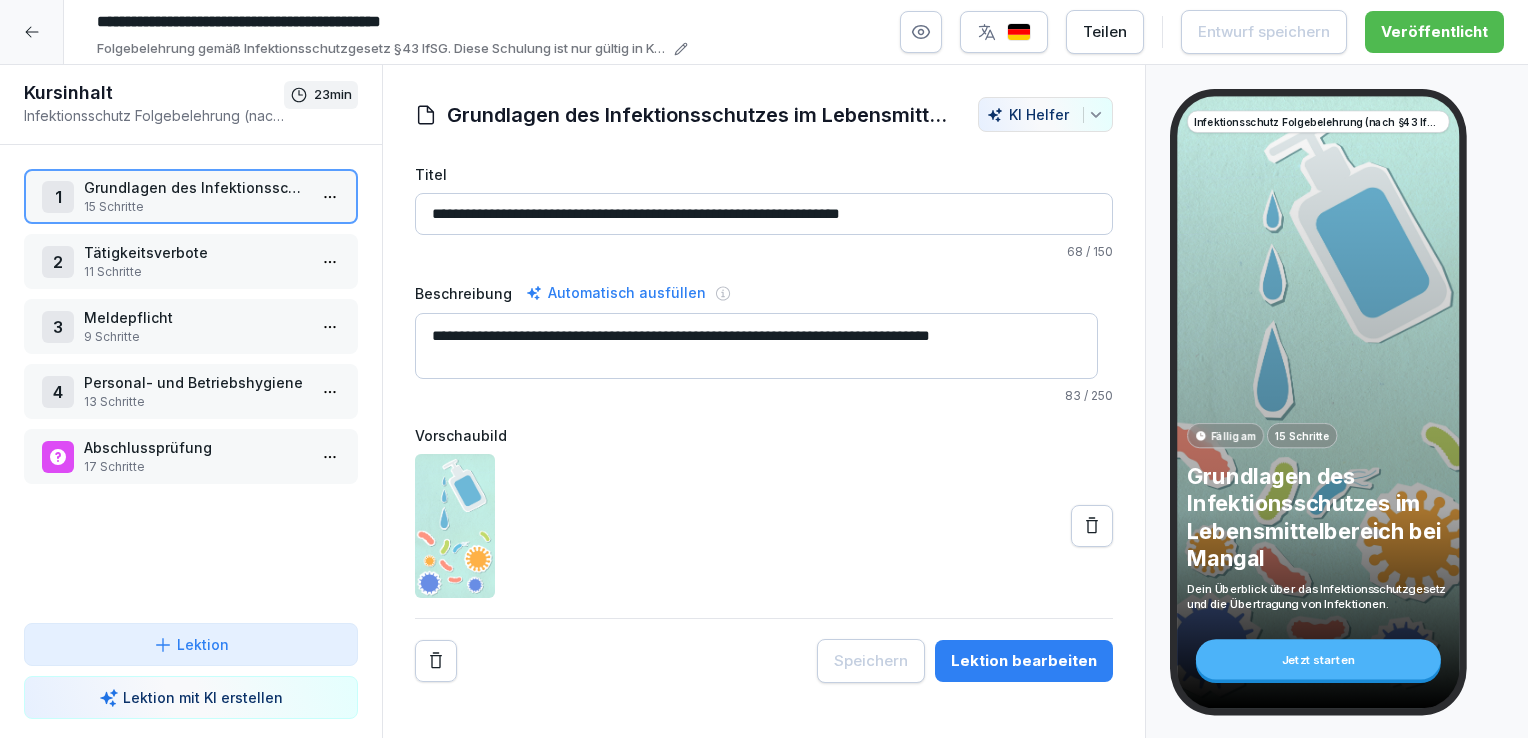 click on "Infektionsschutz Folgebelehrung (nach §43 IfSG) Fällig am 15 Schritte Grundlagen des Infektionsschutzes im Lebensmittelbereich bei Mangal  Dein Überblick über das Infektionsschutzgesetz und die Übertragung von Infektionen. Jetzt starten" at bounding box center (1337, 402) 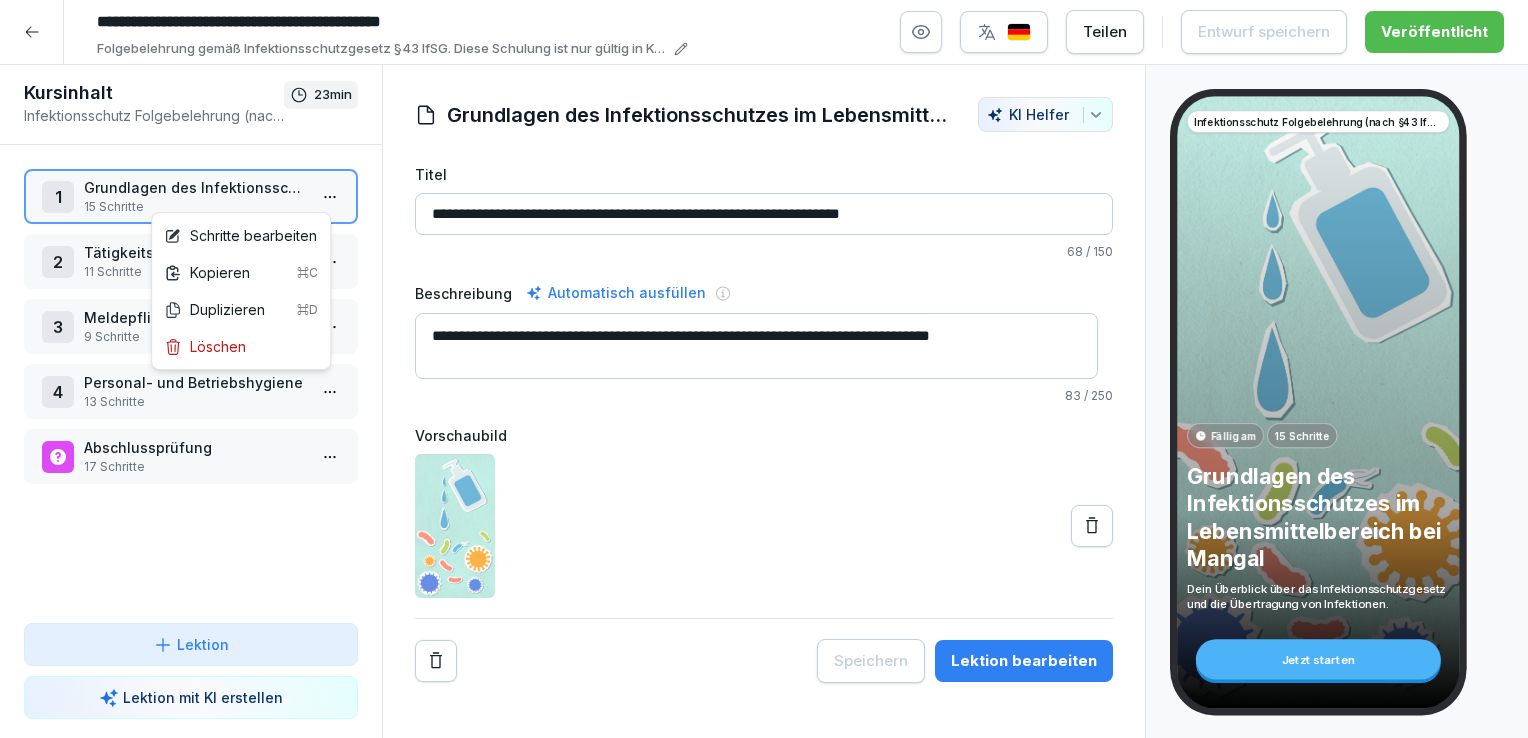 click on "**********" at bounding box center (764, 369) 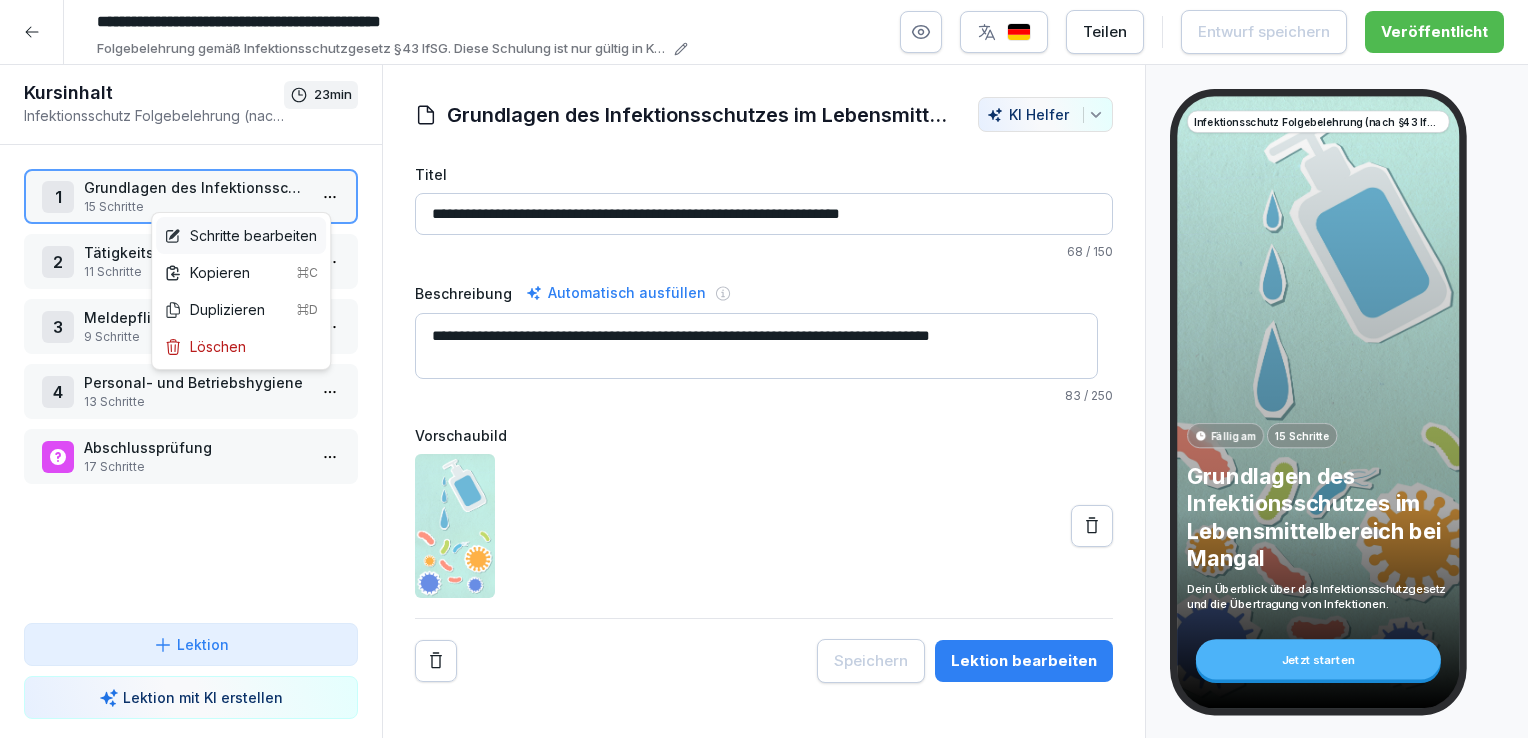 click on "Schritte bearbeiten" at bounding box center [240, 235] 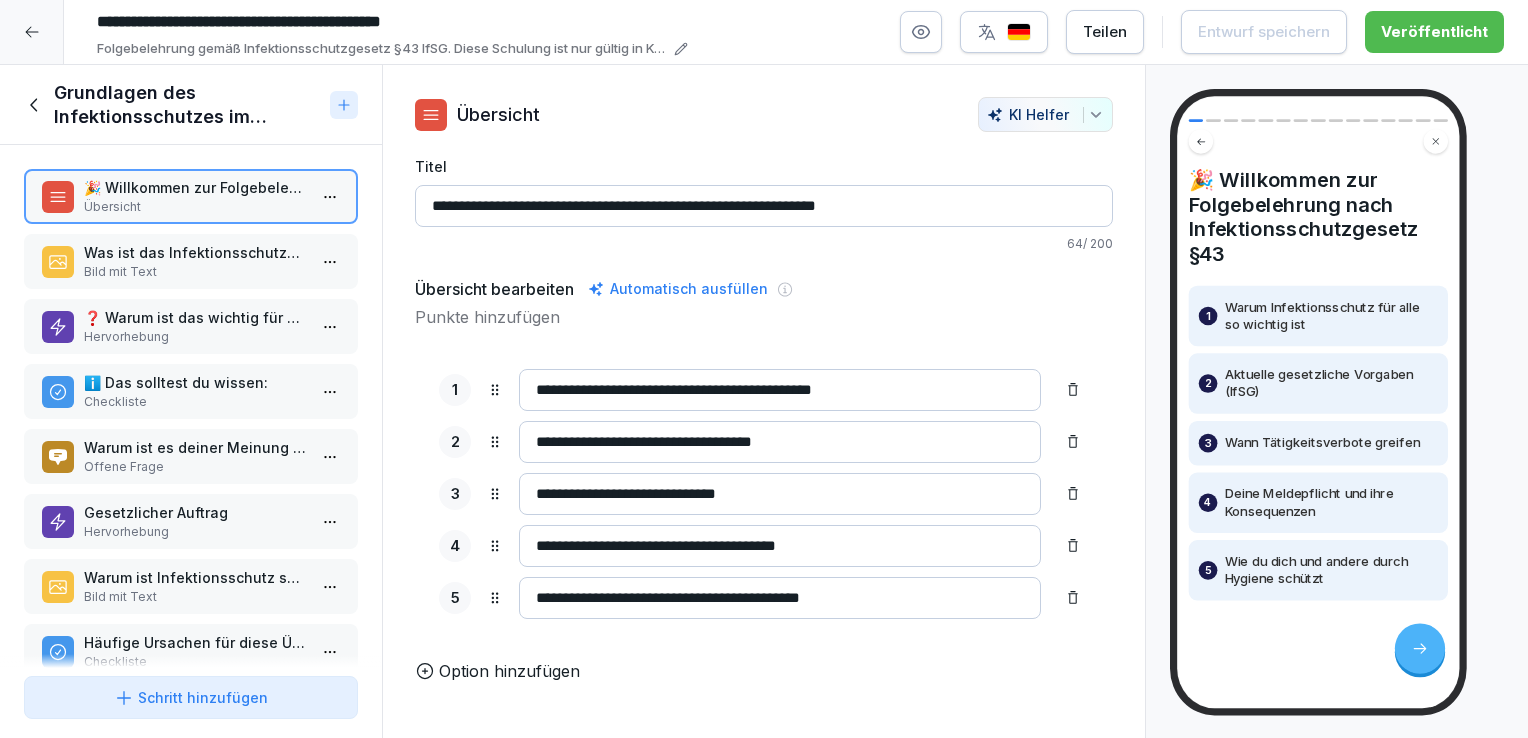 click on "Bild mit Text" at bounding box center [195, 272] 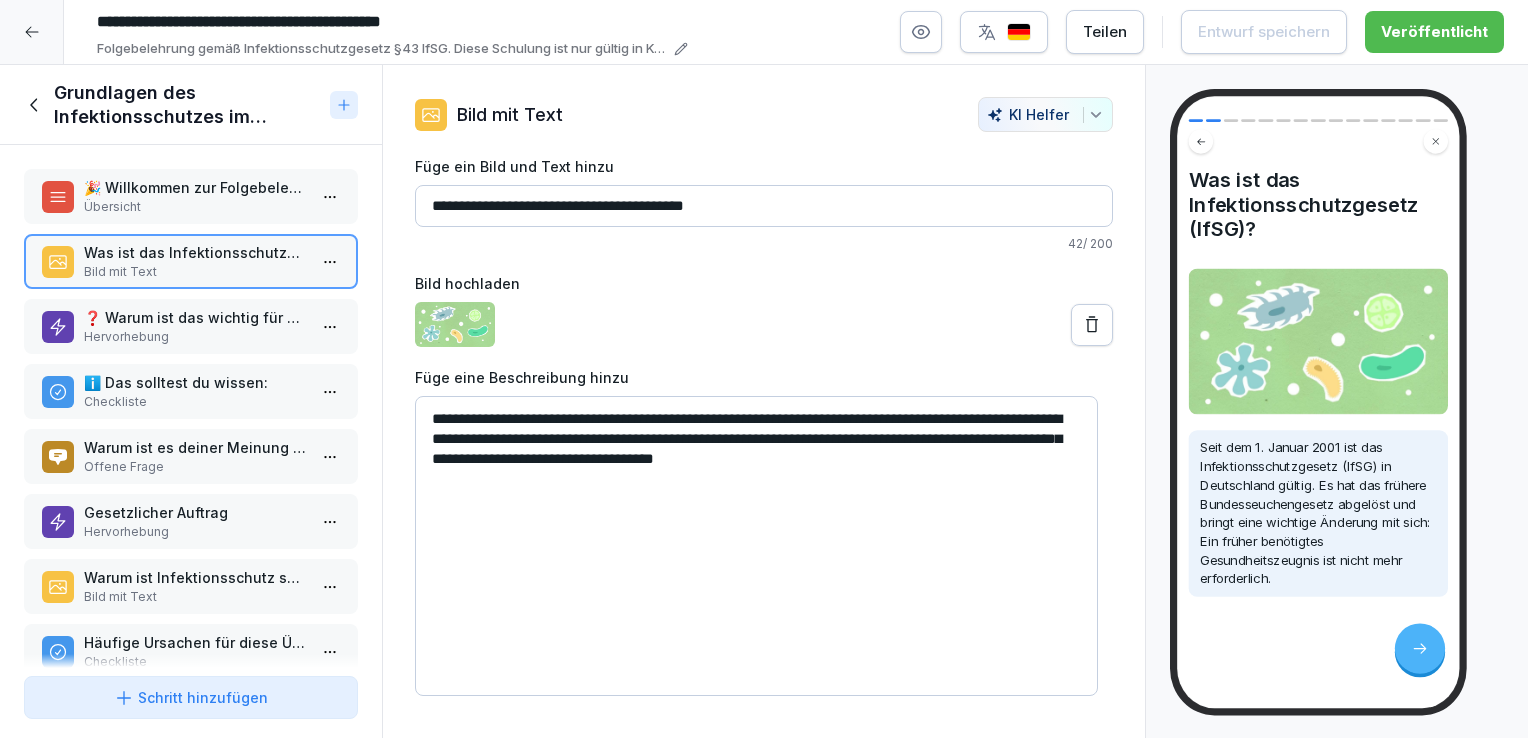 click on "Übersicht" at bounding box center [195, 207] 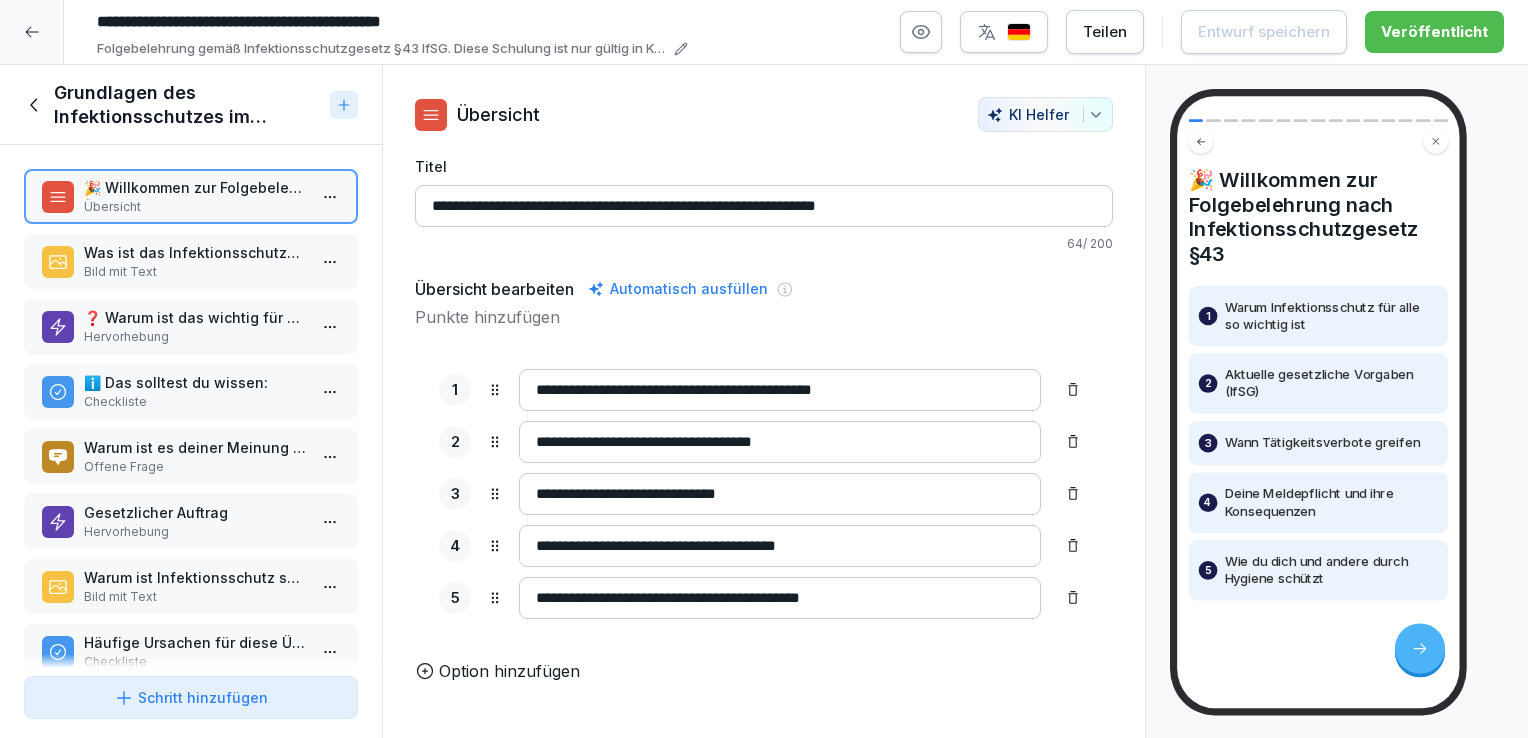 click on "Bild mit Text" at bounding box center (195, 272) 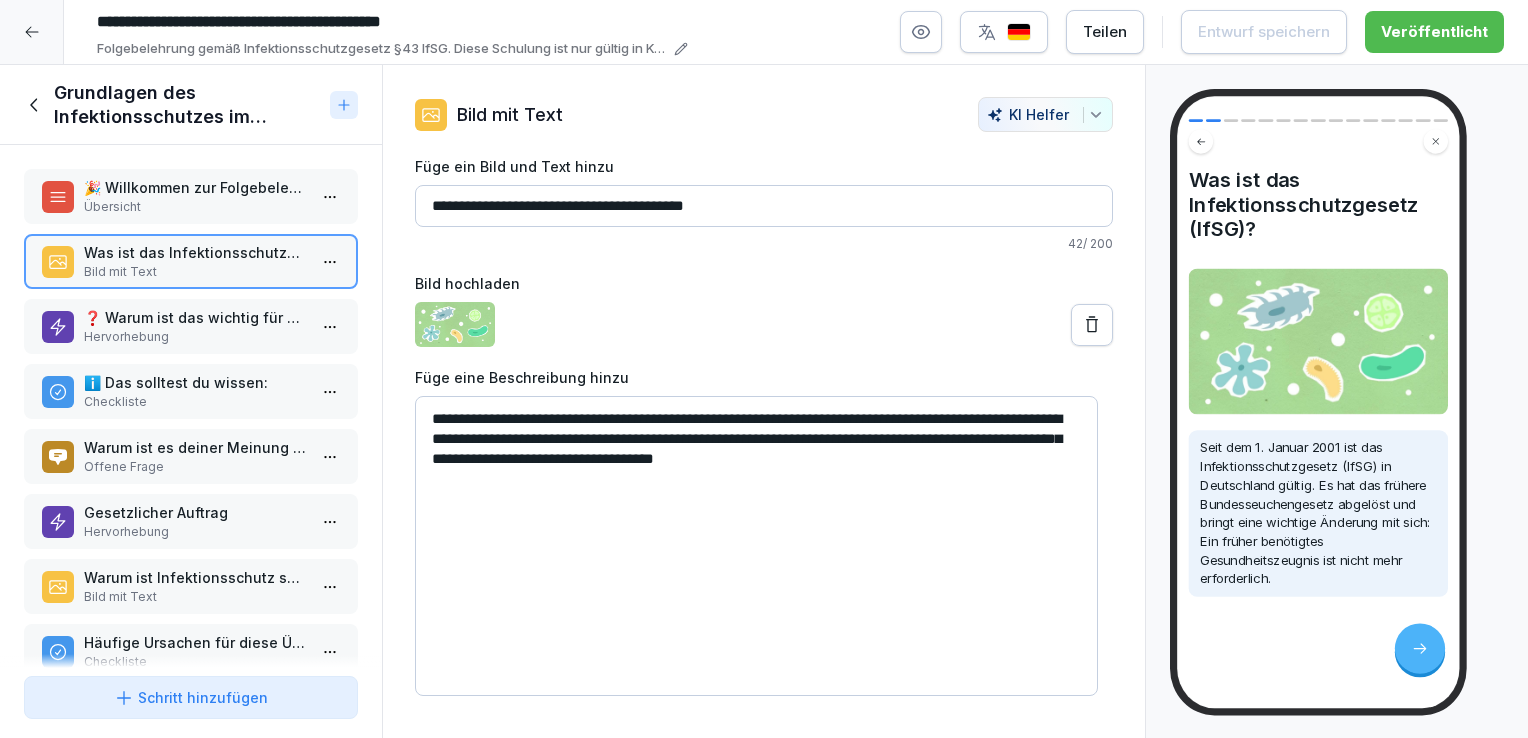 click on "❓ Warum ist das wichtig für dich?" at bounding box center [195, 317] 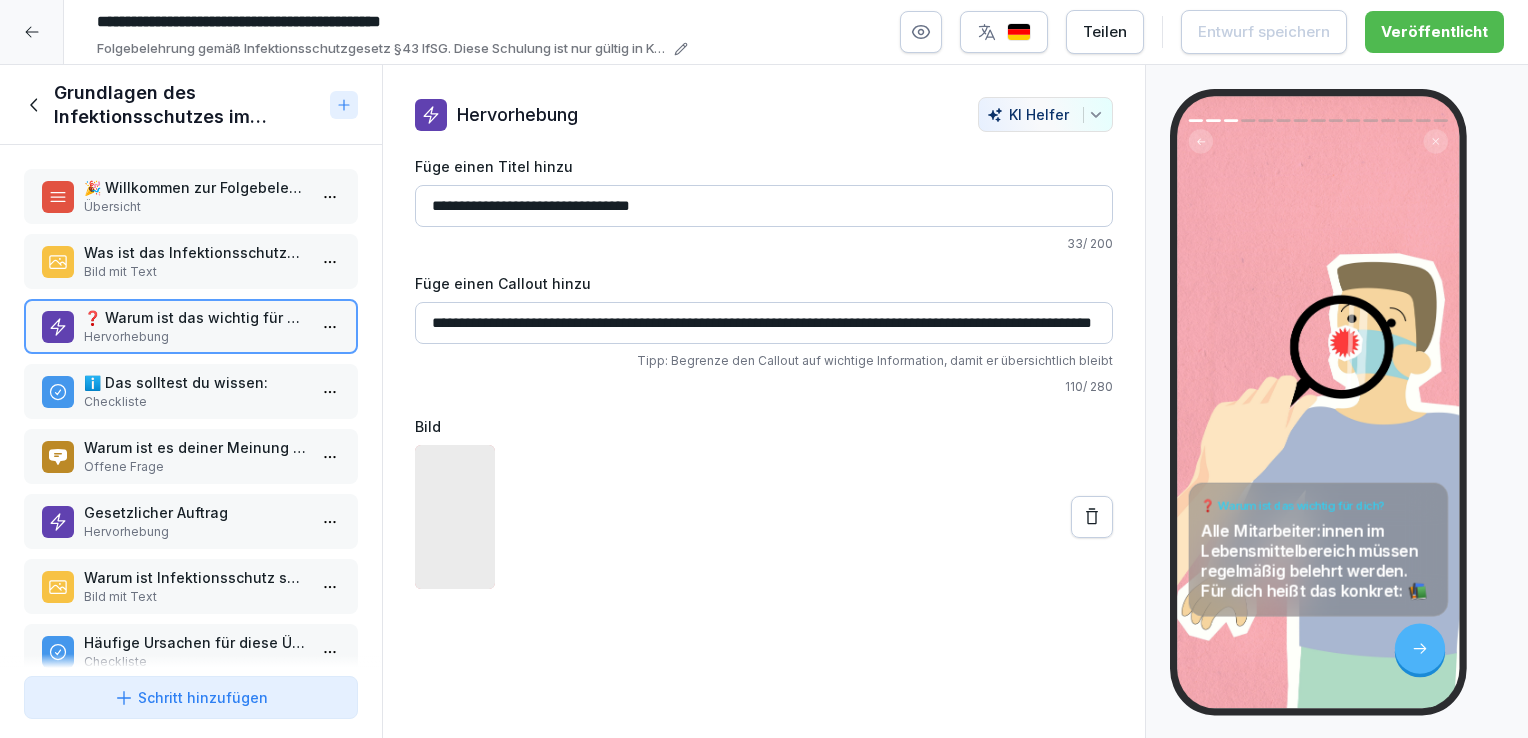 click on "ℹ️ Das solltest du wissen: Checkliste" at bounding box center [191, 391] 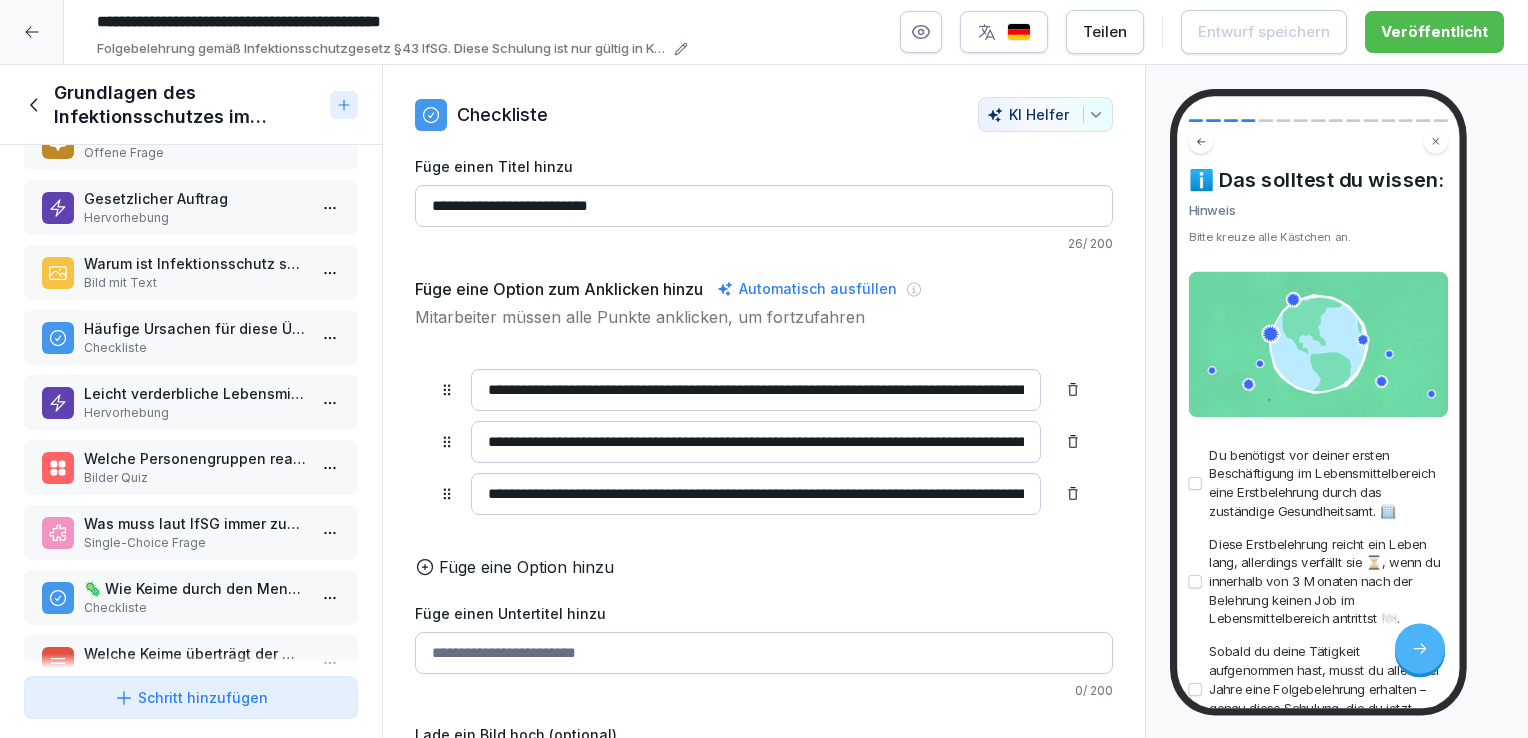 scroll, scrollTop: 328, scrollLeft: 0, axis: vertical 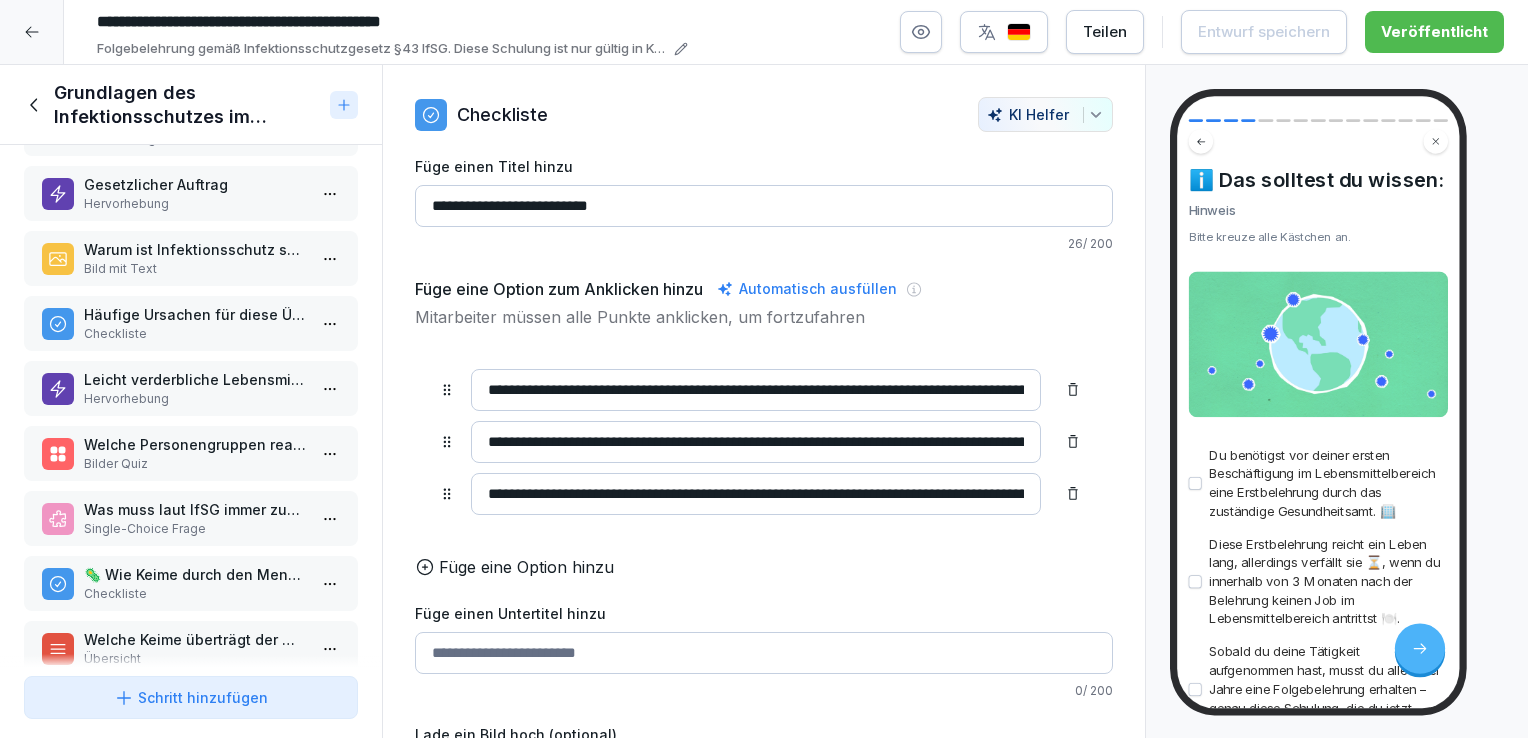 click on "Was muss laut IfSG immer zuerst erfolgt sein, damit eine Folgebelehrung gültig ist?" at bounding box center (195, 509) 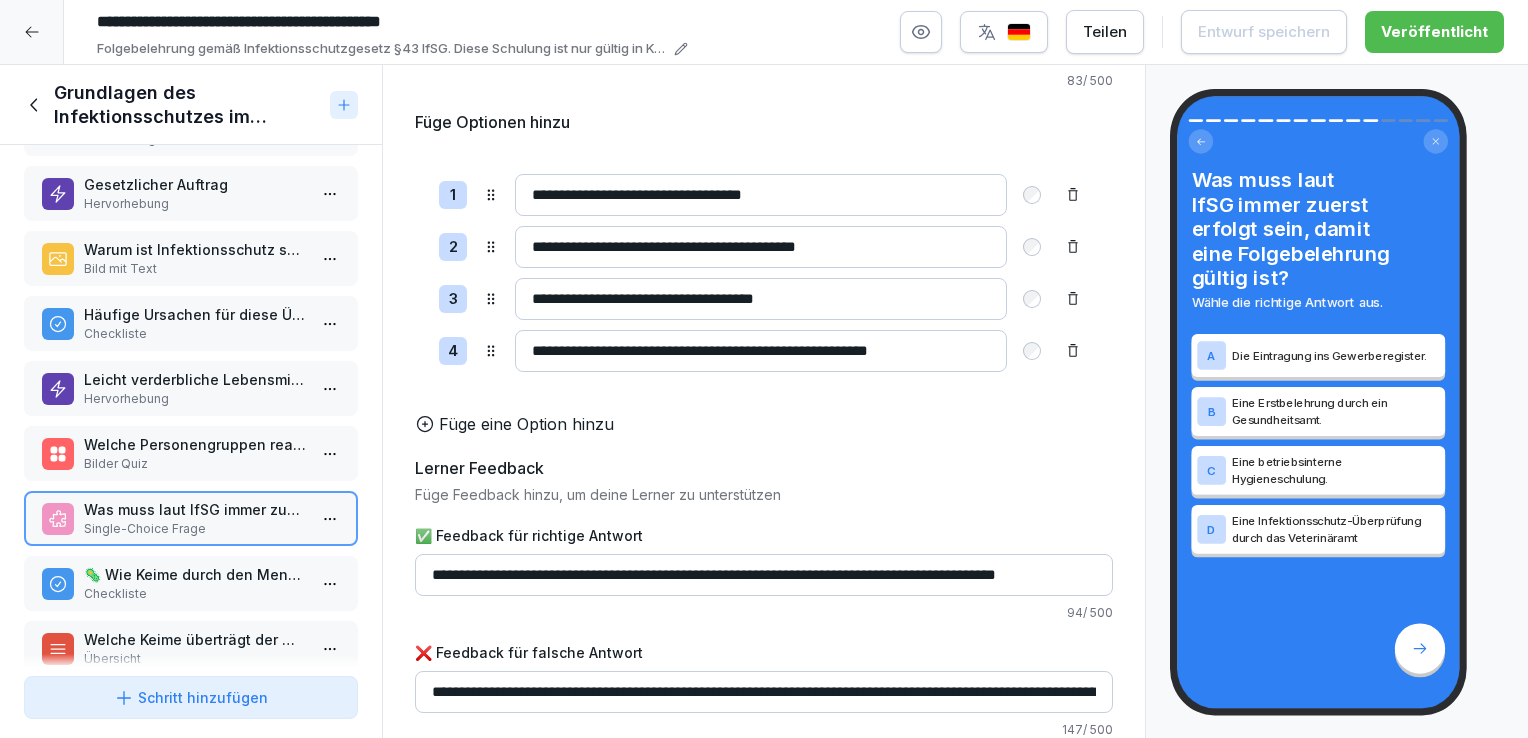 scroll, scrollTop: 189, scrollLeft: 0, axis: vertical 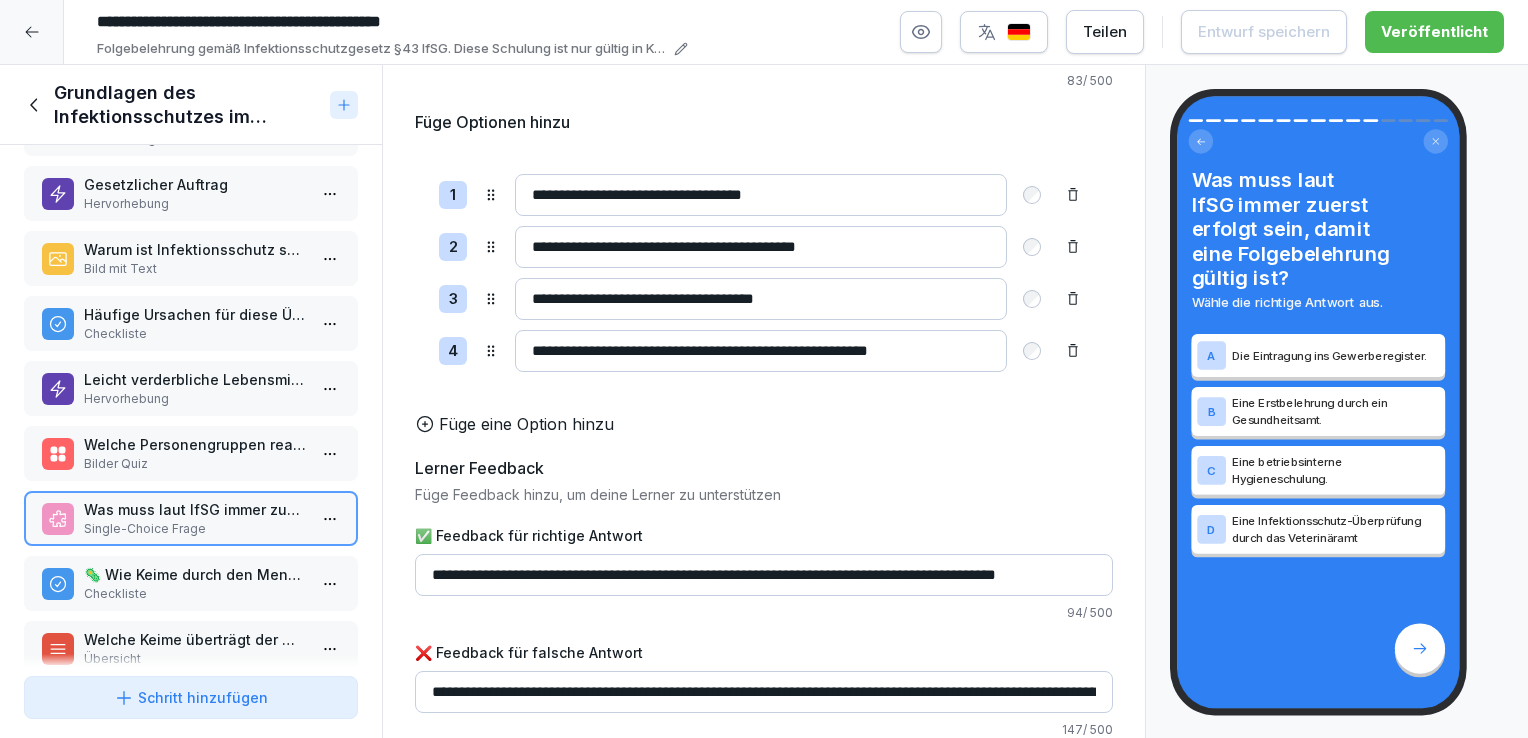 click on "🦠 Wie Keime durch den Menschen übertragen werden" at bounding box center (195, 574) 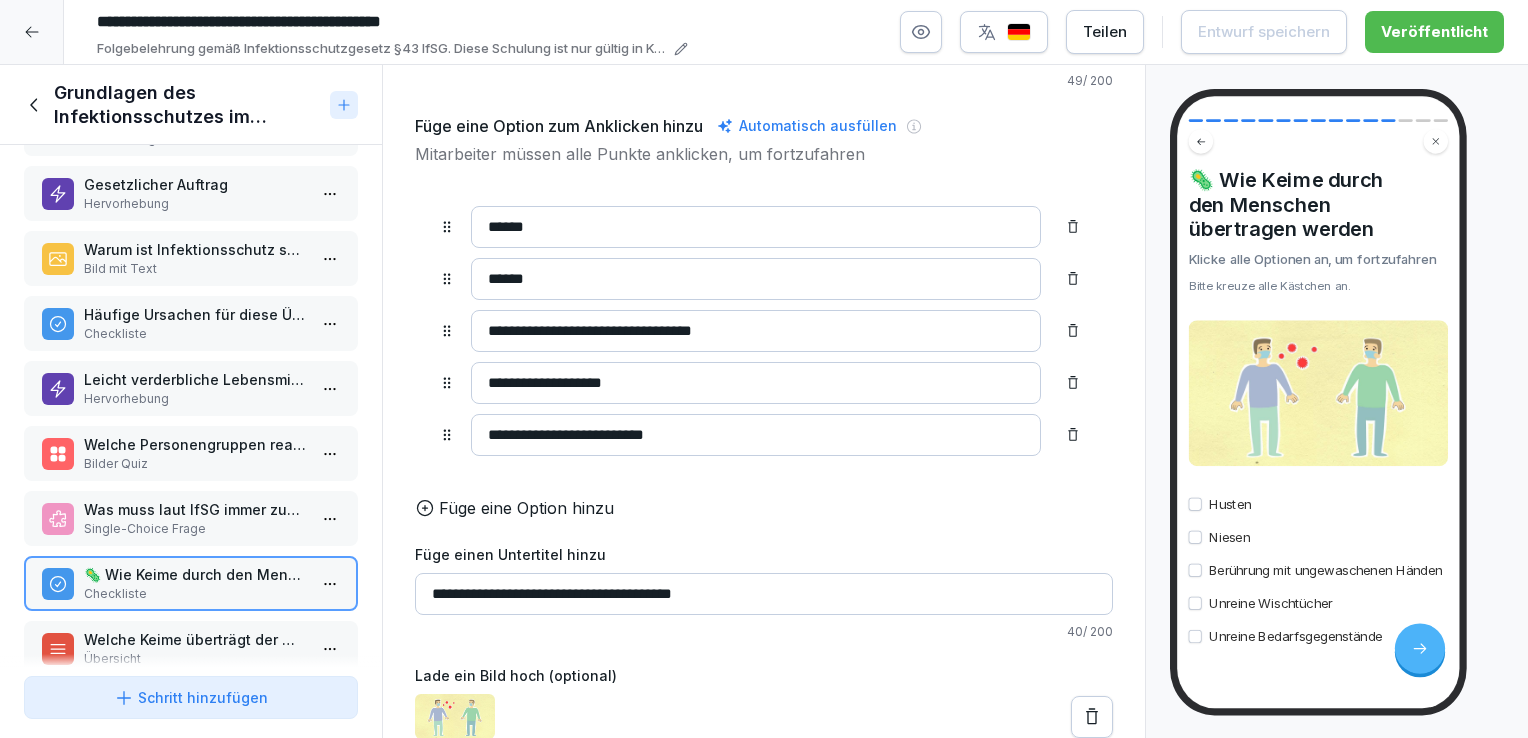 click on "Übersicht" at bounding box center (195, 659) 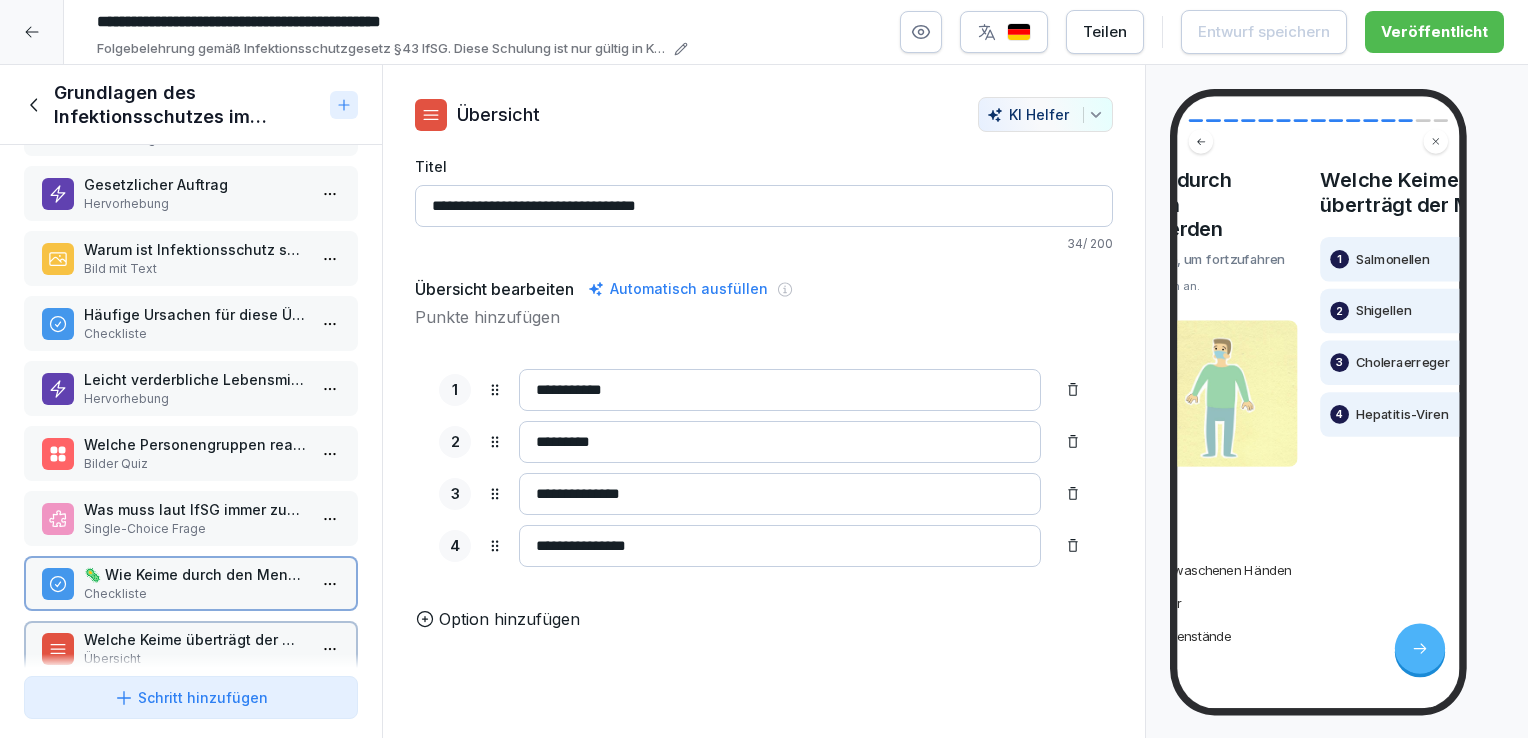 scroll, scrollTop: 0, scrollLeft: 0, axis: both 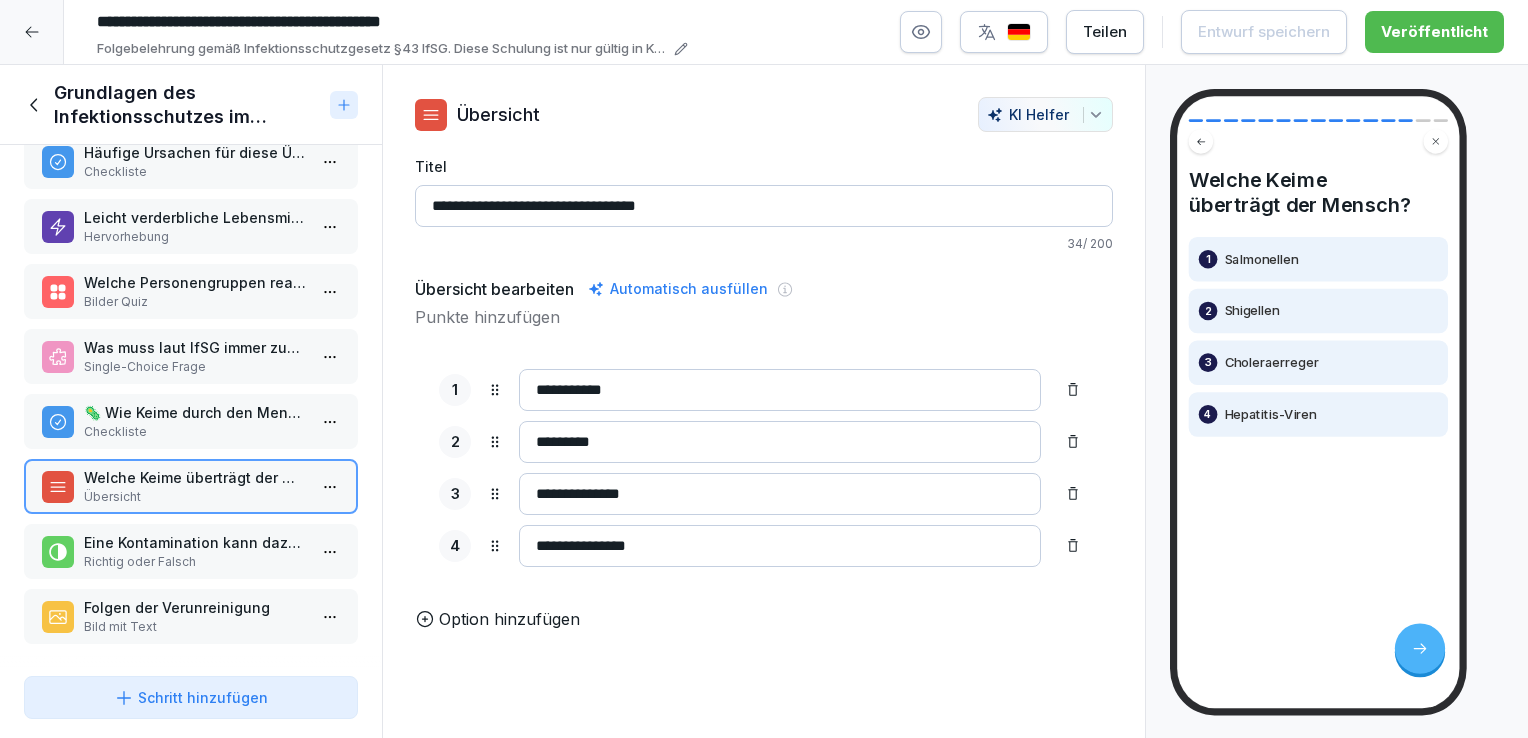 click on "Bild mit Text" at bounding box center (195, 627) 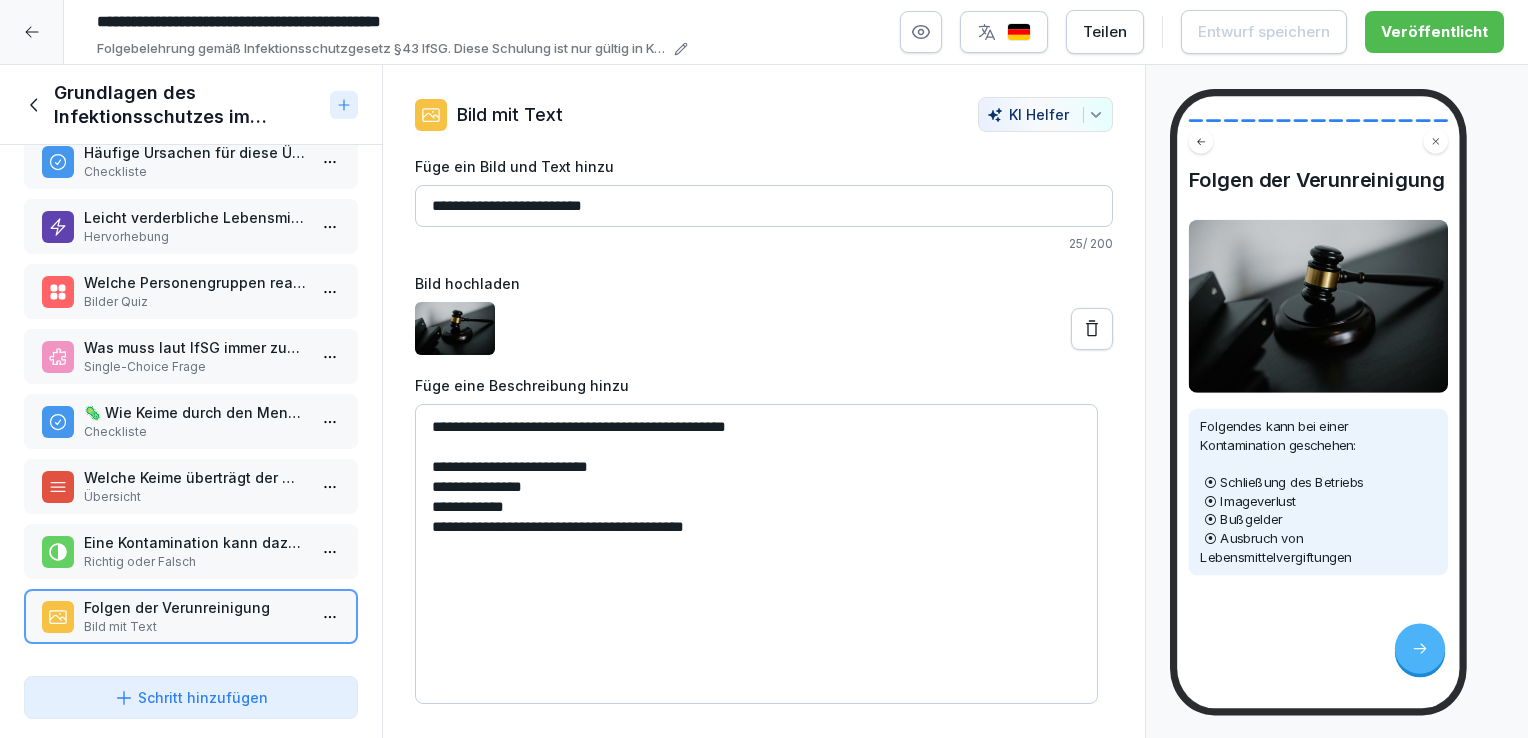 click at bounding box center [32, 32] 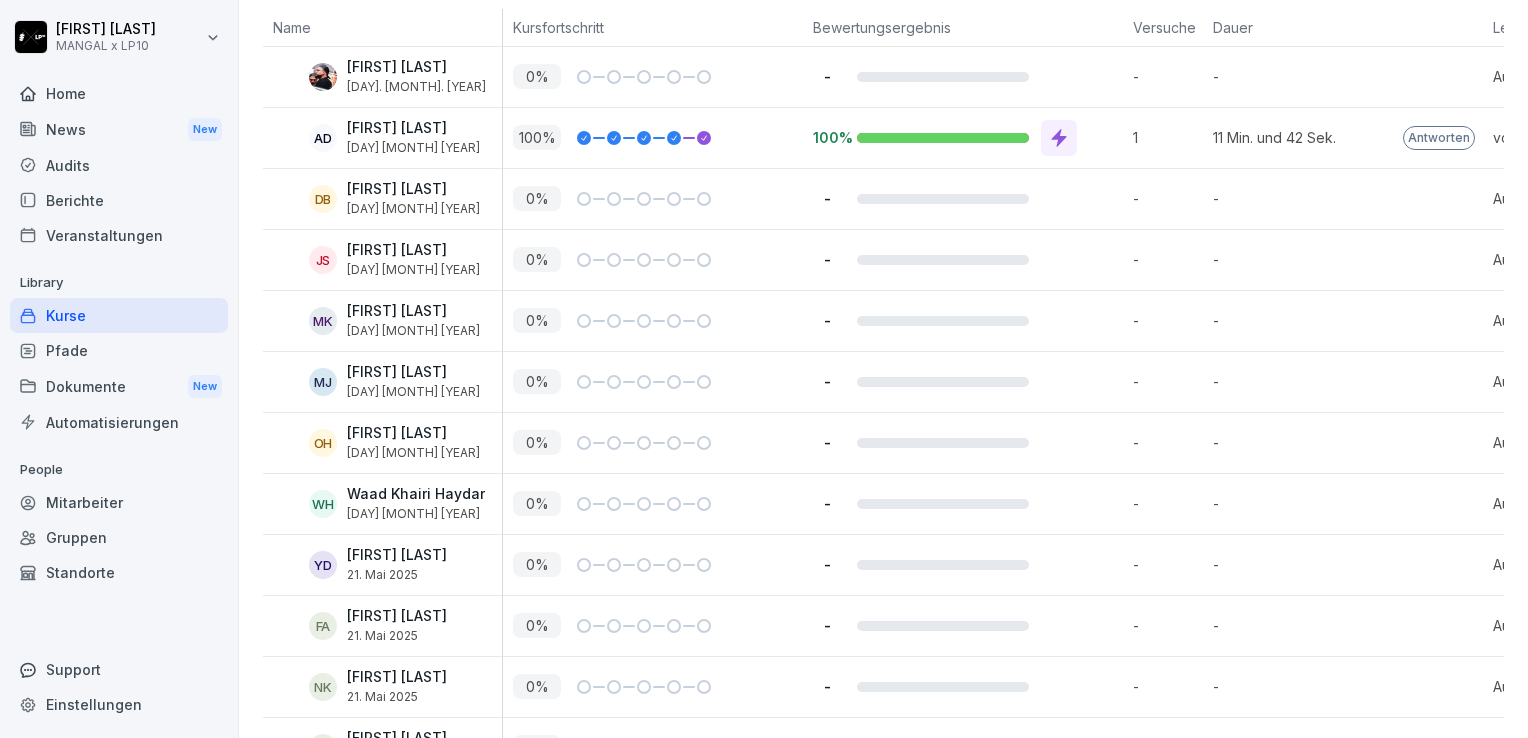 scroll, scrollTop: 586, scrollLeft: 0, axis: vertical 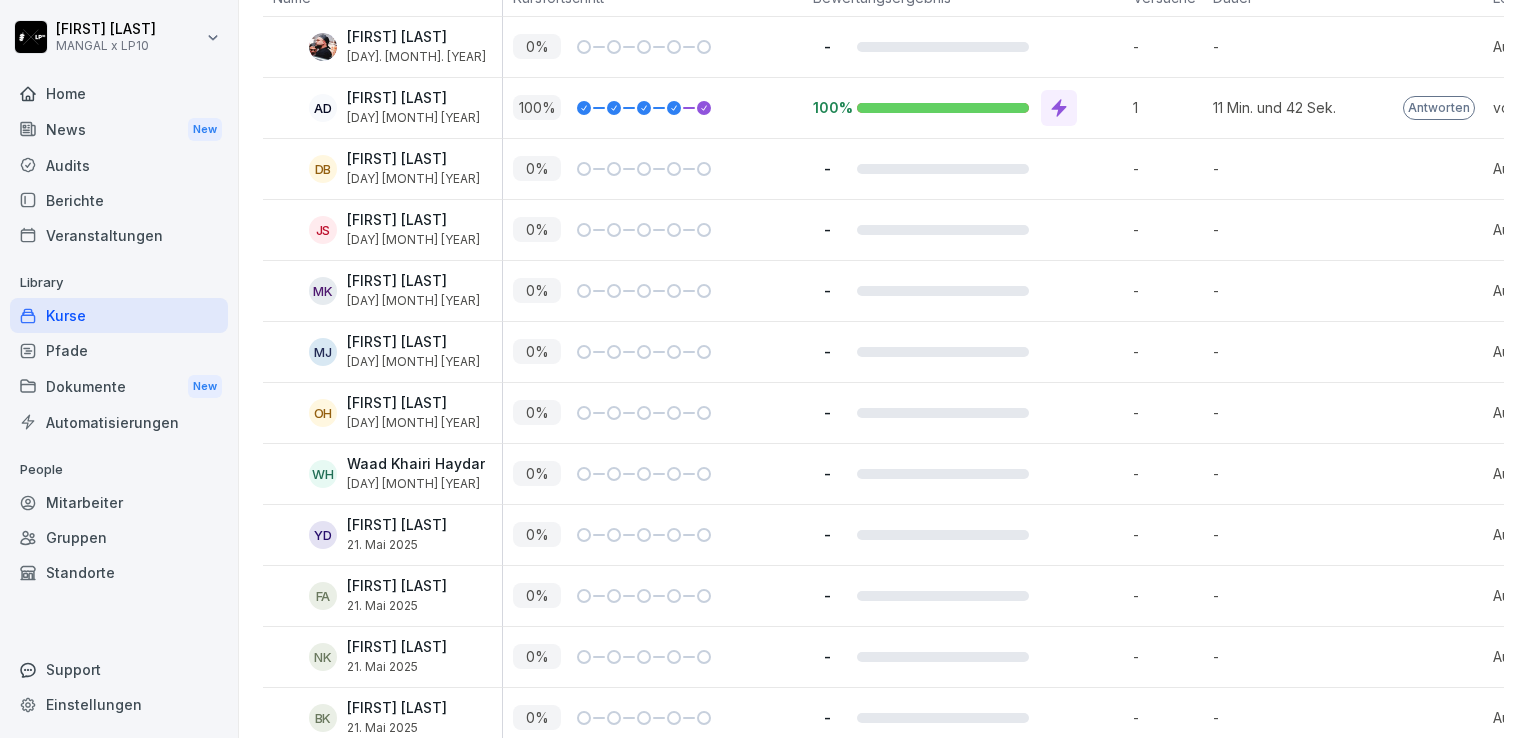 click on "100%" at bounding box center (968, 108) 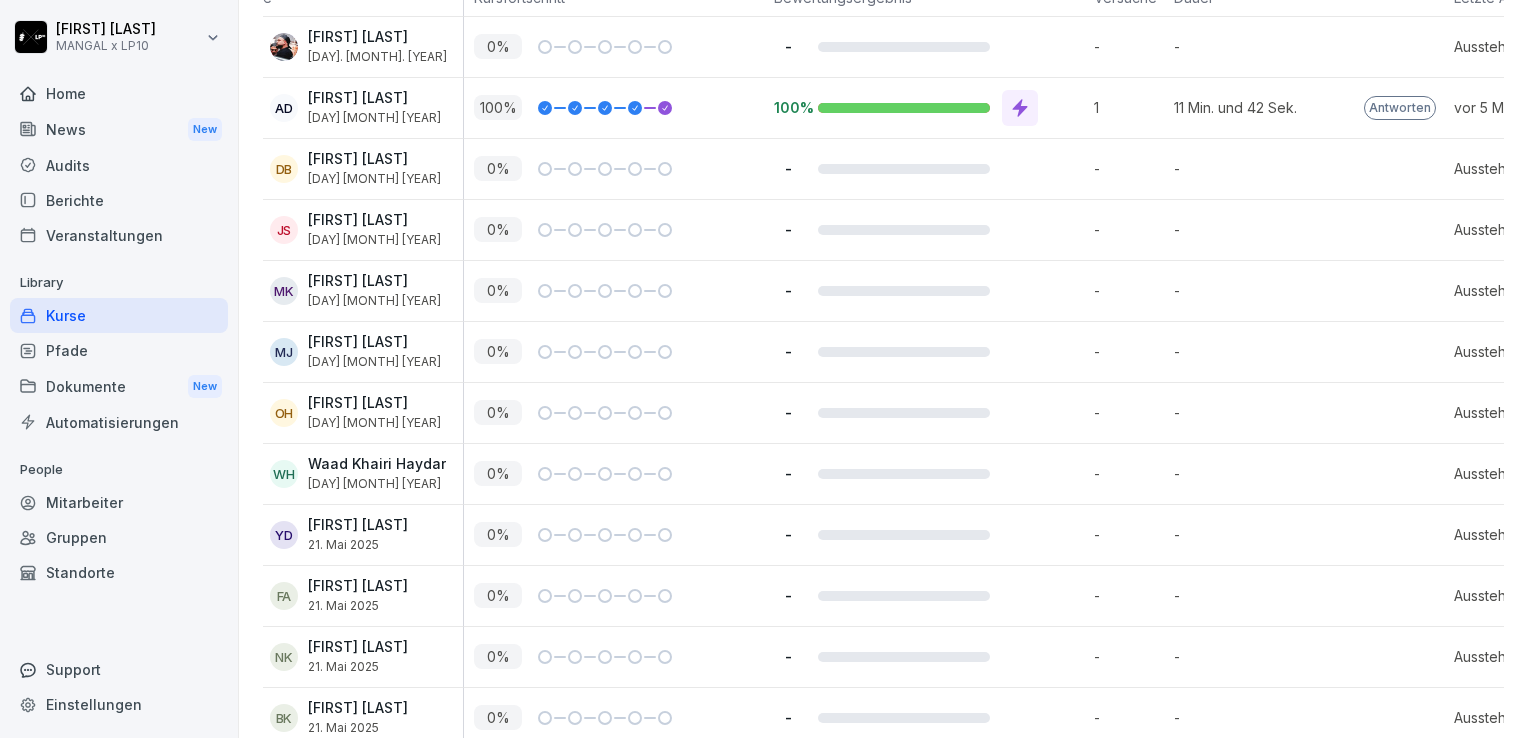 scroll, scrollTop: 0, scrollLeft: 0, axis: both 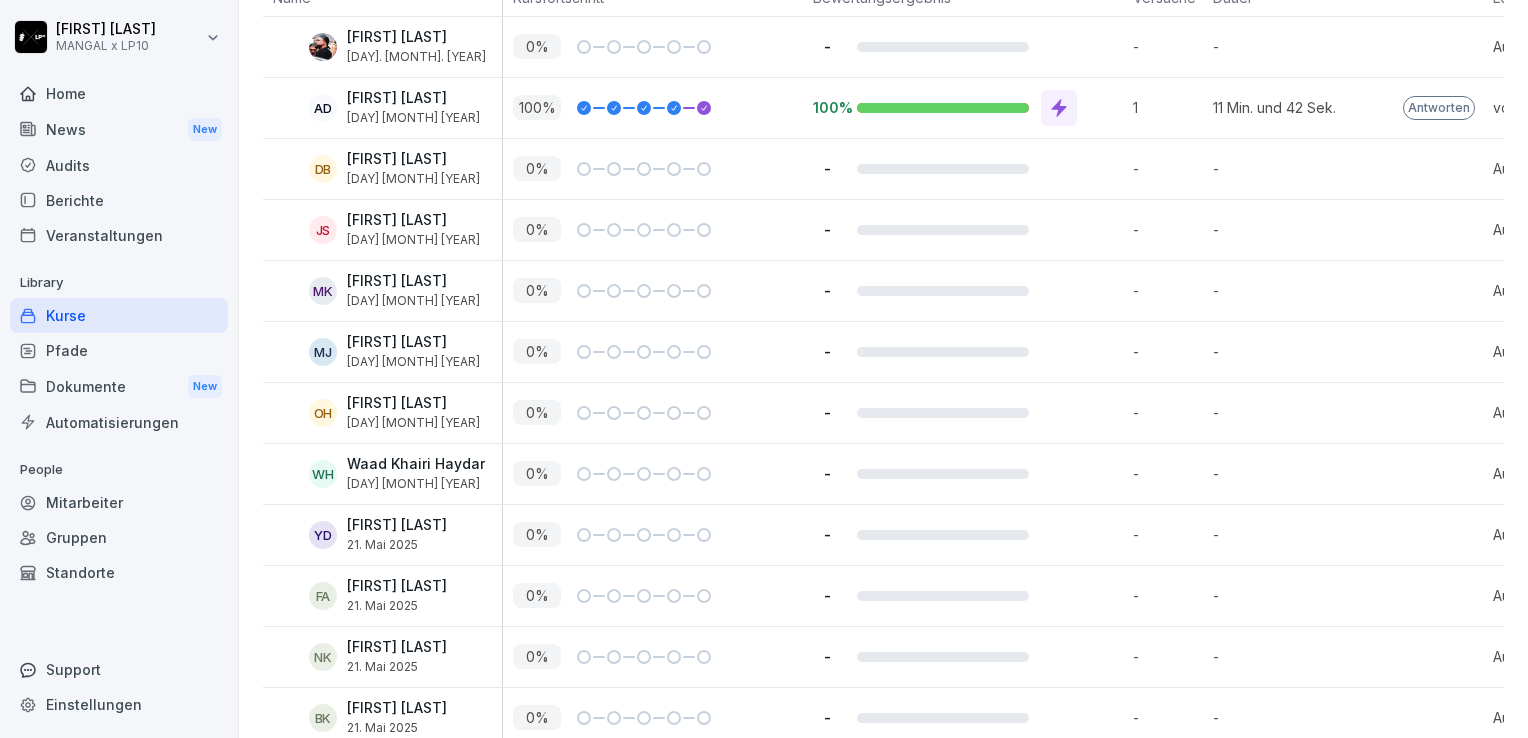 click at bounding box center (967, 108) 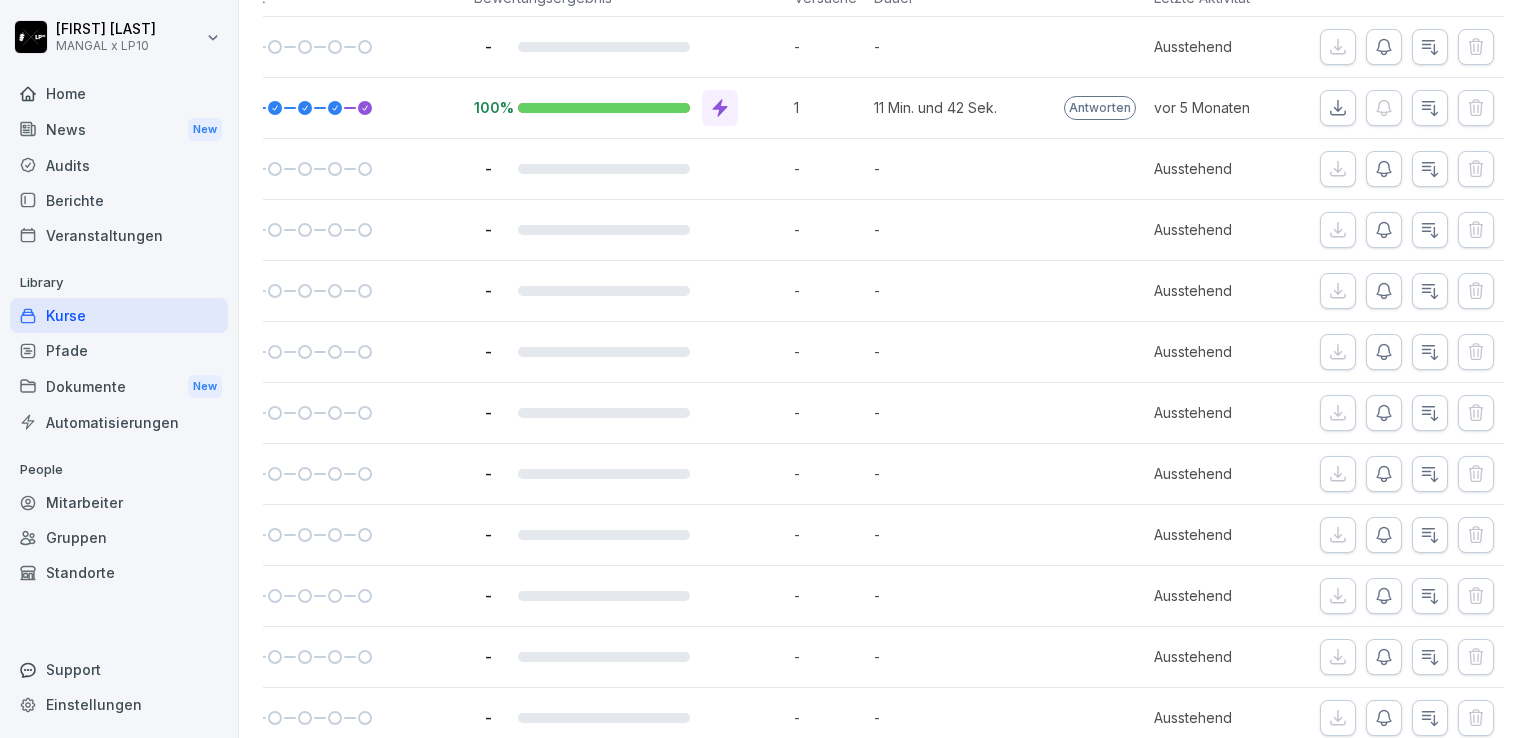 scroll, scrollTop: 0, scrollLeft: 354, axis: horizontal 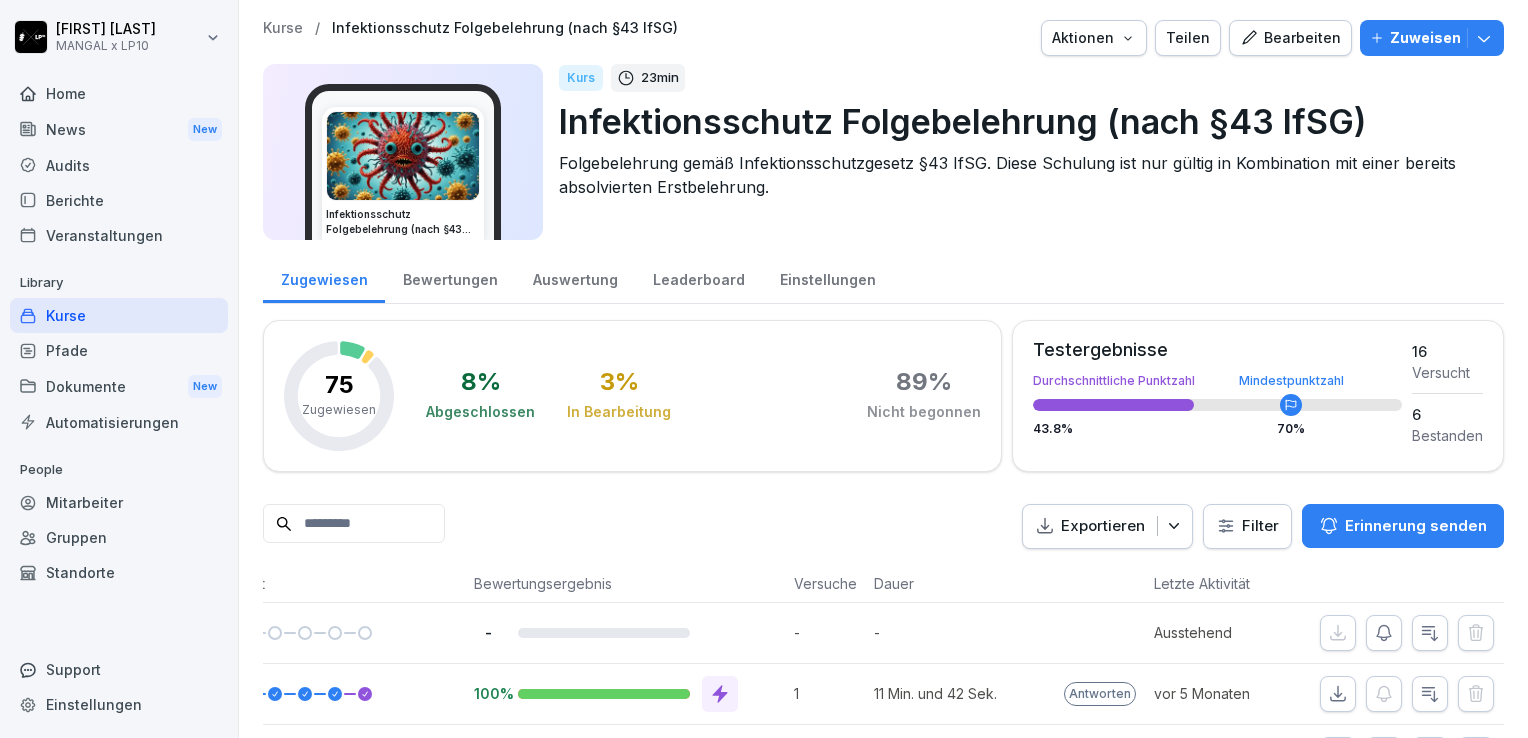 click on "Aktionen" at bounding box center [1094, 38] 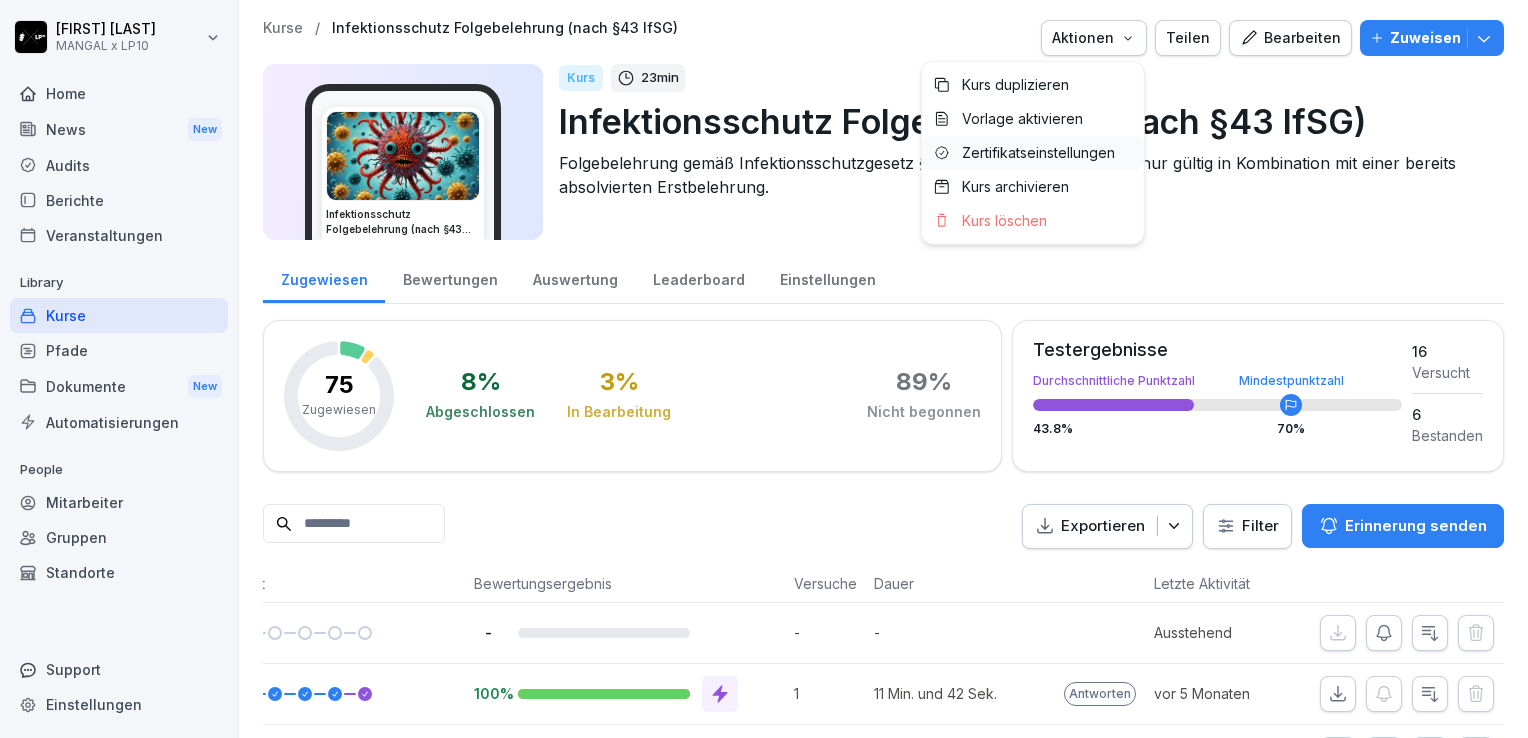 click on "Zertifikatseinstellungen" at bounding box center (1038, 153) 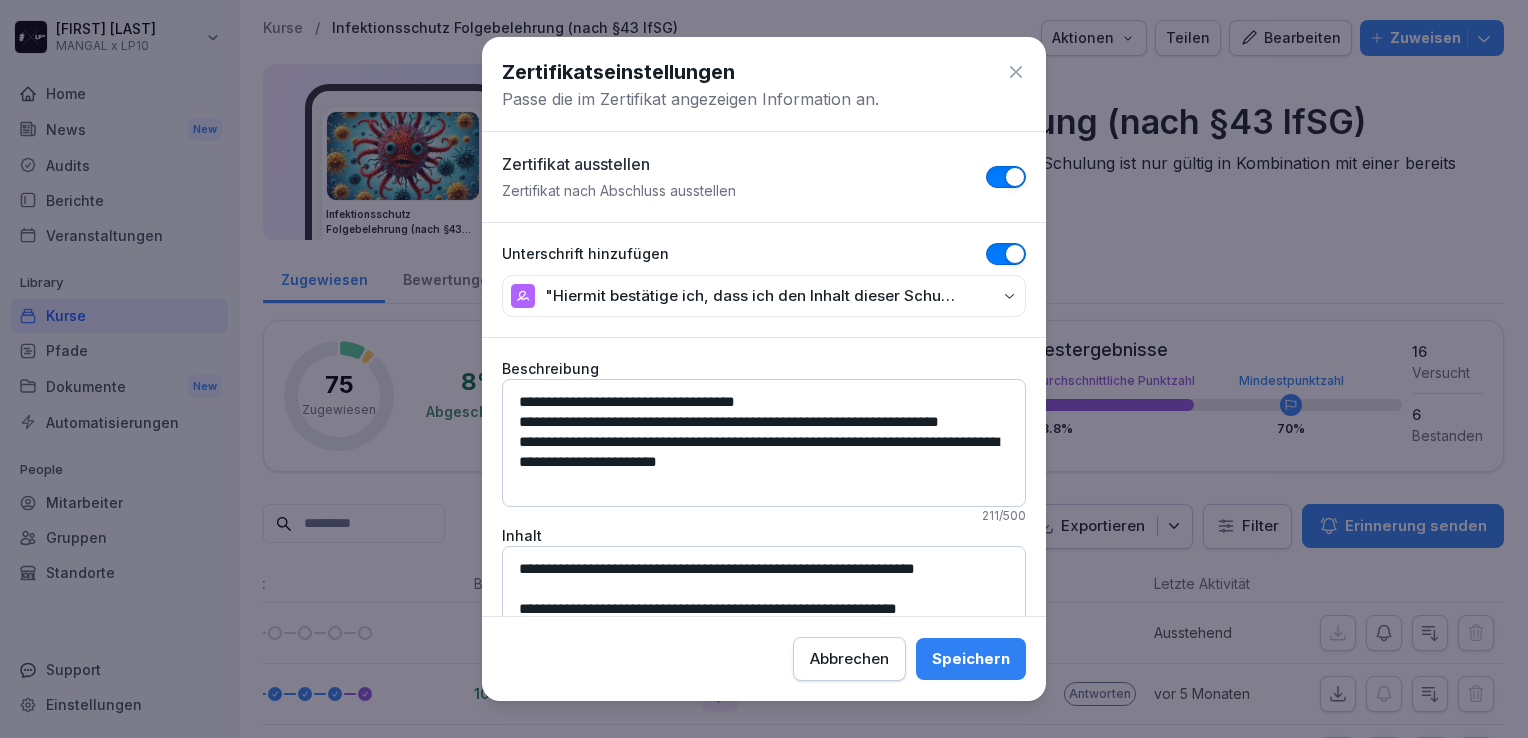 click at bounding box center [1015, 254] 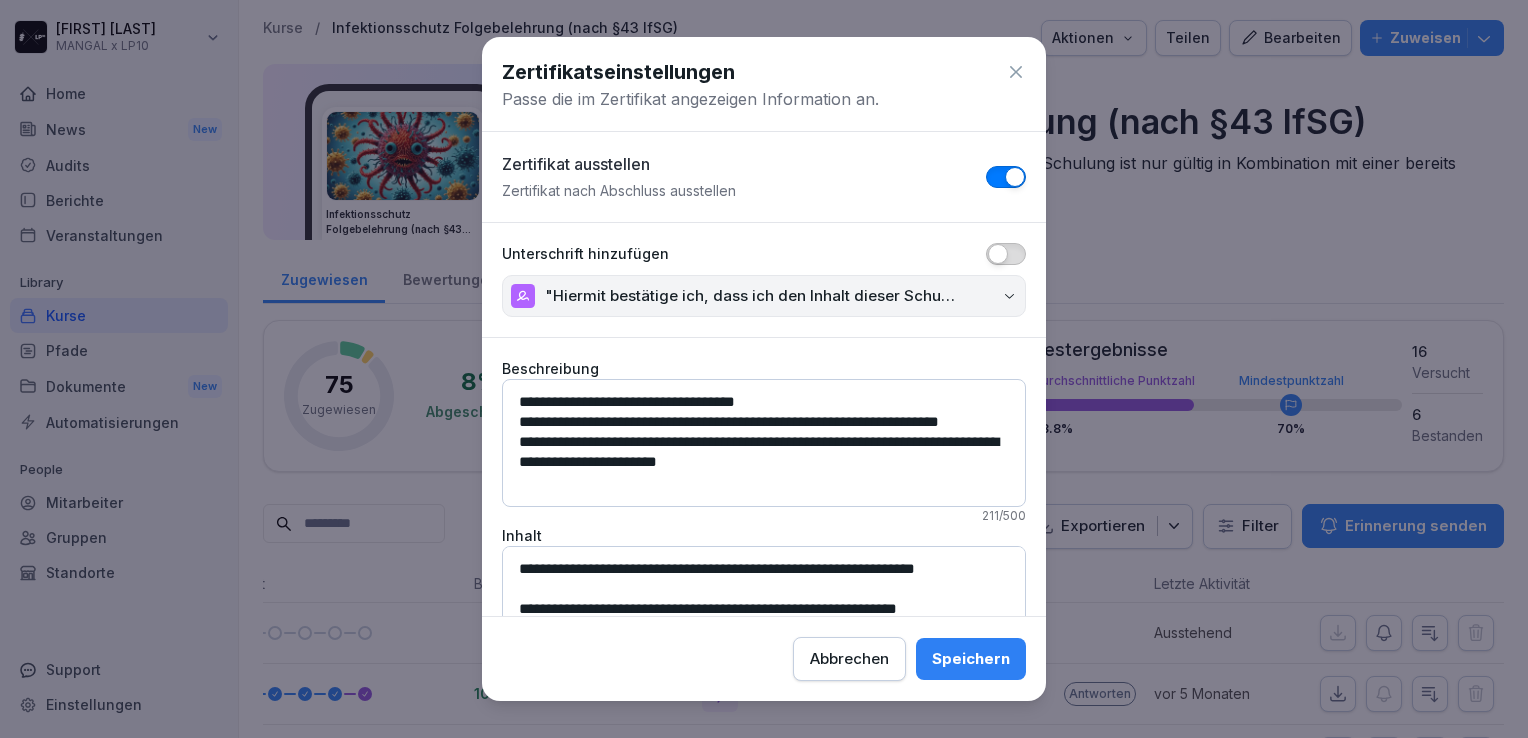 click at bounding box center (1006, 254) 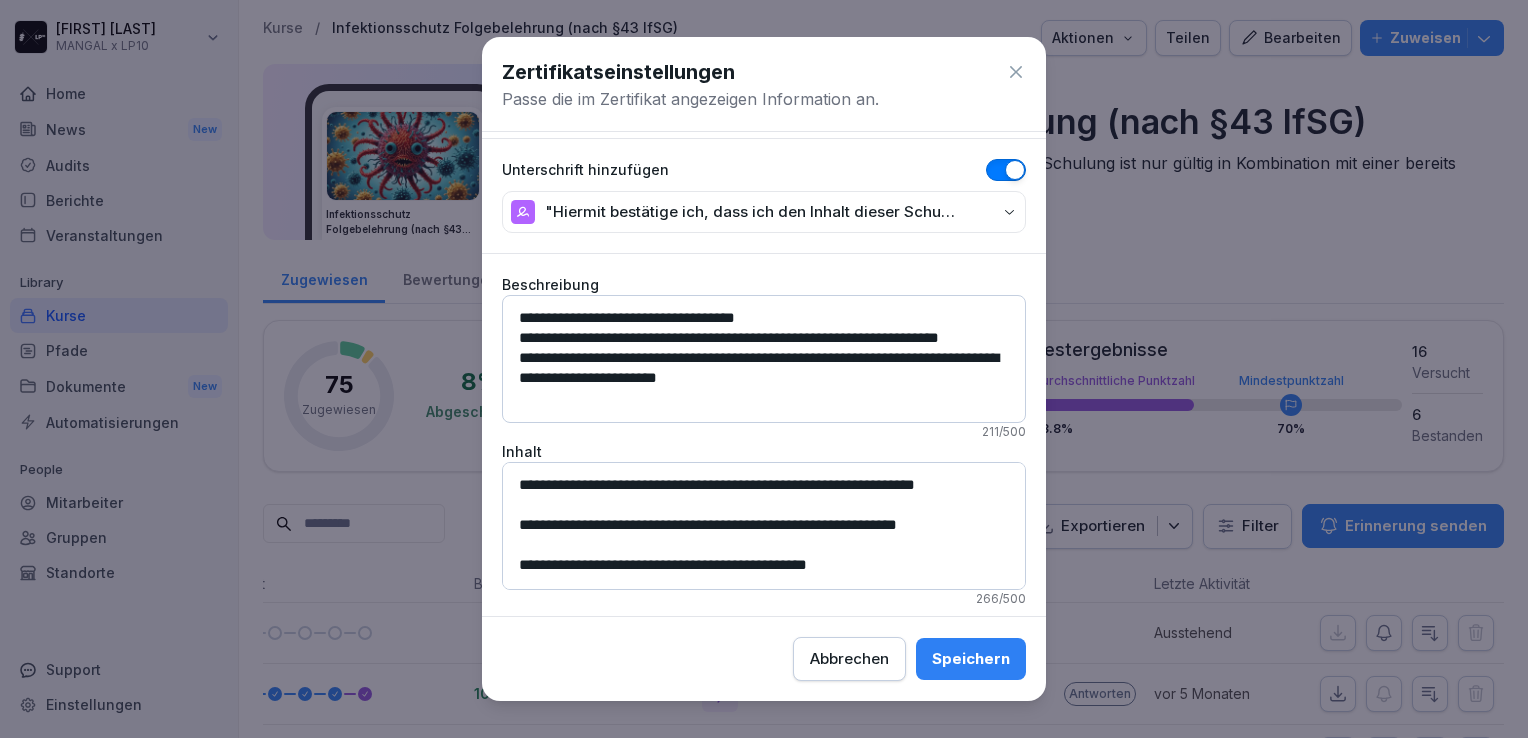 scroll, scrollTop: 98, scrollLeft: 0, axis: vertical 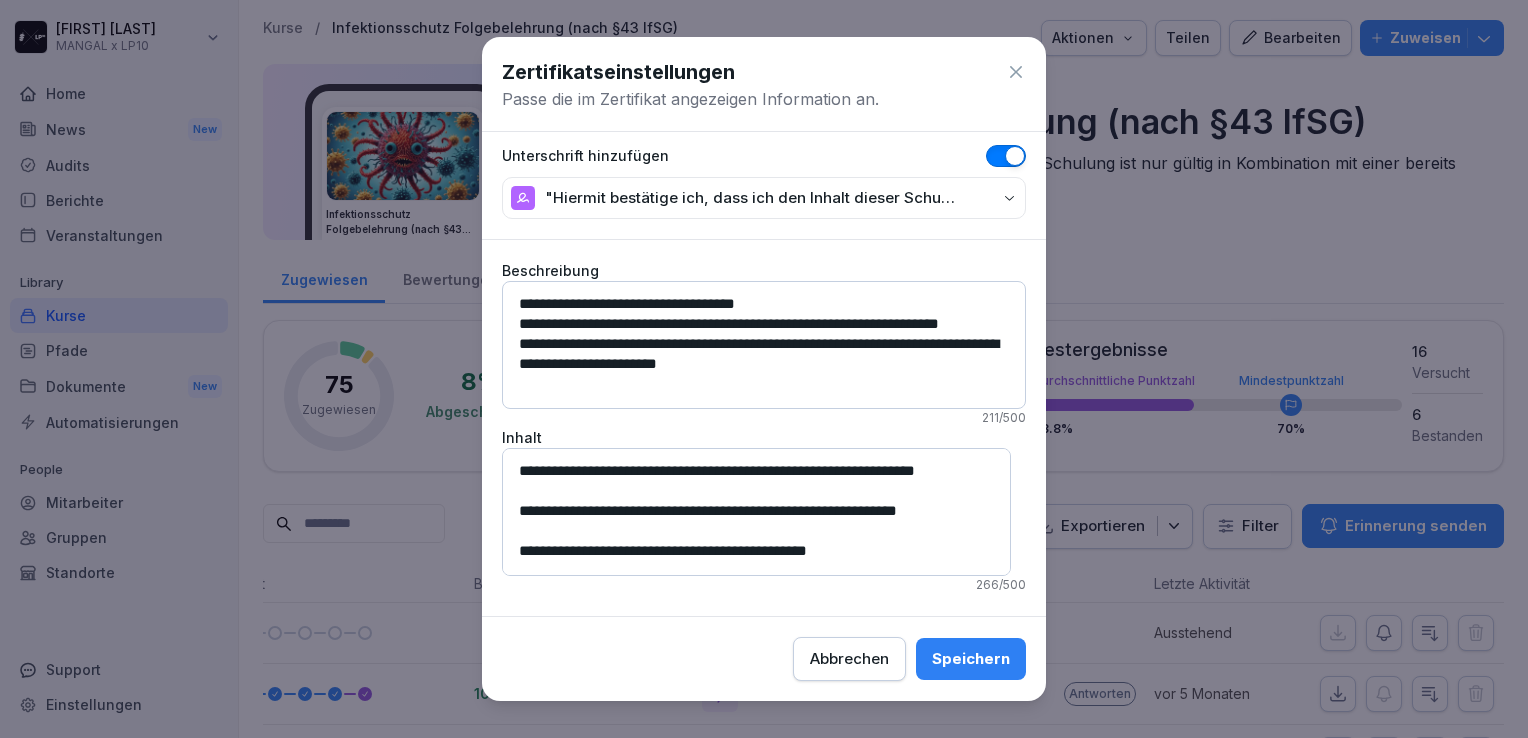 click 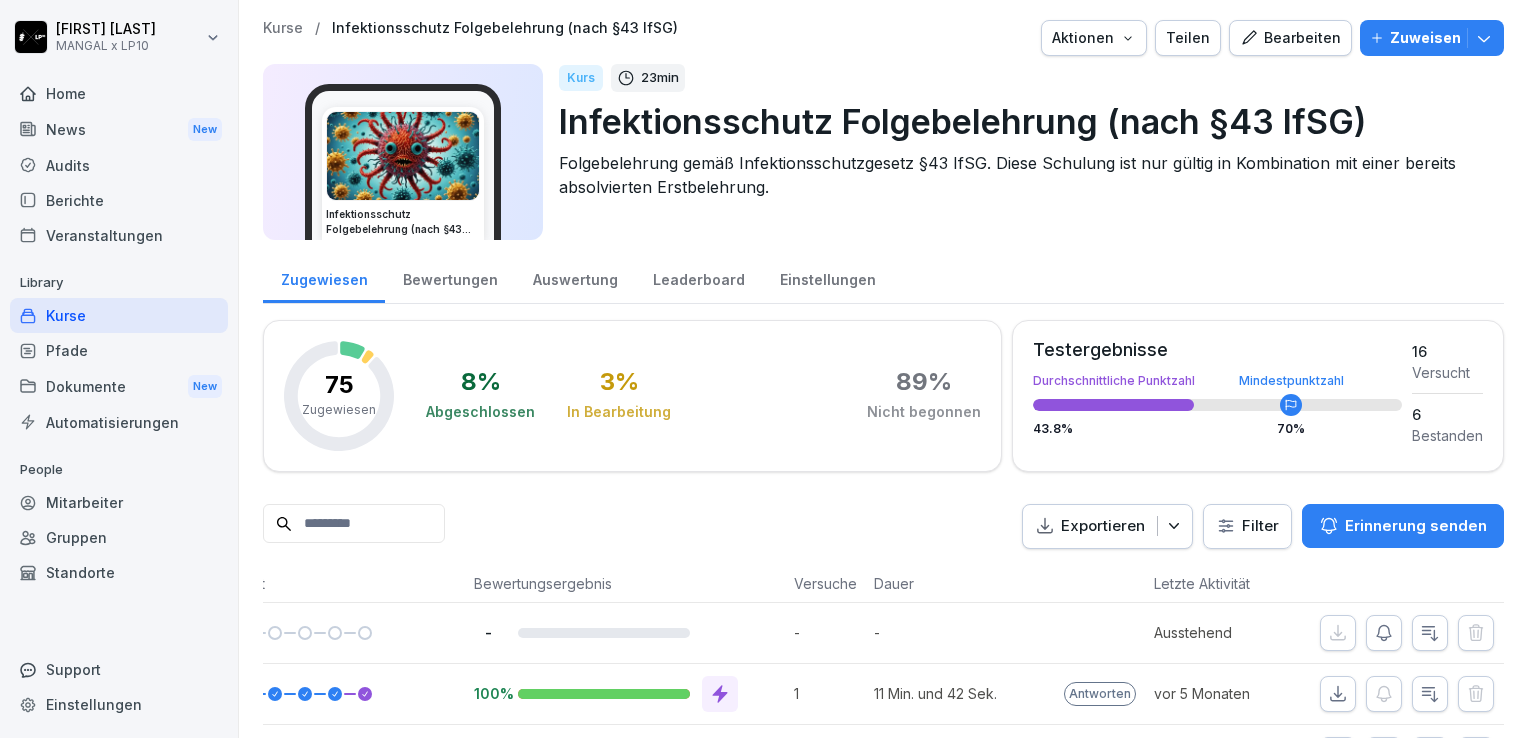 click on "Leaderboard" at bounding box center [698, 277] 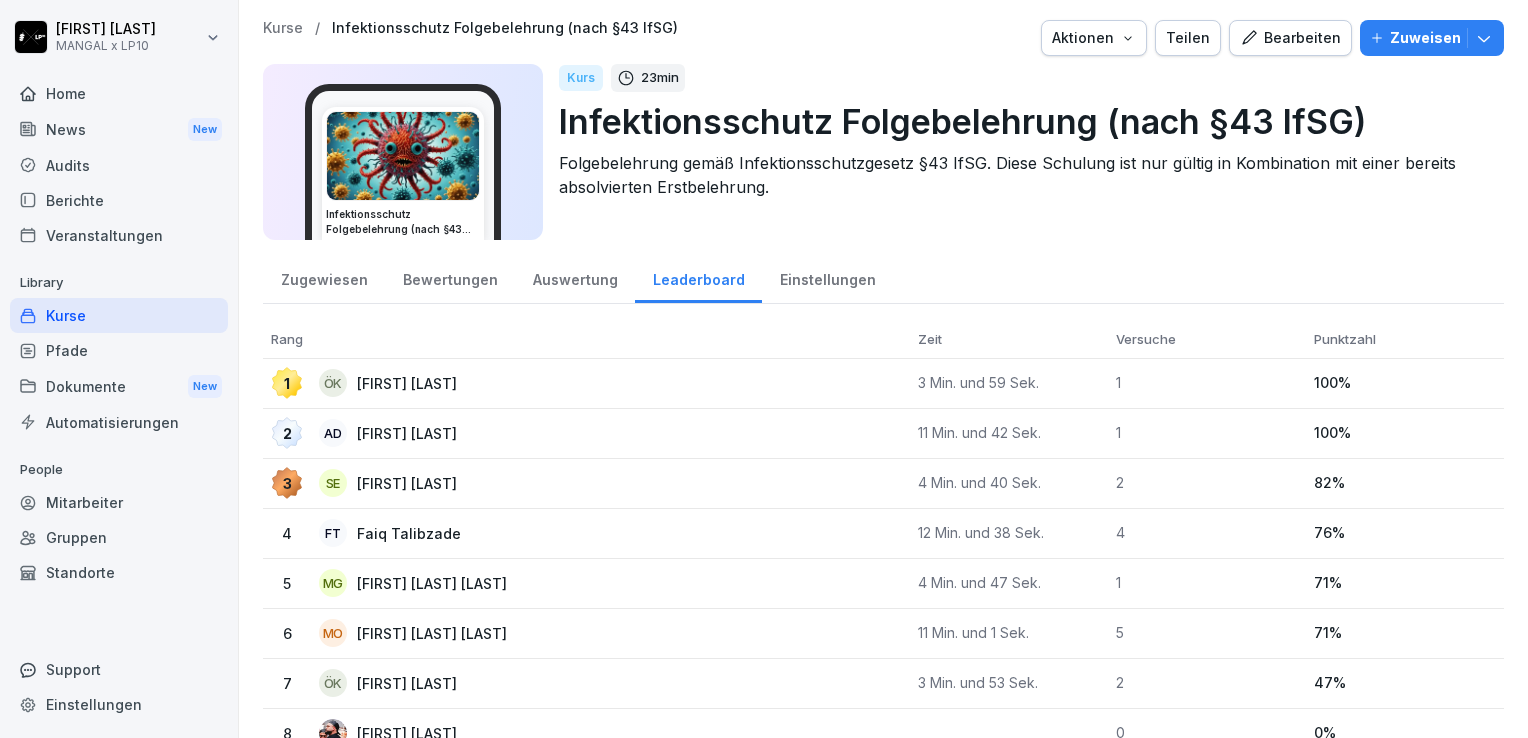 click on "Mitarbeiter" at bounding box center [119, 502] 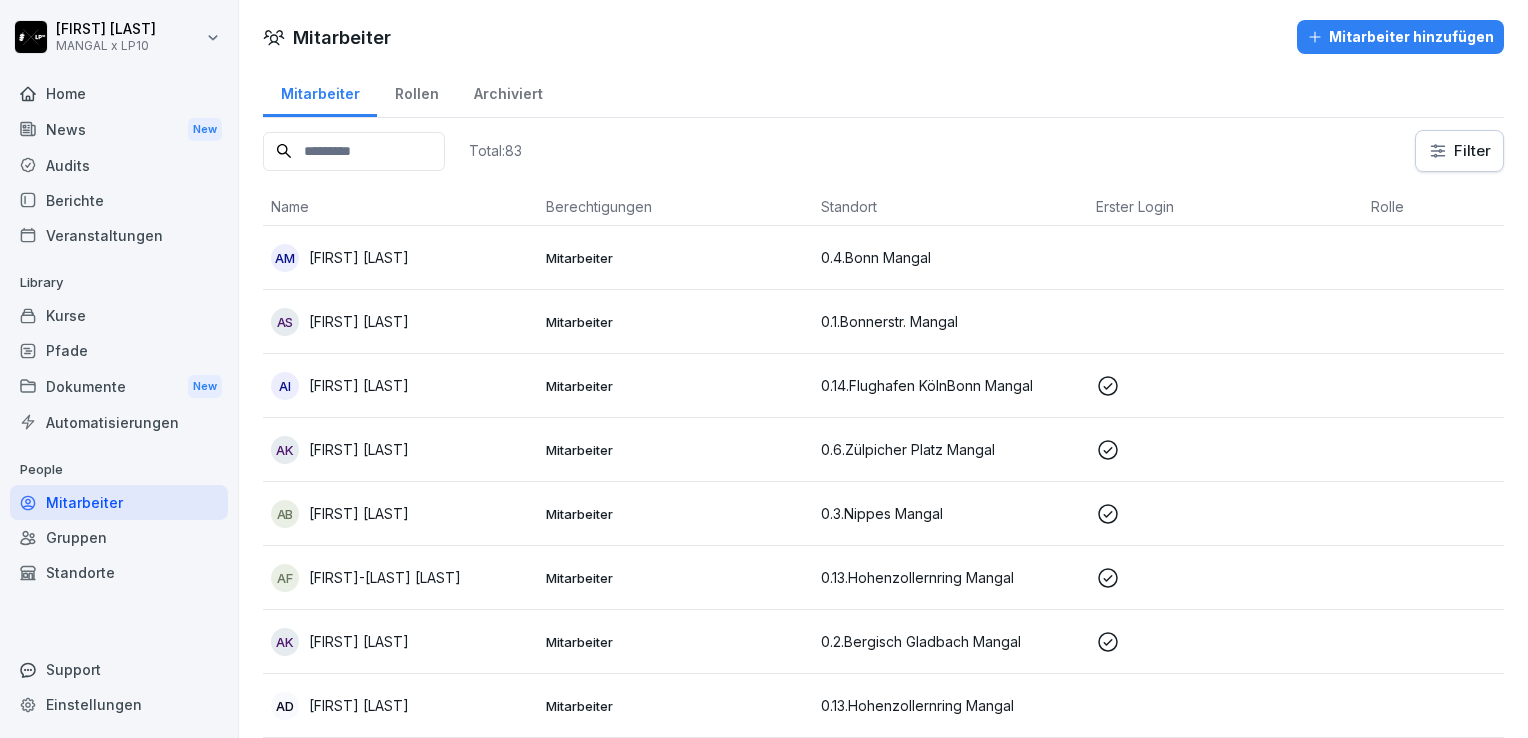 click on "Mitarbeiter" at bounding box center (119, 502) 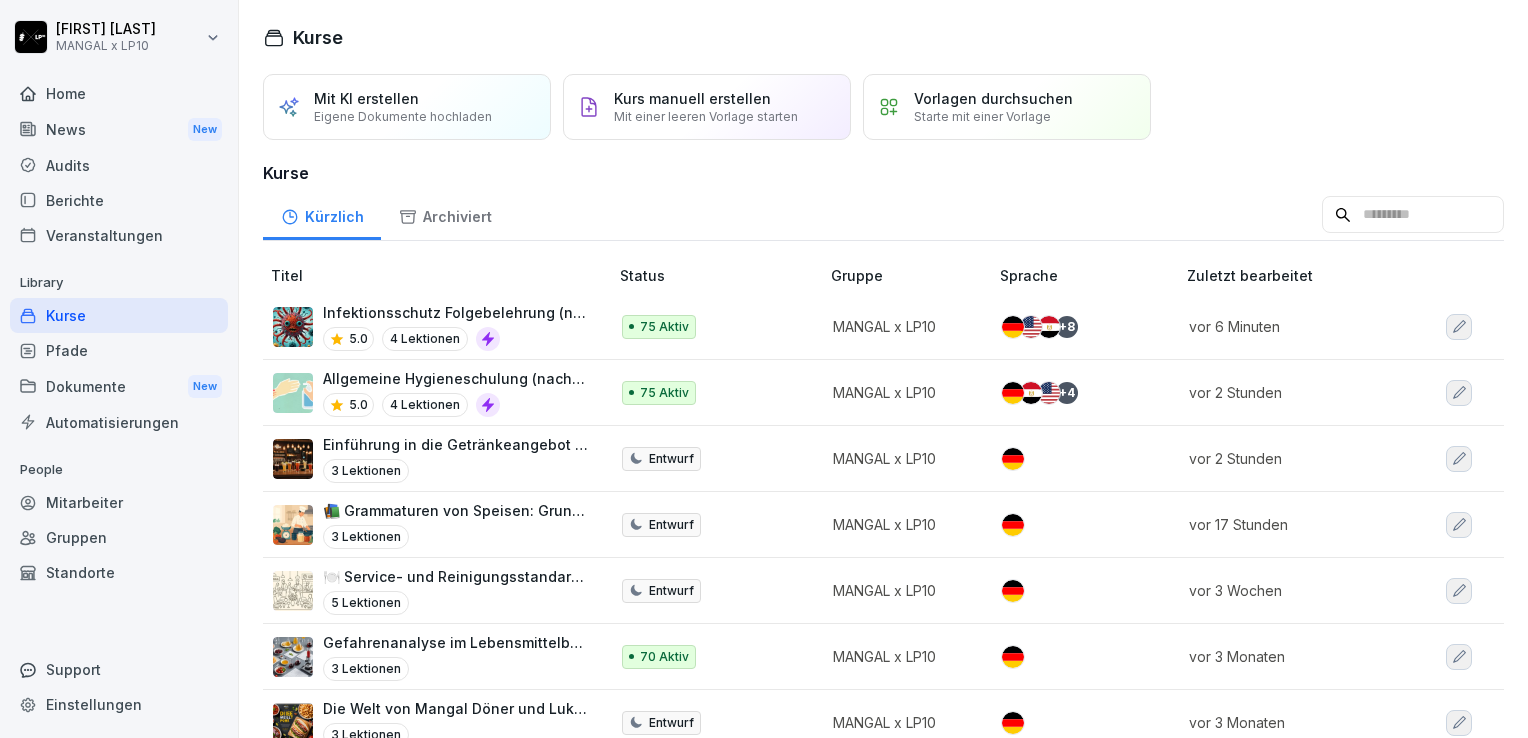click on "Allgemeine Hygieneschulung (nach LHMV §4)" 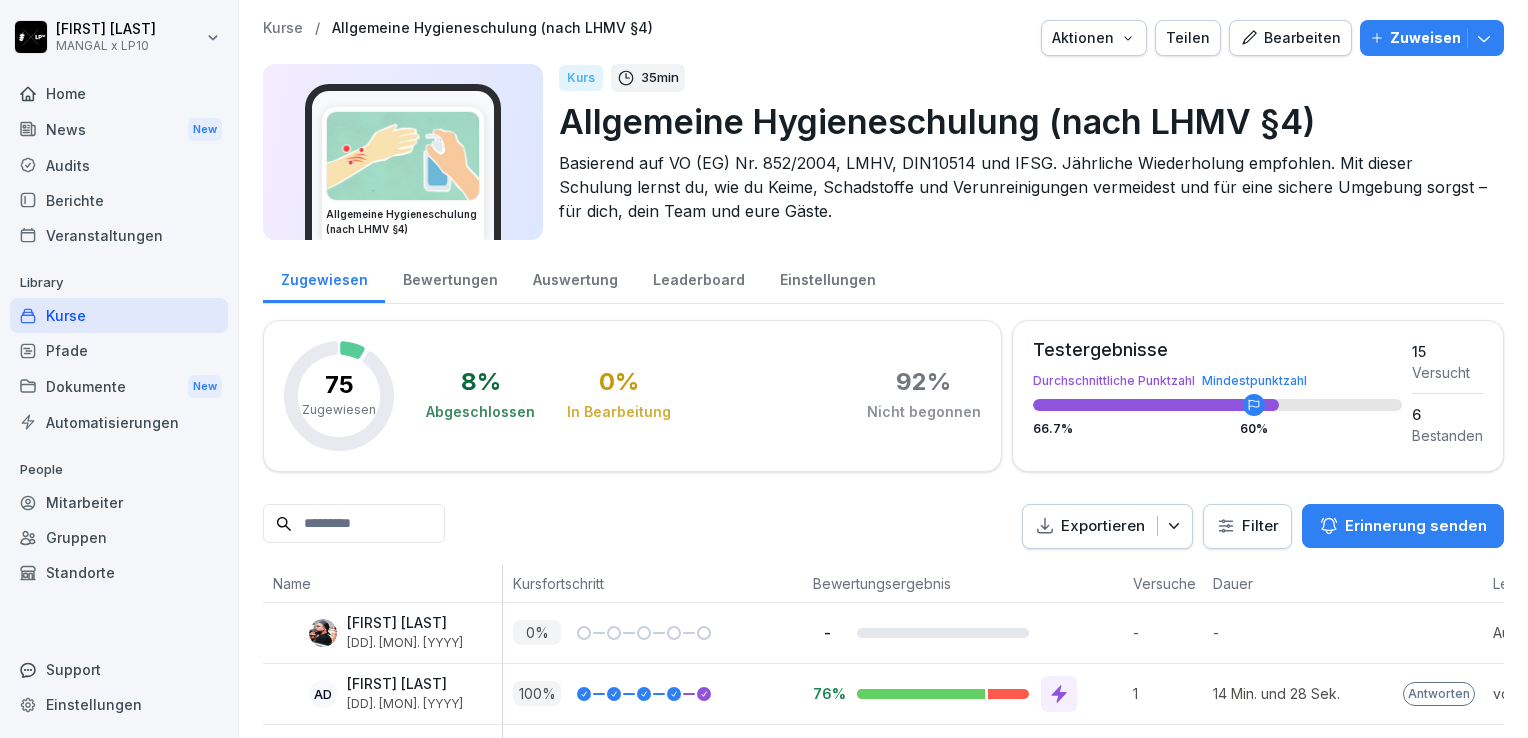 scroll, scrollTop: 0, scrollLeft: 0, axis: both 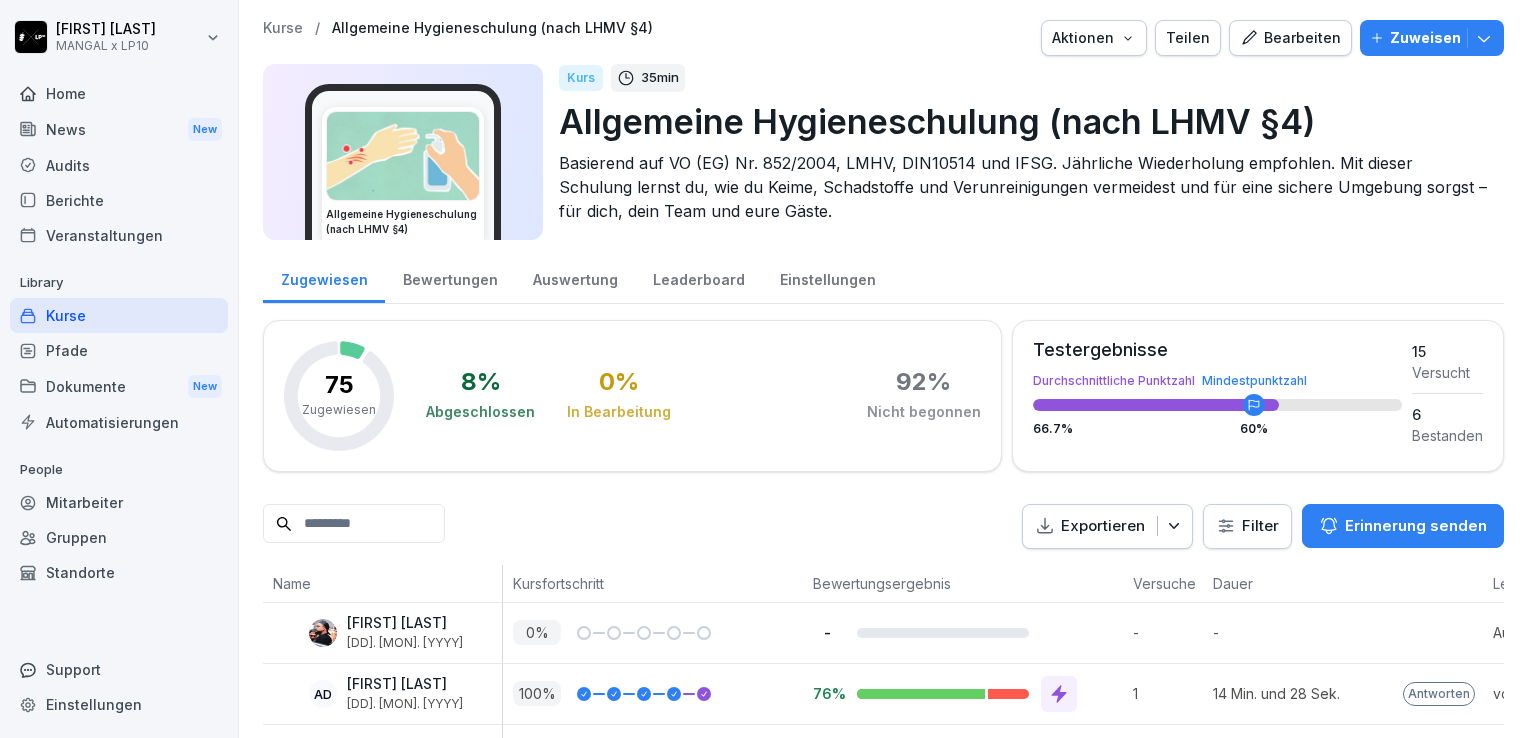 click on "Kurse" at bounding box center [119, 315] 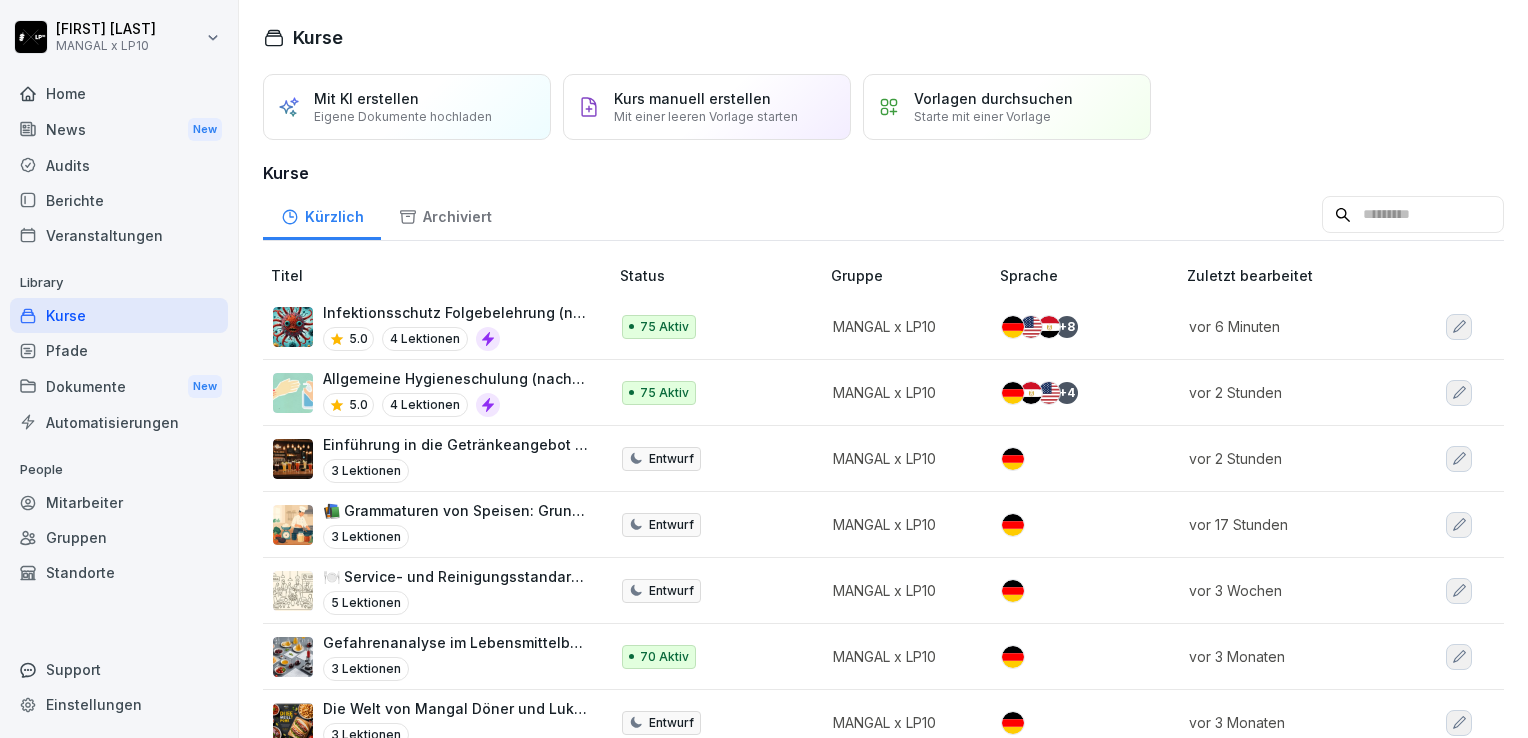 click on "Pfade" at bounding box center [119, 350] 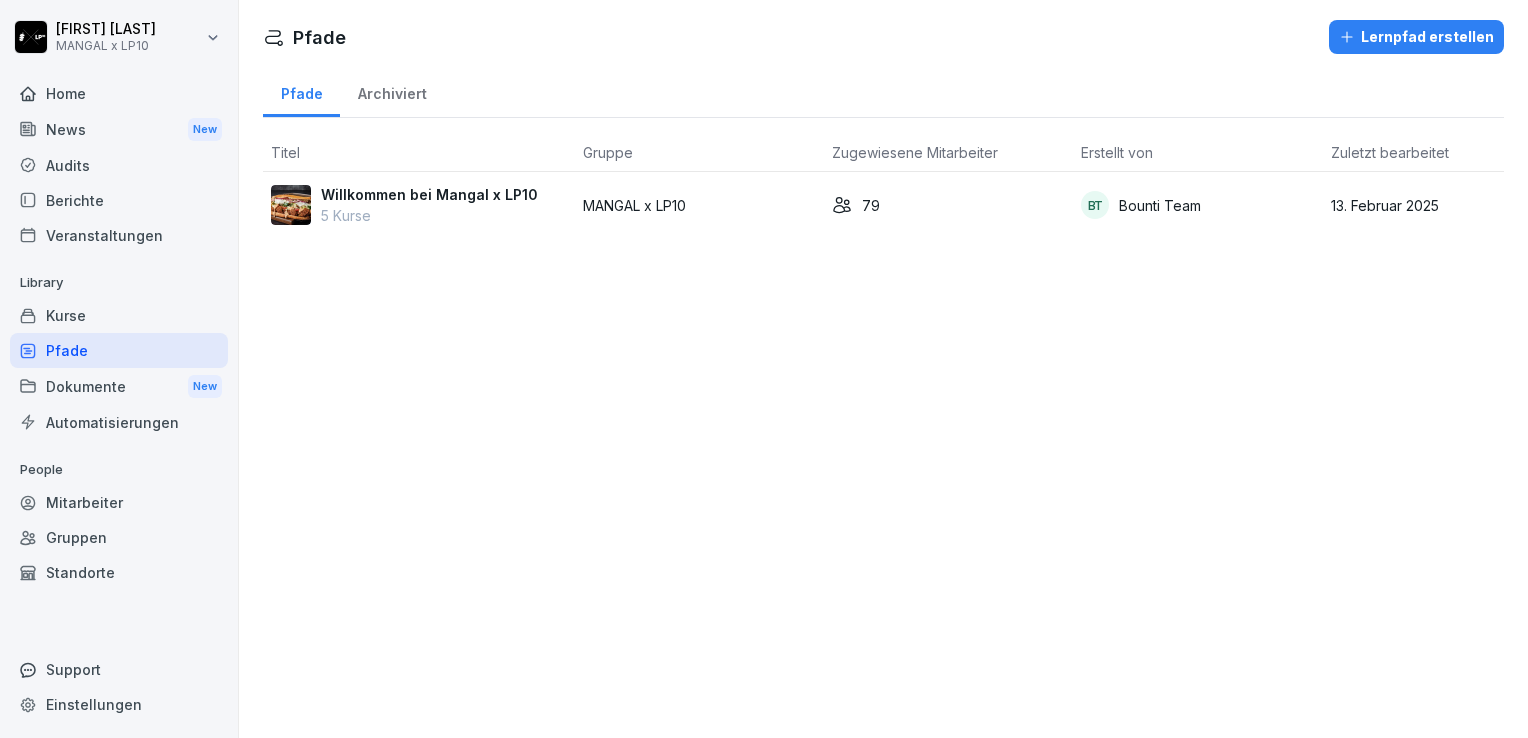 click on "Willkommen bei Mangal x LP10" at bounding box center [429, 194] 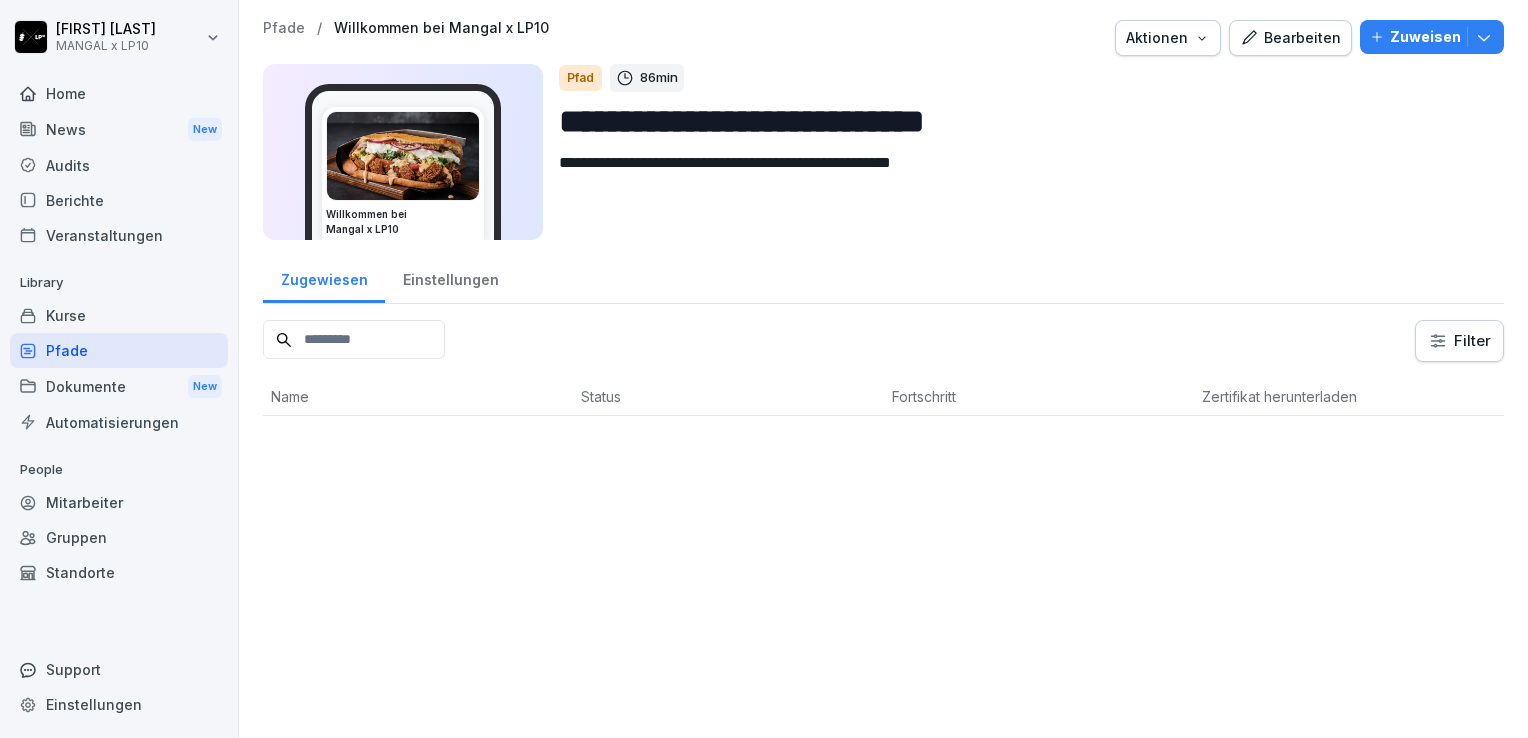 scroll, scrollTop: 0, scrollLeft: 0, axis: both 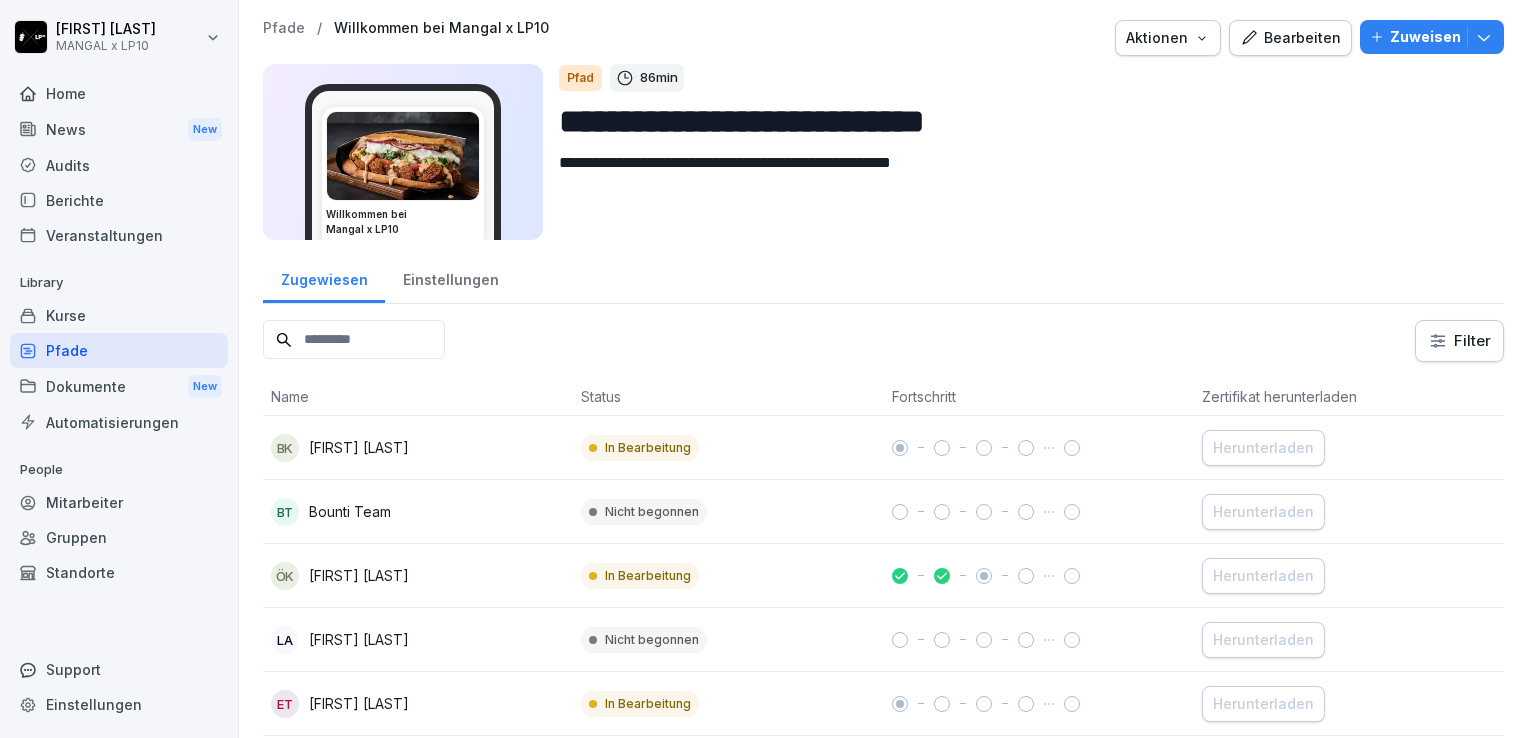 click on "Kurse" at bounding box center (119, 315) 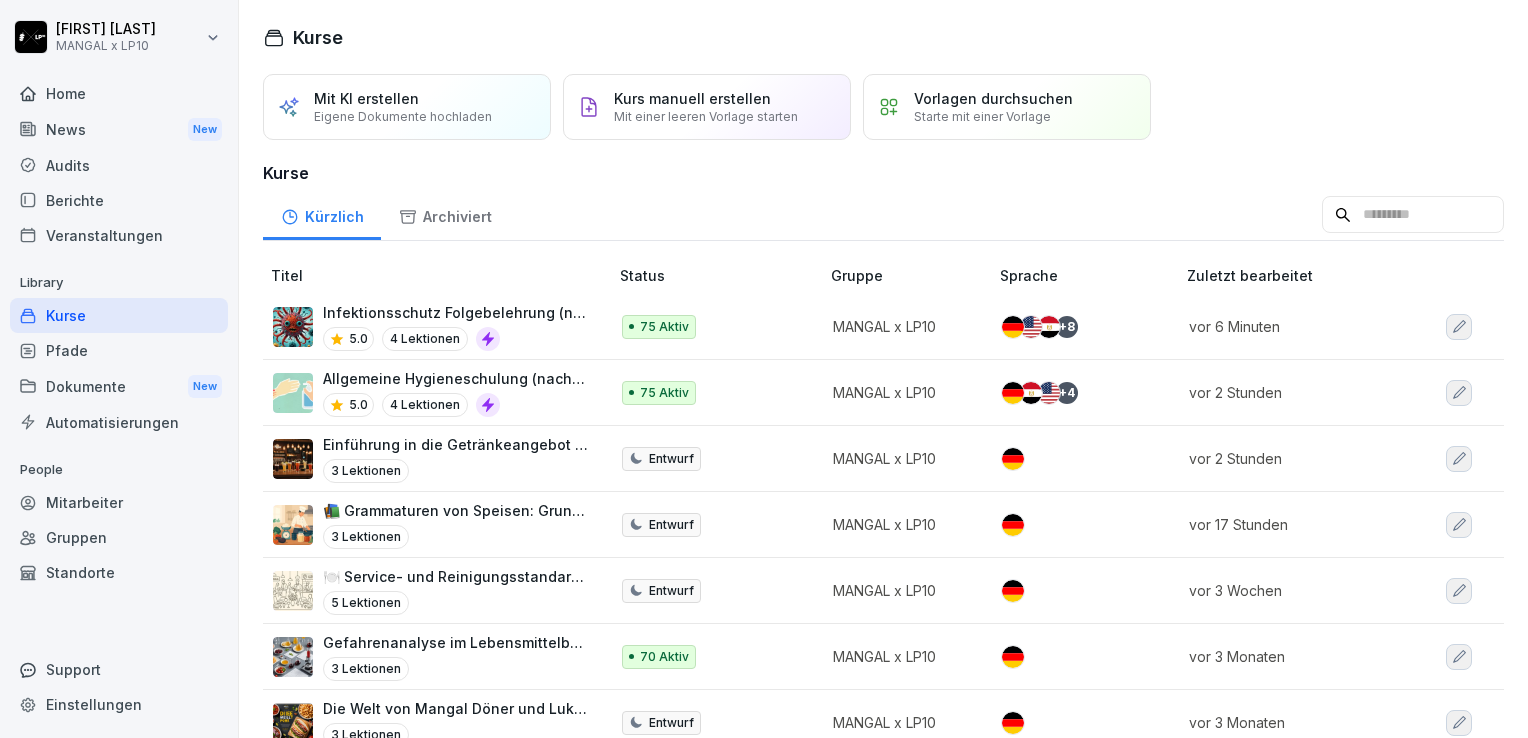 click on "Allgemeine Hygieneschulung (nach LHMV §4)" at bounding box center (455, 378) 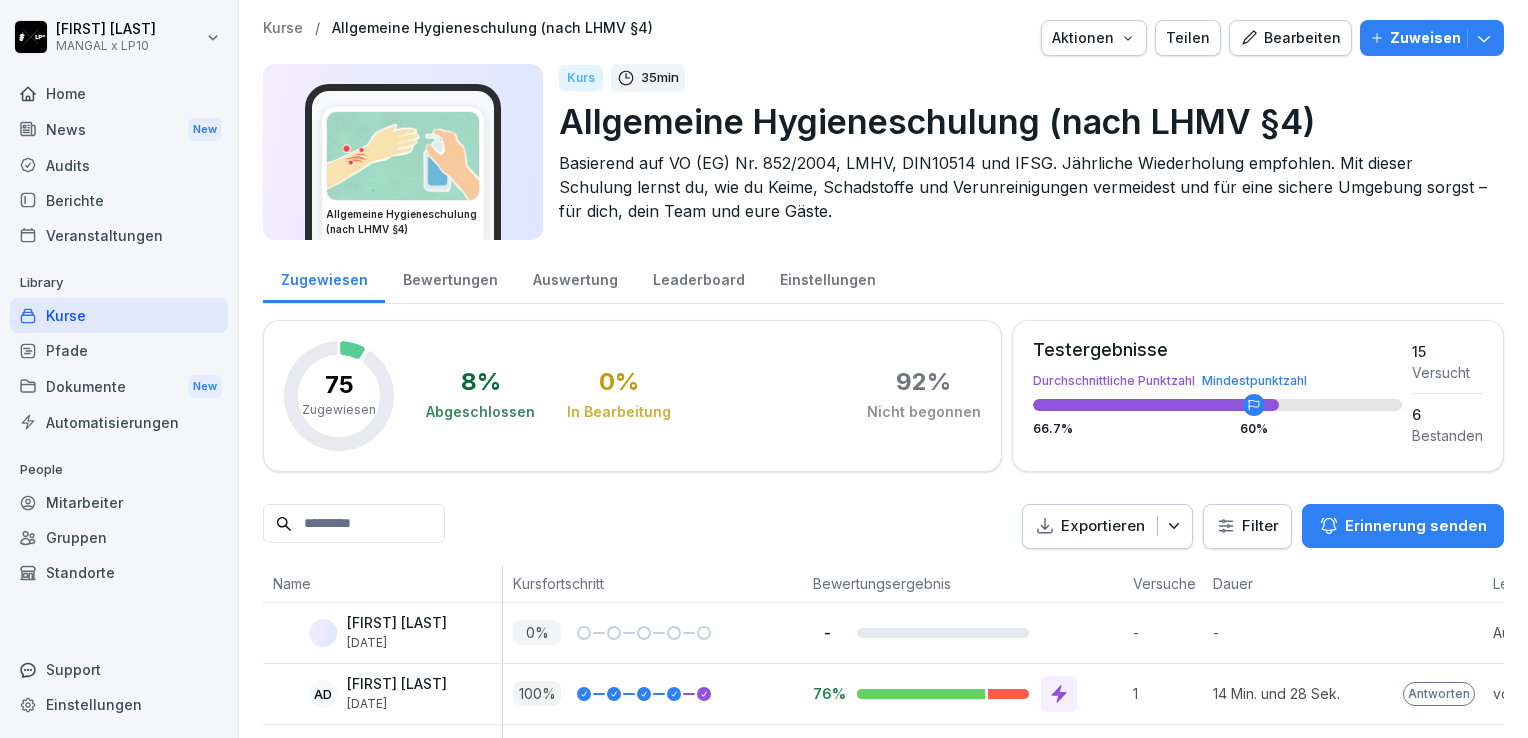 scroll, scrollTop: 0, scrollLeft: 0, axis: both 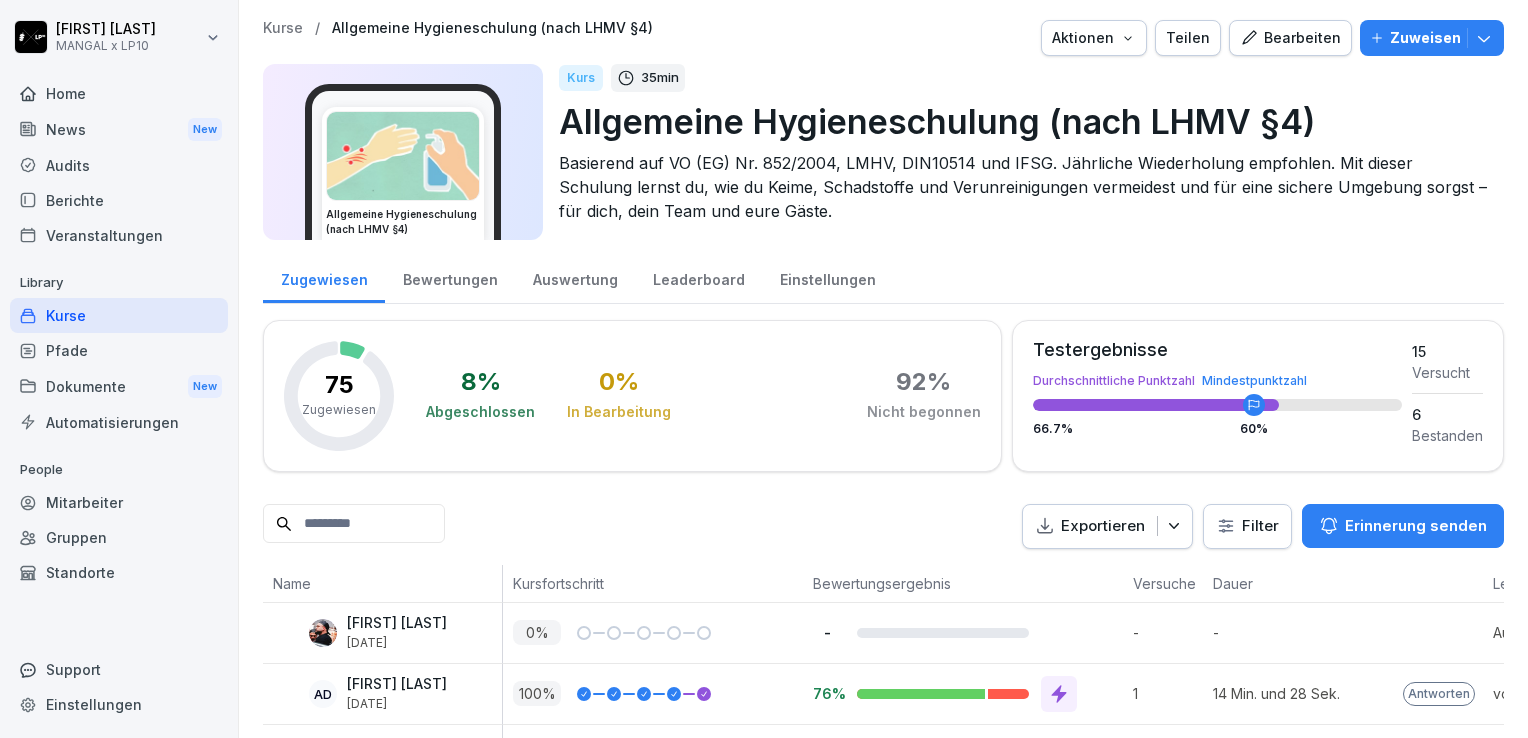 click on "Leaderboard" at bounding box center (698, 277) 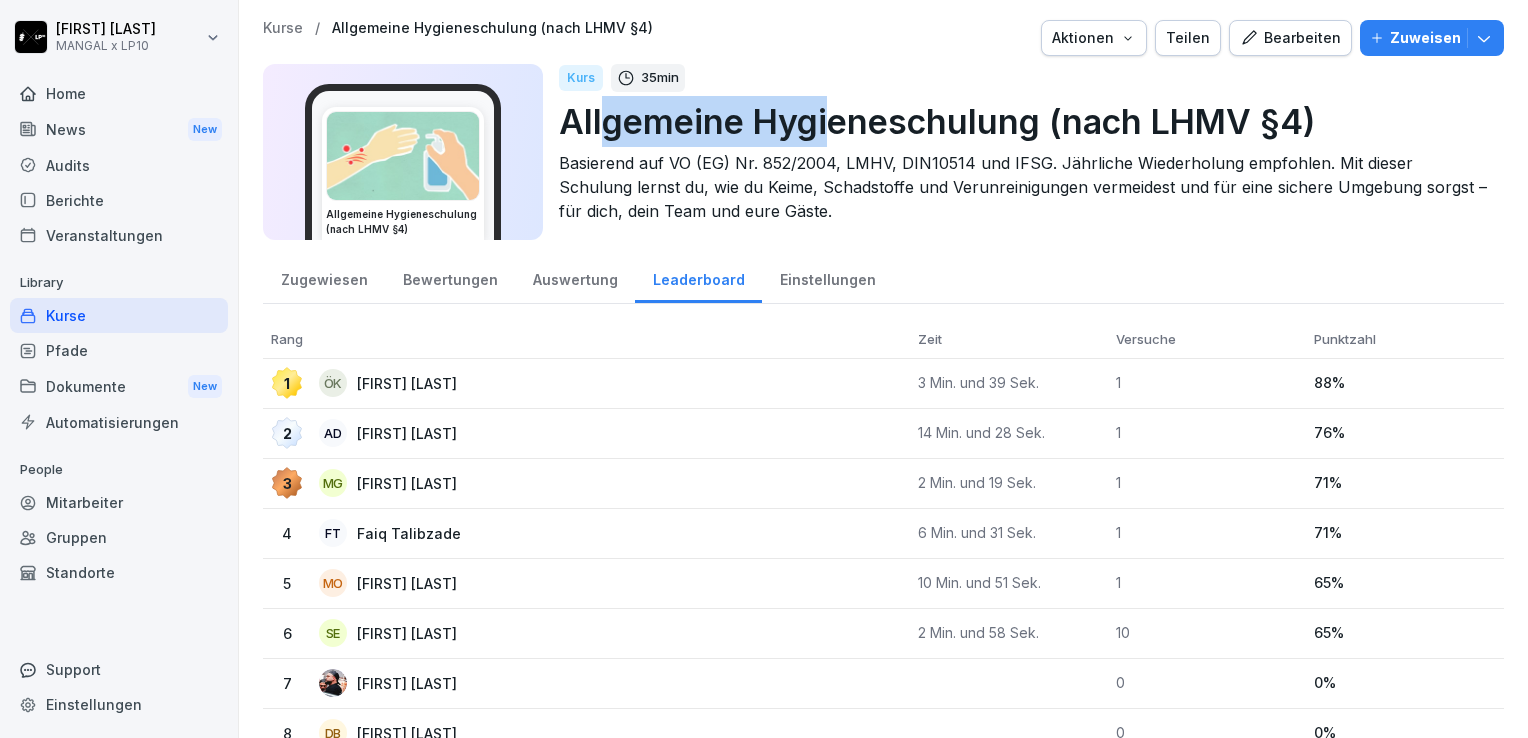 drag, startPoint x: 597, startPoint y: 114, endPoint x: 828, endPoint y: 133, distance: 231.78008 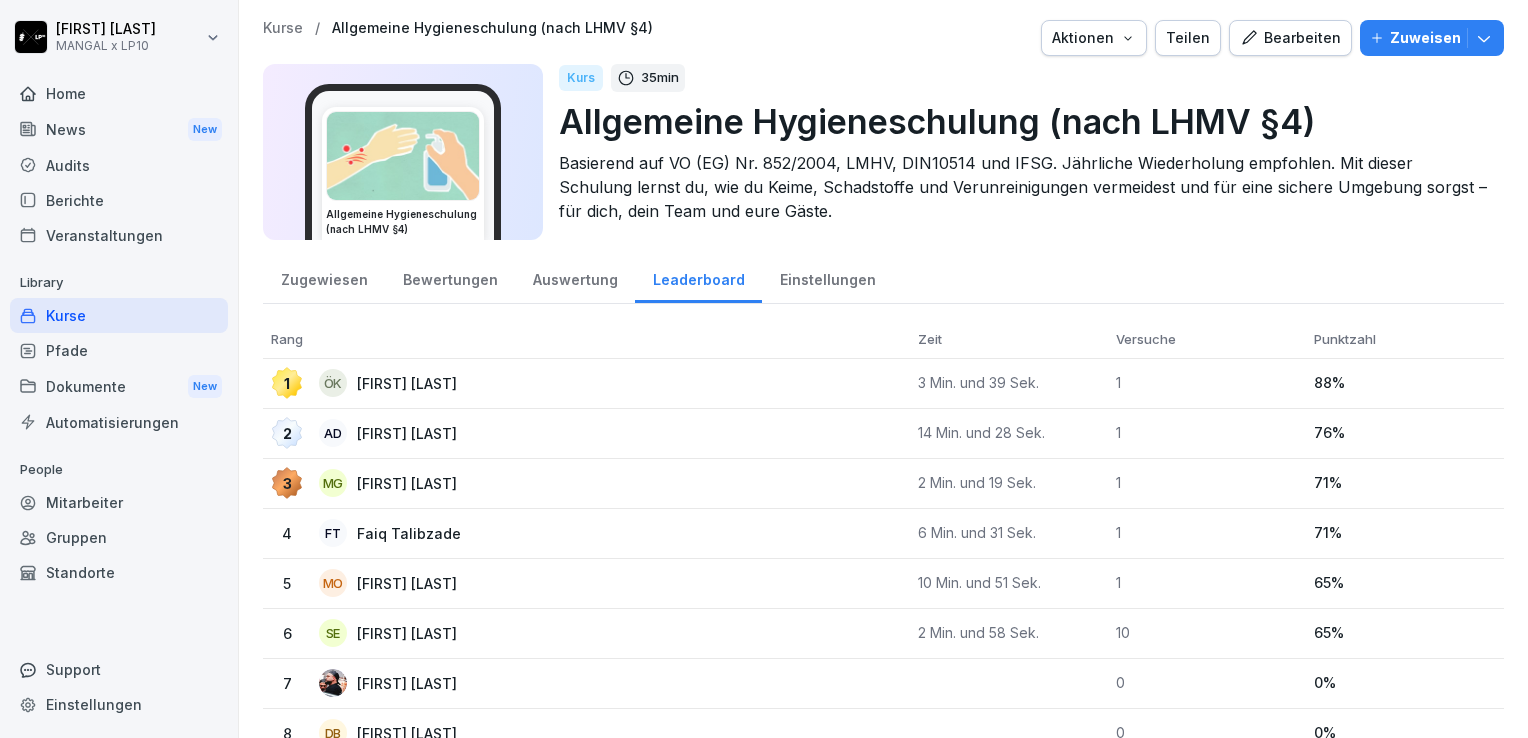 click on "Kurs 35  min Allgemeine Hygieneschulung (nach LHMV §4) Basierend auf VO (EG) Nr. 852/2004, LMHV, DIN10514 und IFSG. Jährliche Wiederholung empfohlen. Mit dieser Schulung lernst du, wie du Keime, Schadstoffe und Verunreinigungen vermeidest und für eine sichere Umgebung sorgst – für dich, dein Team und eure Gäste." at bounding box center (1023, 152) 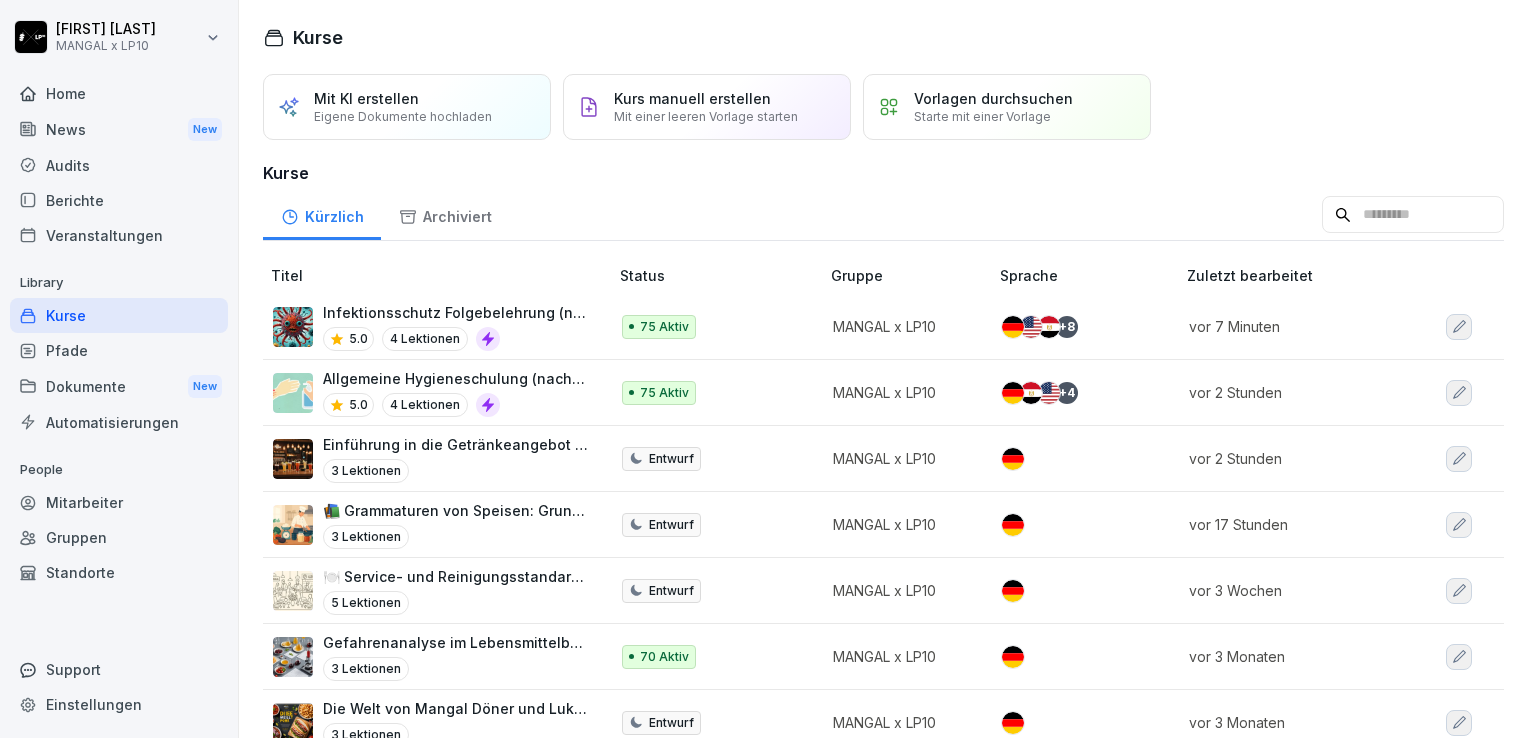 click on "Infektionsschutz Folgebelehrung (nach §43 IfSG) 5.0 4 Lektionen" at bounding box center (455, 326) 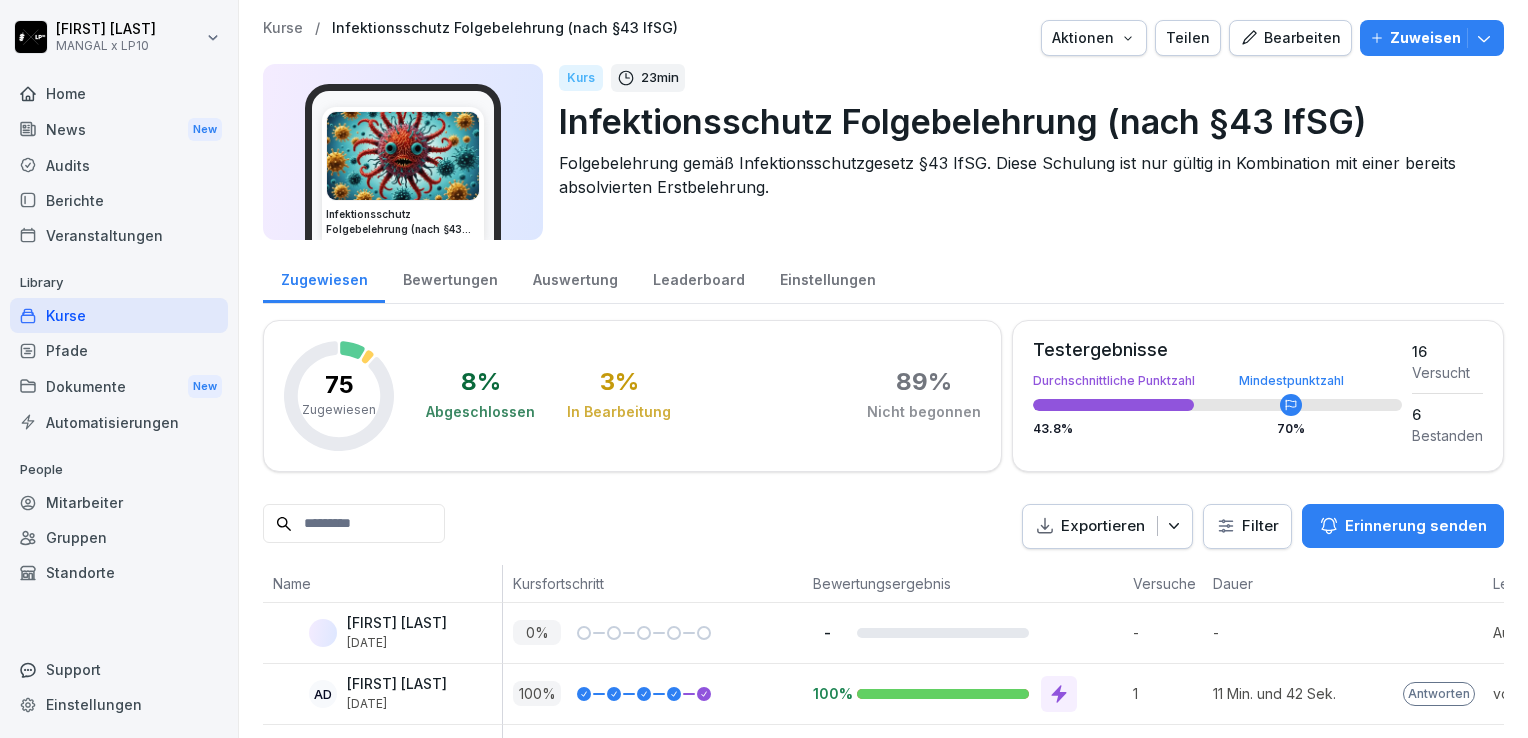 scroll, scrollTop: 0, scrollLeft: 0, axis: both 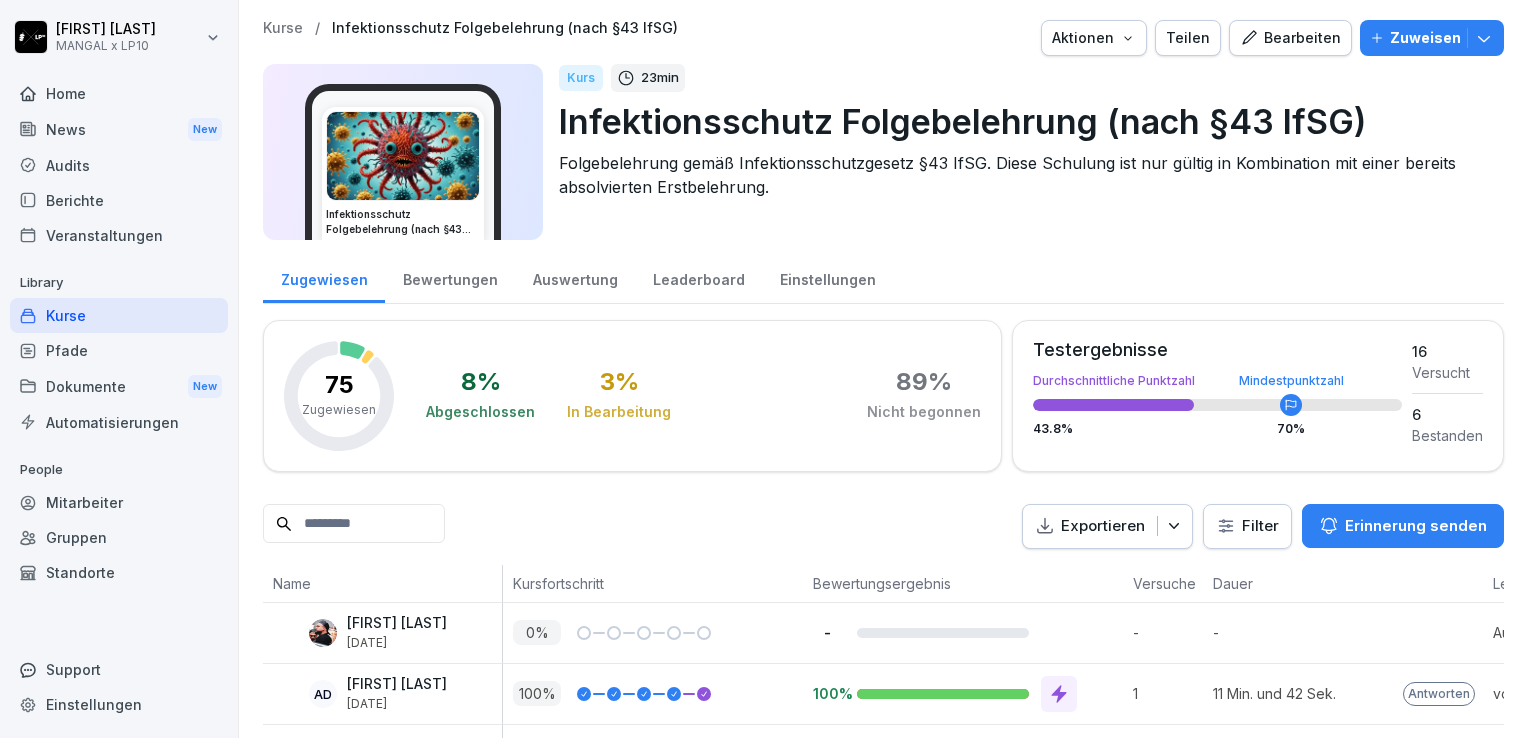 click on "Leaderboard" at bounding box center [698, 277] 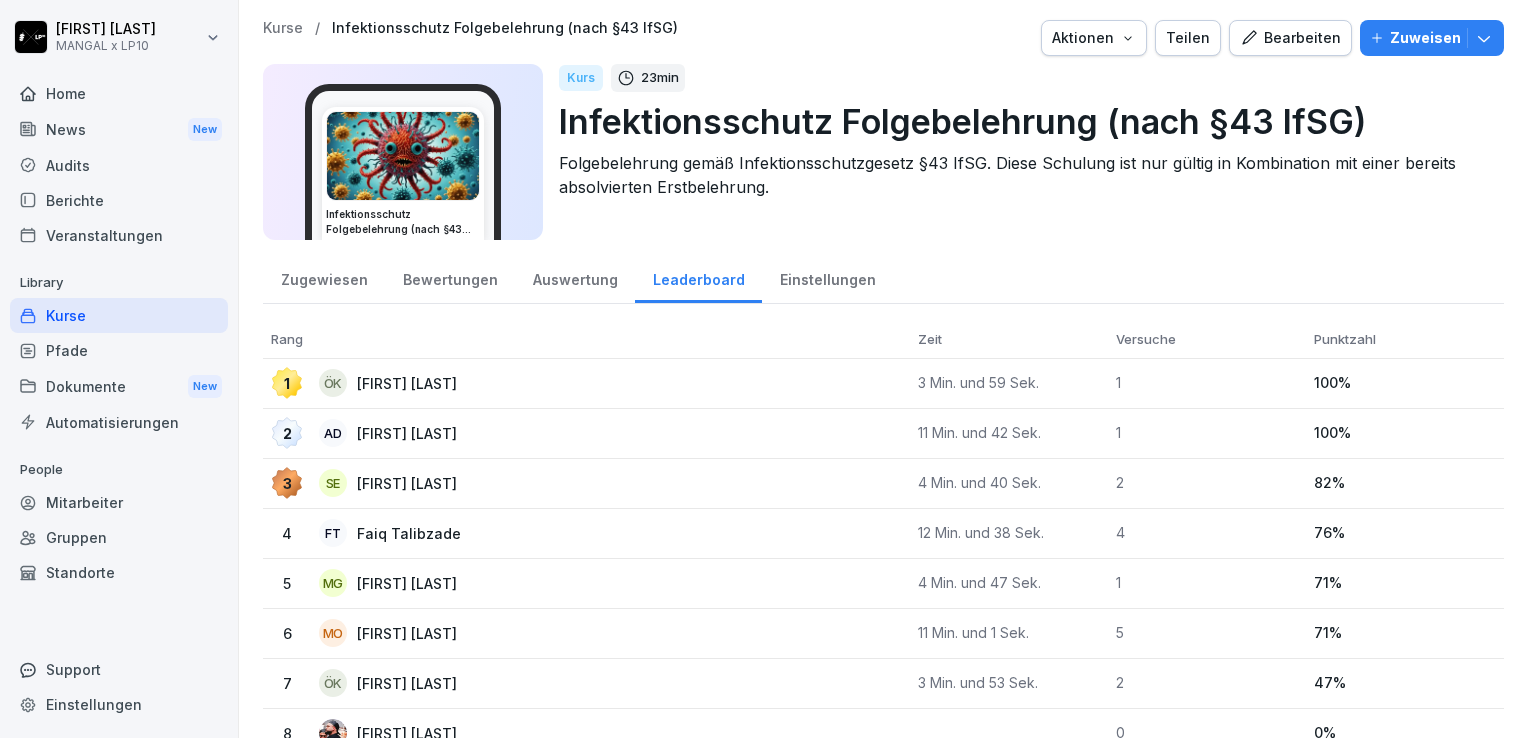 click on "Bearbeiten" at bounding box center (1290, 38) 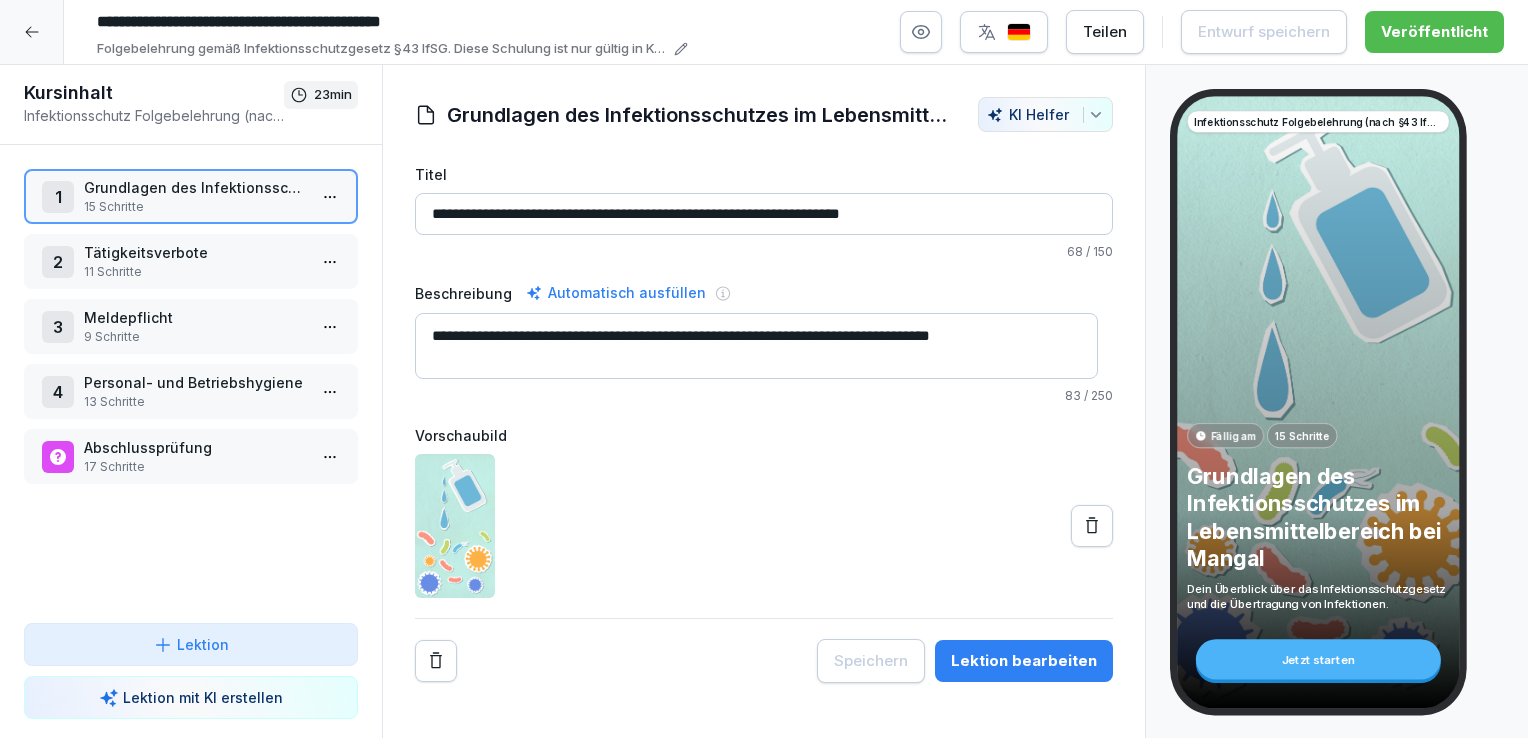 click on "Tätigkeitsverbote" at bounding box center (195, 252) 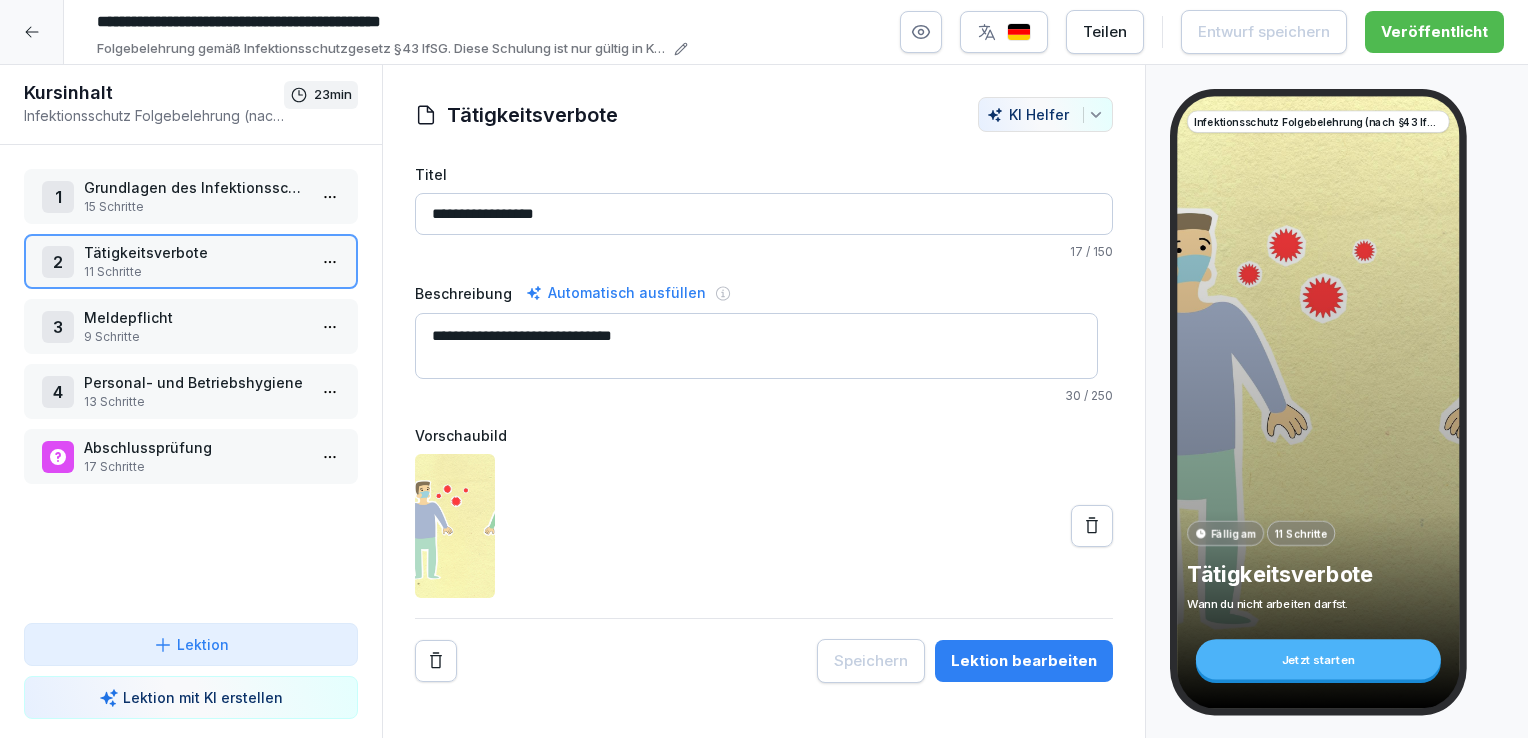 click on "23  min" at bounding box center (321, 95) 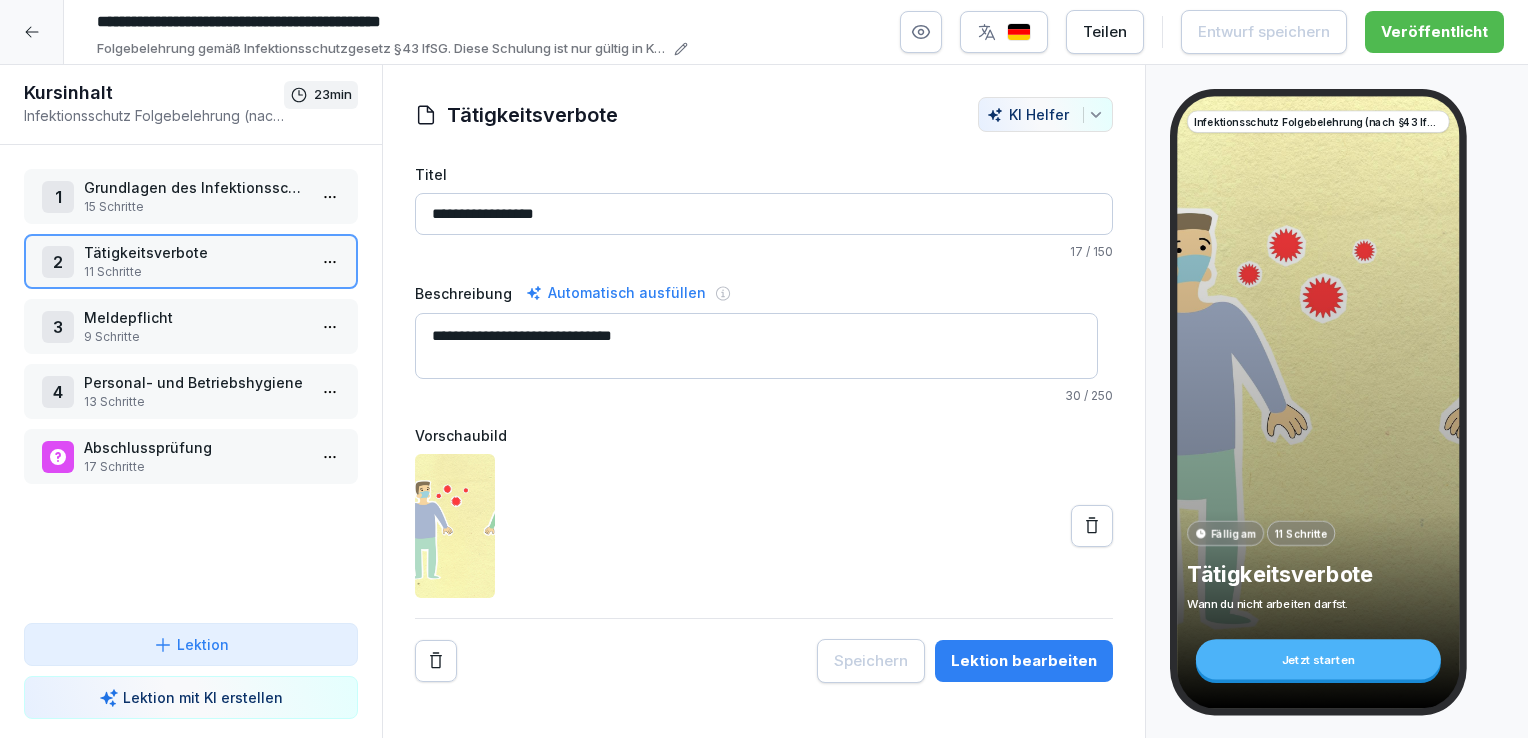 click on "Meldepflicht" at bounding box center [195, 317] 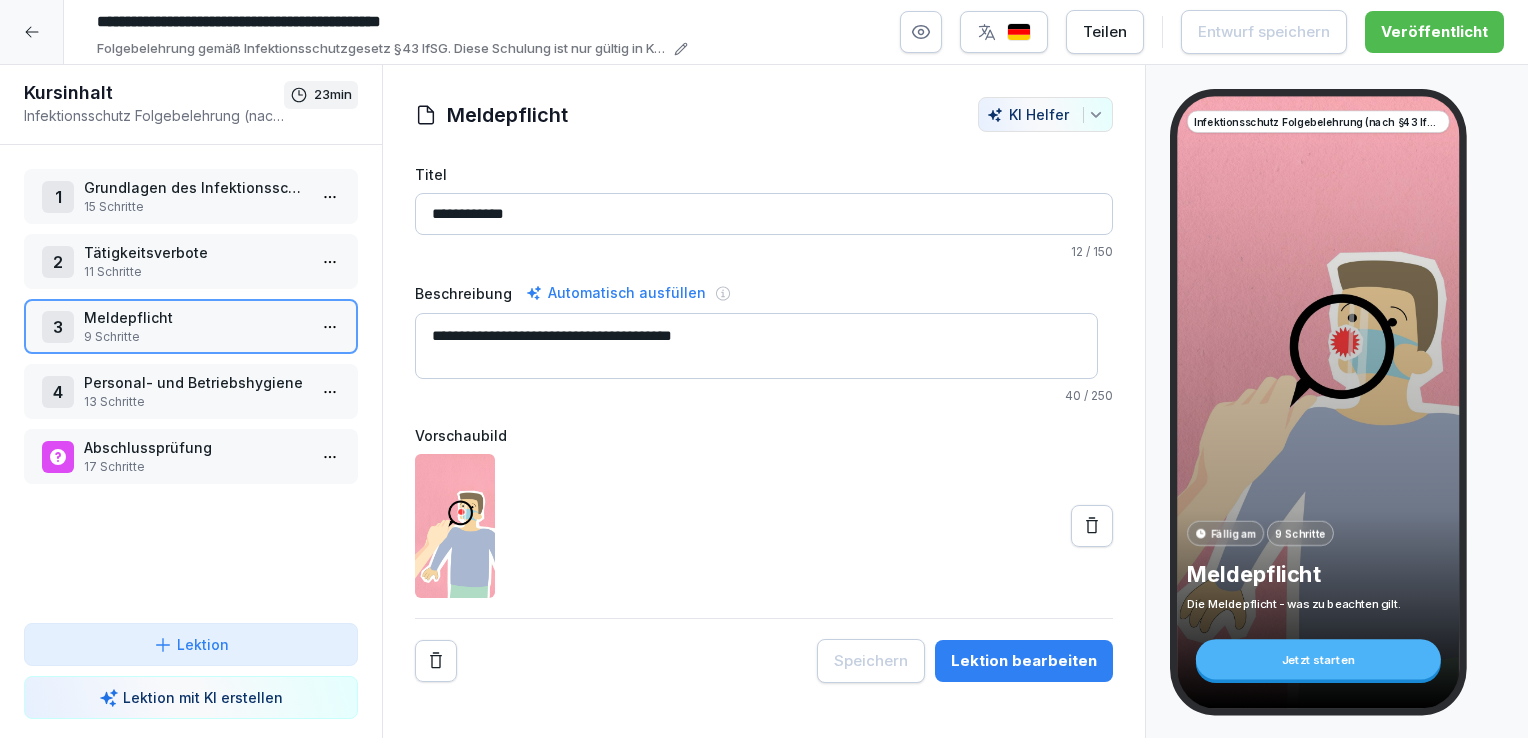 click on "4 Personal- und Betriebshygiene 13 Schritte" at bounding box center [191, 391] 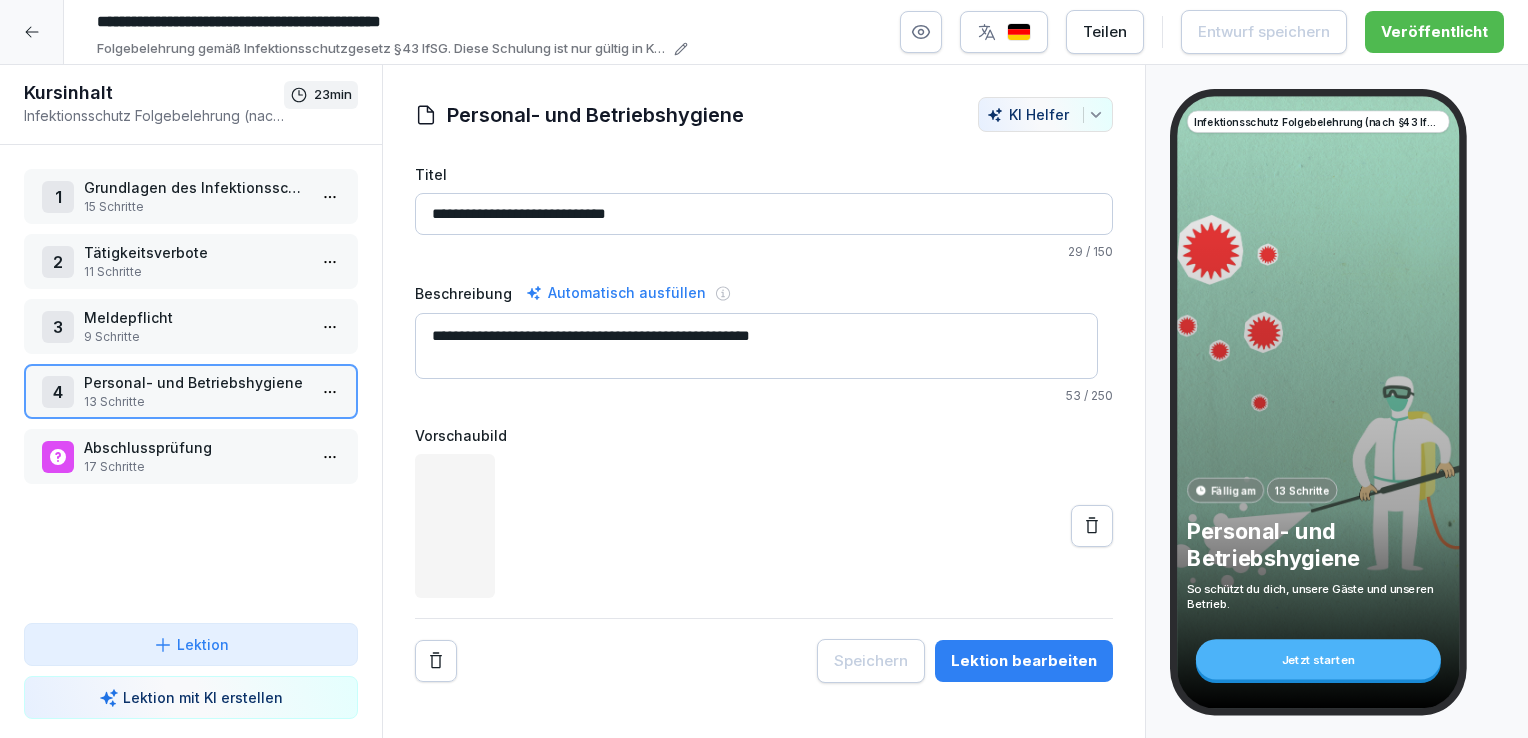 click on "Abschlussprüfung 17 Schritte" at bounding box center (191, 456) 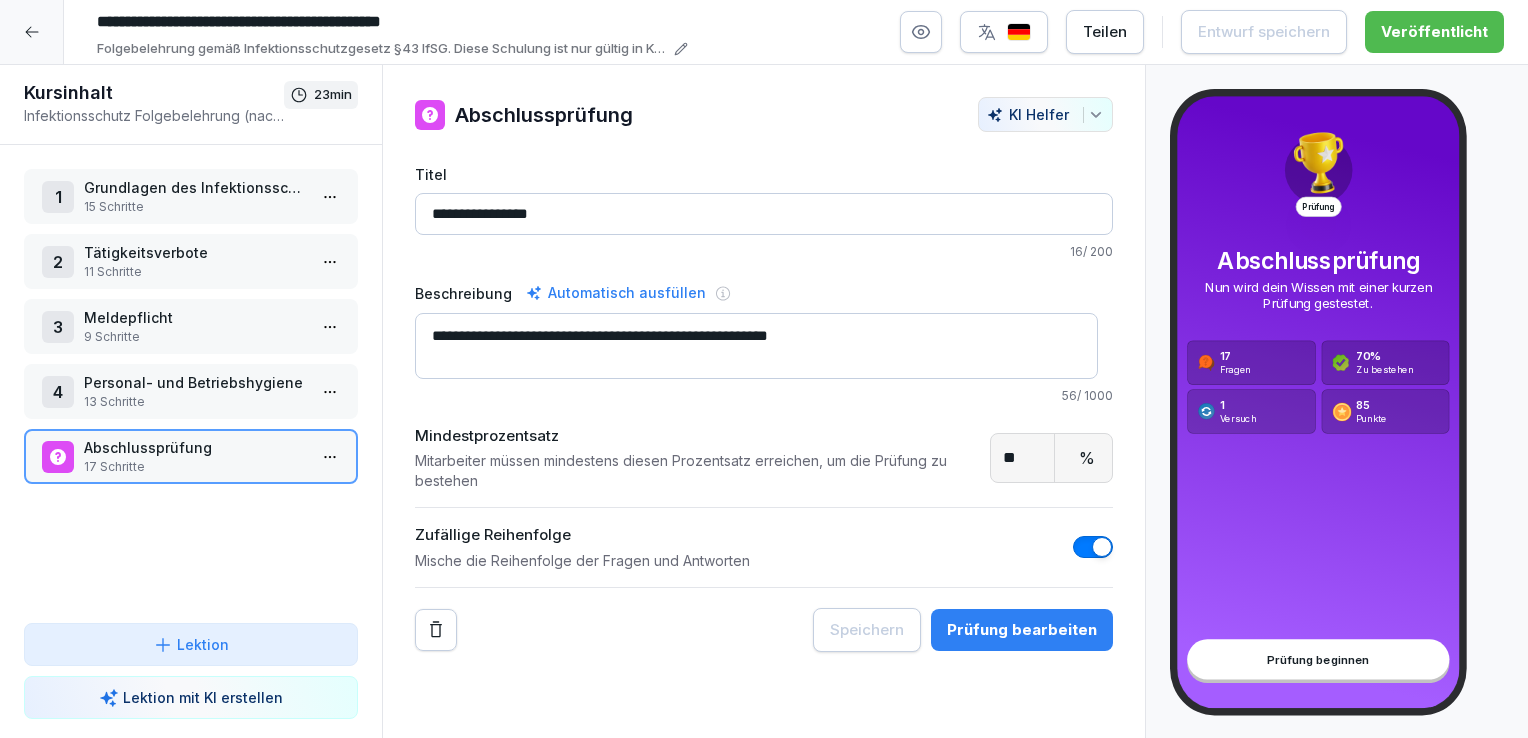 click 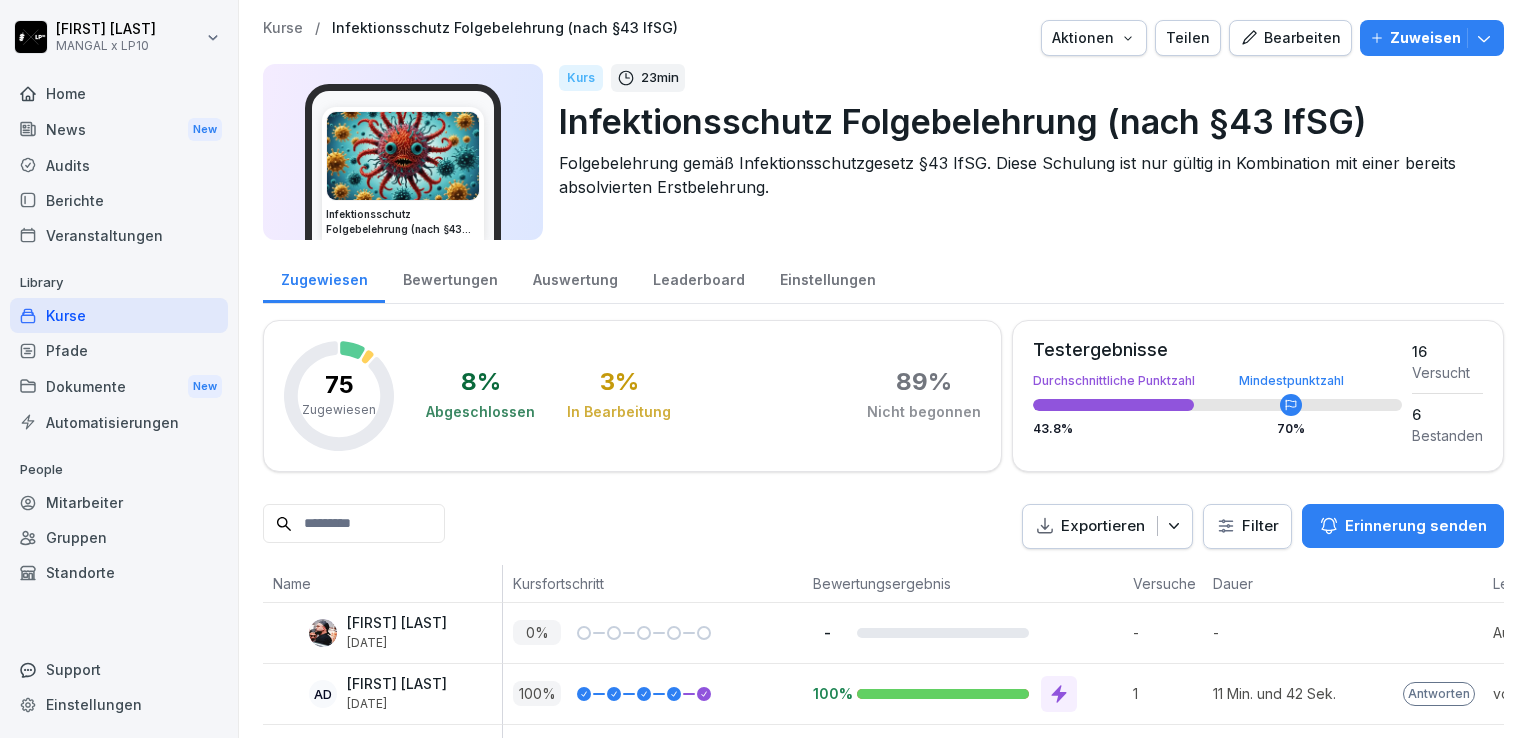 click on "Kurse" at bounding box center (119, 315) 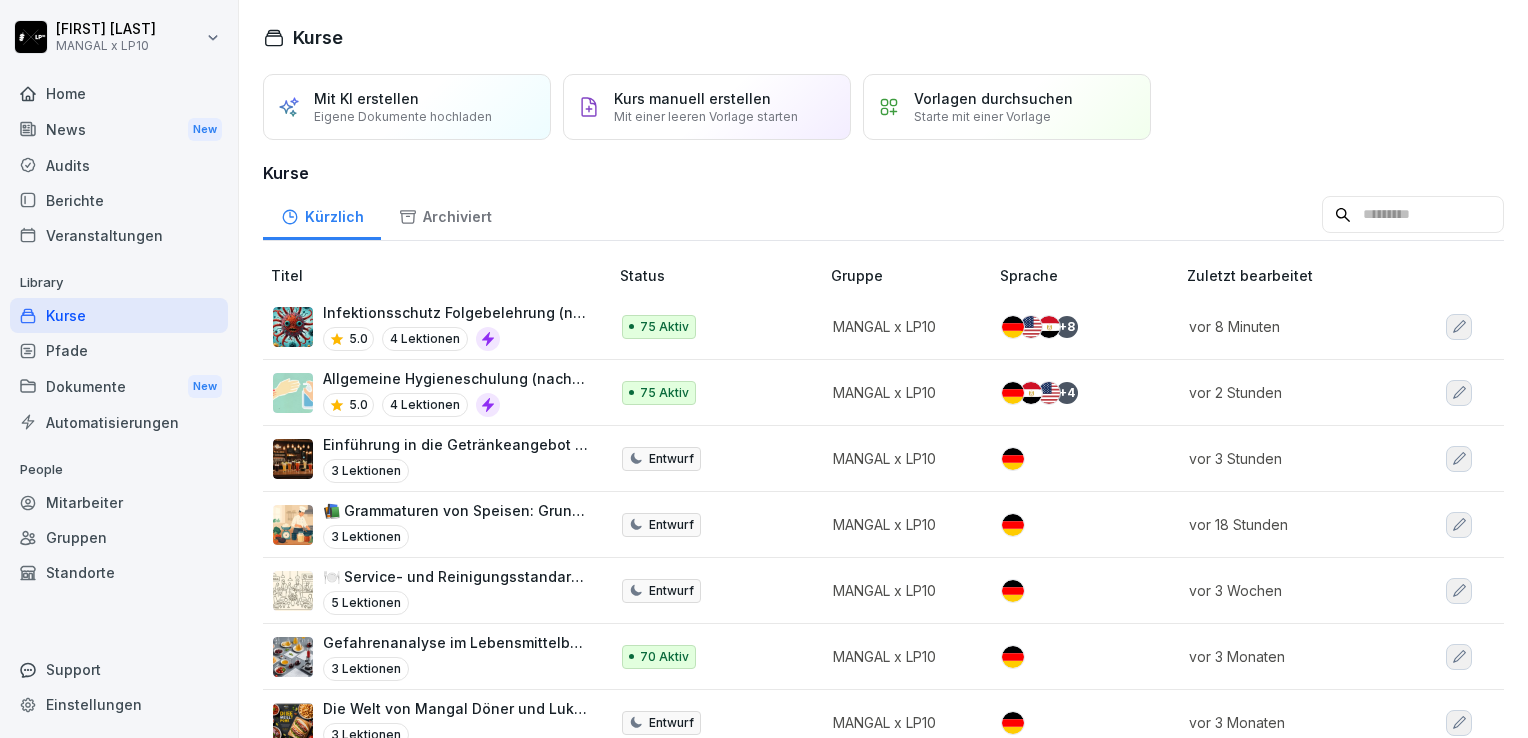 click on "Pfade" at bounding box center (119, 350) 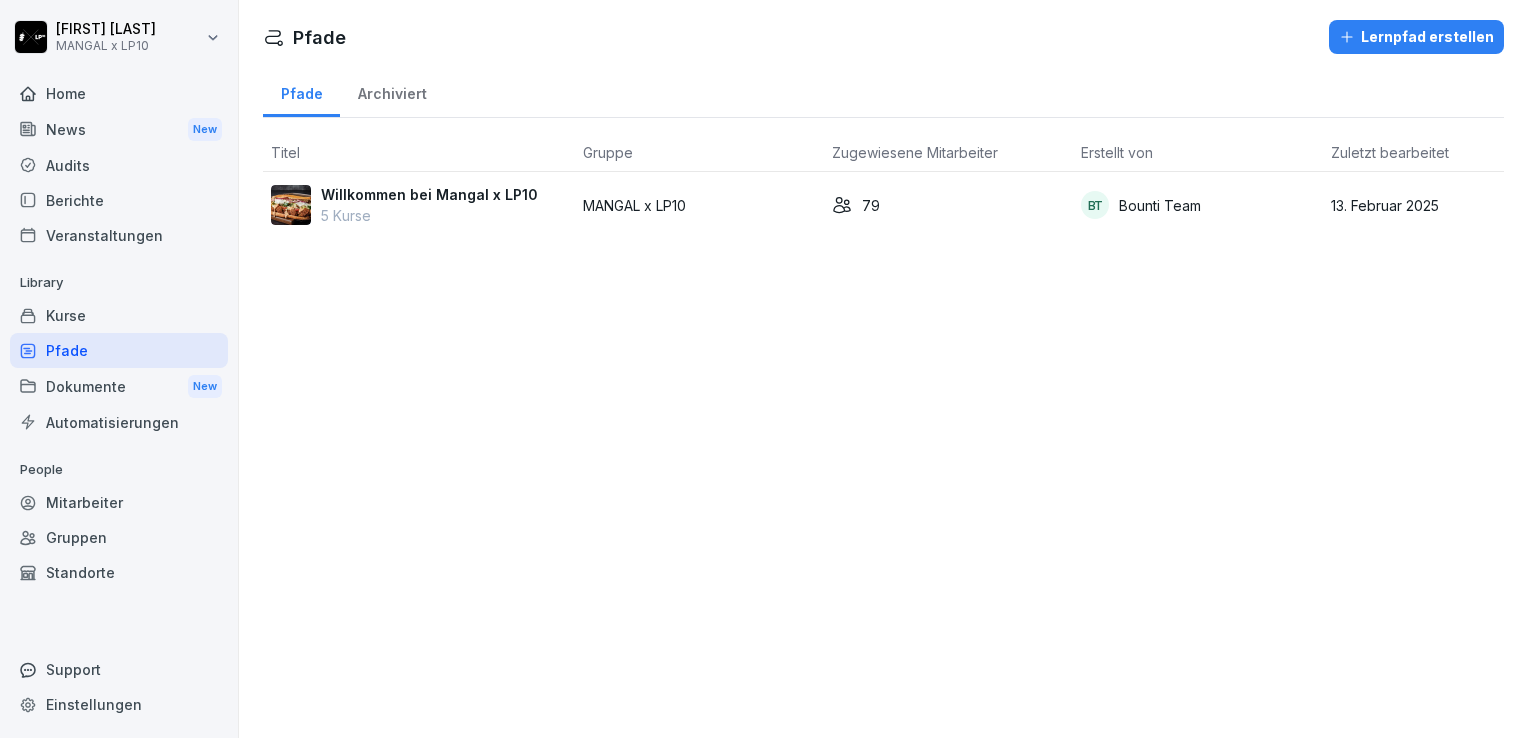 click on "Home" at bounding box center (119, 93) 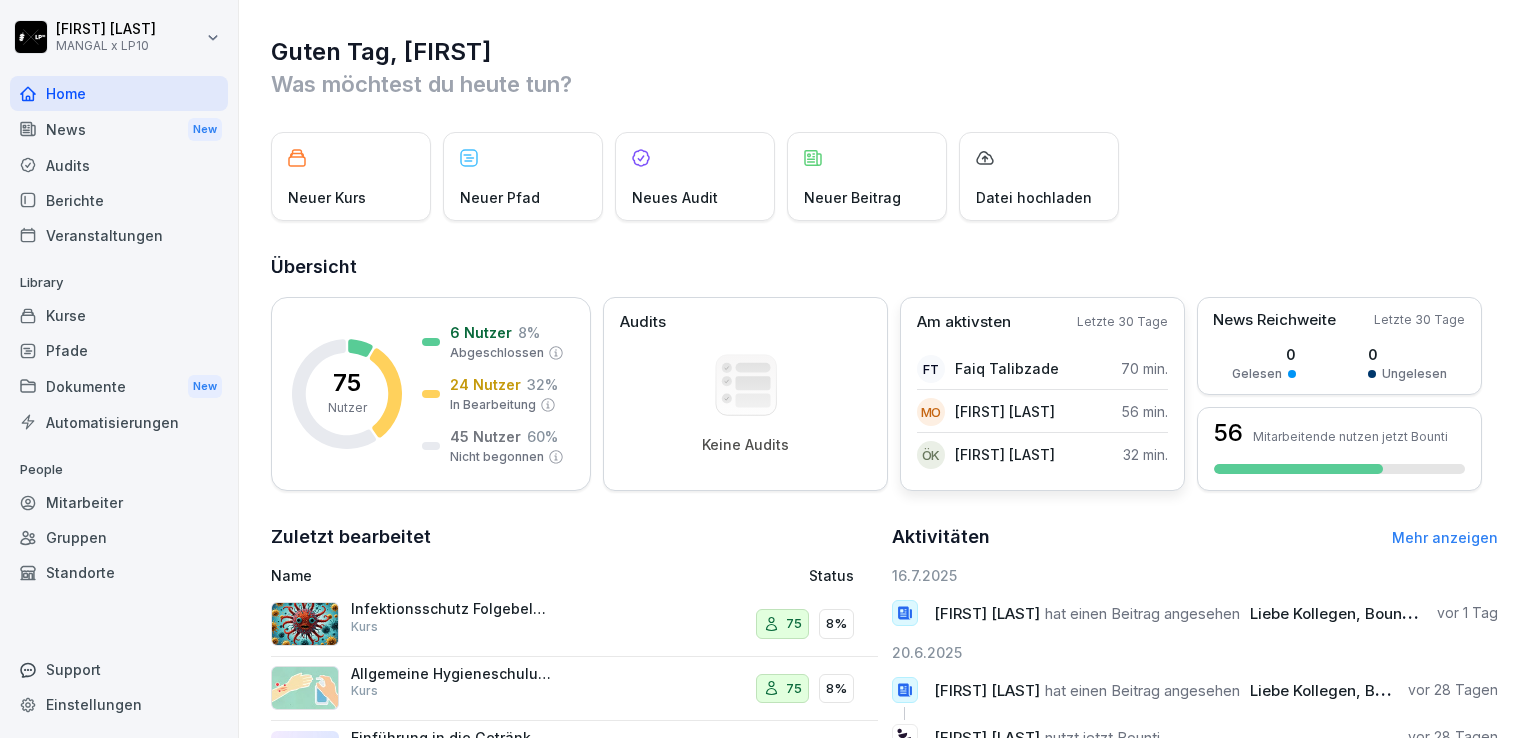 click on "Am aktivsten" at bounding box center [964, 322] 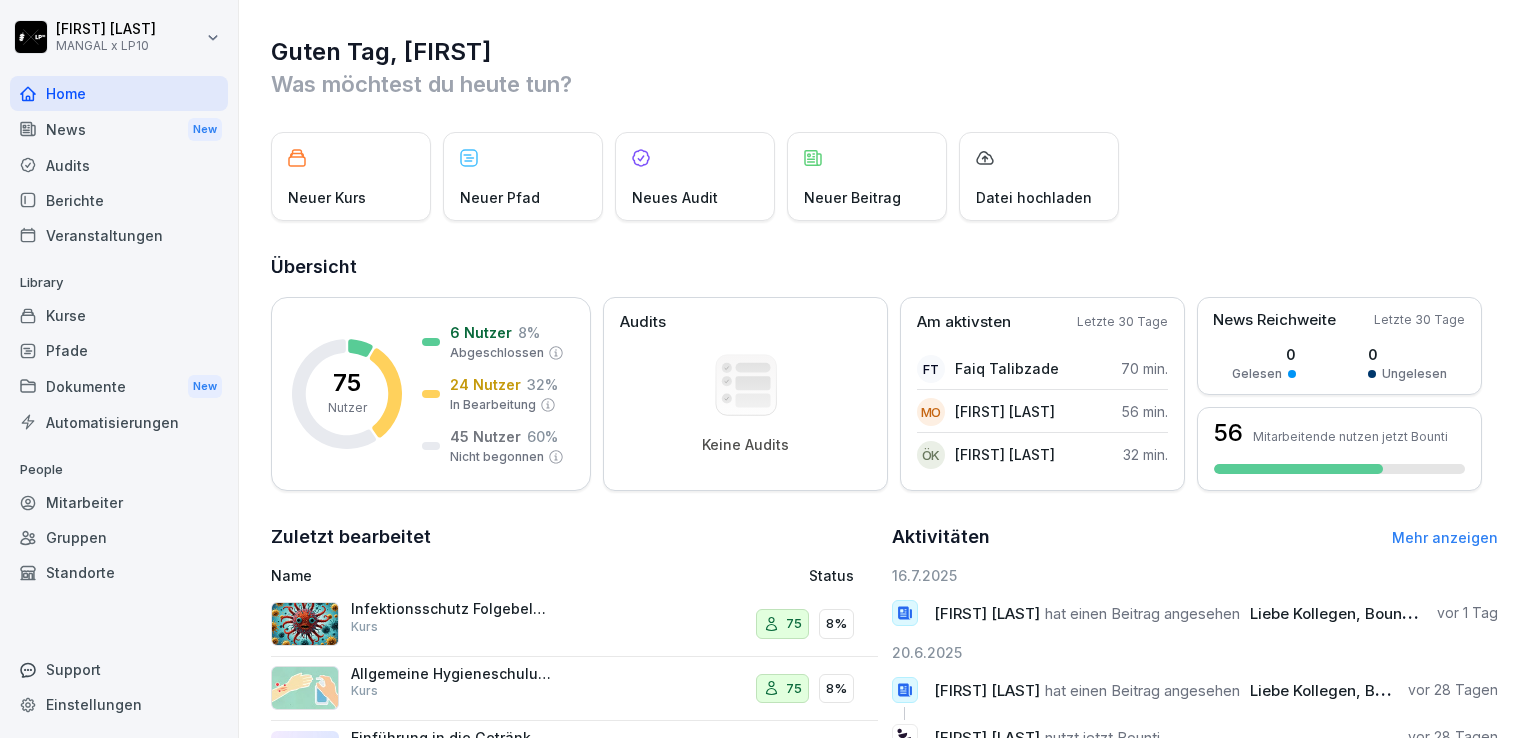 click on "Mitarbeiter" at bounding box center (119, 502) 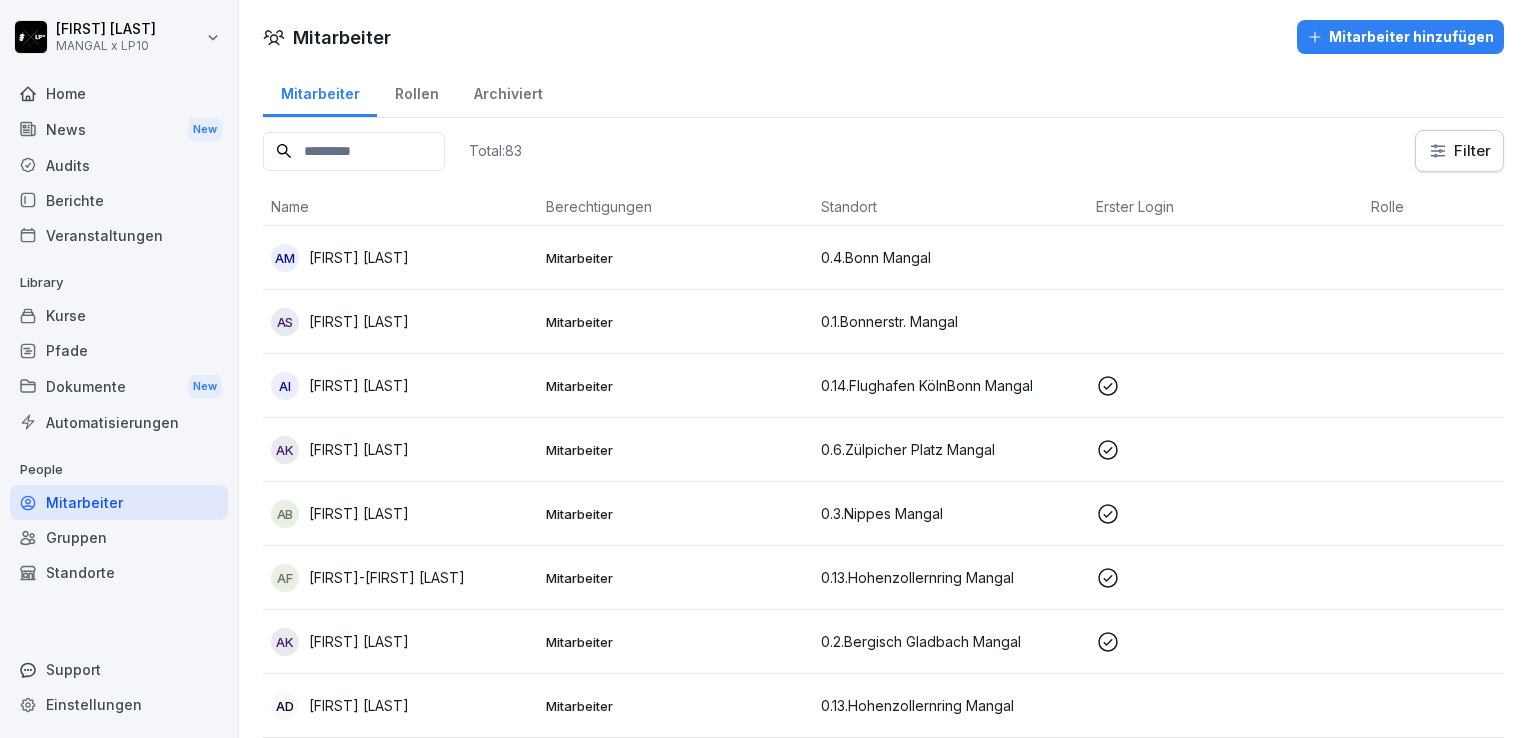 click at bounding box center (354, 151) 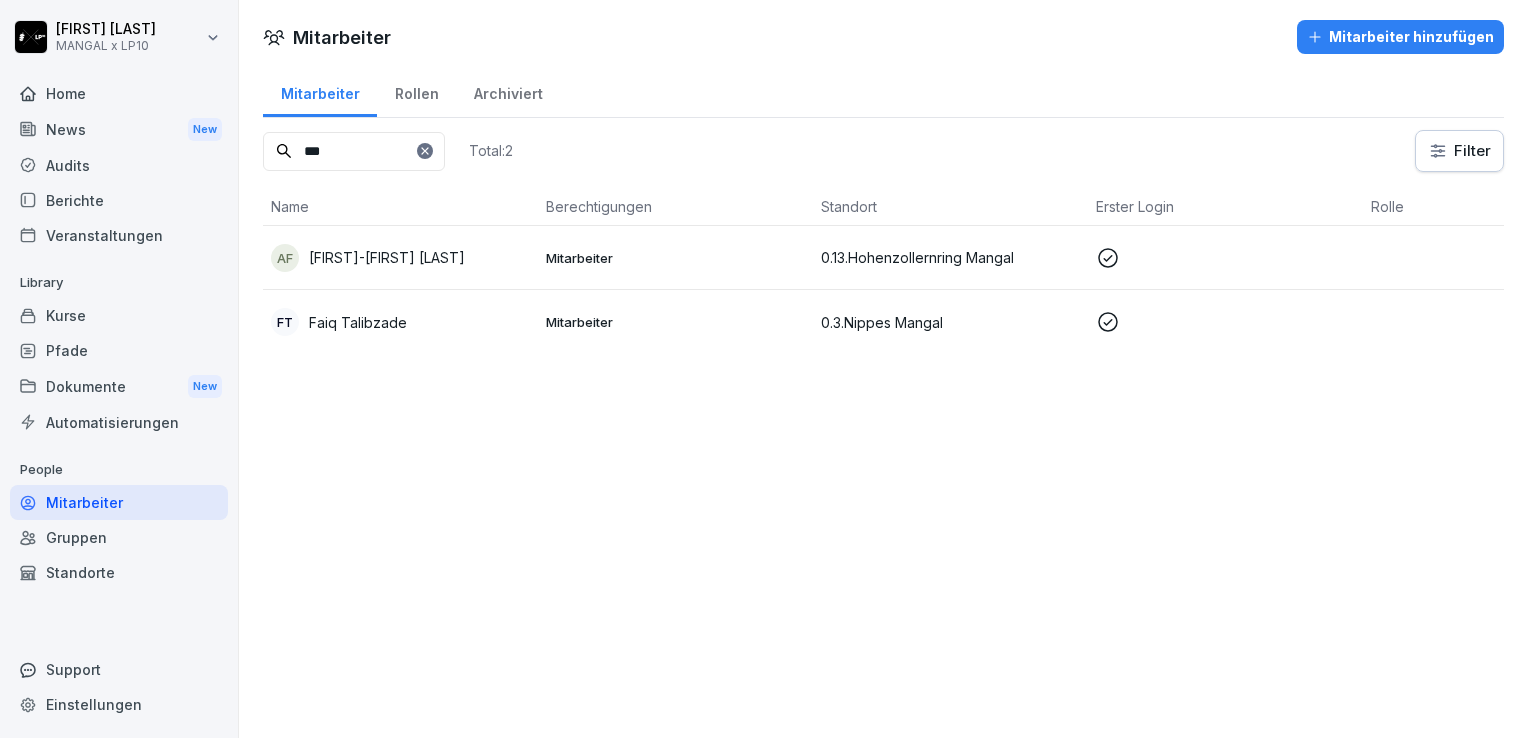 type on "***" 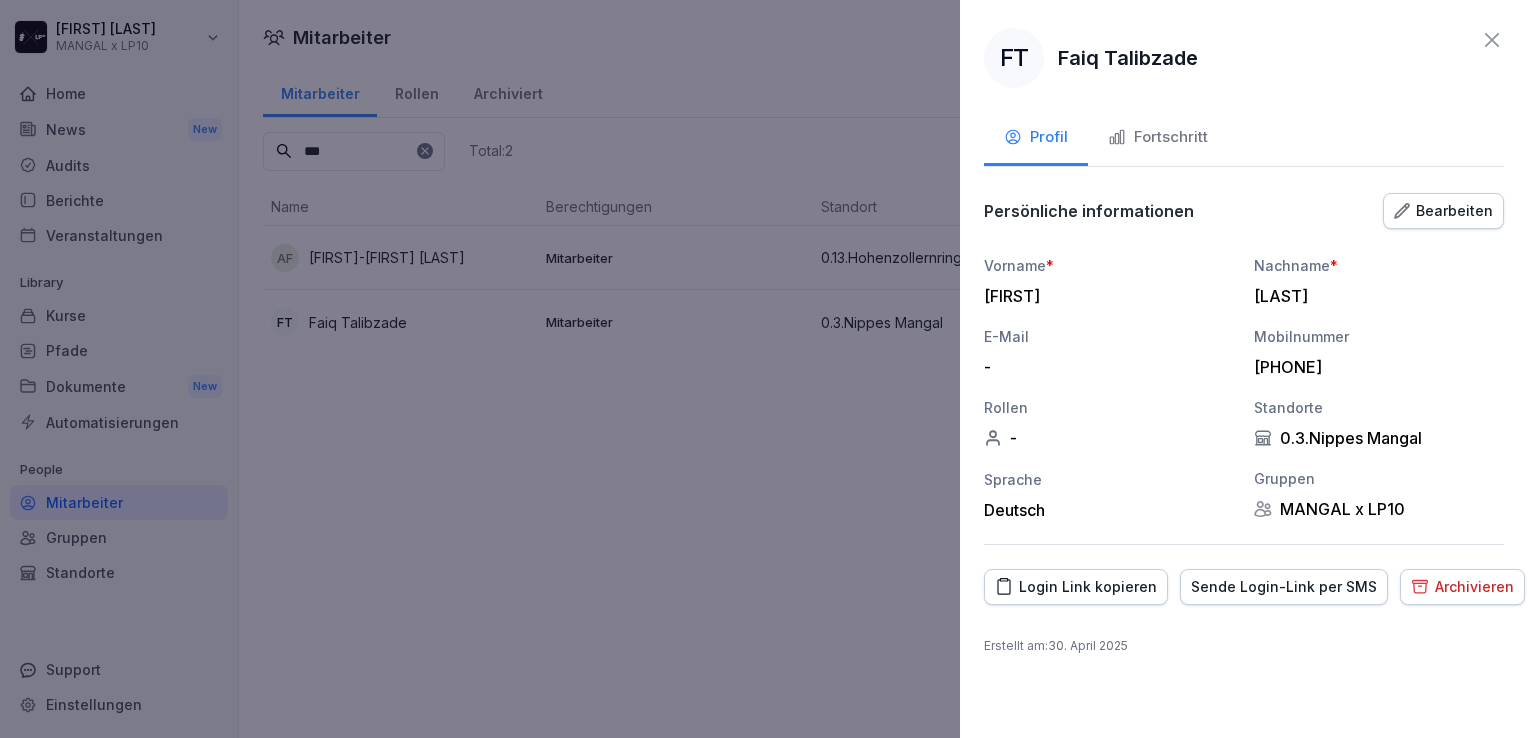 click on "Fortschritt" at bounding box center (1158, 137) 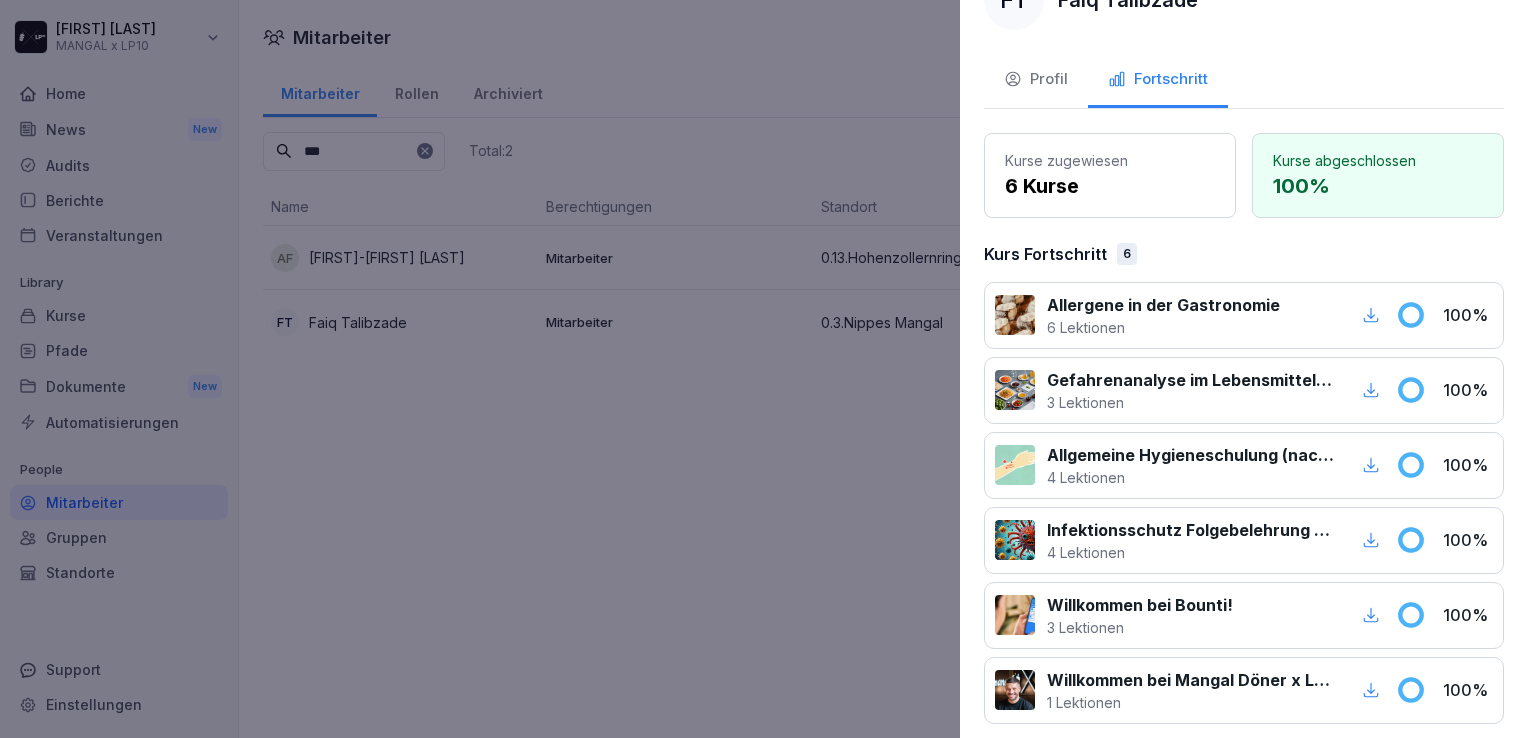 scroll, scrollTop: 44, scrollLeft: 0, axis: vertical 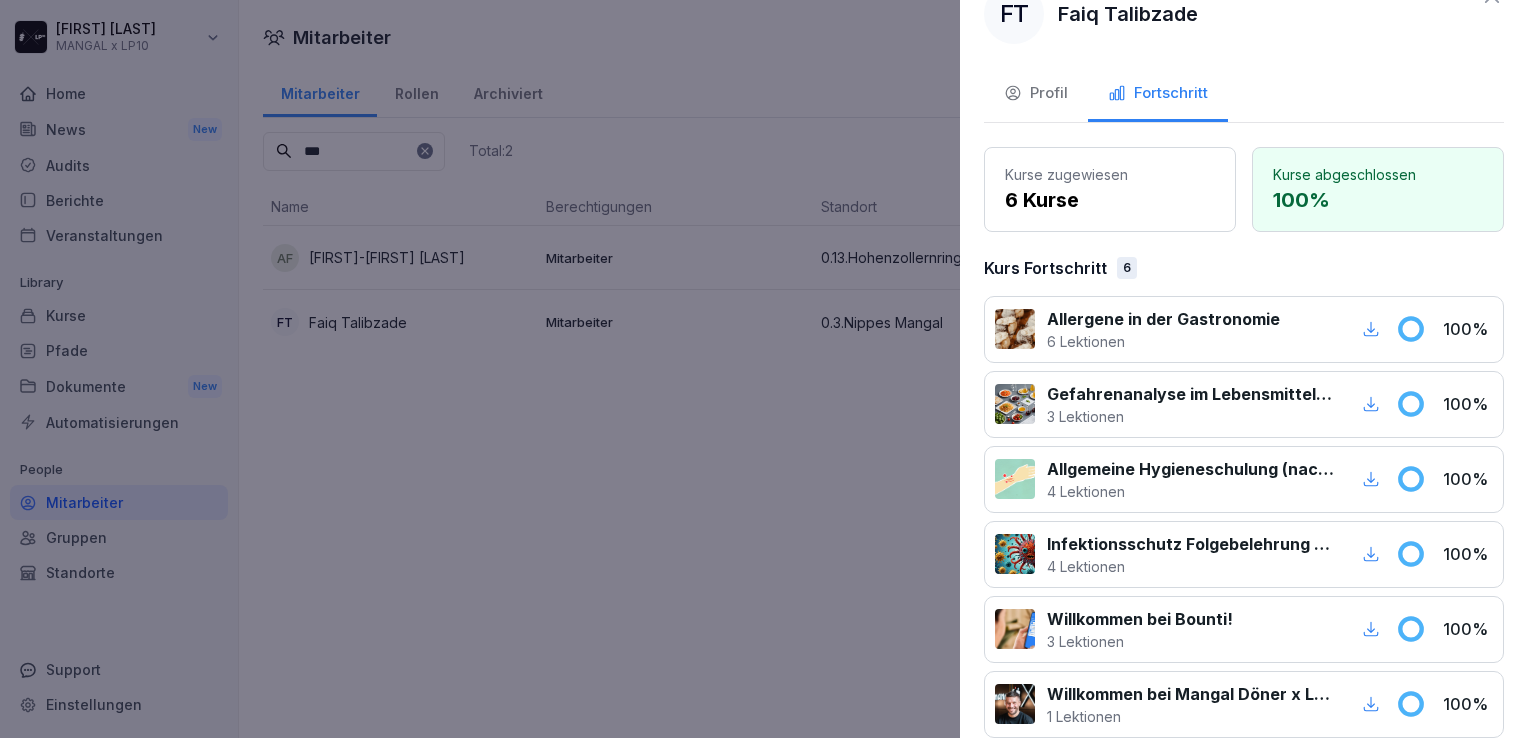 click on "FT Faiq Talibzade Profil Fortschritt Kurse zugewiesen 6 Kurse Kurse abgeschlossen 100 % Kurs Fortschritt 6 Allergene in der Gastronomie 6 Lektionen 100 % Gefahrenanalyse im Lebensmittelbetrieb 3 Lektionen 100 % Allgemeine Hygieneschulung (nach LHMV §4) 4 Lektionen 100 % Infektionsschutz Folgebelehrung (nach §43 IfSG) 4 Lektionen 100 % Willkommen bei Bounti!  3 Lektionen 100 % Willkommen bei Mangal Döner x LP10 1 Lektionen 100 % Pfad Fortschritt 1 Willkommen bei Mangal x LP10 6 Kurse 100 %" at bounding box center [1244, 369] 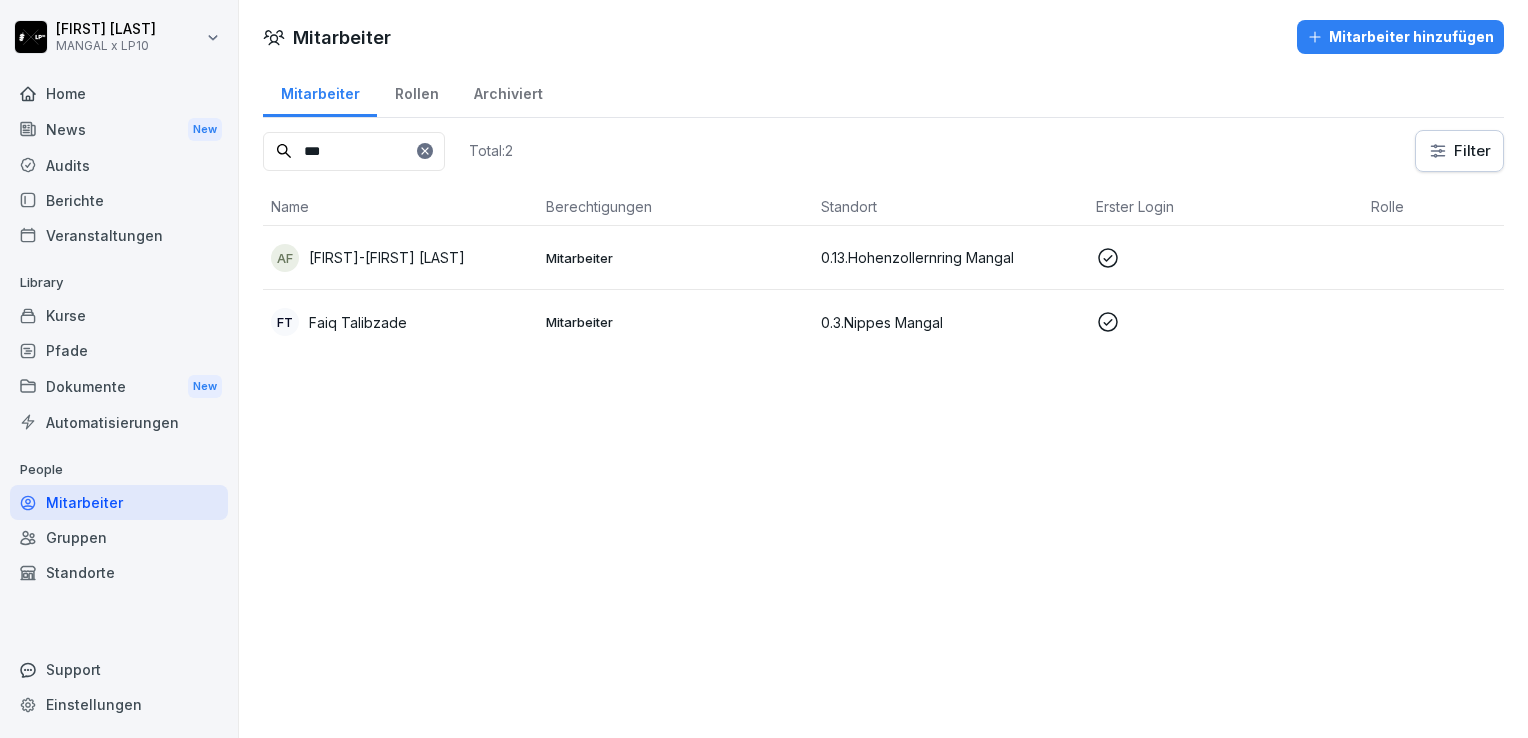 click on "Kurse" at bounding box center (119, 315) 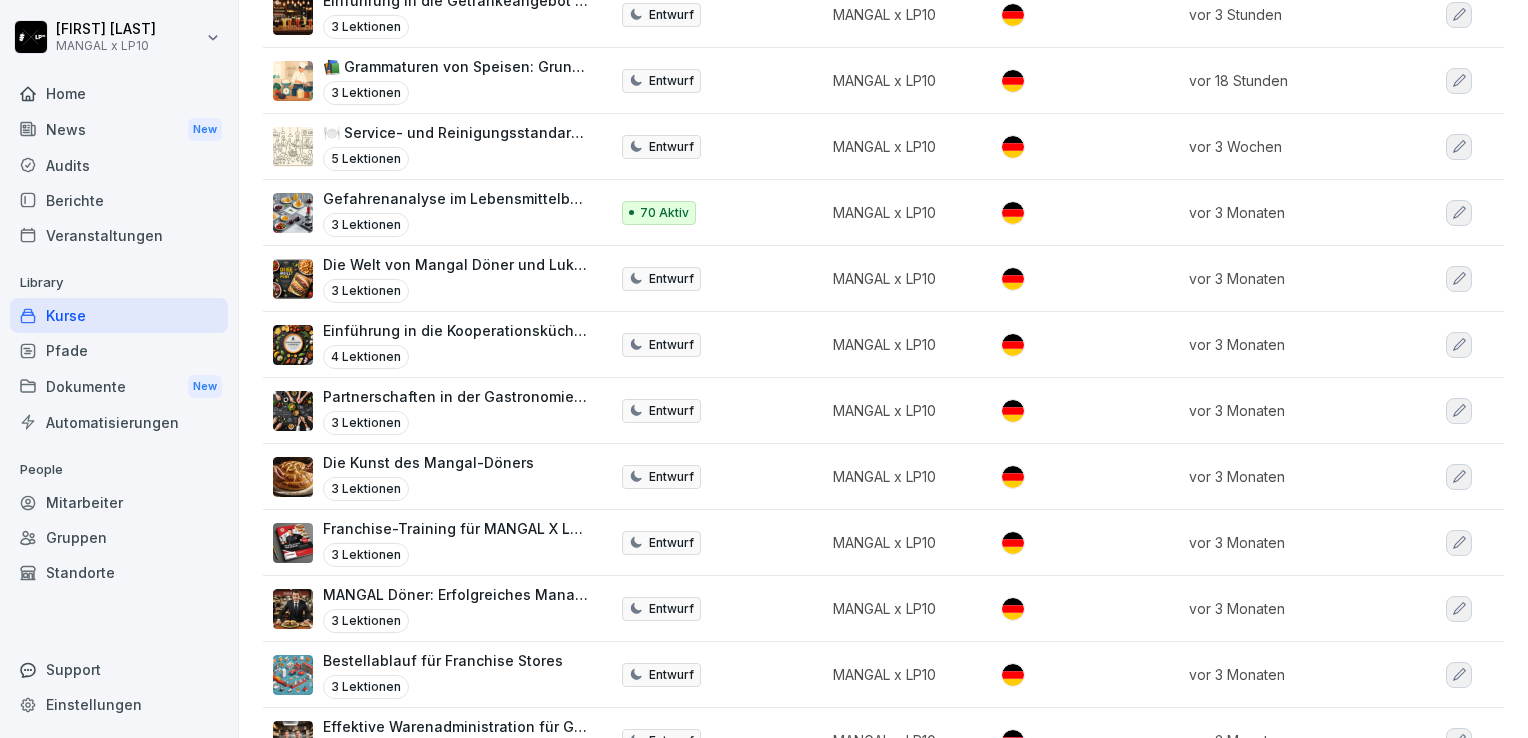 scroll, scrollTop: 556, scrollLeft: 0, axis: vertical 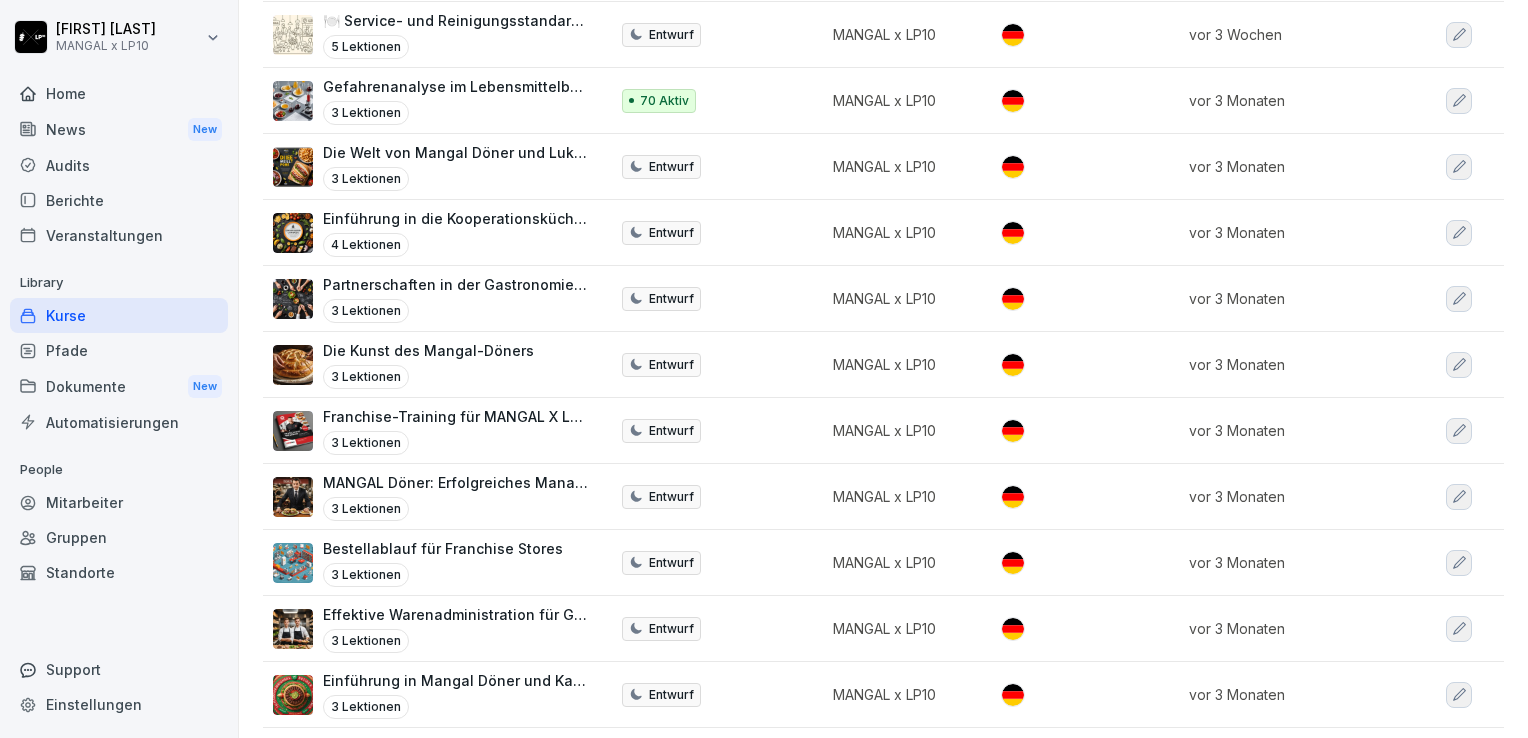 click on "Kurse" at bounding box center [119, 315] 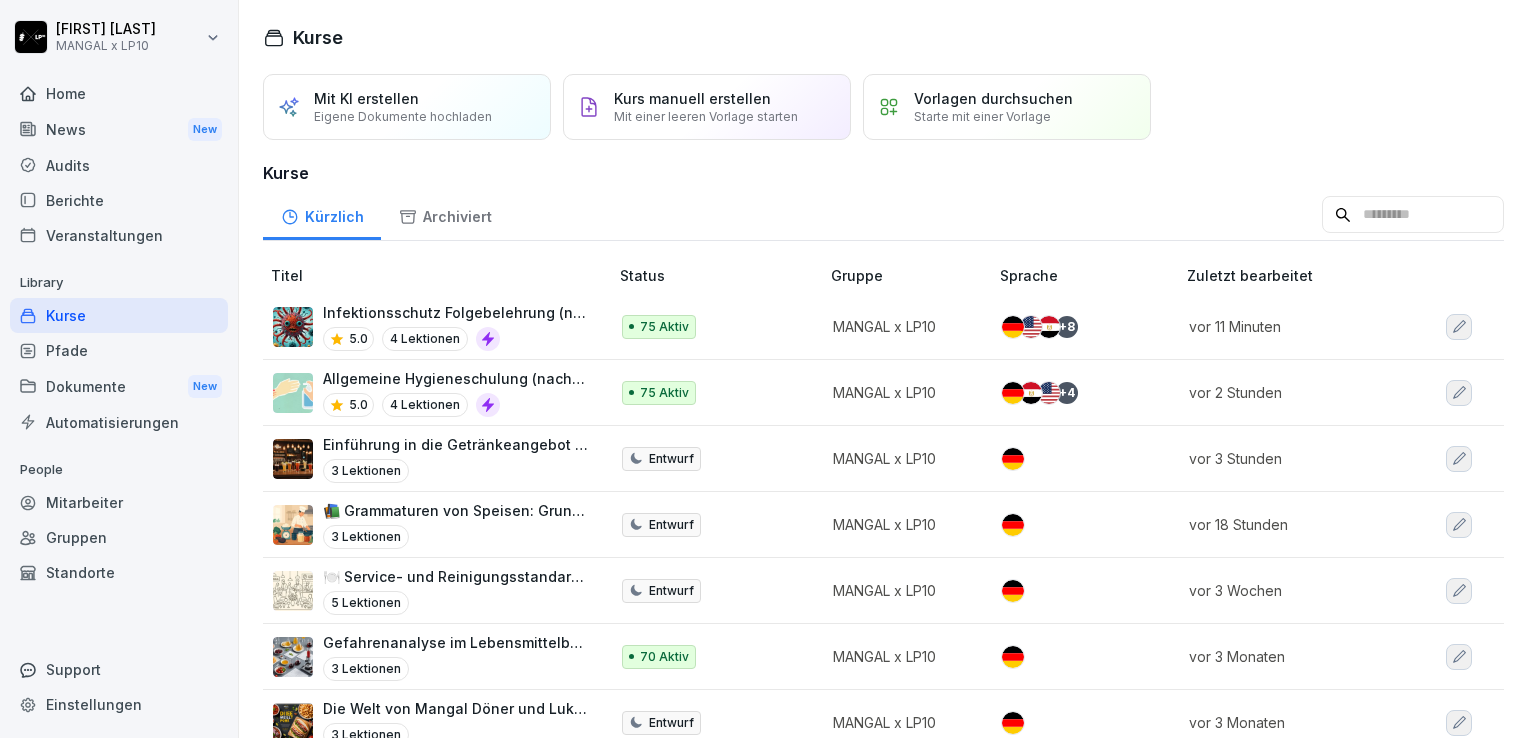 click on "Pfade" at bounding box center (119, 350) 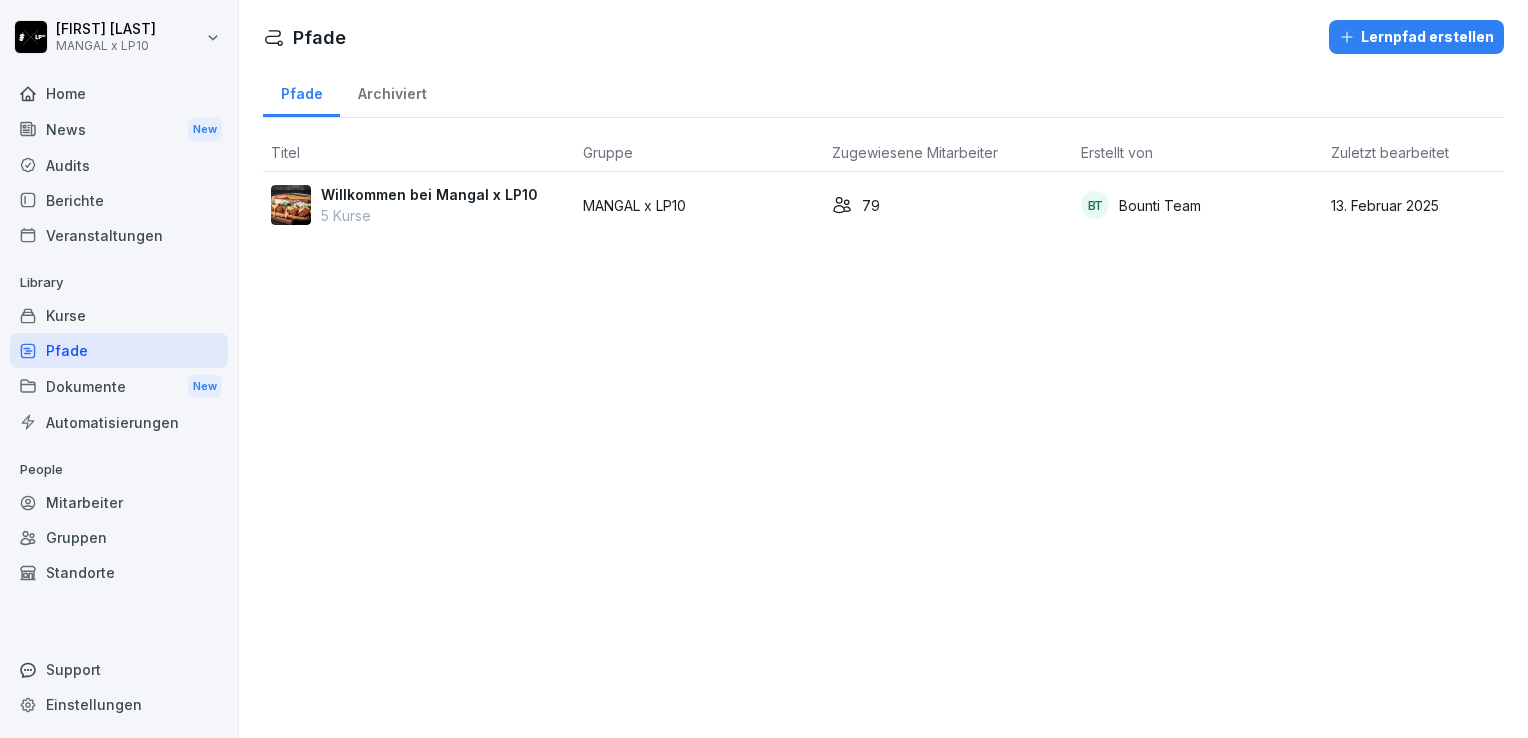 click on "5 Kurse" at bounding box center [429, 215] 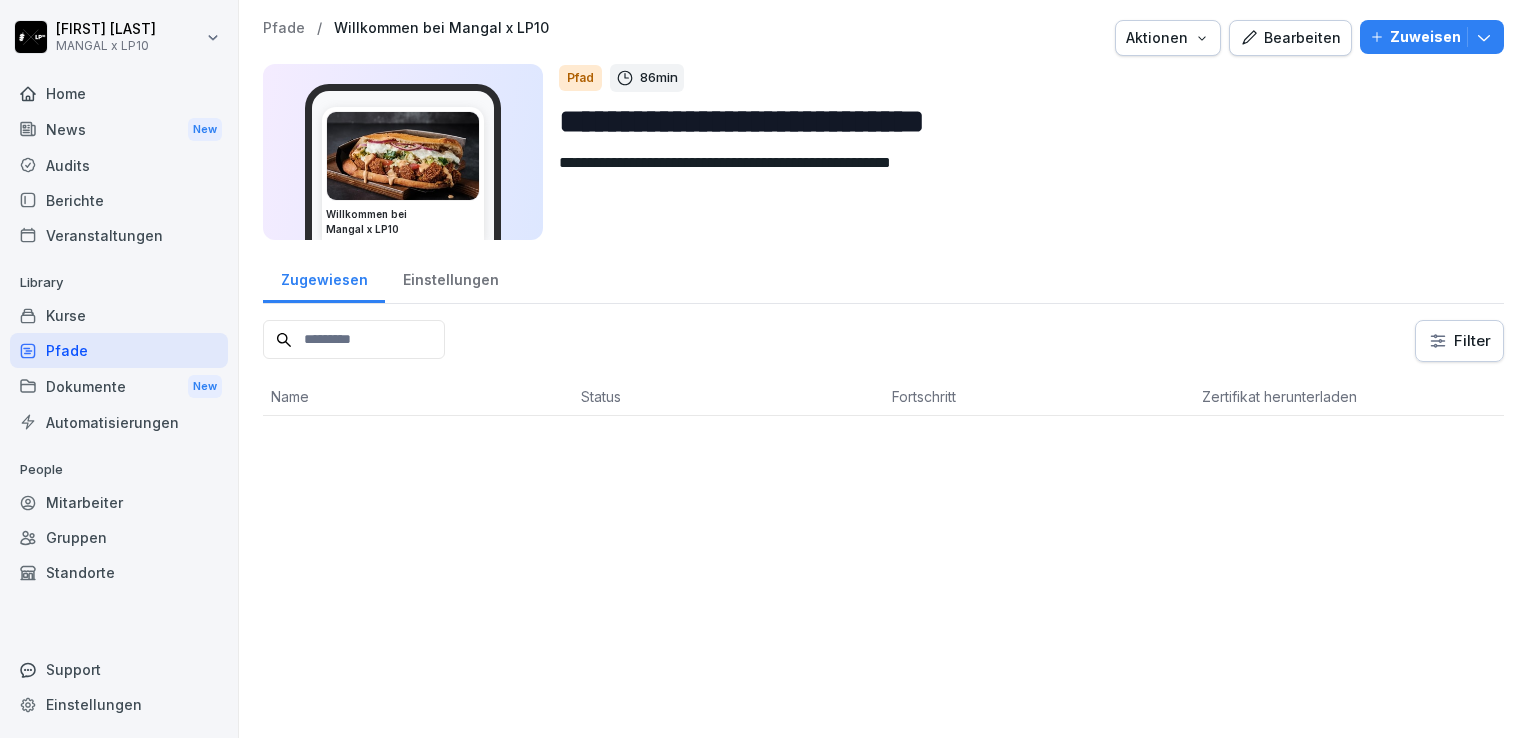 scroll, scrollTop: 0, scrollLeft: 0, axis: both 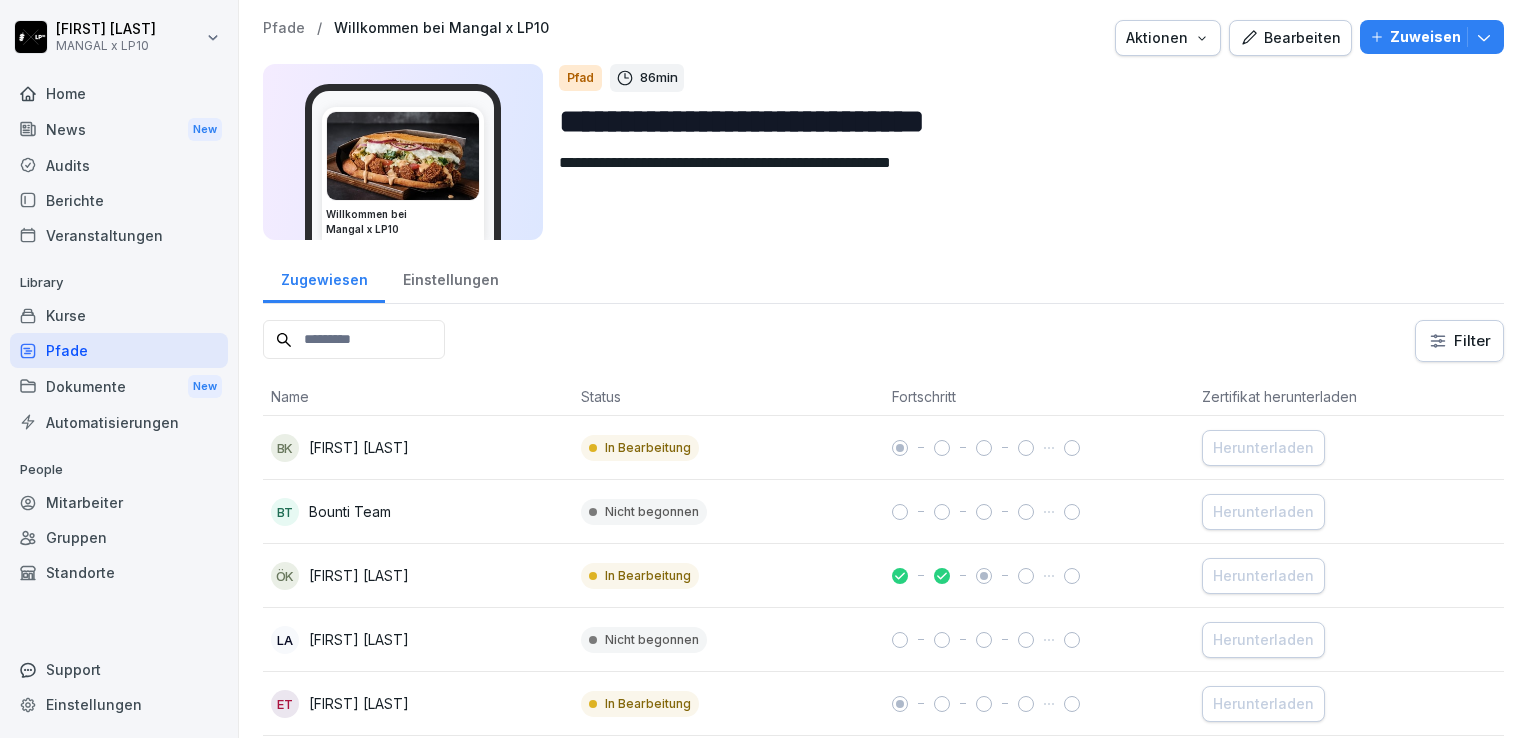click on "Pfade" at bounding box center [119, 350] 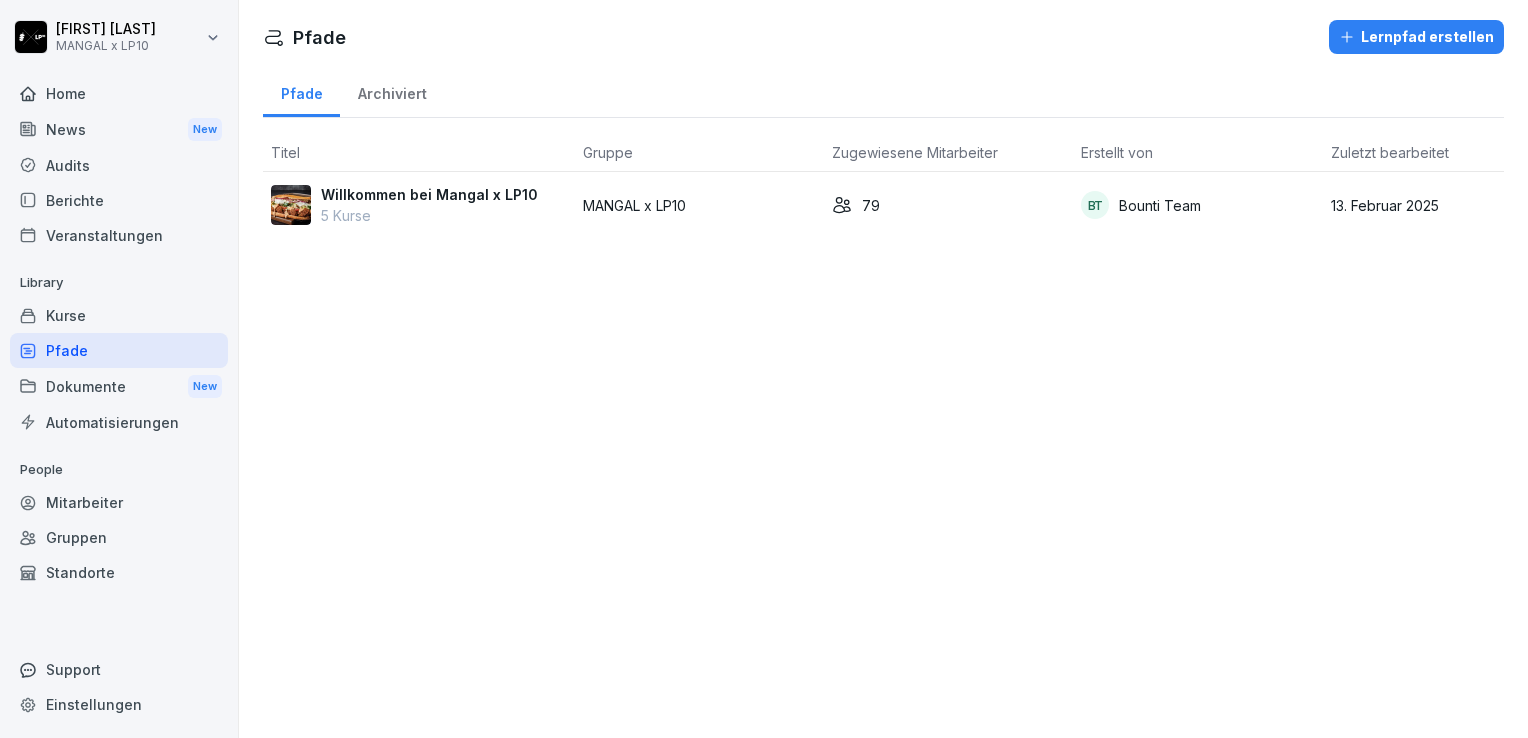 click on "Willkommen bei Mangal x LP10" at bounding box center [429, 194] 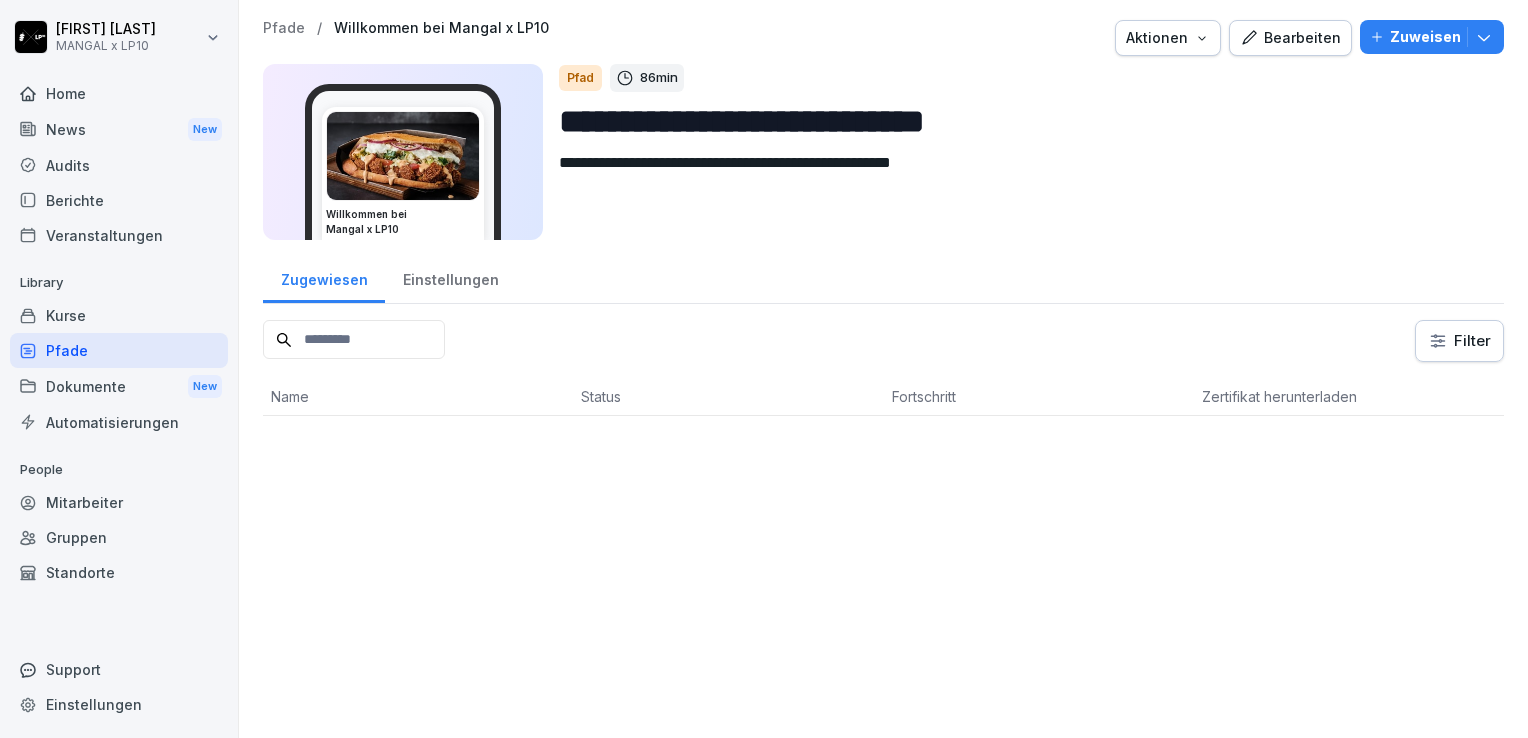 scroll, scrollTop: 0, scrollLeft: 0, axis: both 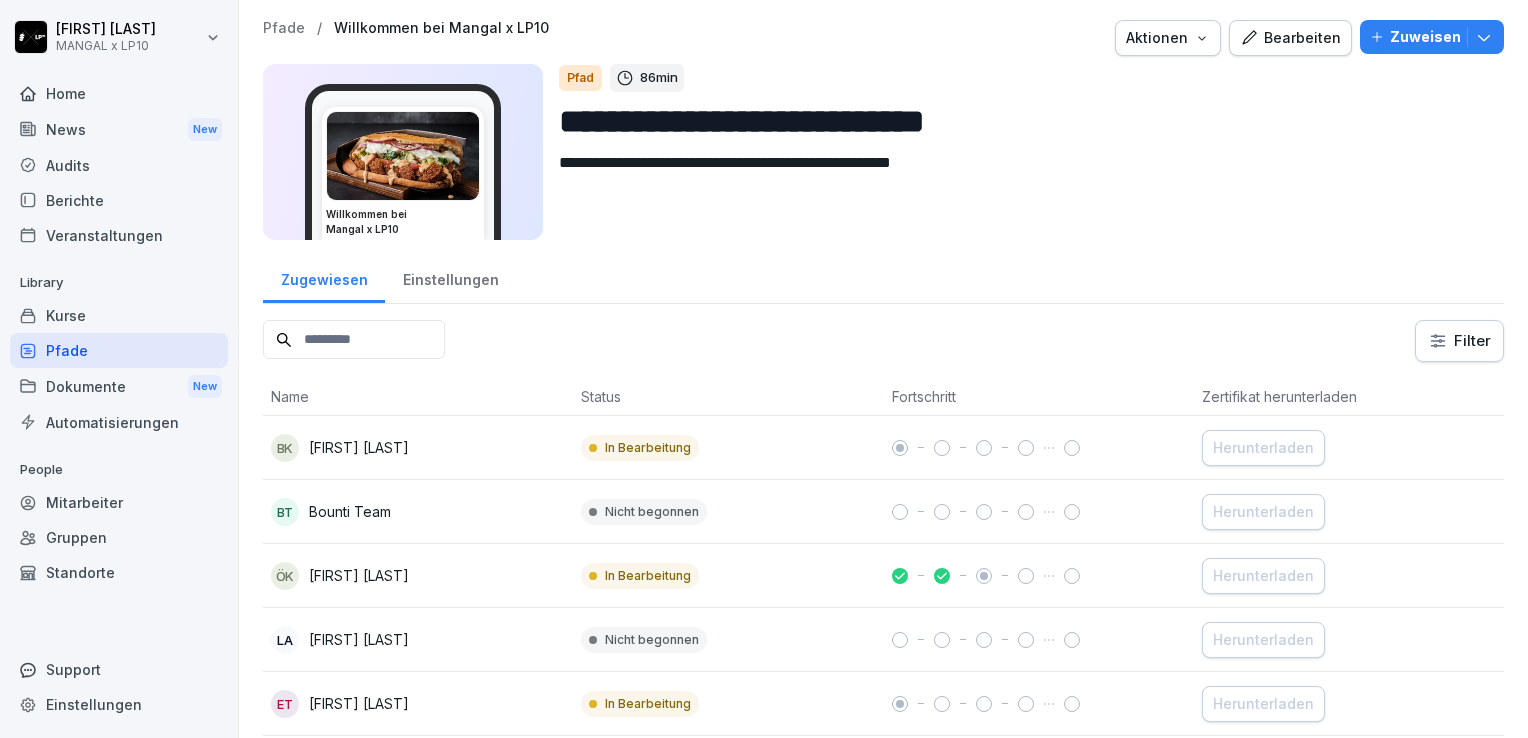 click 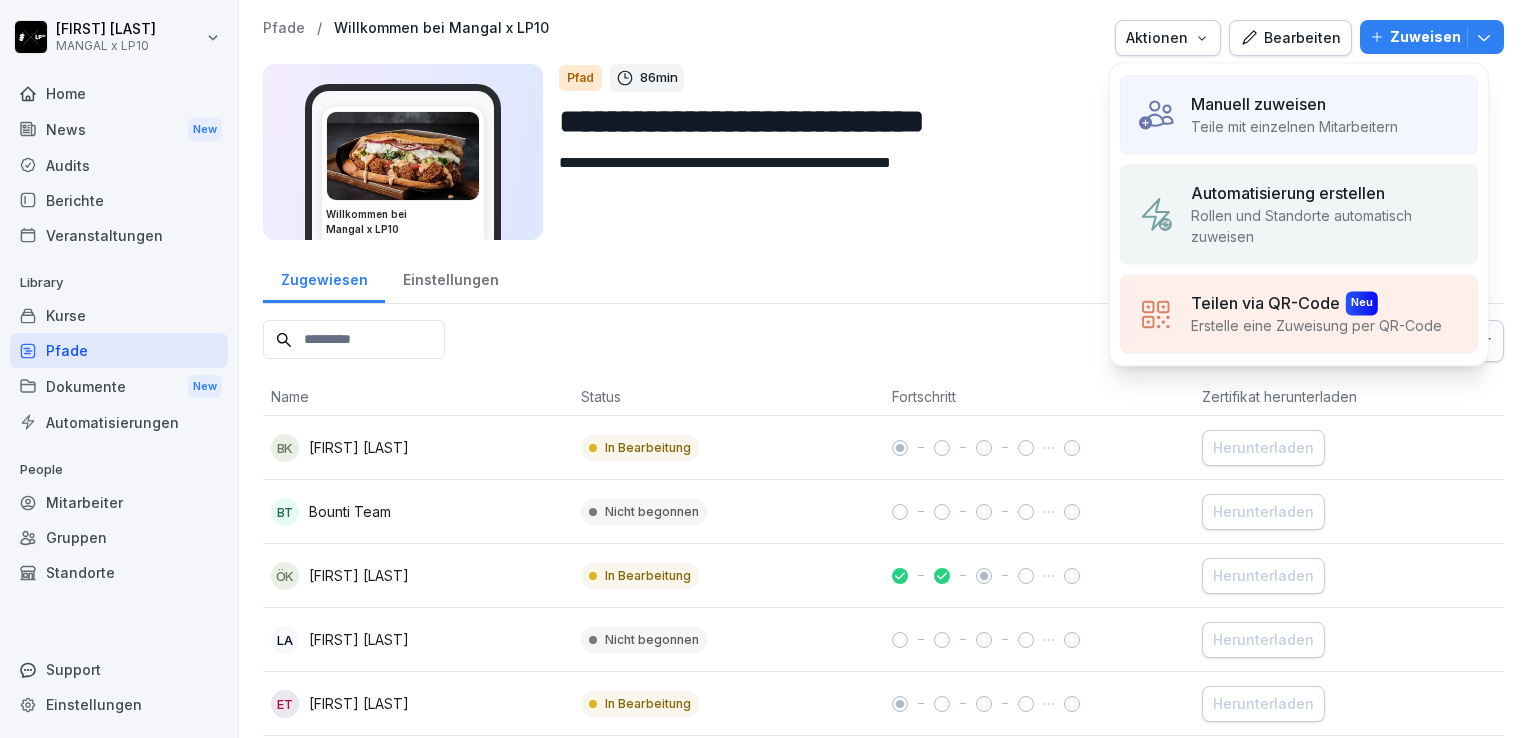 click on "Rollen und Standorte automatisch zuweisen" at bounding box center [1326, 226] 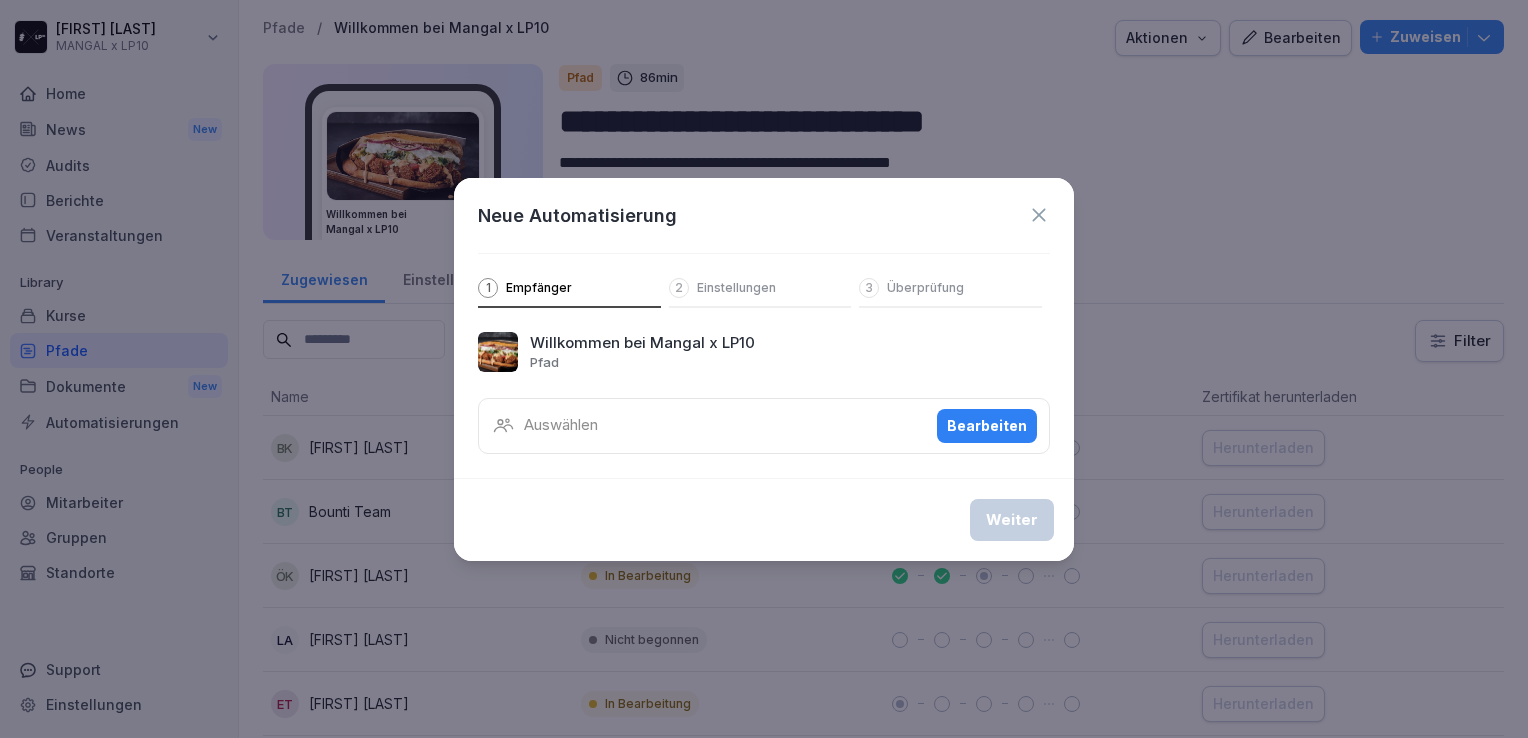 click on "Auswählen Bearbeiten" at bounding box center (764, 426) 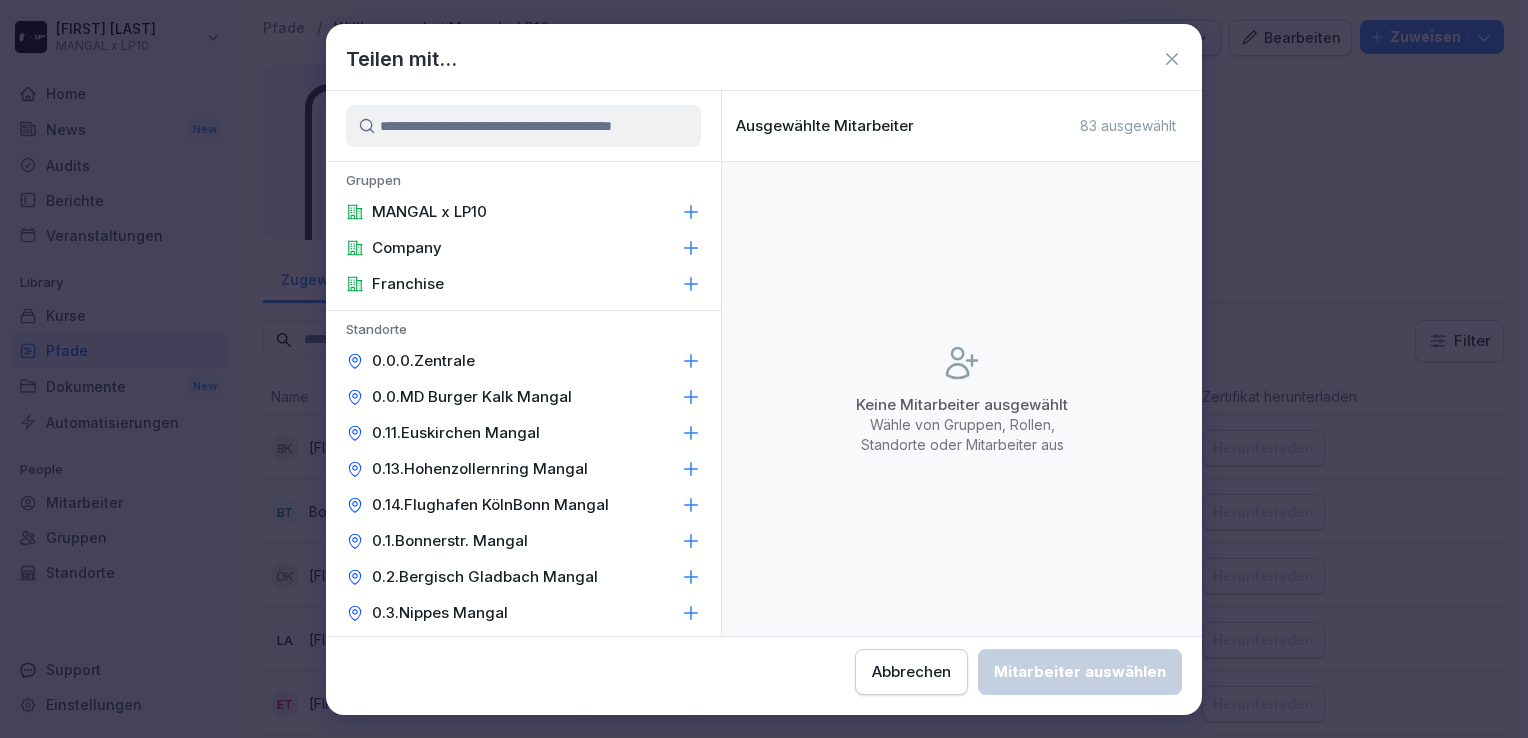 click 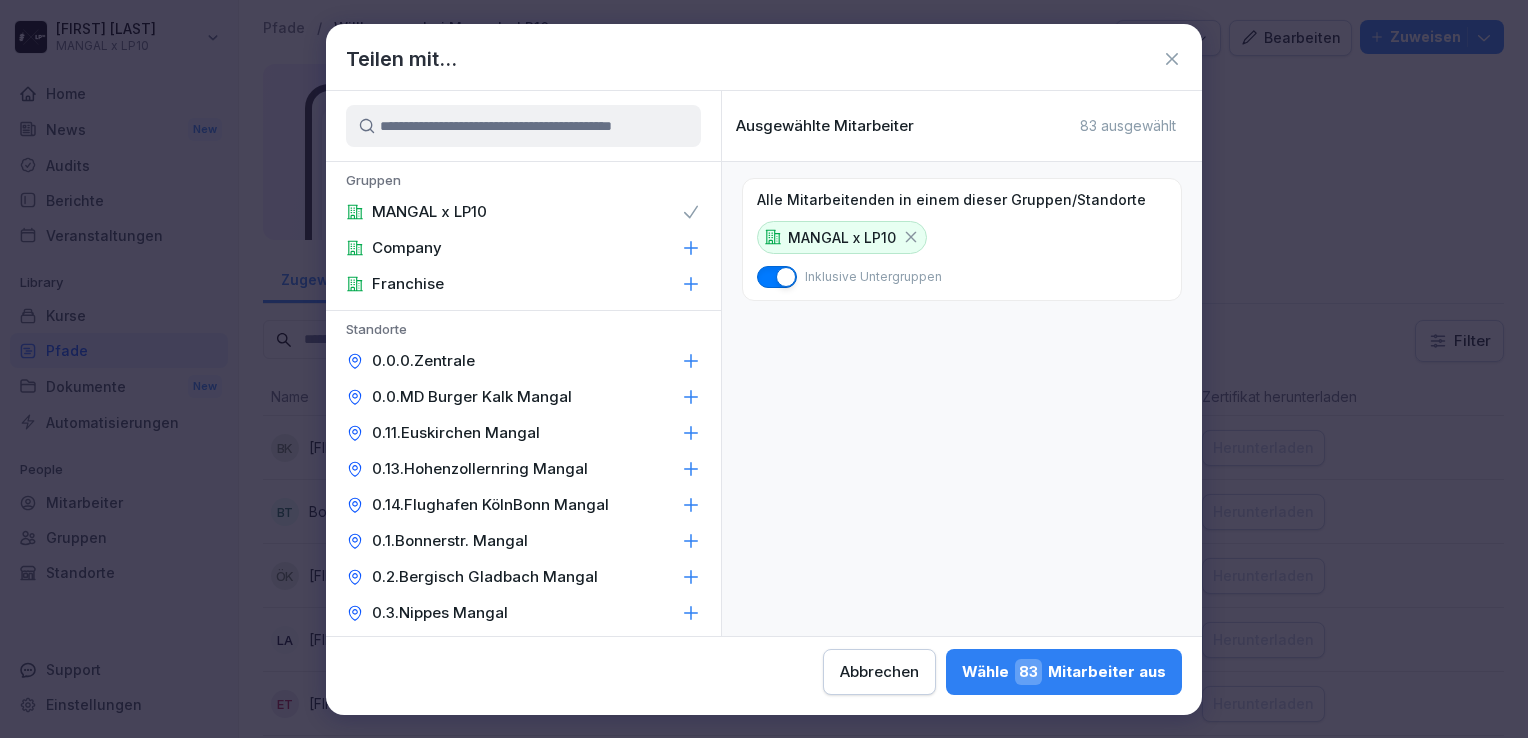 click 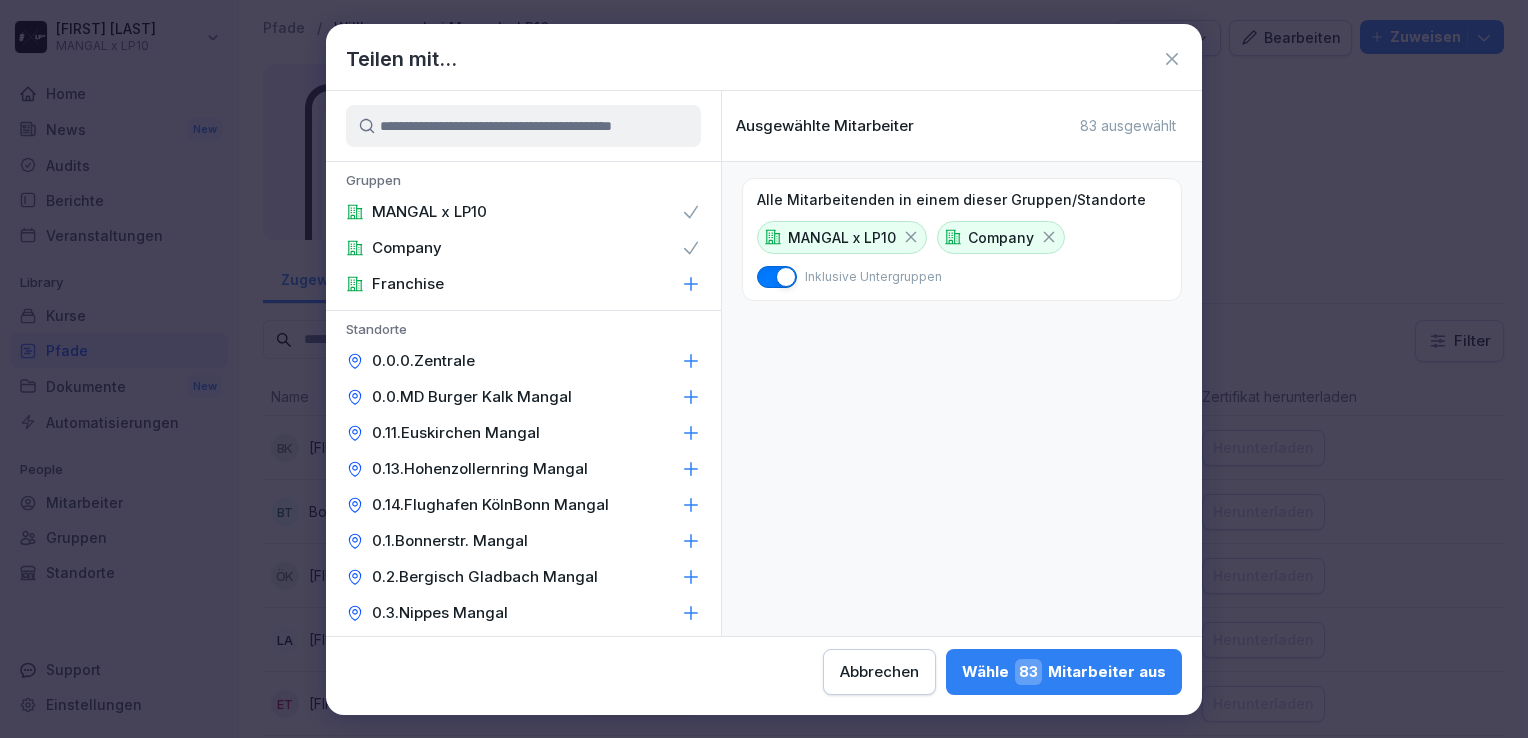 click 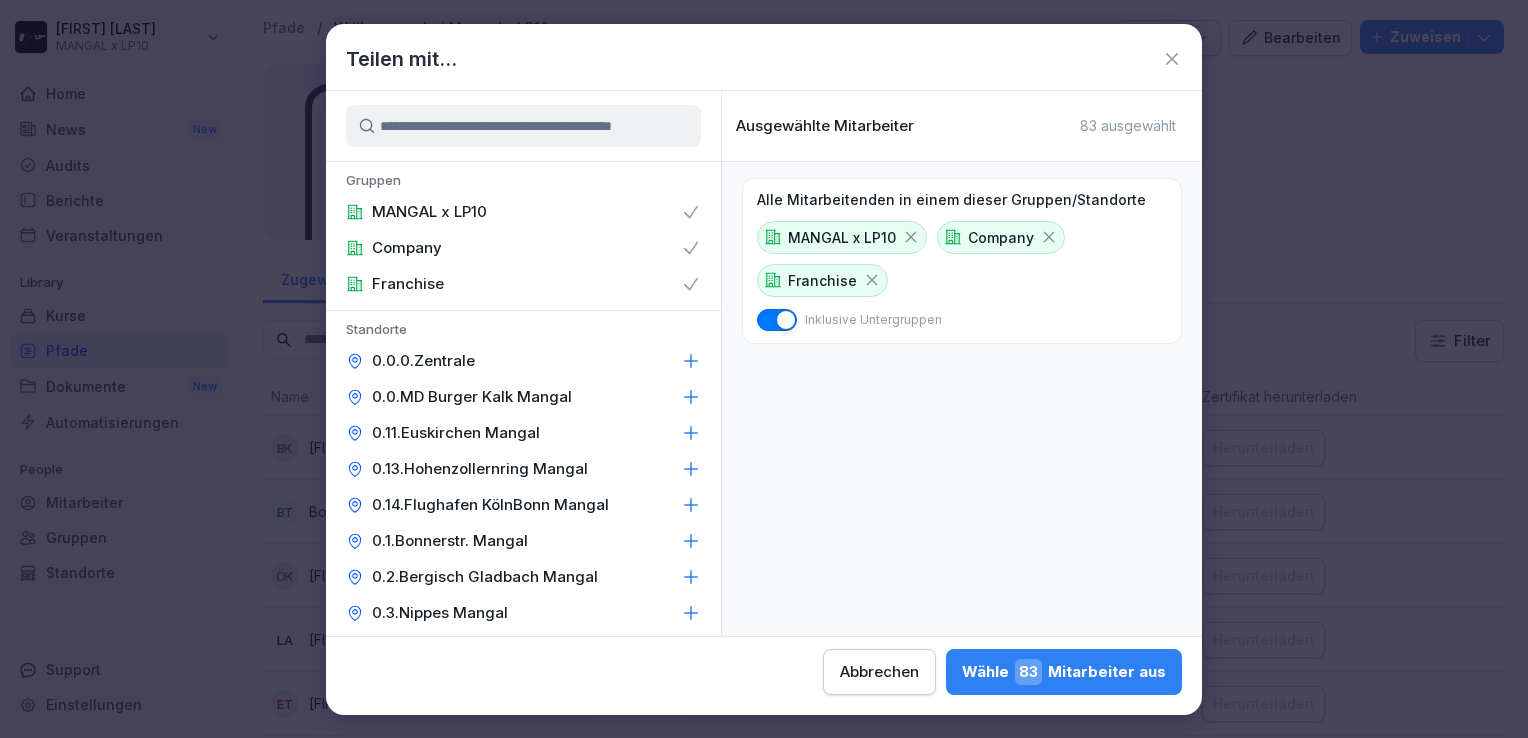 click on "83" at bounding box center [1028, 672] 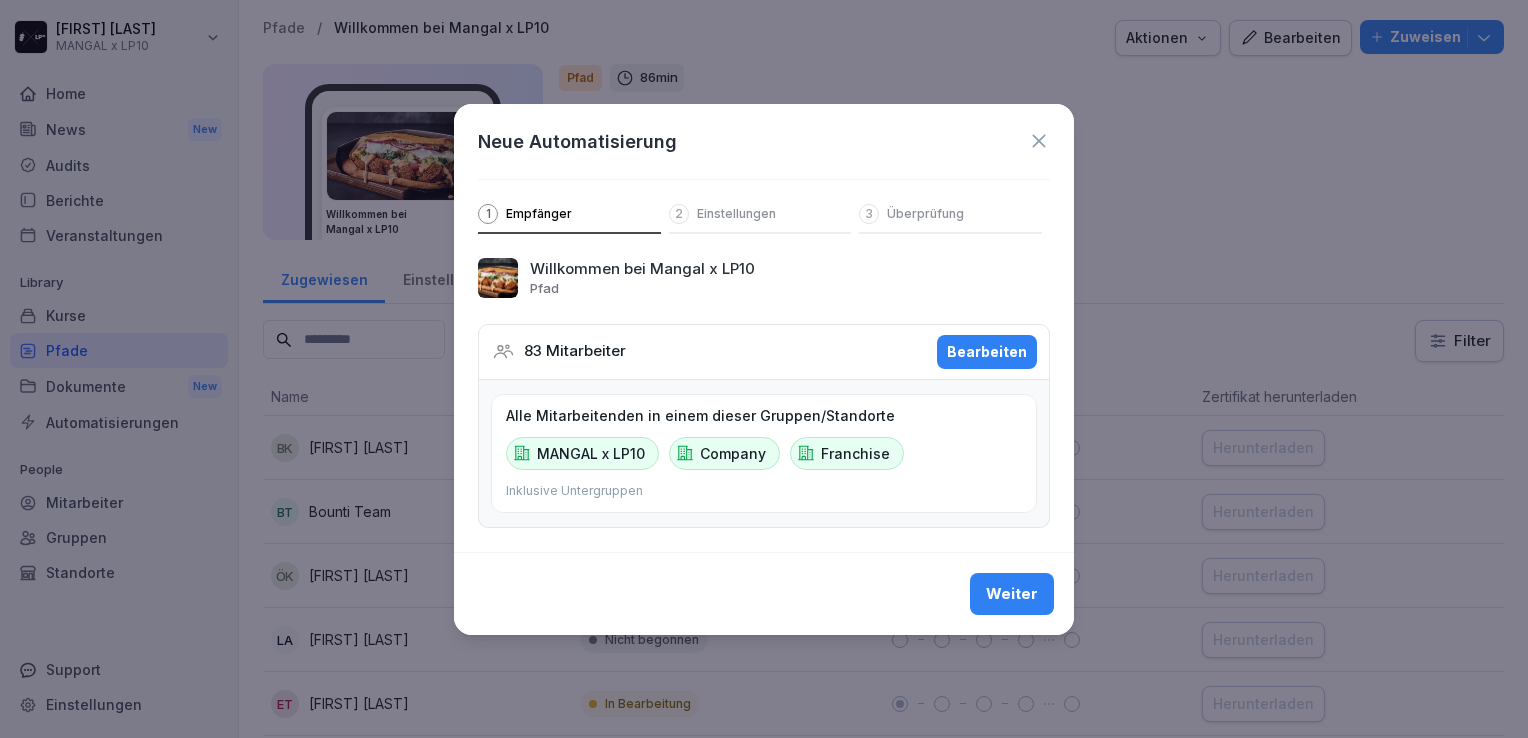 click on "Weiter" at bounding box center (1012, 594) 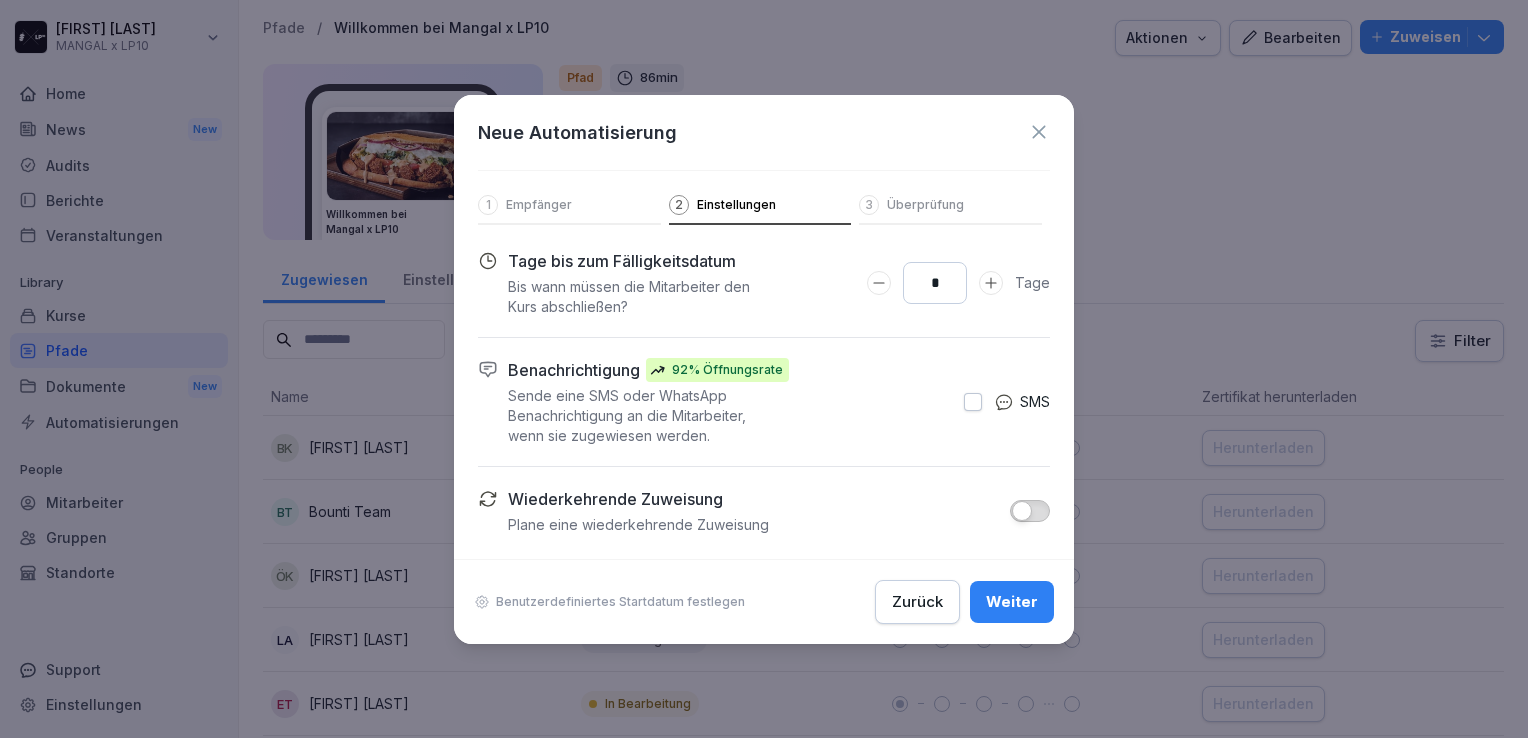 click on "Tage bis zum Fälligkeitsdatum" at bounding box center (633, 261) 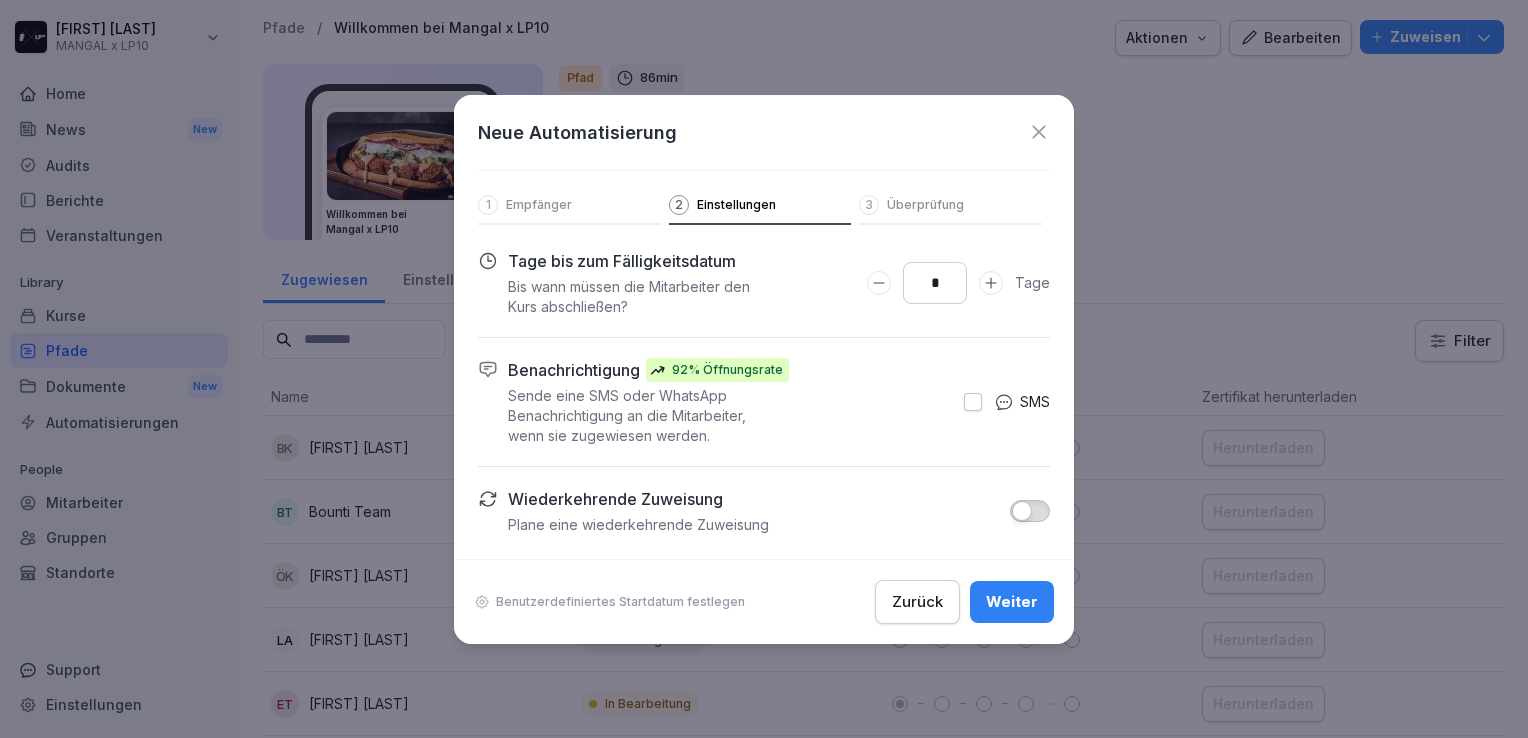 click 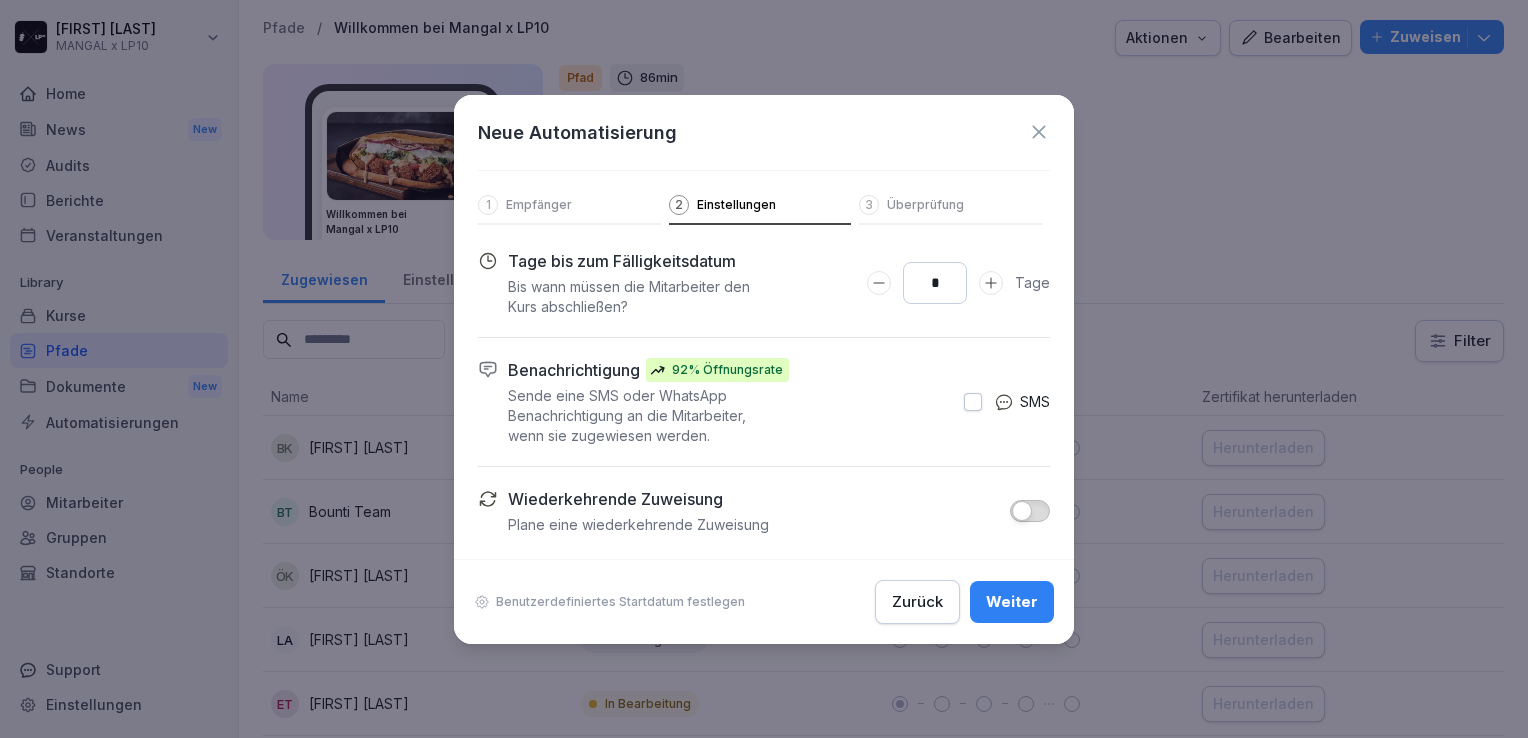 click at bounding box center [973, 402] 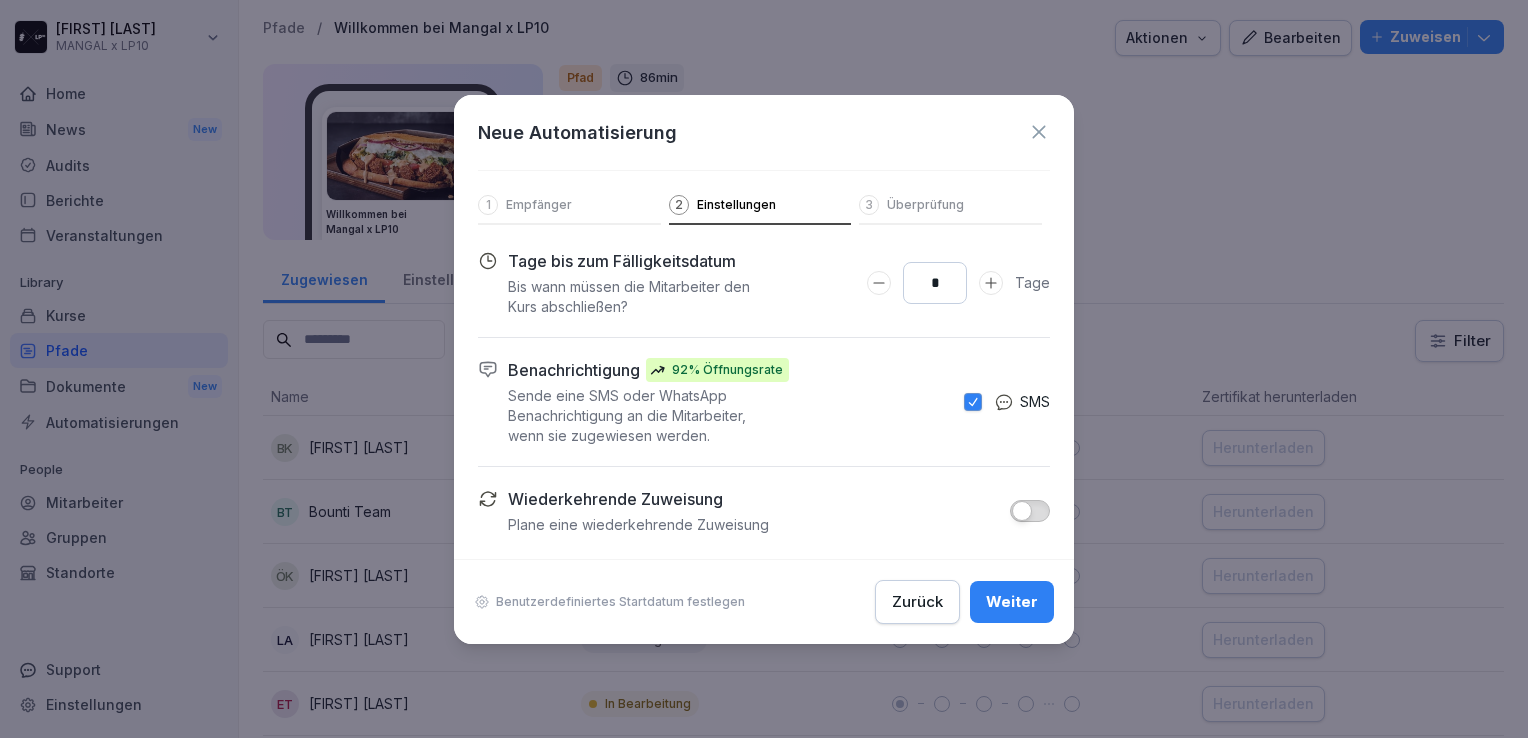 click on "Wiederkehrende Zuweisung Plane eine wiederkehrende Zuweisung" at bounding box center [779, 511] 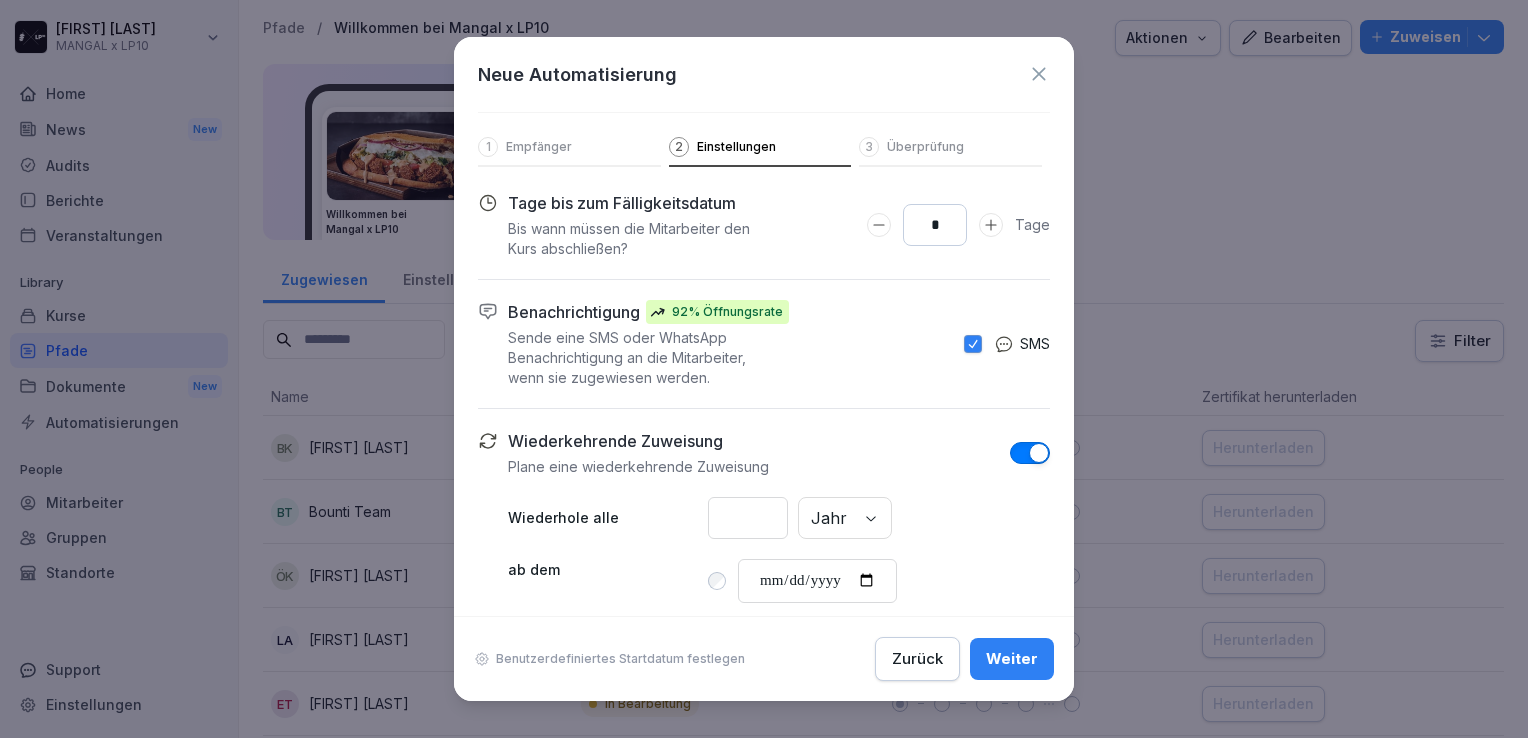 click at bounding box center (1039, 453) 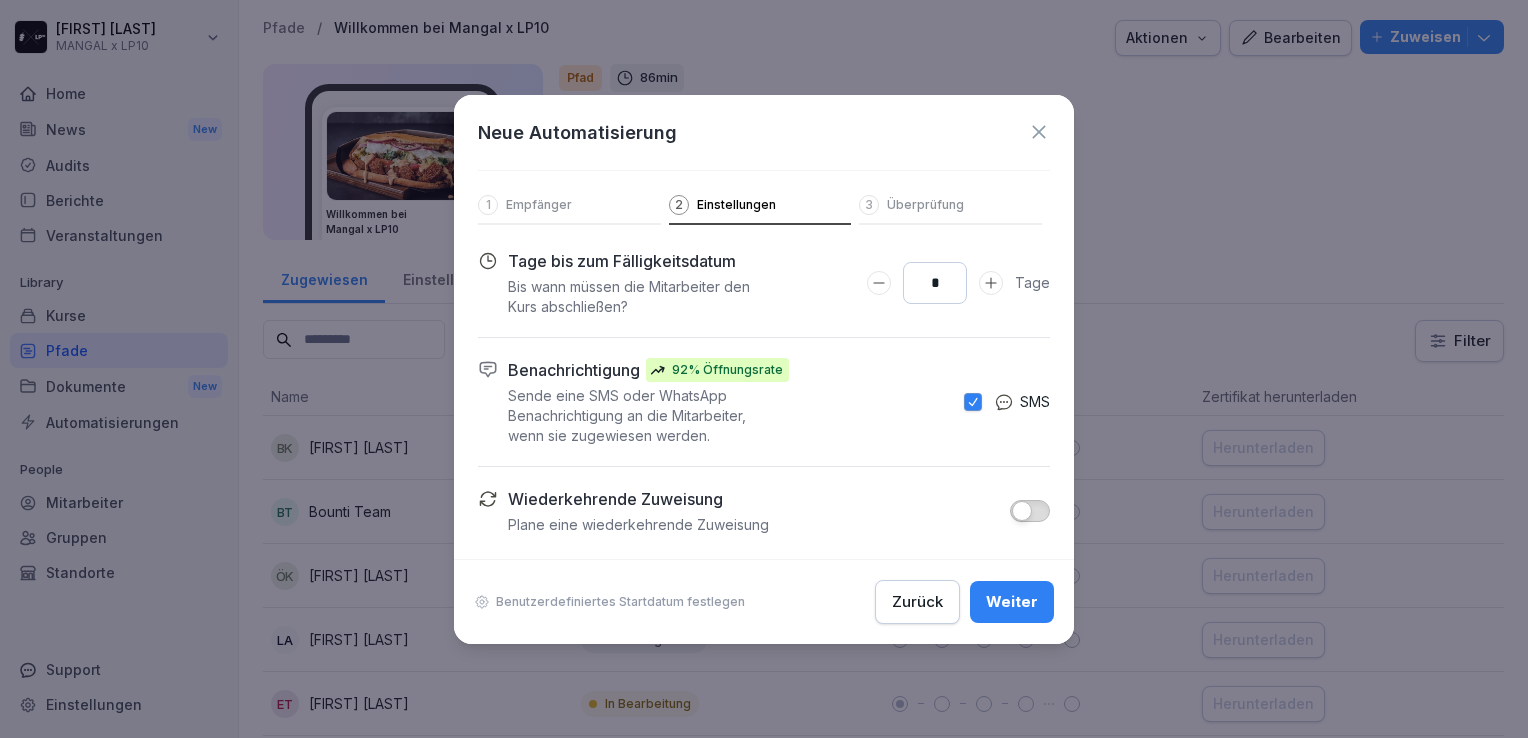 click on "Weiter" at bounding box center (1012, 602) 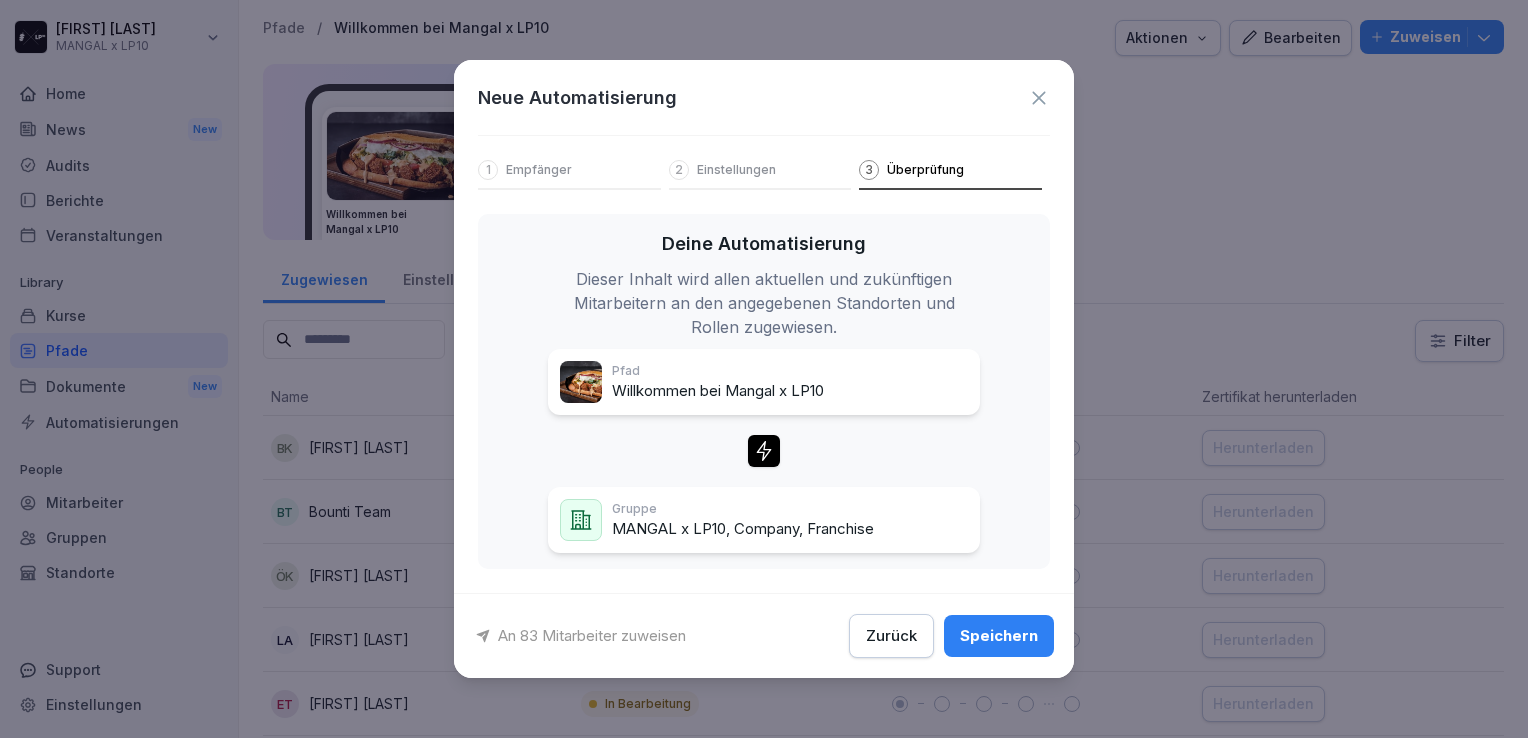 click on "Zurück" at bounding box center [891, 636] 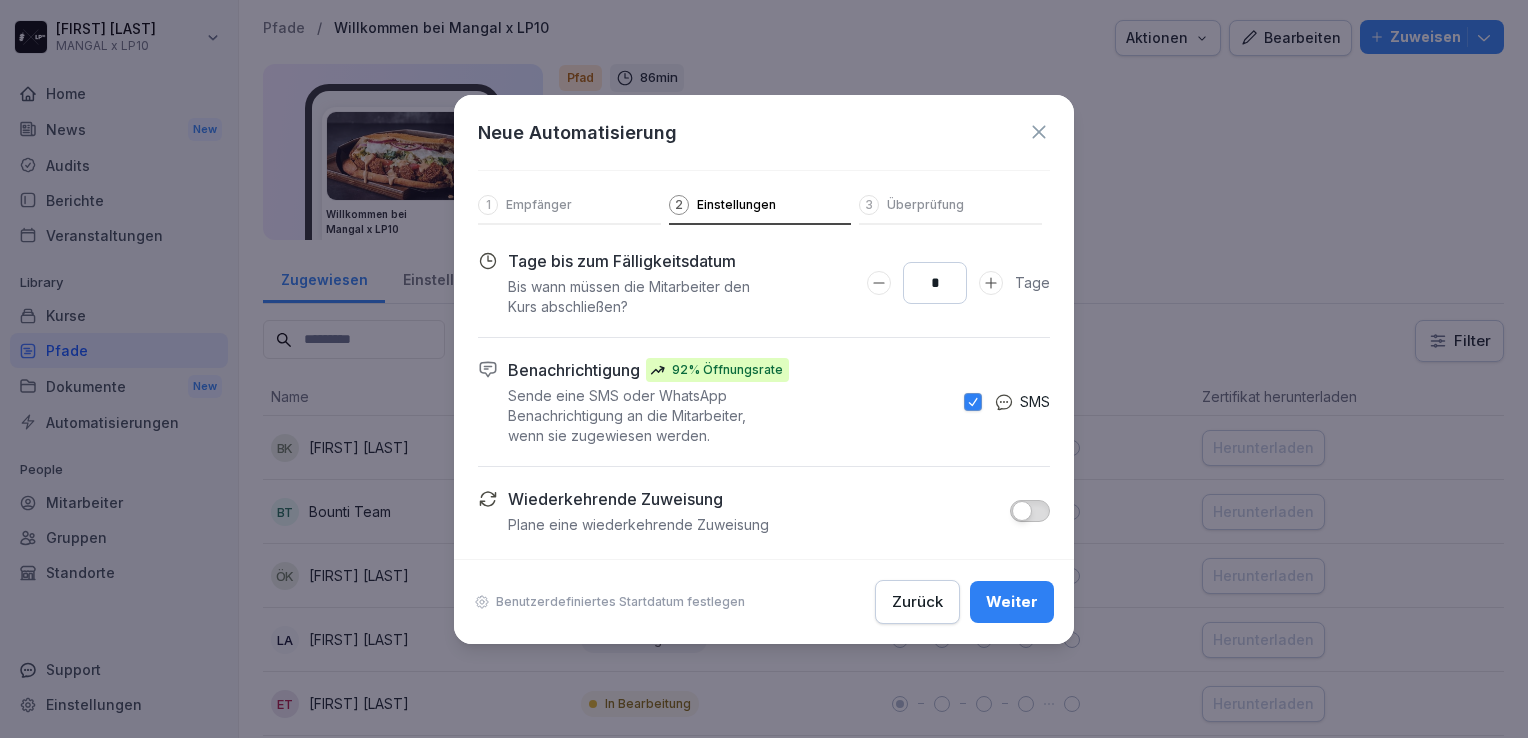 click on "Neue Automatisierung" at bounding box center (764, 132) 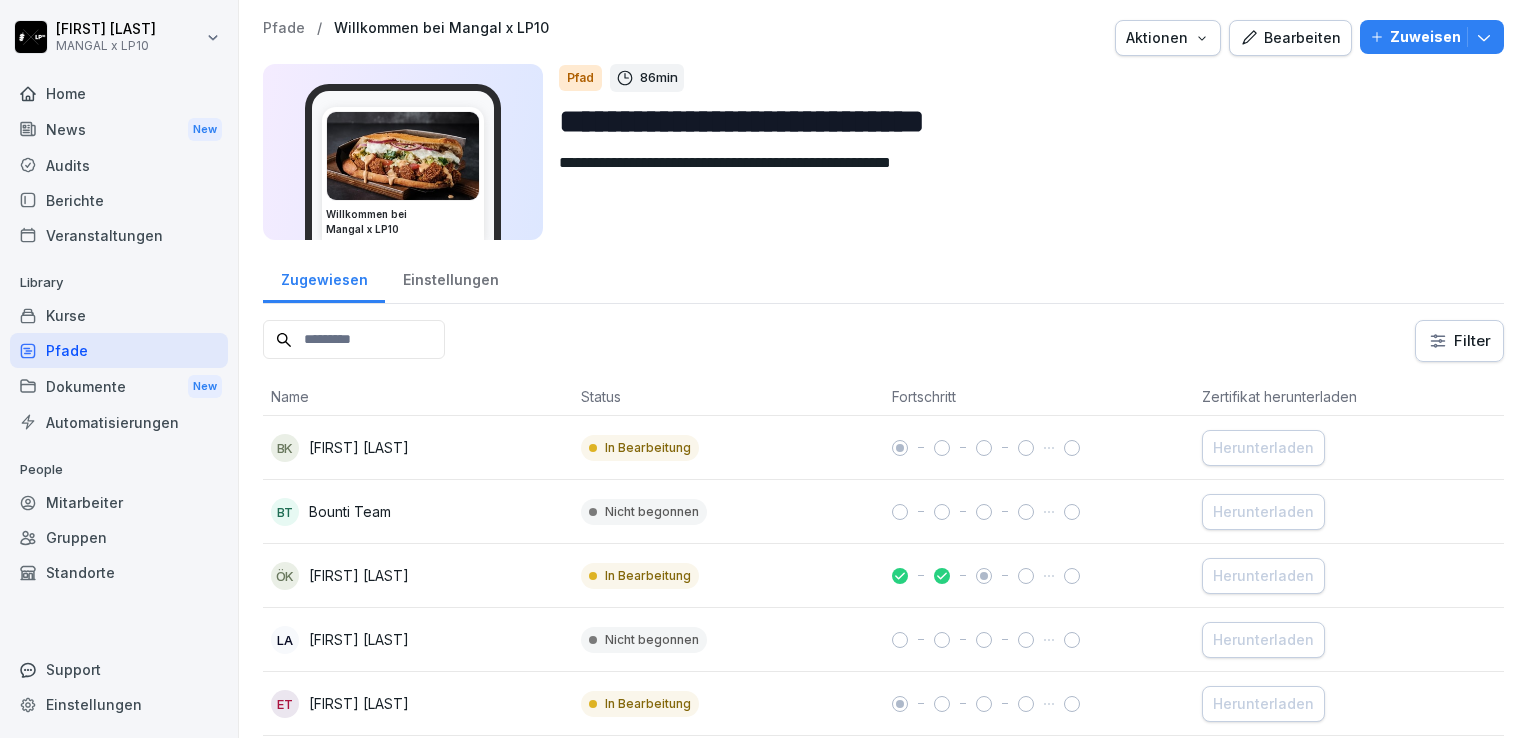 click on "News New" at bounding box center (119, 129) 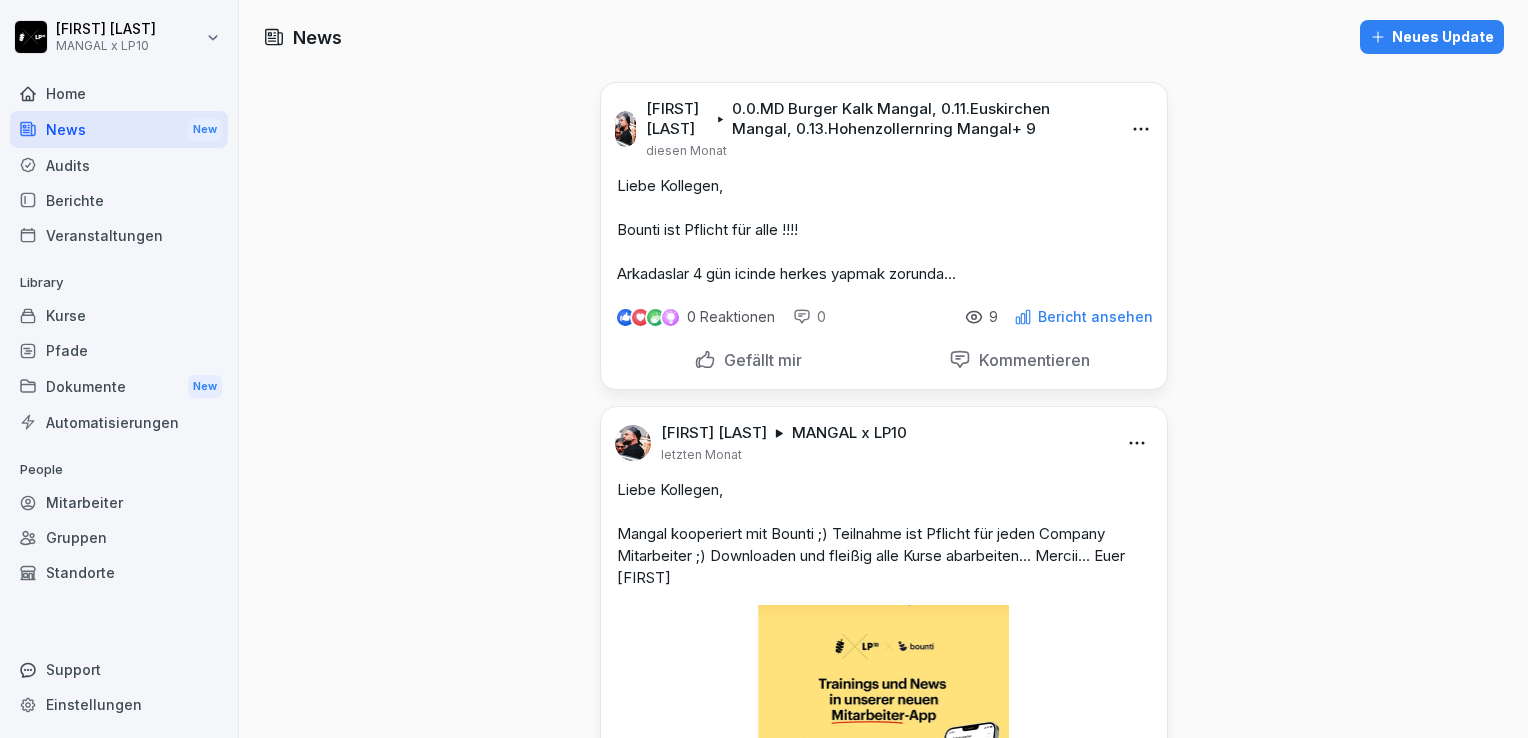 click on "Neues Update" at bounding box center (1432, 37) 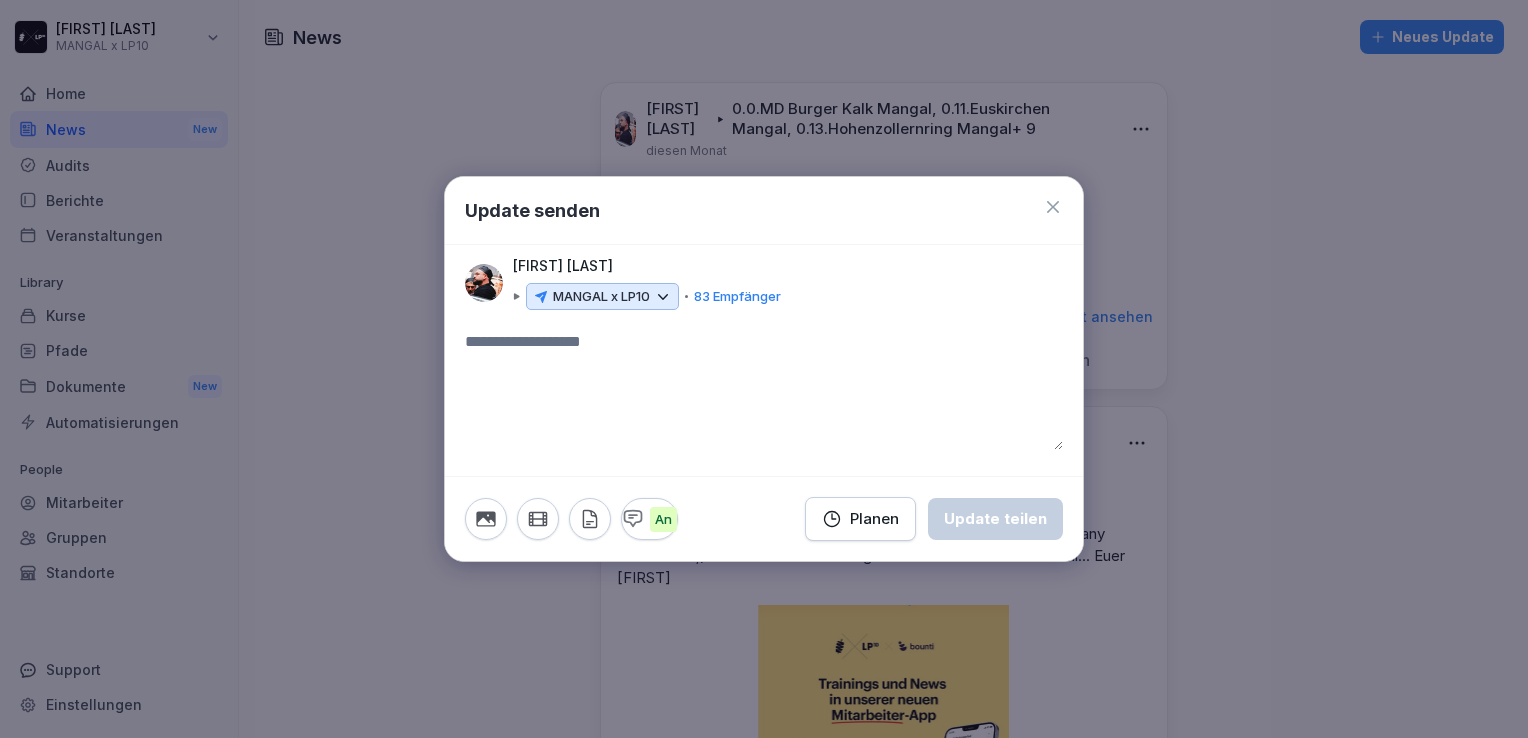 click at bounding box center [764, 390] 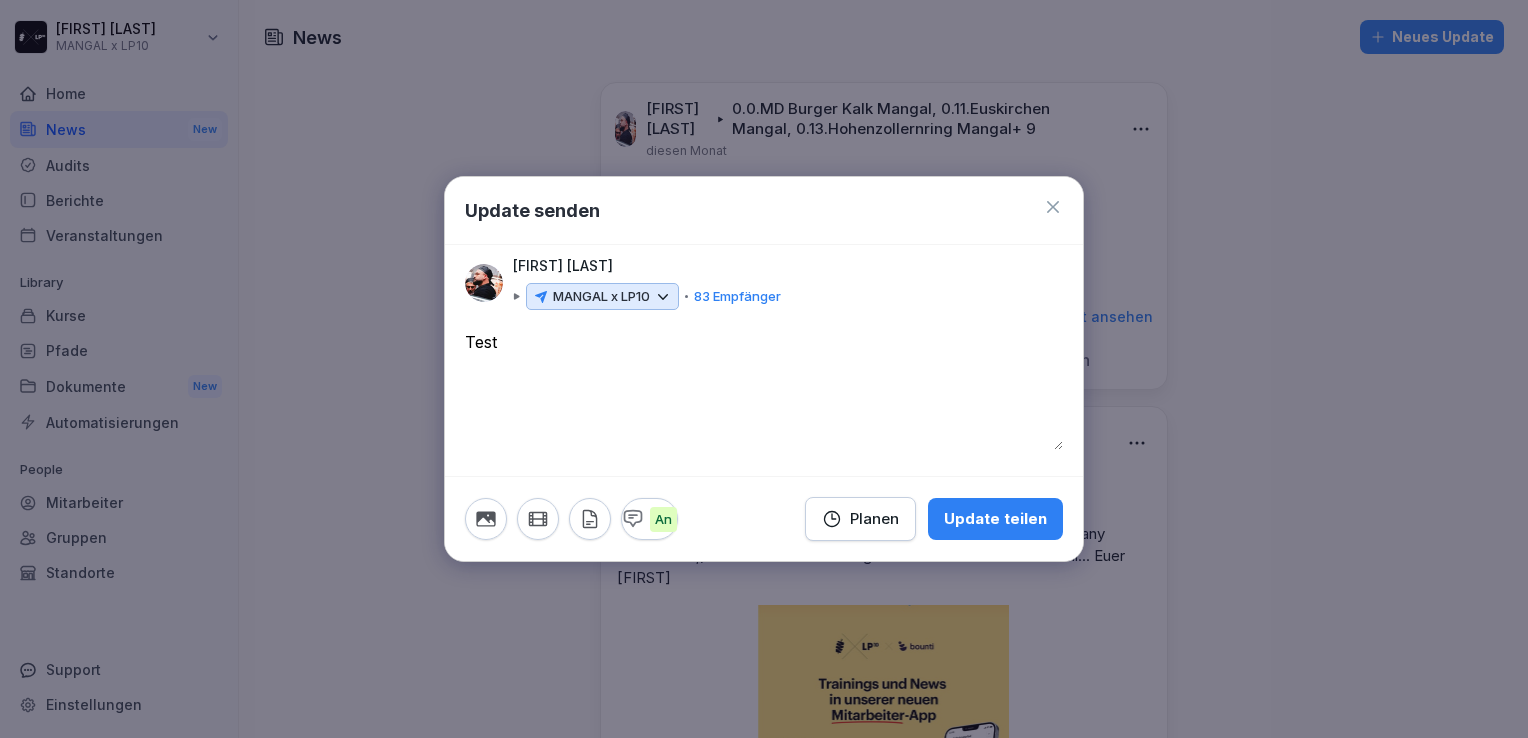 type on "****" 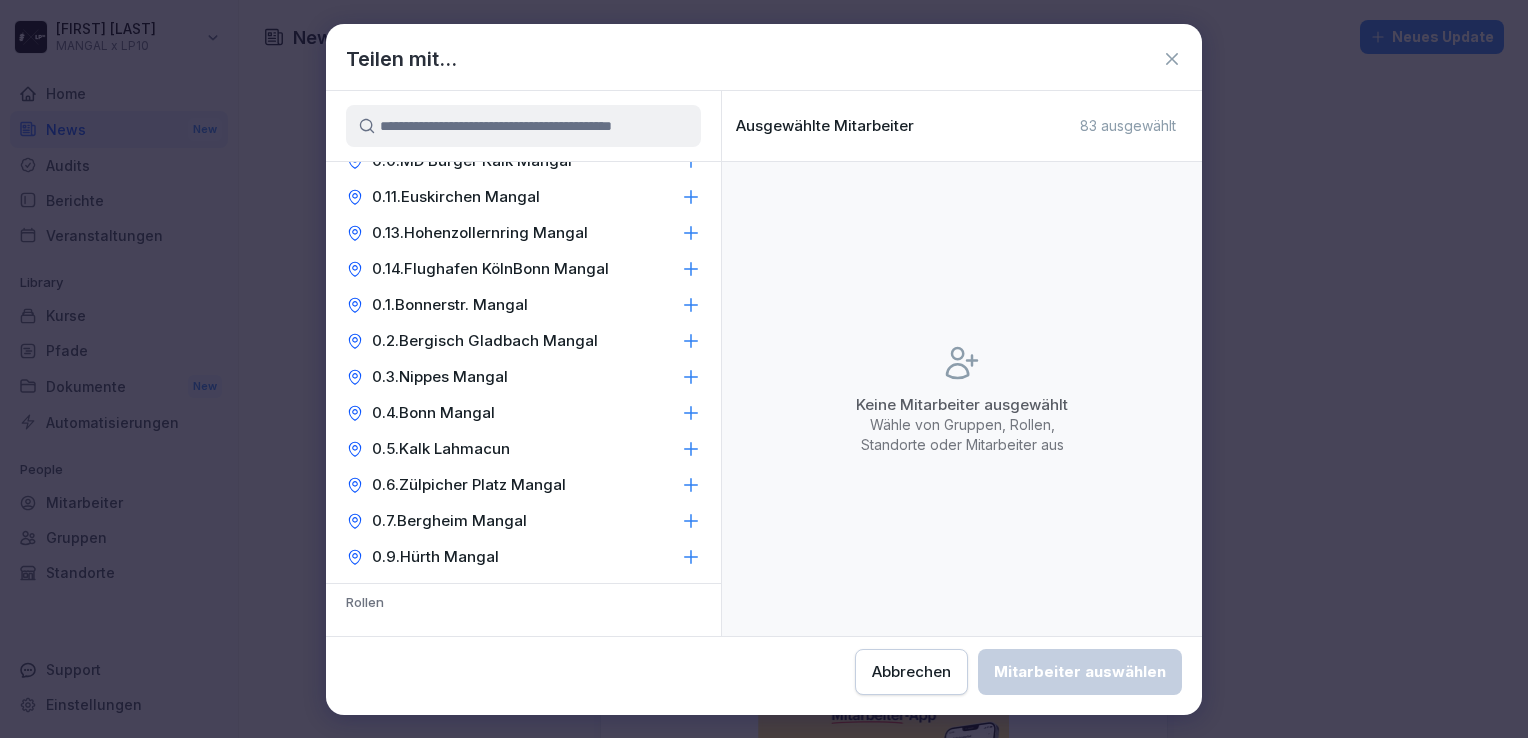 scroll, scrollTop: 379, scrollLeft: 0, axis: vertical 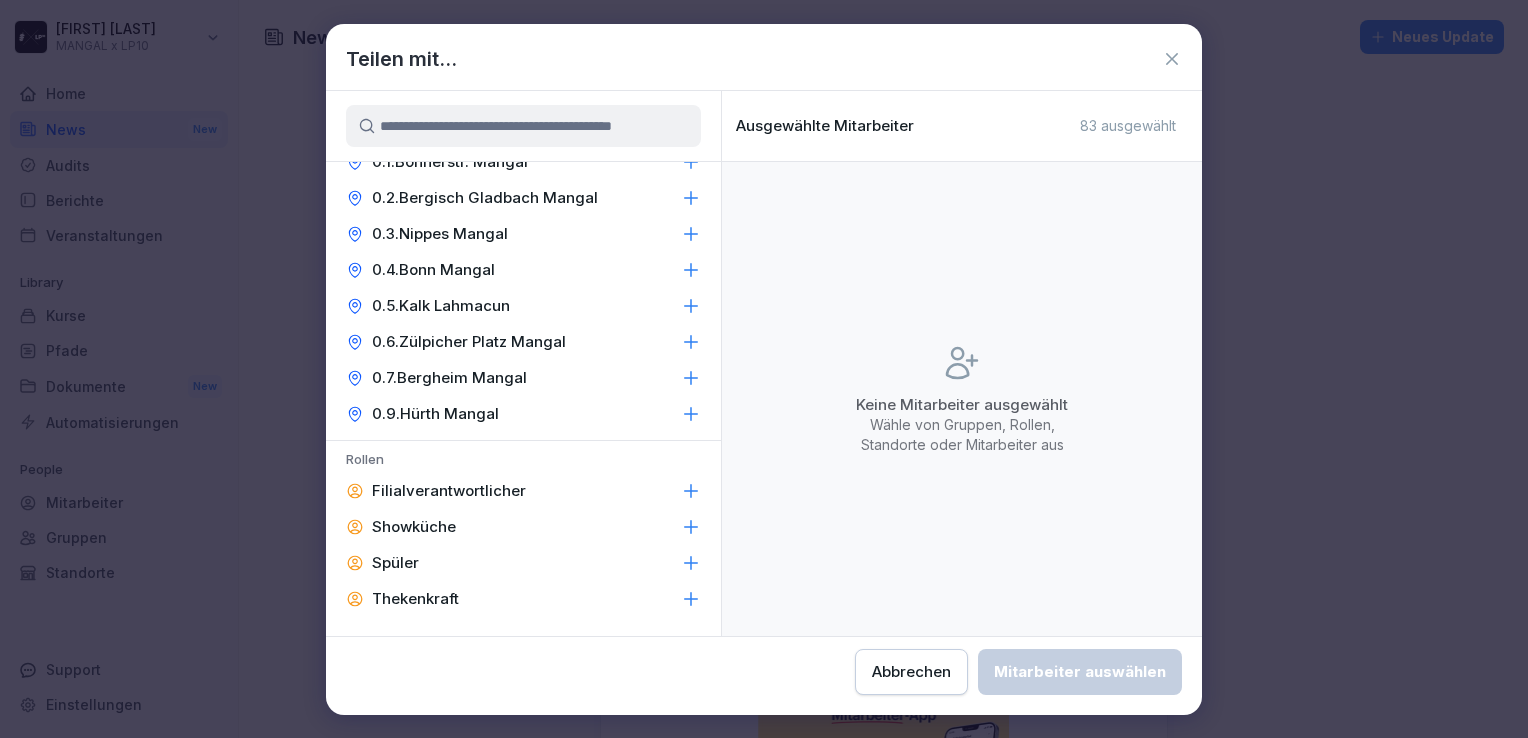 click on "Abbrechen" at bounding box center (911, 672) 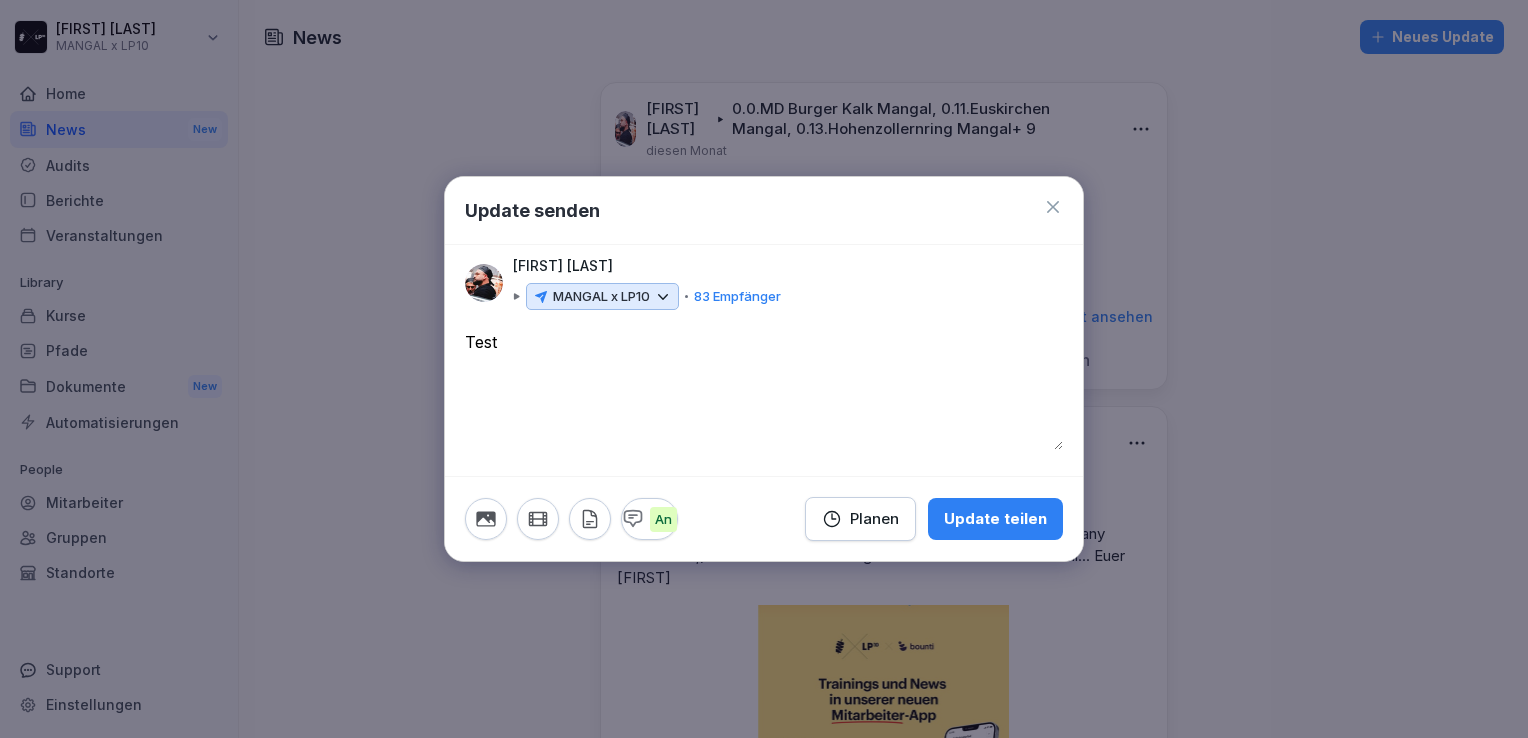 click 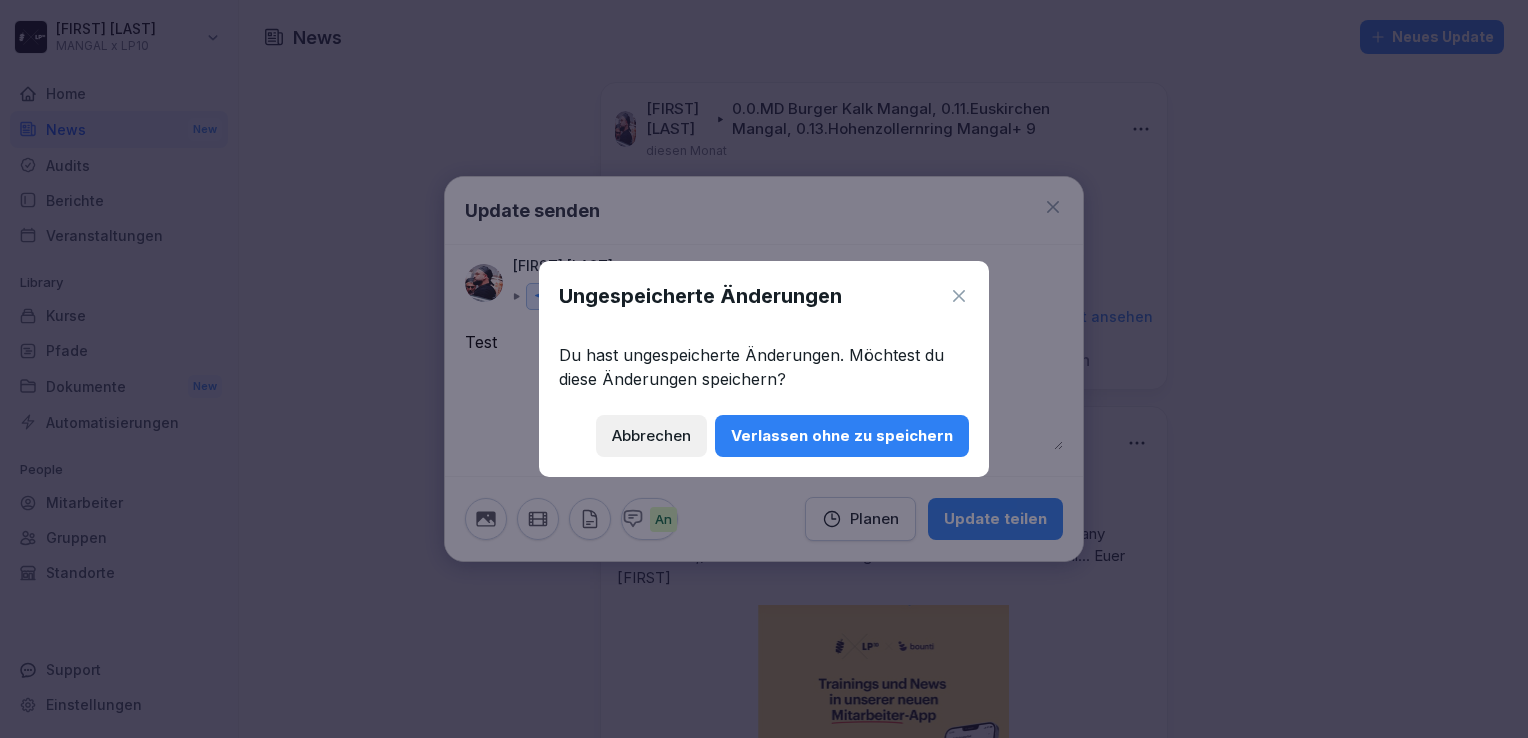 click on "Verlassen ohne zu speichern" at bounding box center [842, 436] 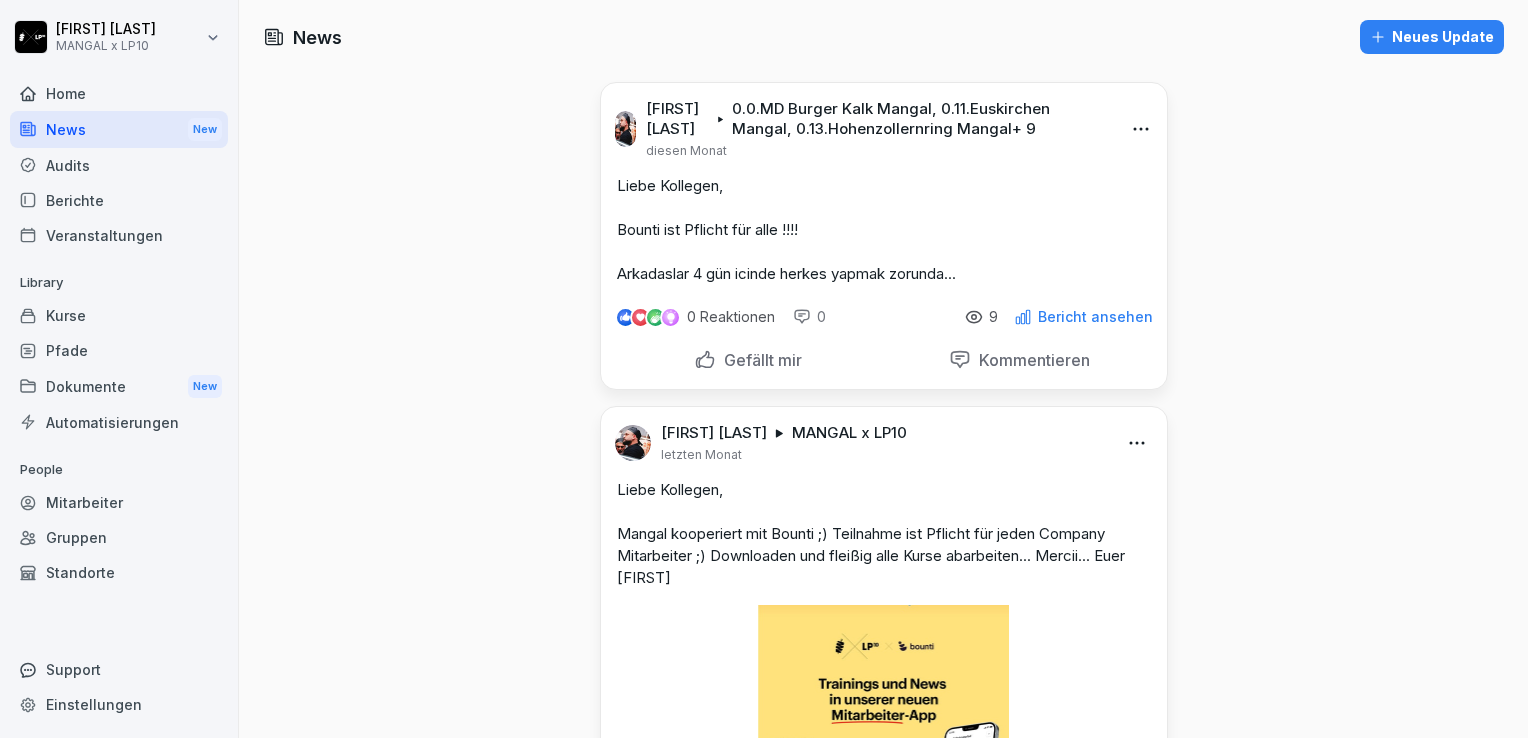 click on "News Neues Update Savas Kocyigit 0.0.MD Burger Kalk Mangal, 0.11.Euskirchen Mangal, 0.13.Hohenzollernring Mangal  +   9 diesen Monat Liebe Kollegen,
Bounti ist Pflicht für alle !!!!
Arkadaslar 4 gün icinde herkes yapmak zorunda... 0 Reaktionen 0 9 Bericht ansehen Gefällt mir Kommentieren Savas Kocyigit MANGAL x LP10 letzten Monat Liebe Kollegen,
Mangal kooperiert mit Bounti ;) Teilnahme ist Pflicht für jeden Company Mitarbeiter ;) Downloaden und fleißig alle Kurse abarbeiten... Mercii... Euer Savas 1 Reaktionen 14 Bericht ansehen Gefällt mir Kommentieren Savas Kocyigit MANGAL x LP10 vor 3 Monaten OPENING KÖLNER-RINGE AM 05.04.2025
YUMMY 200 DÖNER GRATIS ;) 3 Reaktionen 19 Bericht ansehen Gefällt mir Kommentieren Savas Kocyigit MANGAL x LP10 vor 3 Monaten OPENING KREFELD 04.04.2025
ENDLICHHHH 1 Reaktionen 19 Bericht ansehen Gefällt mir Kommentieren" at bounding box center [883, 1096] 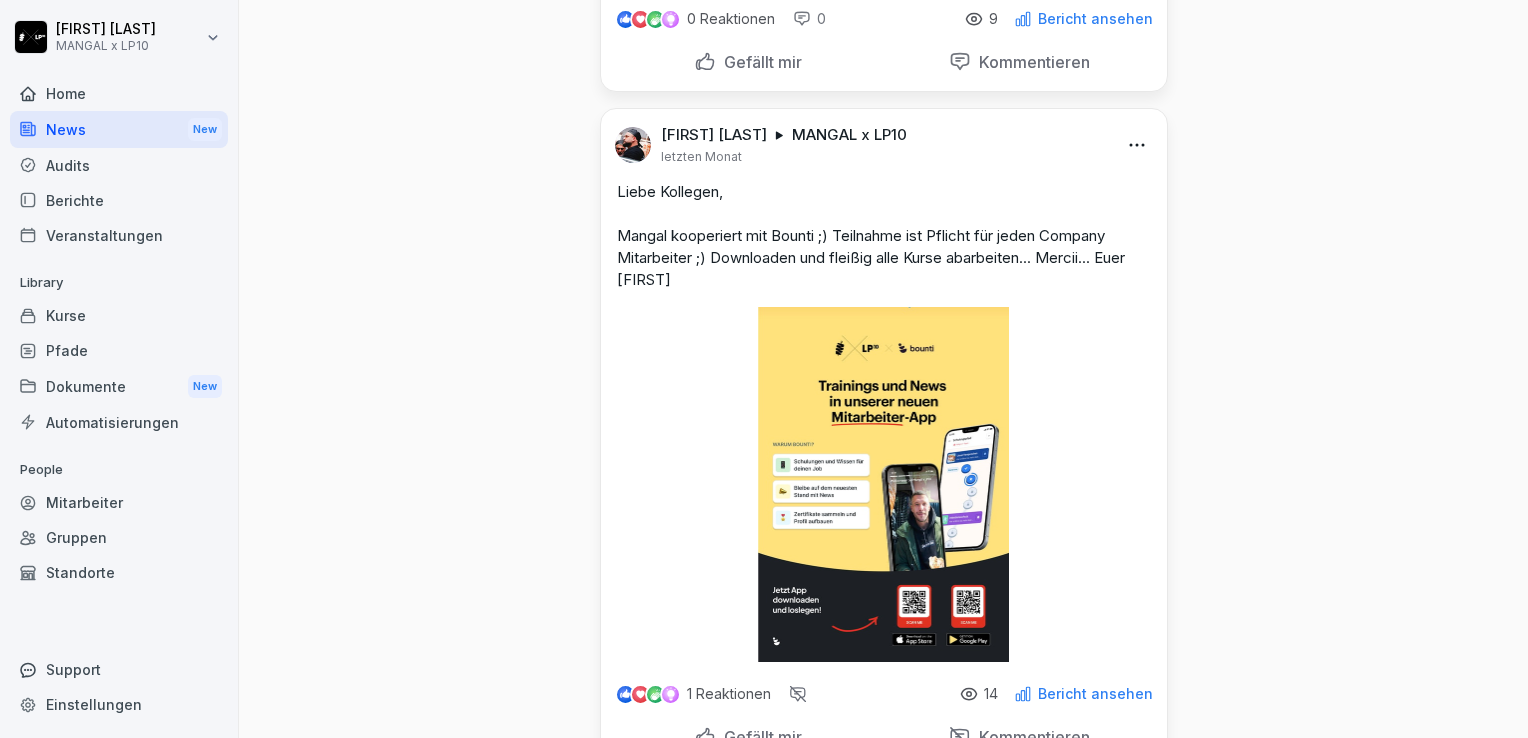 scroll, scrollTop: 360, scrollLeft: 0, axis: vertical 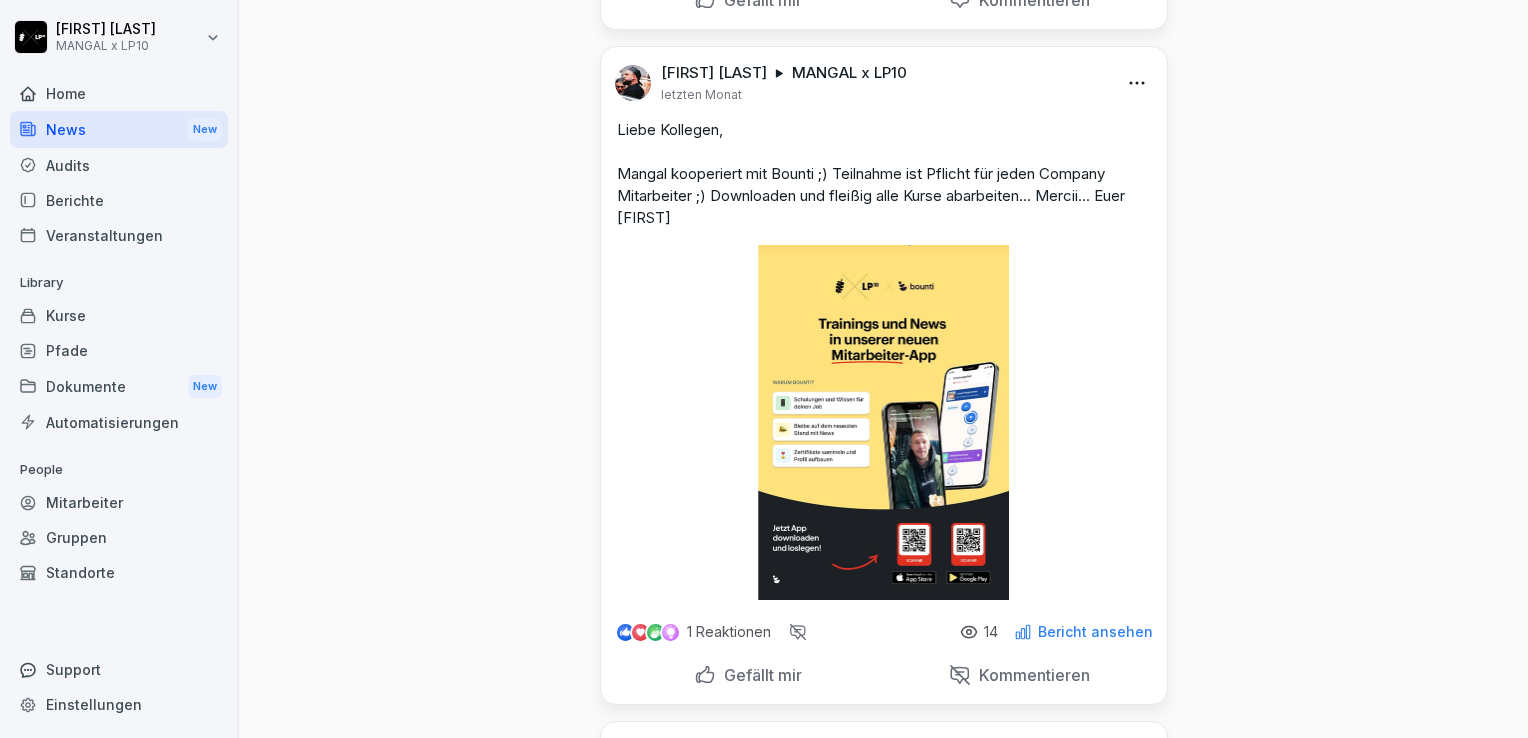 click at bounding box center [884, 422] 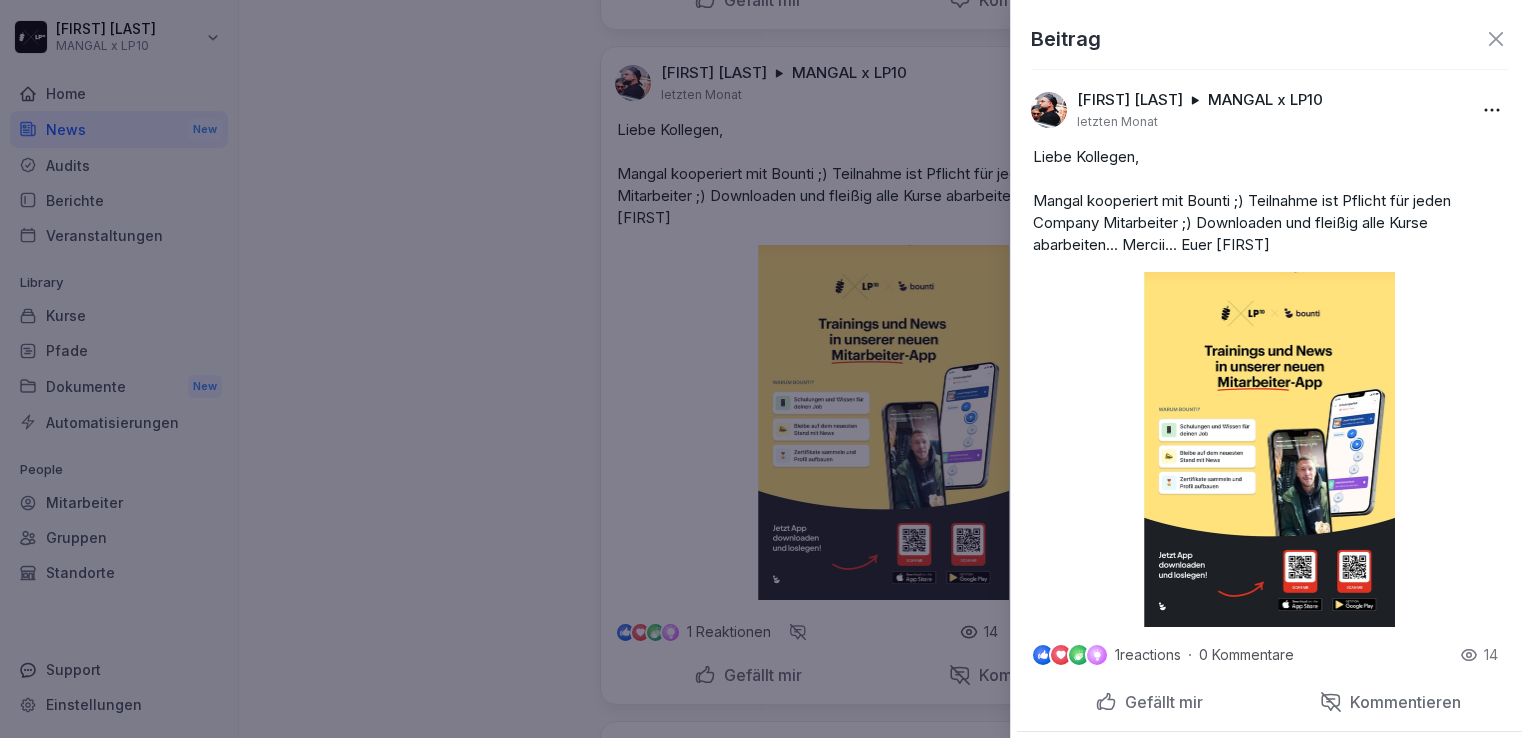 click on "Liebe Kollegen,
Mangal kooperiert mit Bounti ;) Teilnahme ist Pflicht für jeden Company Mitarbeiter ;) Downloaden und fleißig alle Kurse abarbeiten... Mercii... Euer Savas" at bounding box center (1269, 201) 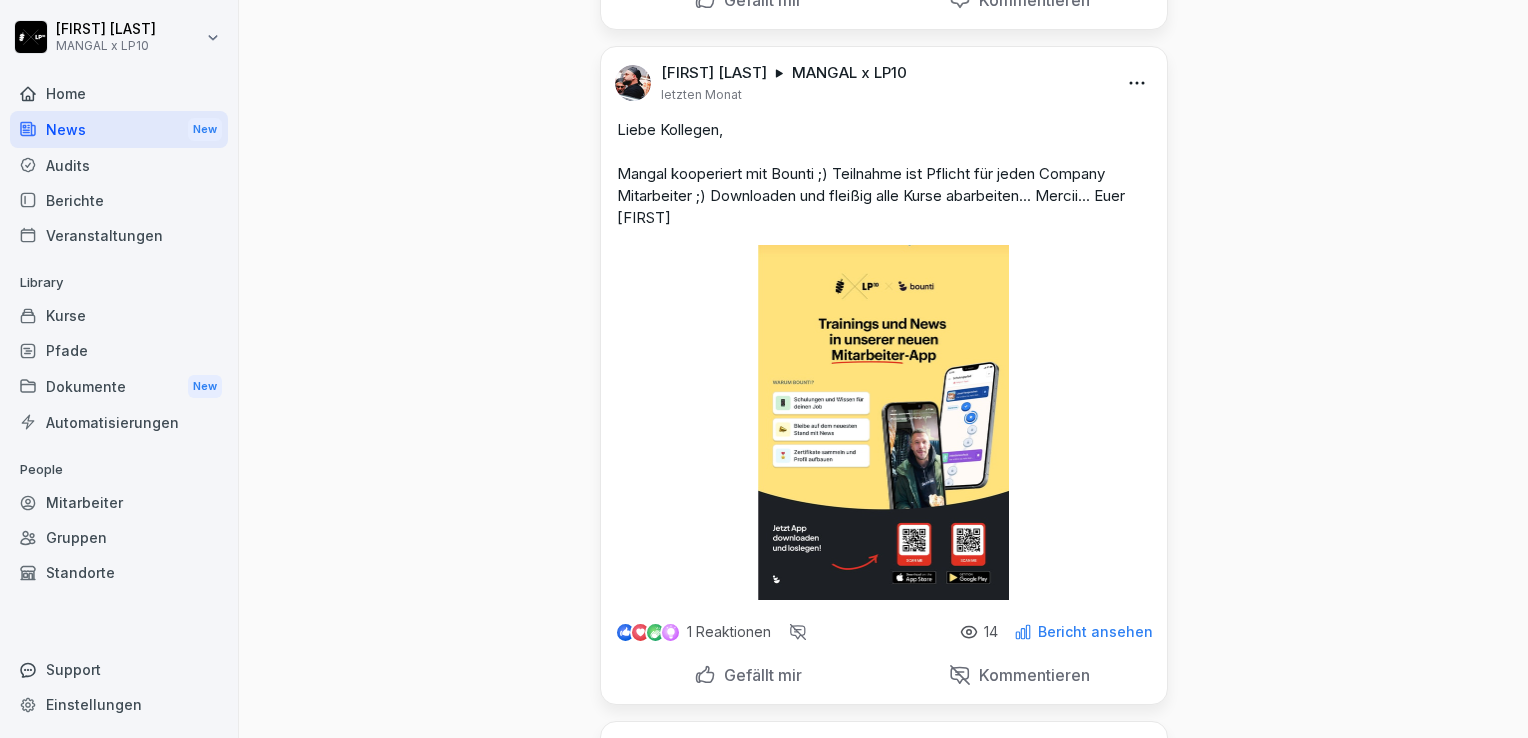 click on "Bericht ansehen" at bounding box center [1095, 632] 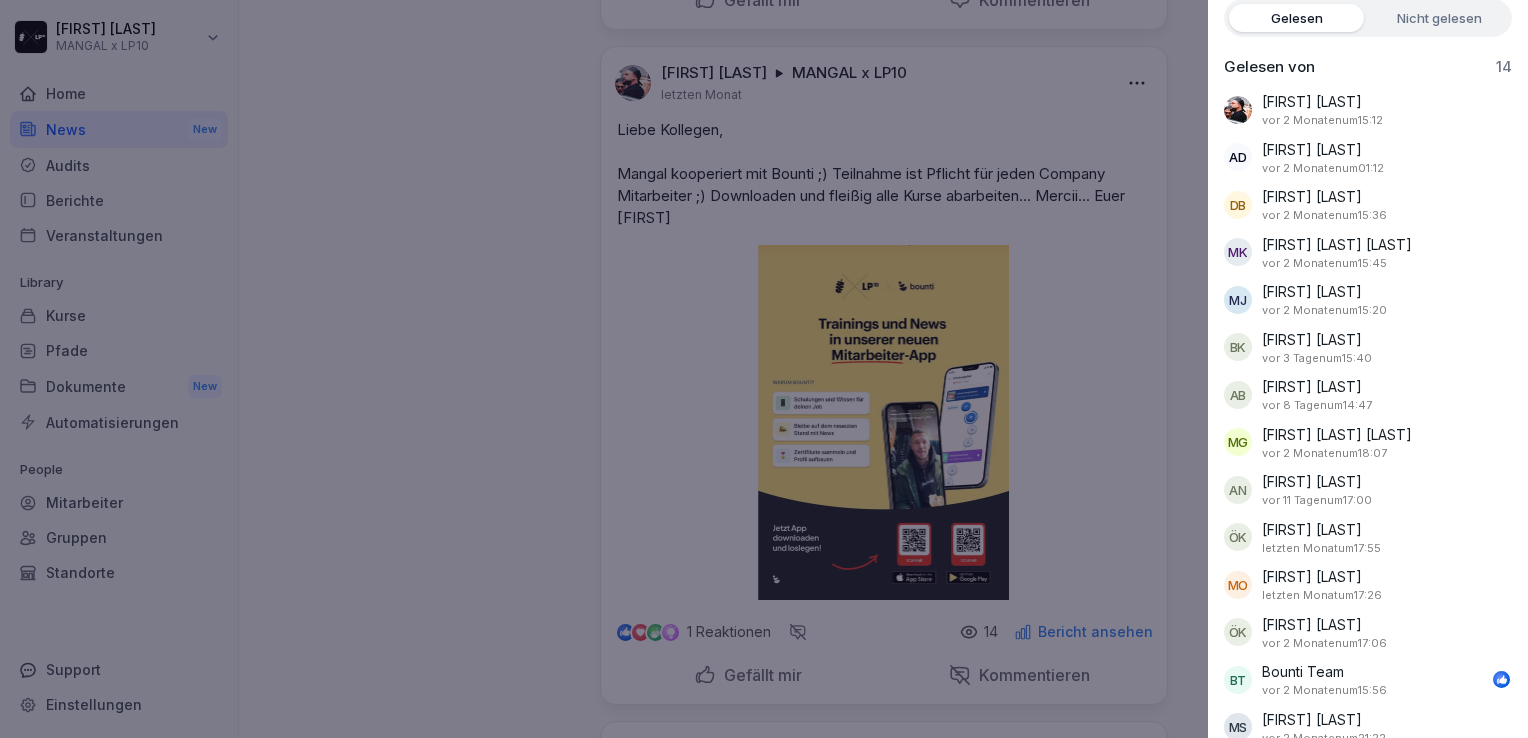scroll, scrollTop: 176, scrollLeft: 0, axis: vertical 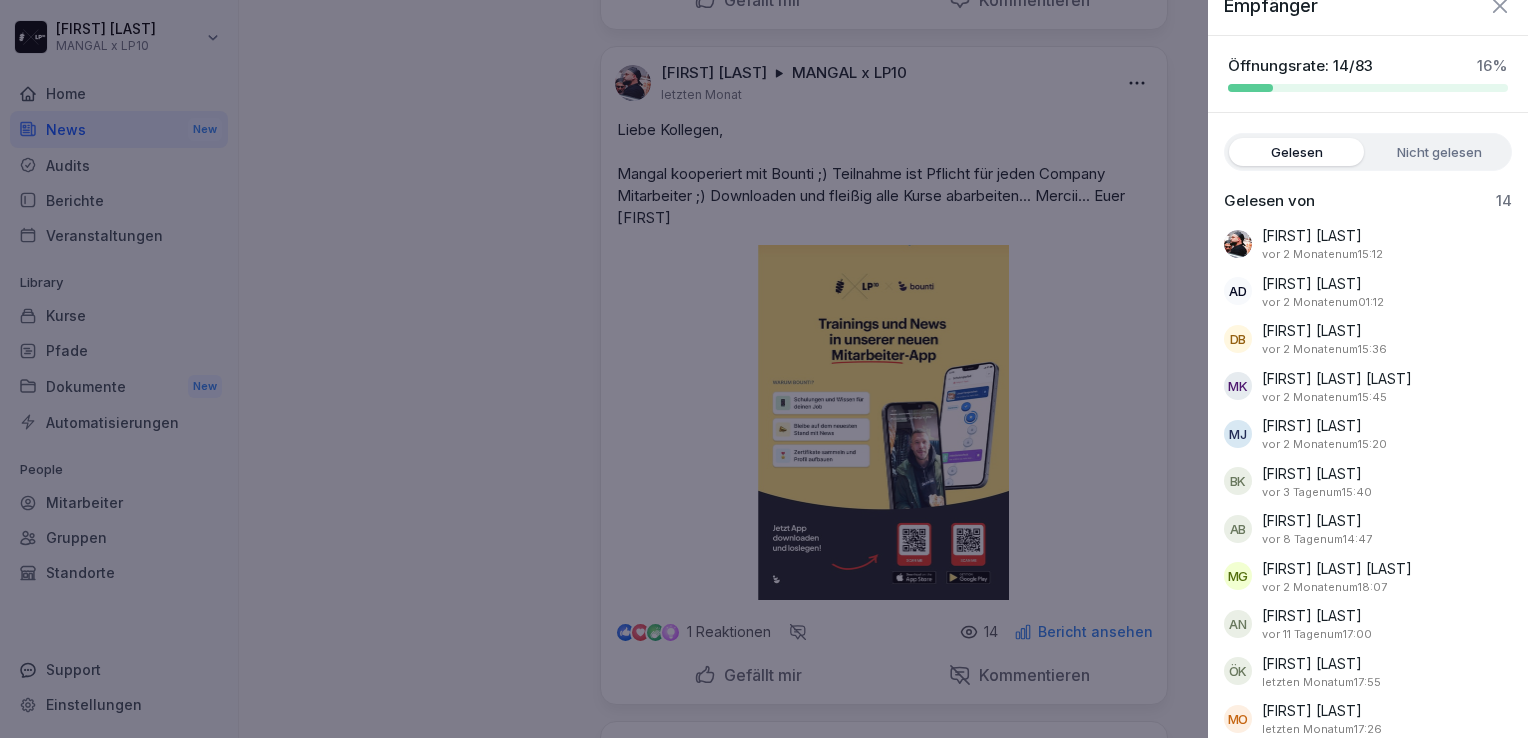 click 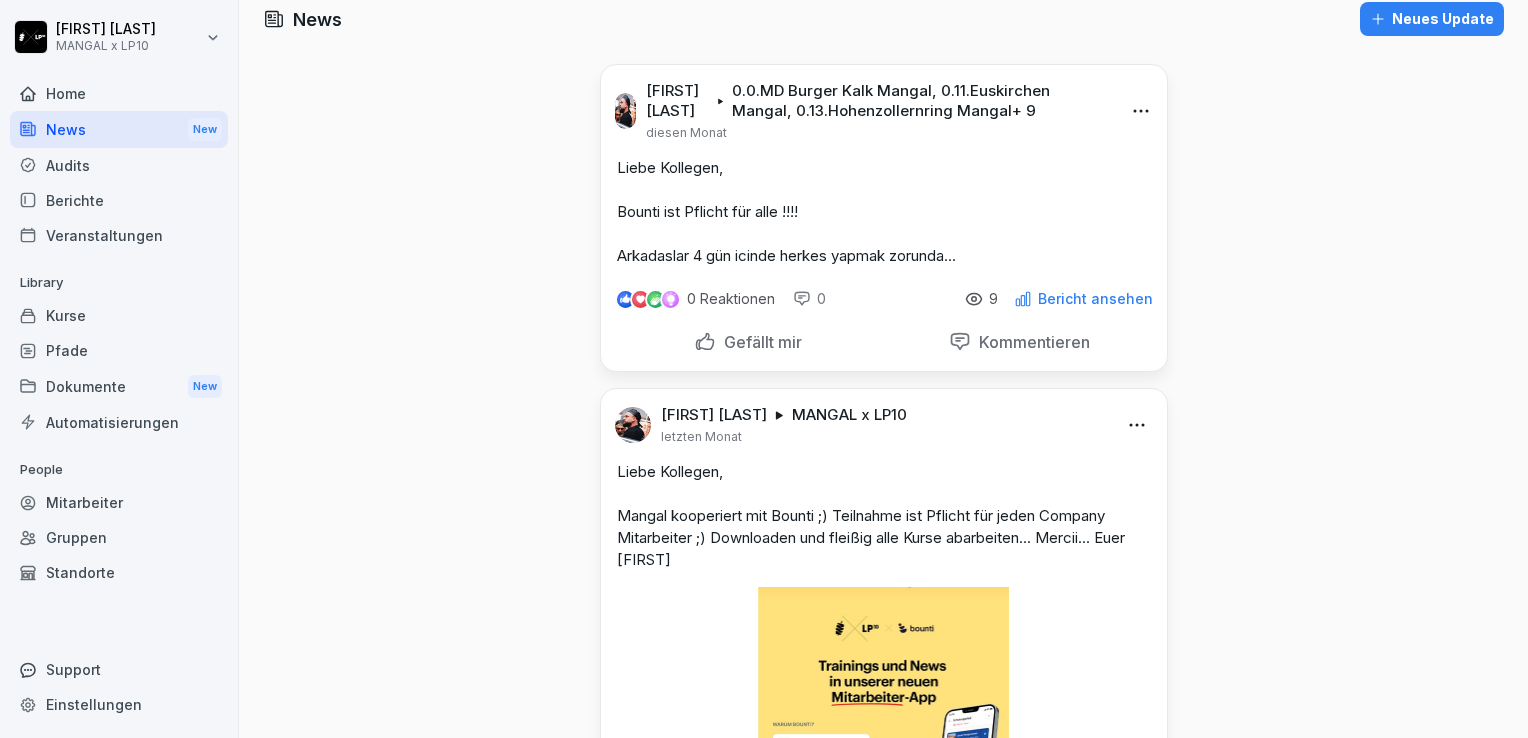 scroll, scrollTop: 0, scrollLeft: 0, axis: both 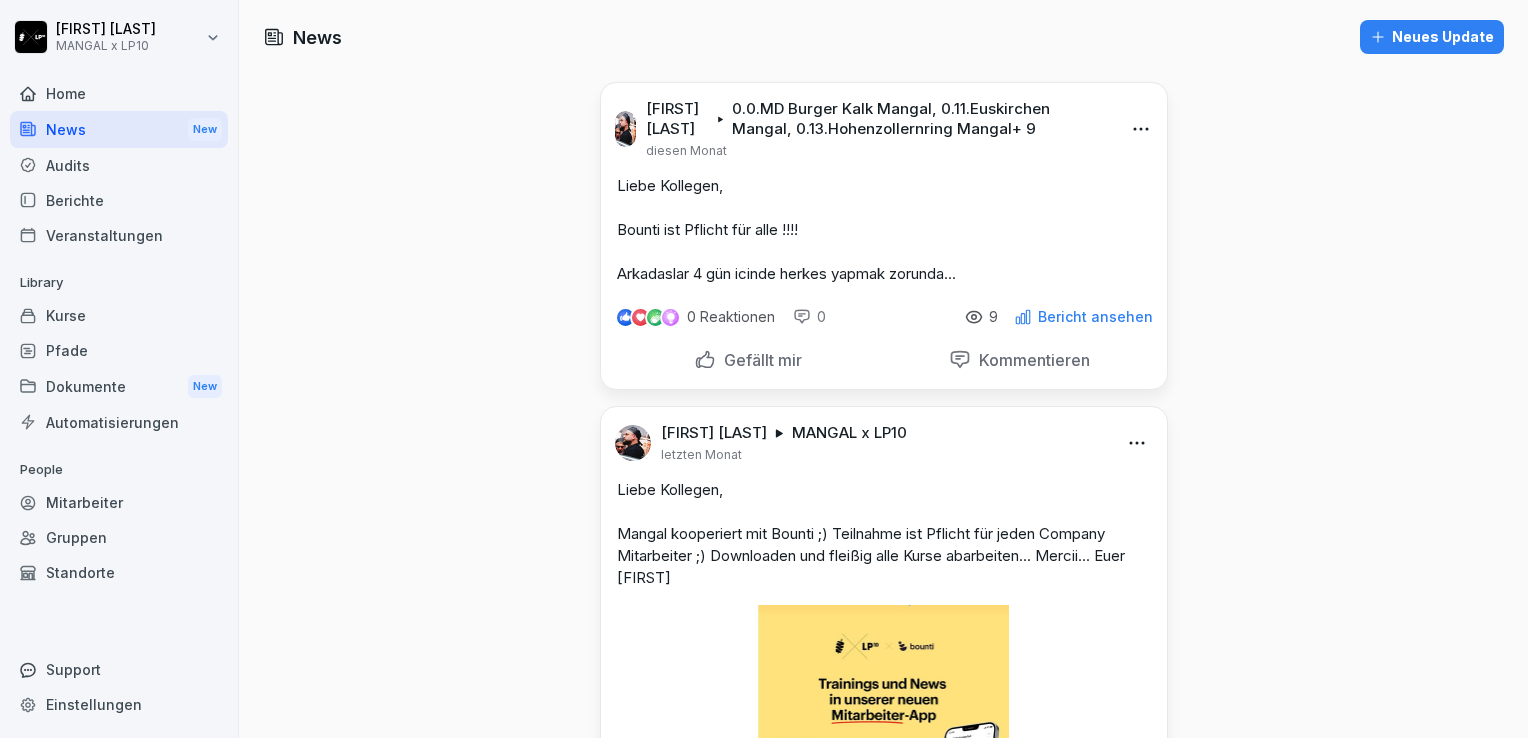 click on "News New" at bounding box center (119, 129) 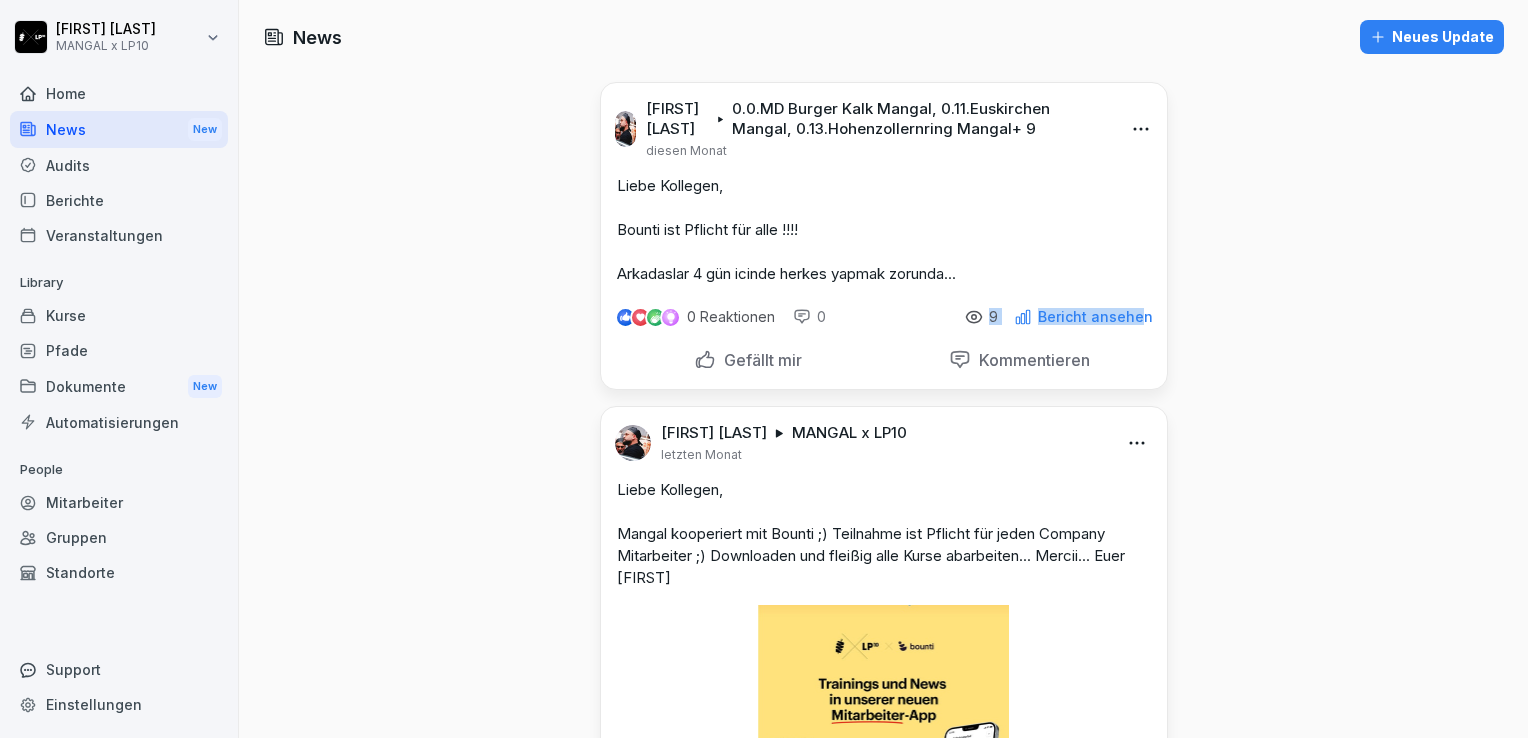 drag, startPoint x: 972, startPoint y: 322, endPoint x: 1140, endPoint y: 318, distance: 168.0476 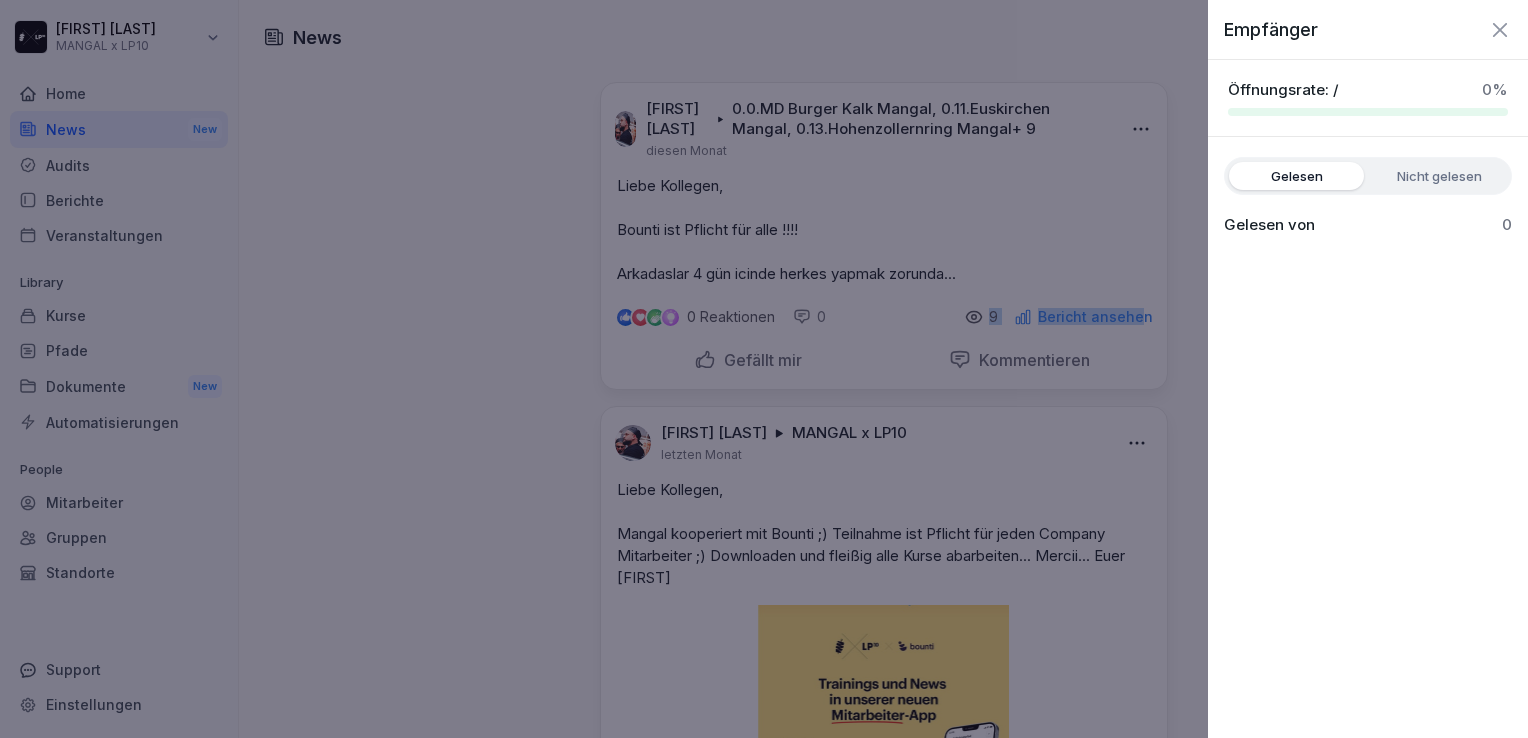 click on "Nicht gelesen" at bounding box center [1439, 176] 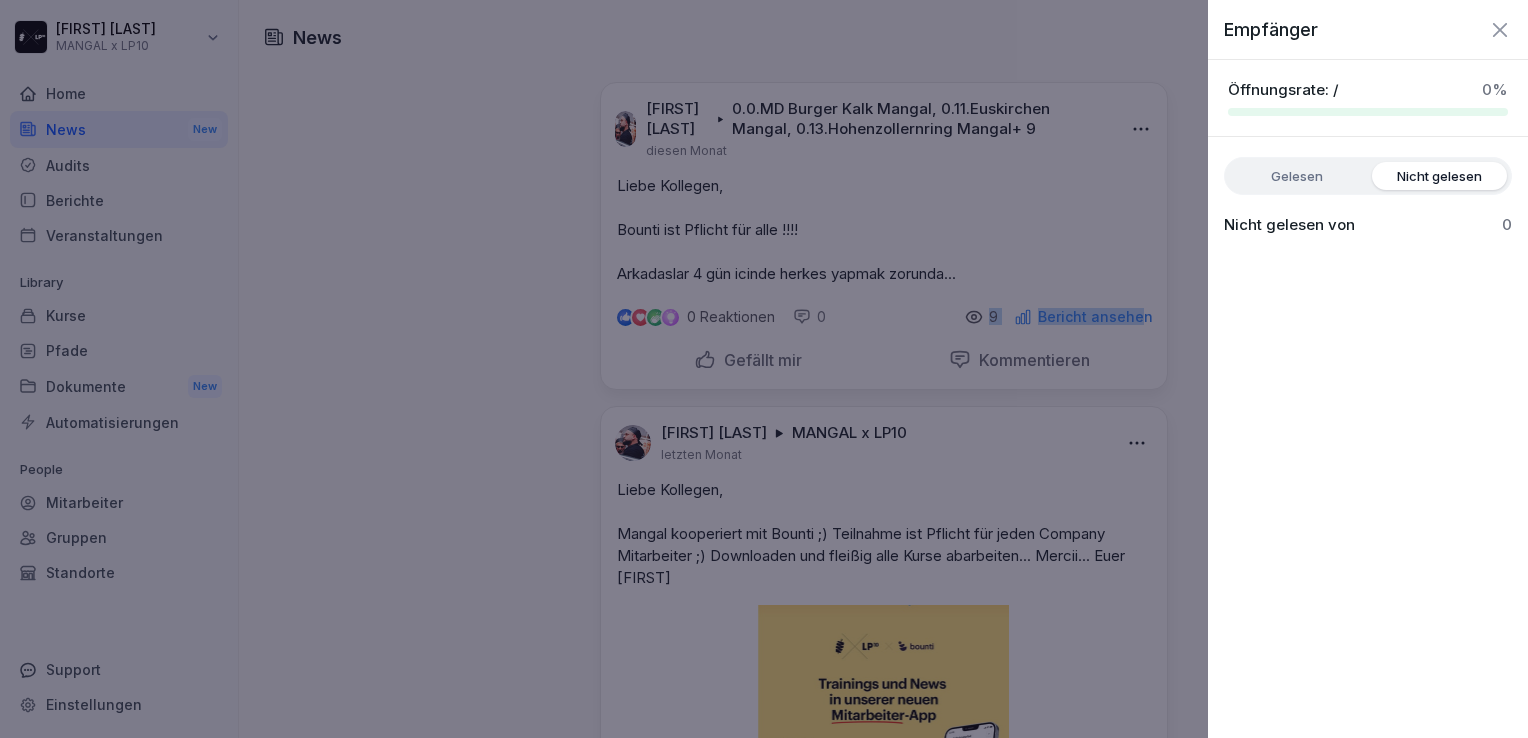 click on "Gelesen" at bounding box center (1296, 176) 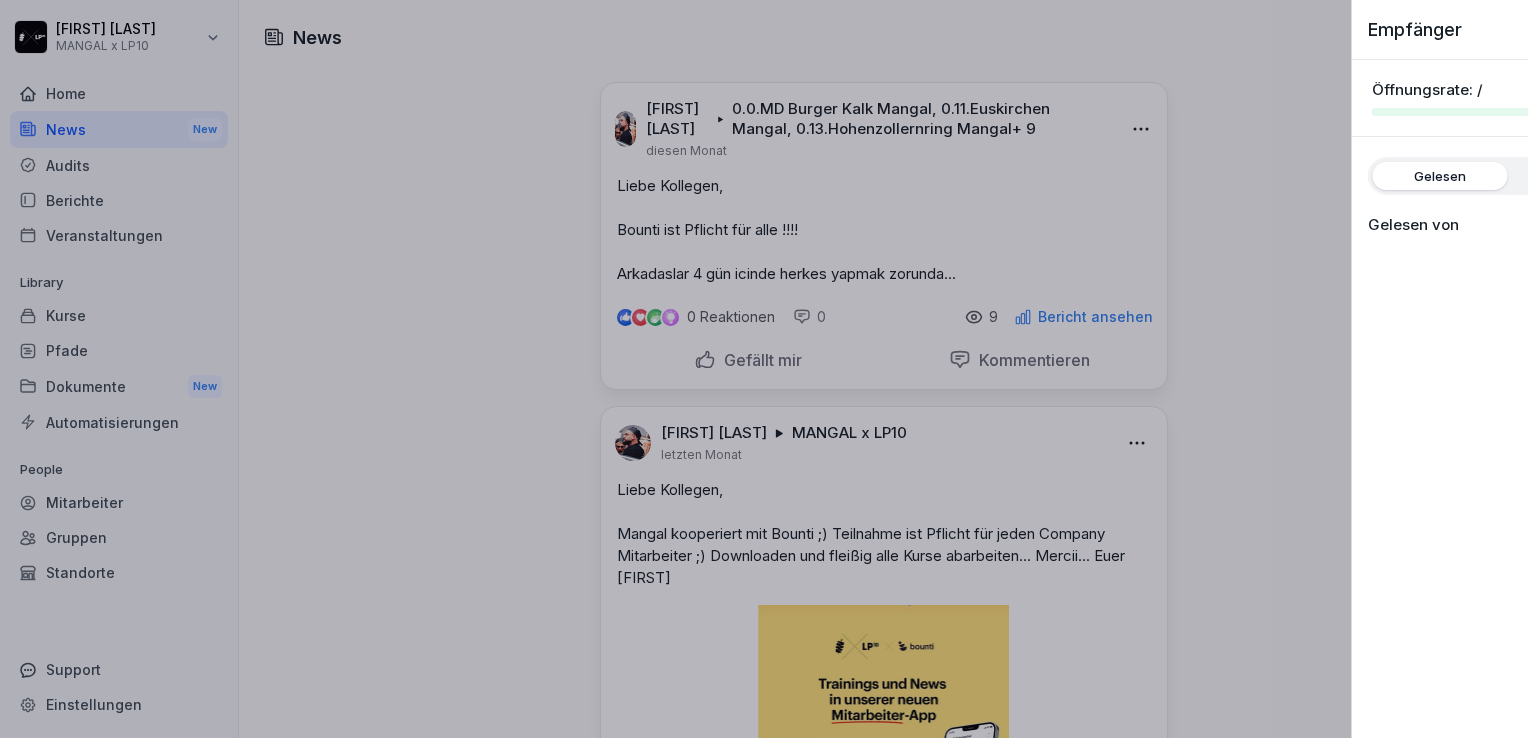 click at bounding box center (764, 369) 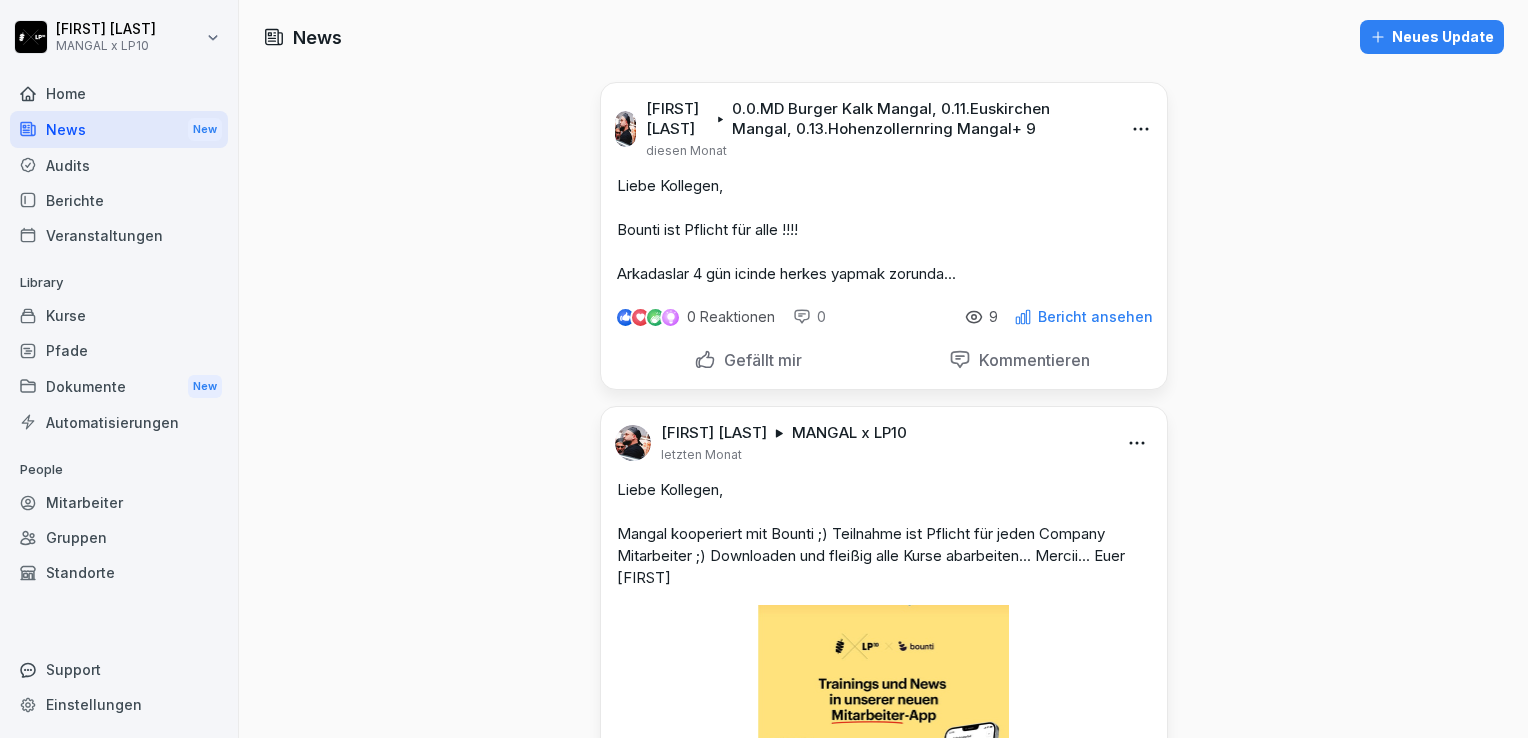 click on "News Neues Update Savas Kocyigit 0.0.MD Burger Kalk Mangal, 0.11.Euskirchen Mangal, 0.13.Hohenzollernring Mangal  +   9 diesen Monat Liebe Kollegen,
Bounti ist Pflicht für alle !!!!
Arkadaslar 4 gün icinde herkes yapmak zorunda... 0 Reaktionen 0 9 Bericht ansehen Gefällt mir Kommentieren Savas Kocyigit MANGAL x LP10 letzten Monat Liebe Kollegen,
Mangal kooperiert mit Bounti ;) Teilnahme ist Pflicht für jeden Company Mitarbeiter ;) Downloaden und fleißig alle Kurse abarbeiten... Mercii... Euer Savas 1 Reaktionen 14 Bericht ansehen Gefällt mir Kommentieren Savas Kocyigit MANGAL x LP10 vor 3 Monaten OPENING KÖLNER-RINGE AM 05.04.2025
YUMMY 200 DÖNER GRATIS ;) 3 Reaktionen 19 Bericht ansehen Gefällt mir Kommentieren Savas Kocyigit MANGAL x LP10 vor 3 Monaten OPENING KREFELD 04.04.2025
ENDLICHHHH 1 Reaktionen 19 Bericht ansehen Gefällt mir Kommentieren" at bounding box center [883, 1096] 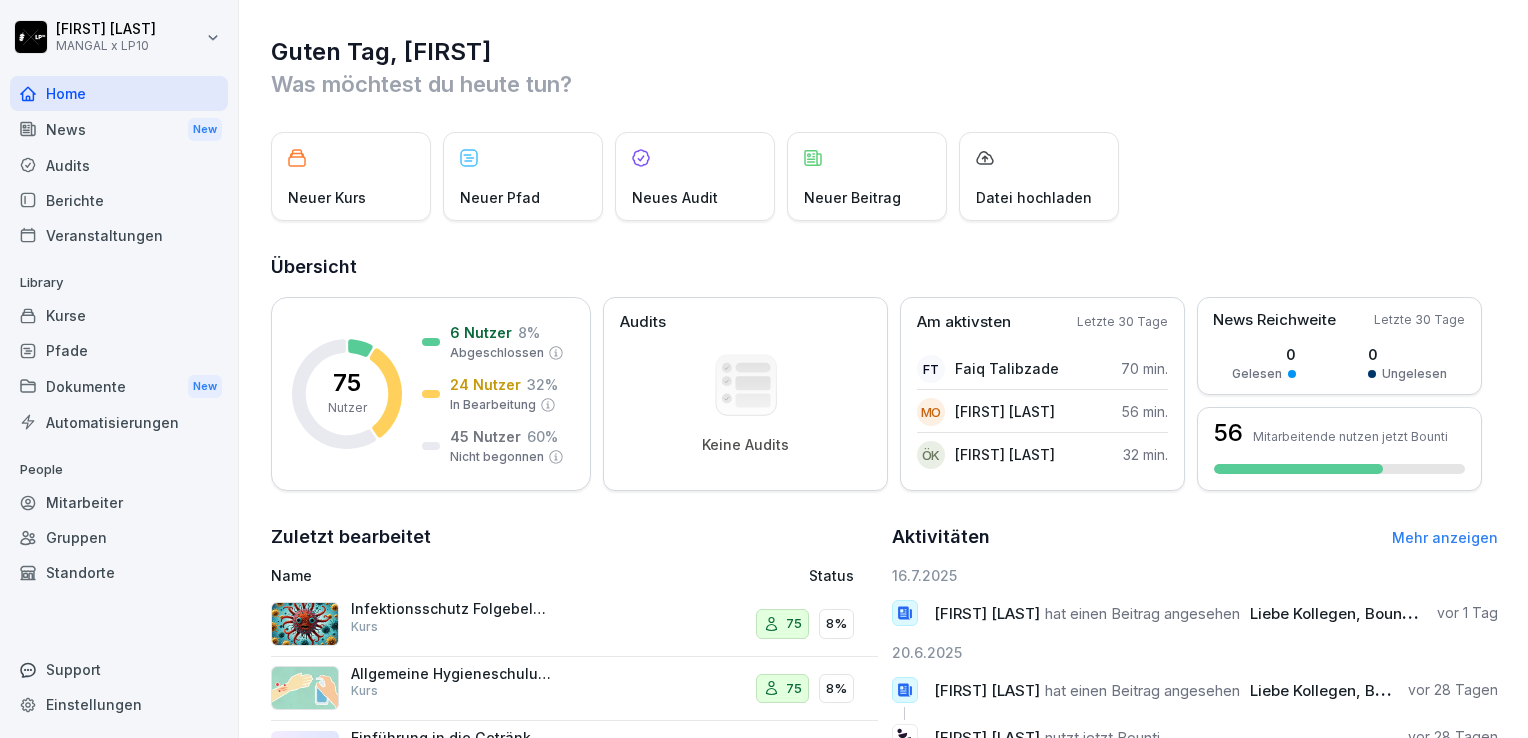 click on "Kurse" at bounding box center (119, 315) 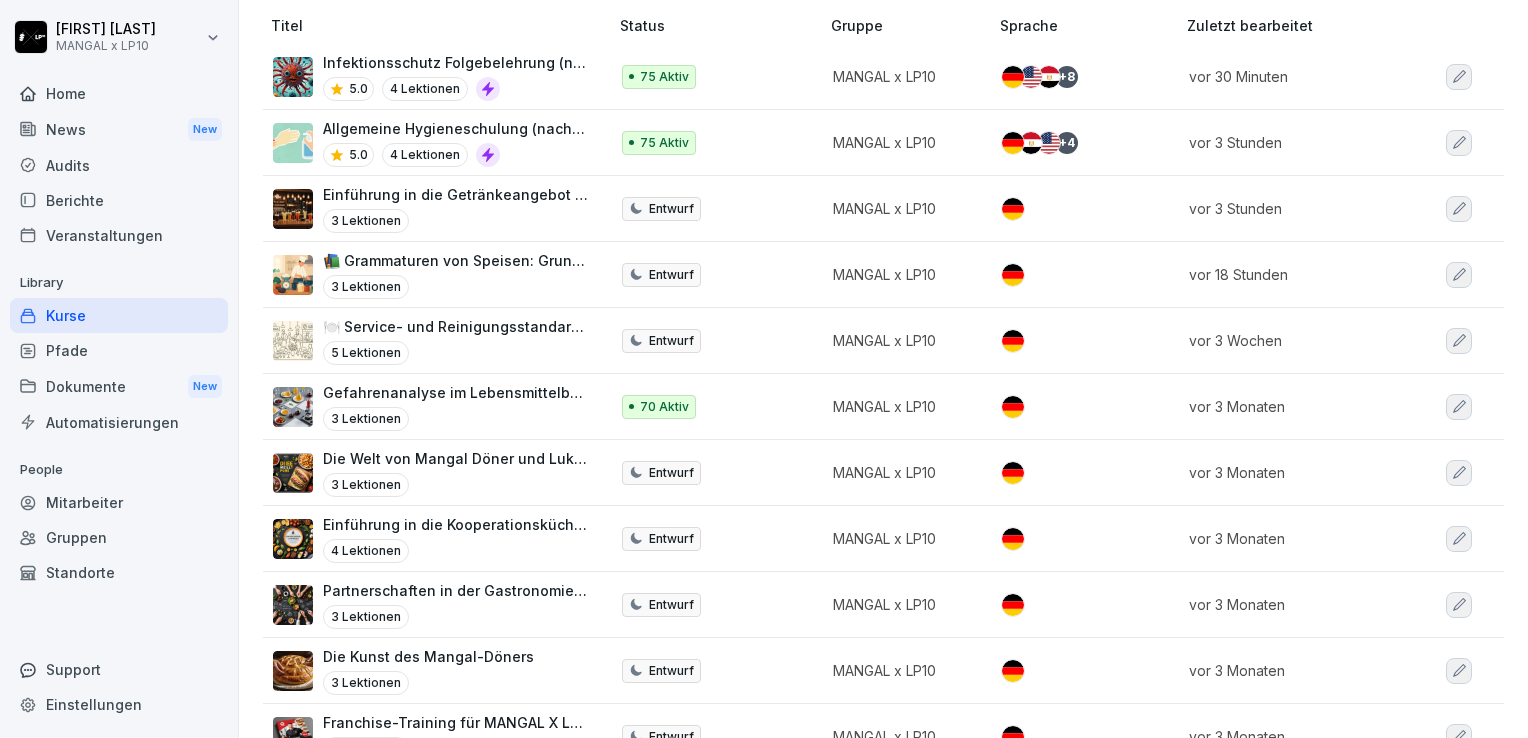 scroll, scrollTop: 253, scrollLeft: 0, axis: vertical 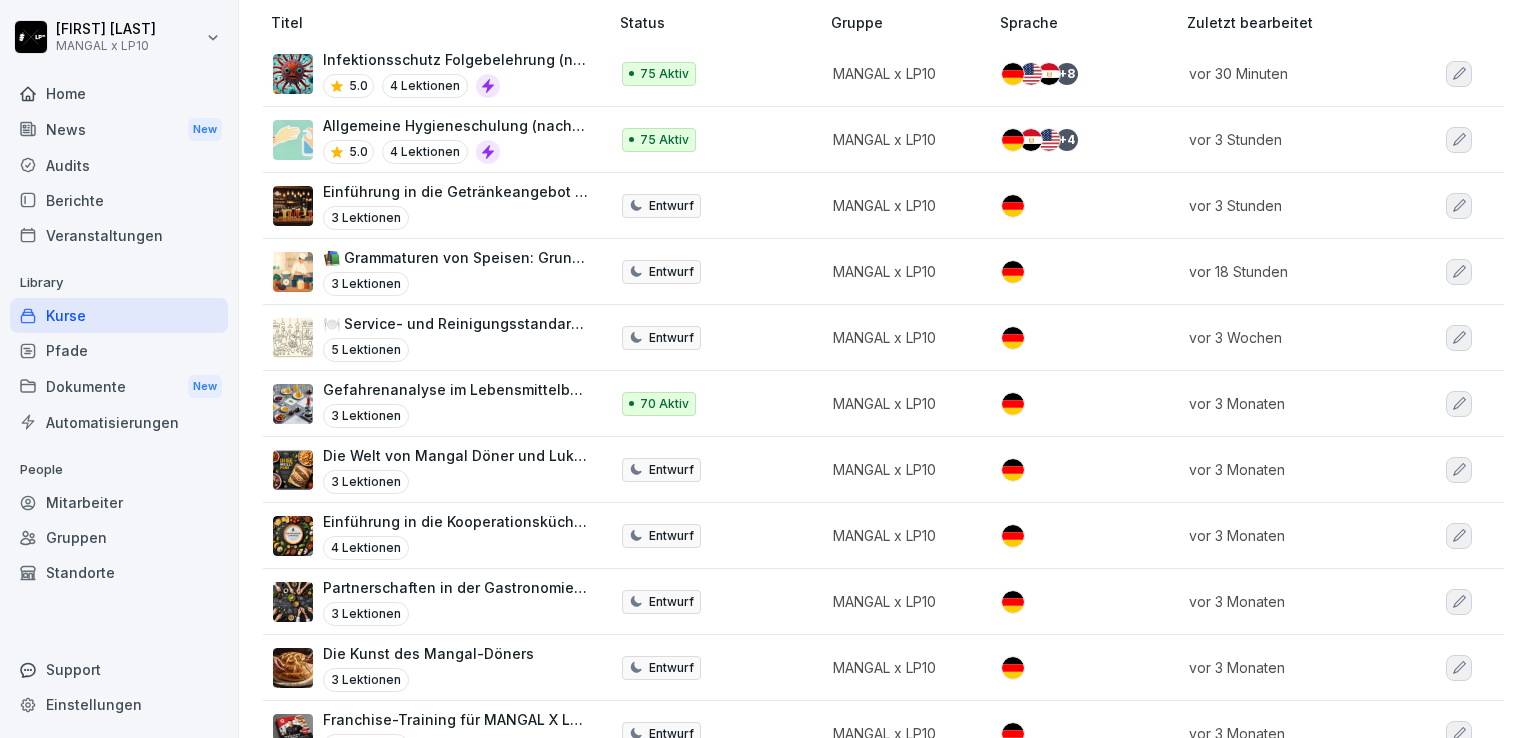 click on "📚 Grammaturen von Speisen: Grundlagen für Mitarbeiter 3 Lektionen" at bounding box center (437, 272) 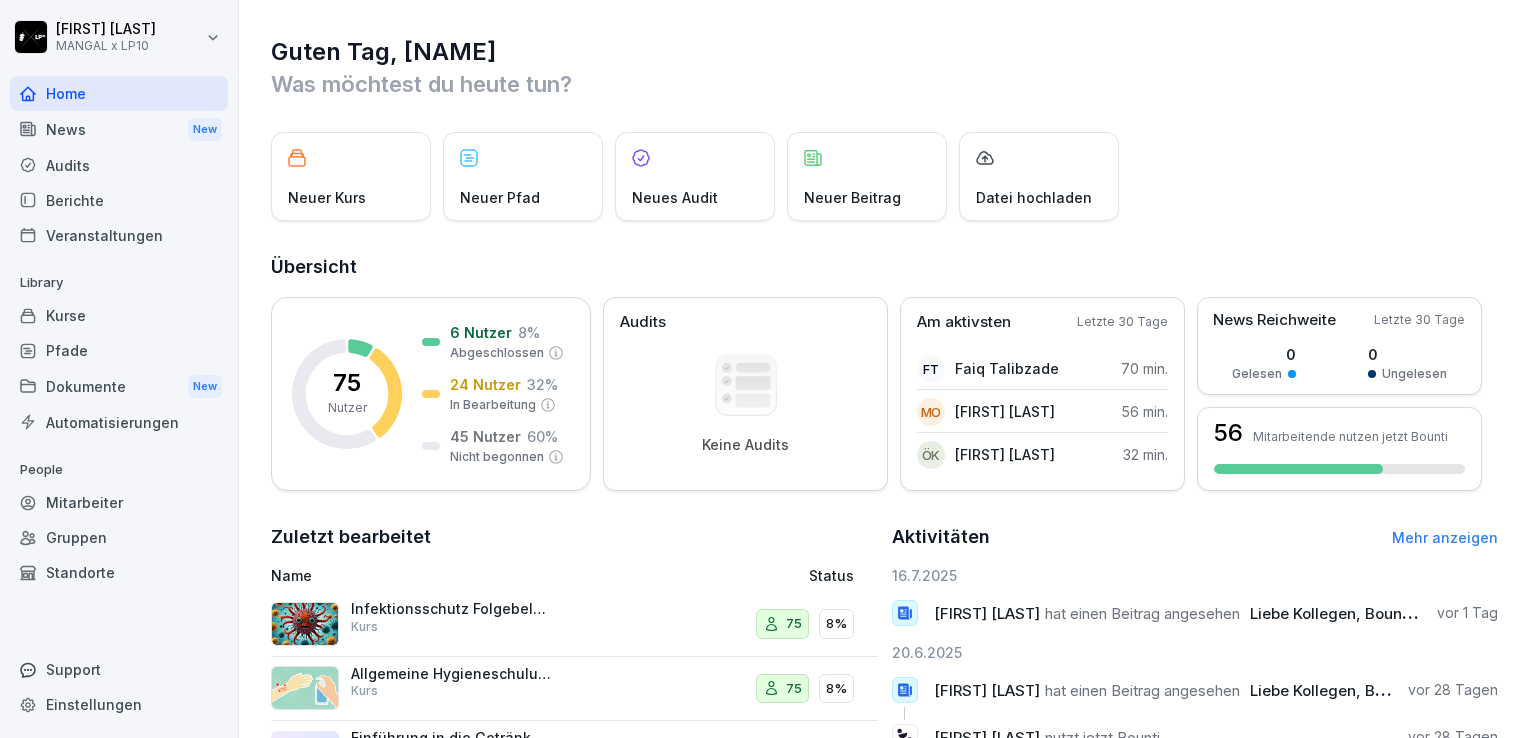 scroll, scrollTop: 0, scrollLeft: 0, axis: both 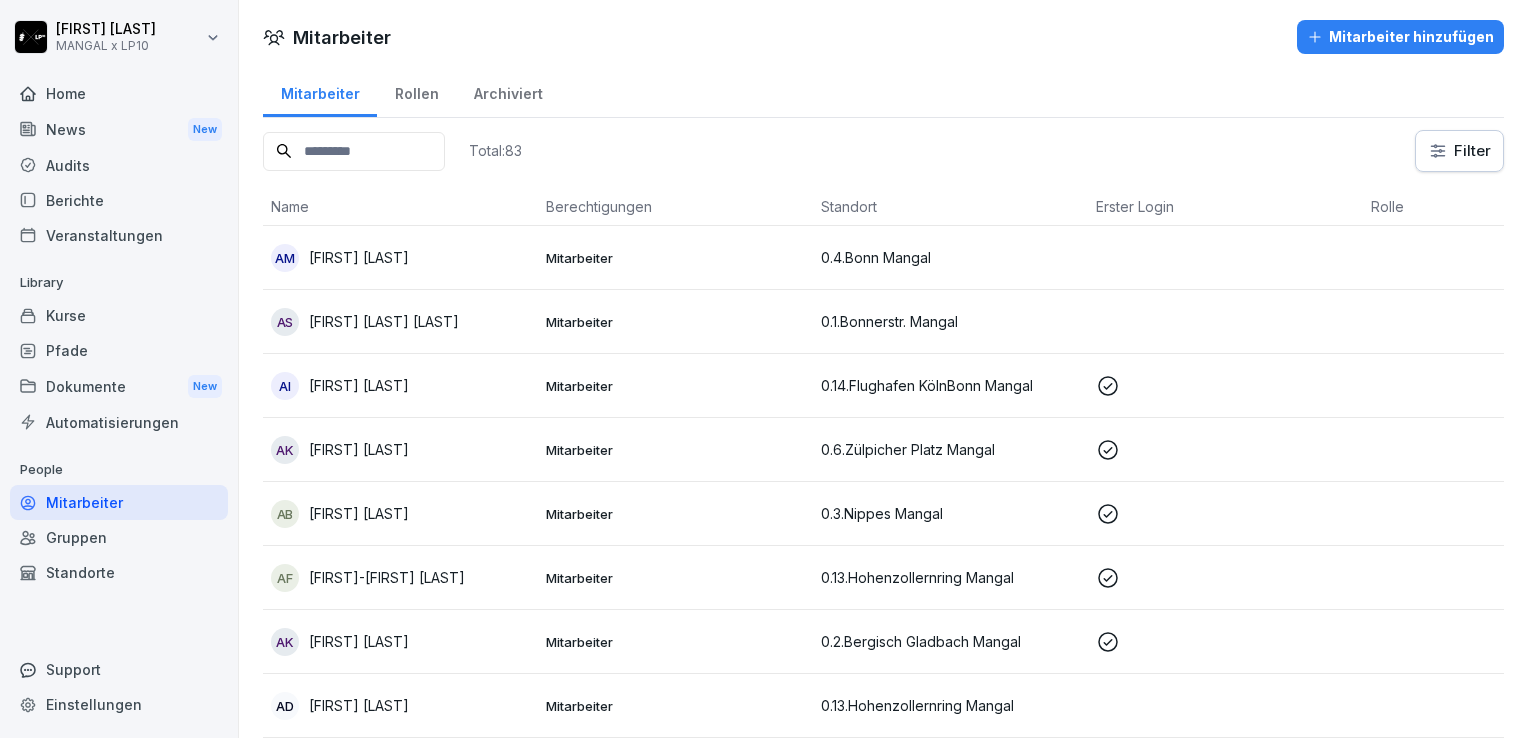 click on "Mitarbeiter" at bounding box center [119, 502] 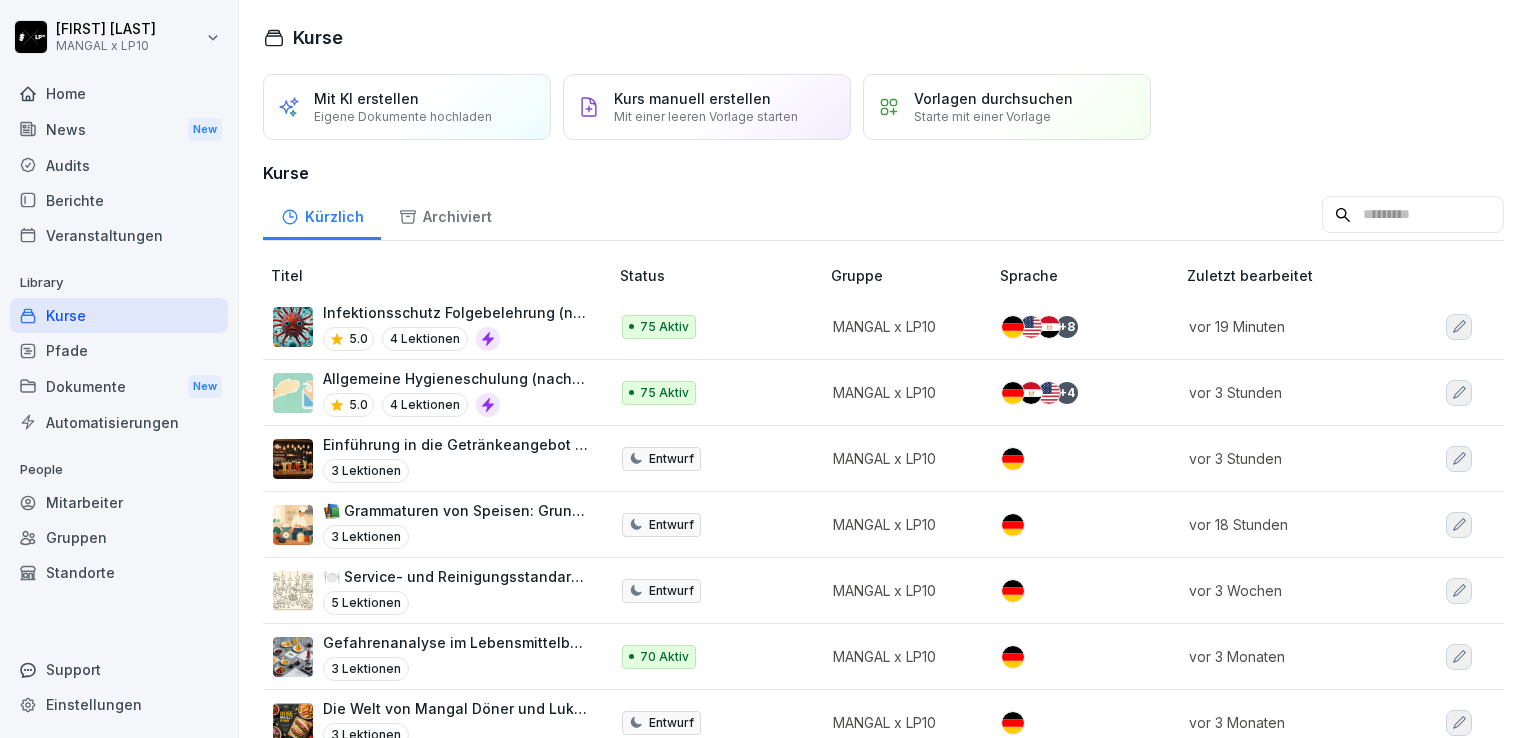 click on "Pfade" at bounding box center [119, 350] 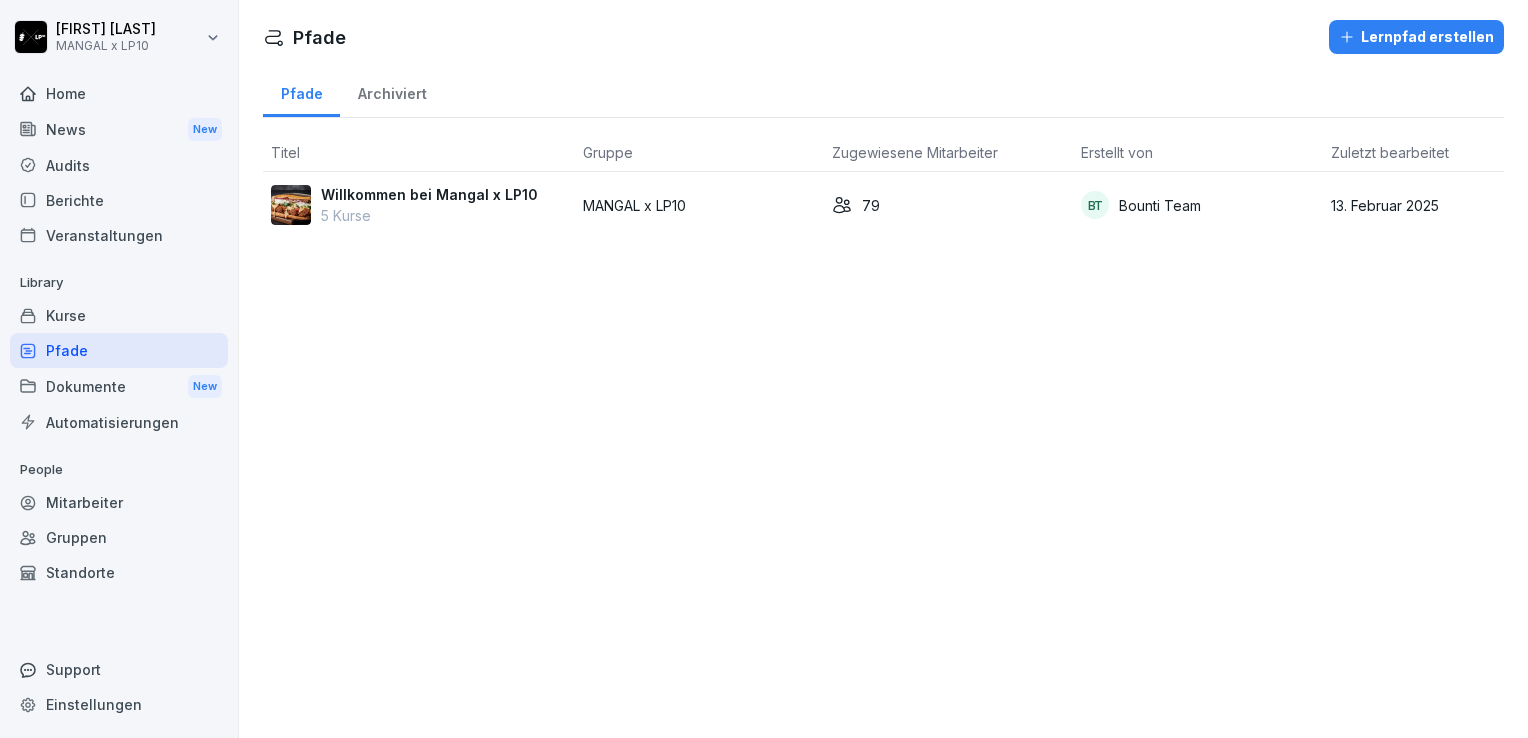click on "Willkommen bei Mangal x LP10" at bounding box center (429, 194) 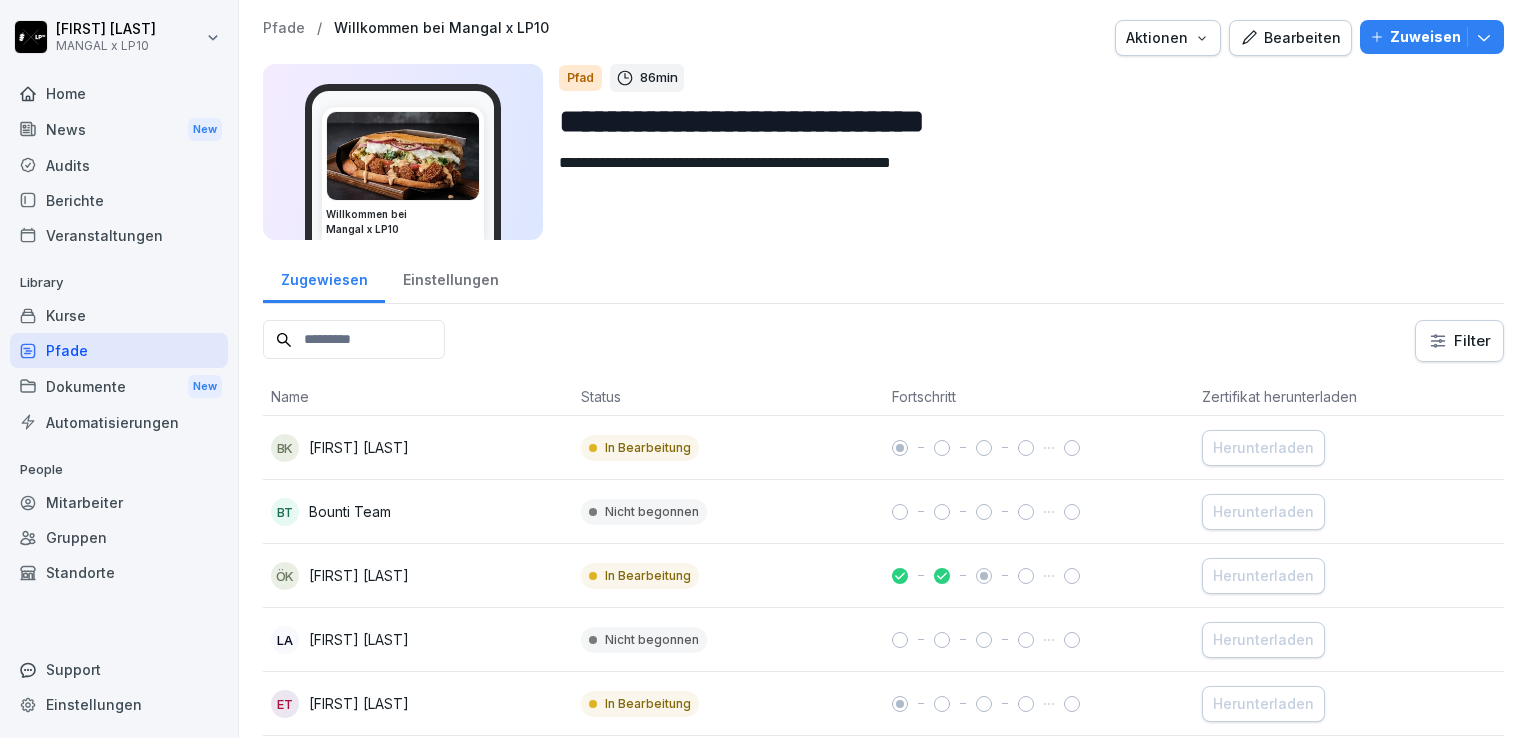 scroll, scrollTop: 0, scrollLeft: 0, axis: both 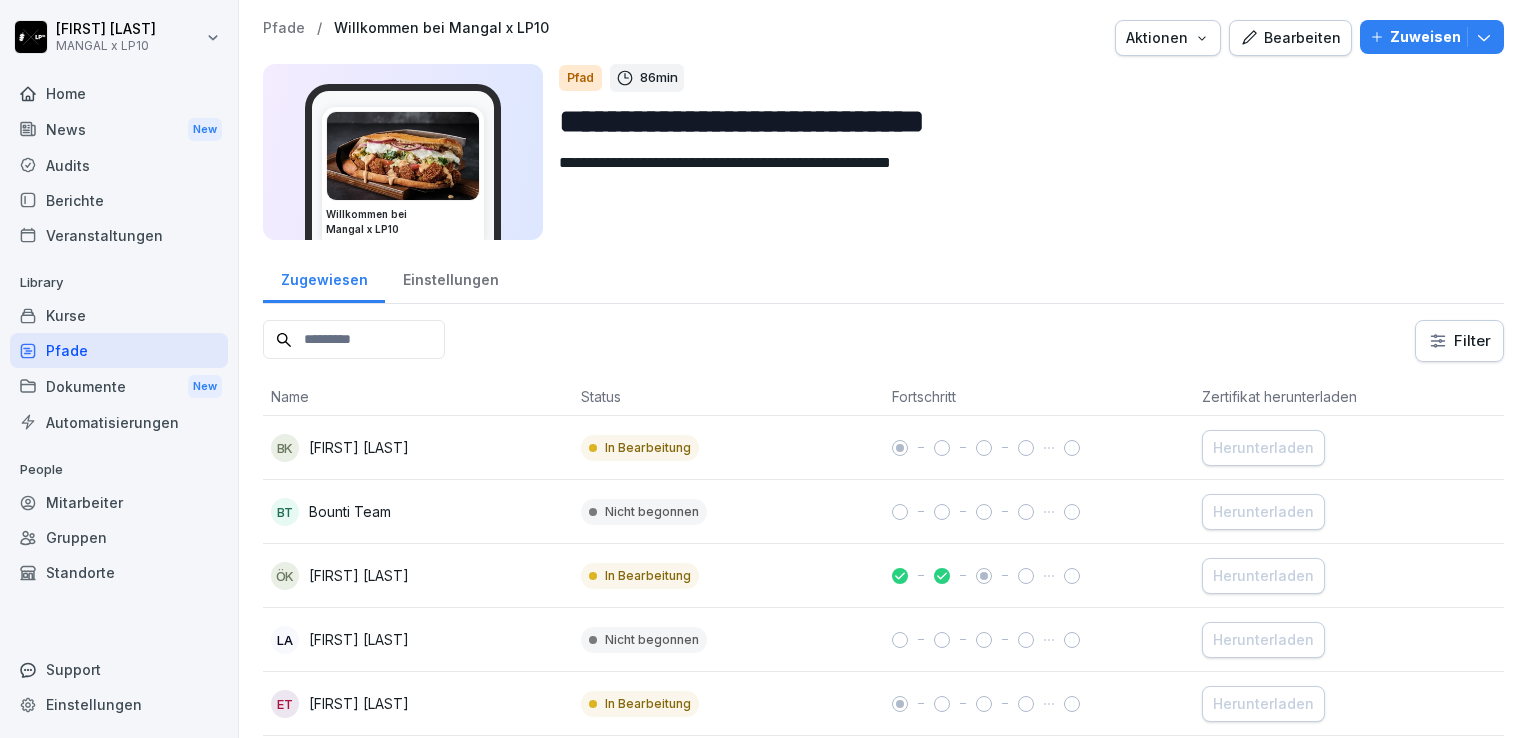 click on "Kurse" at bounding box center [119, 315] 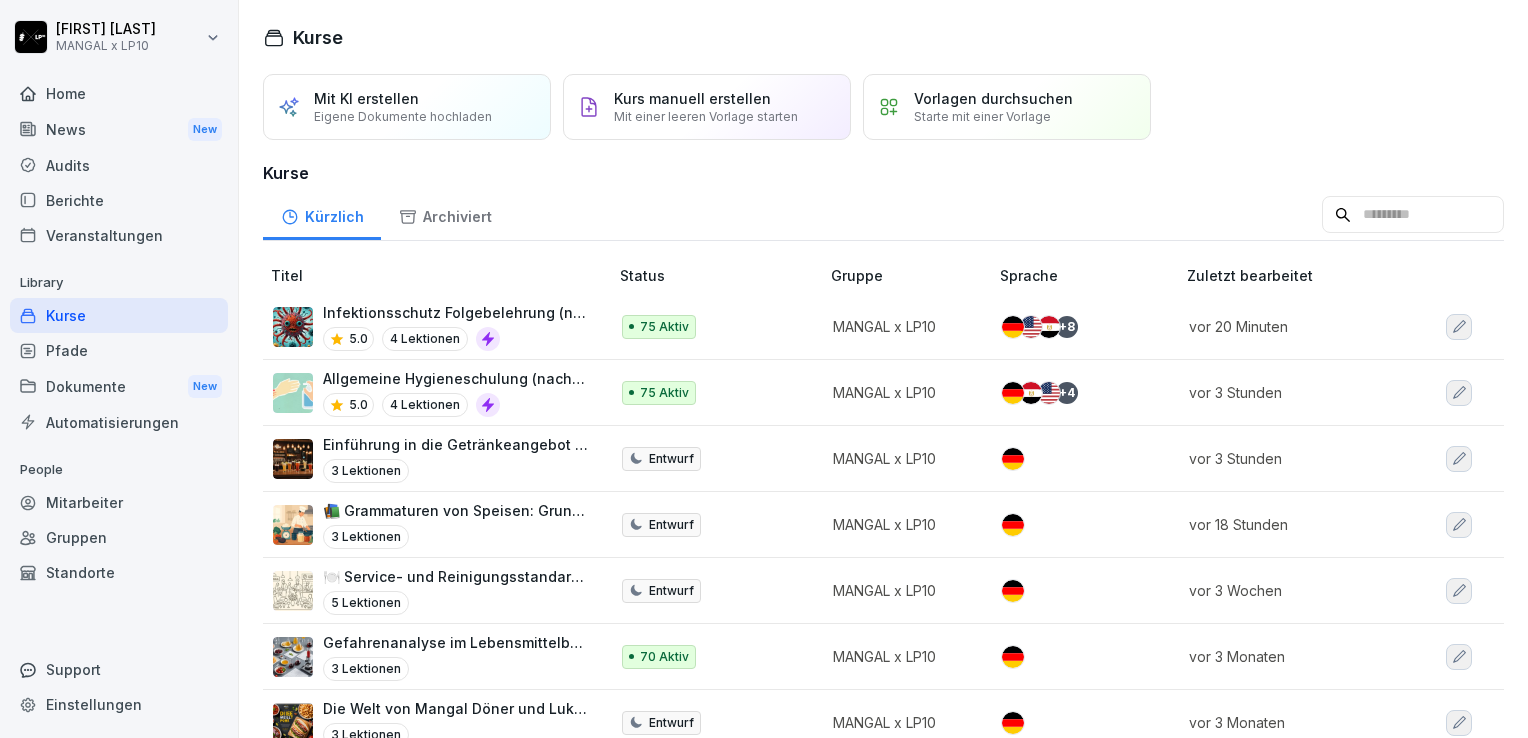 click on "Pfade" at bounding box center (119, 350) 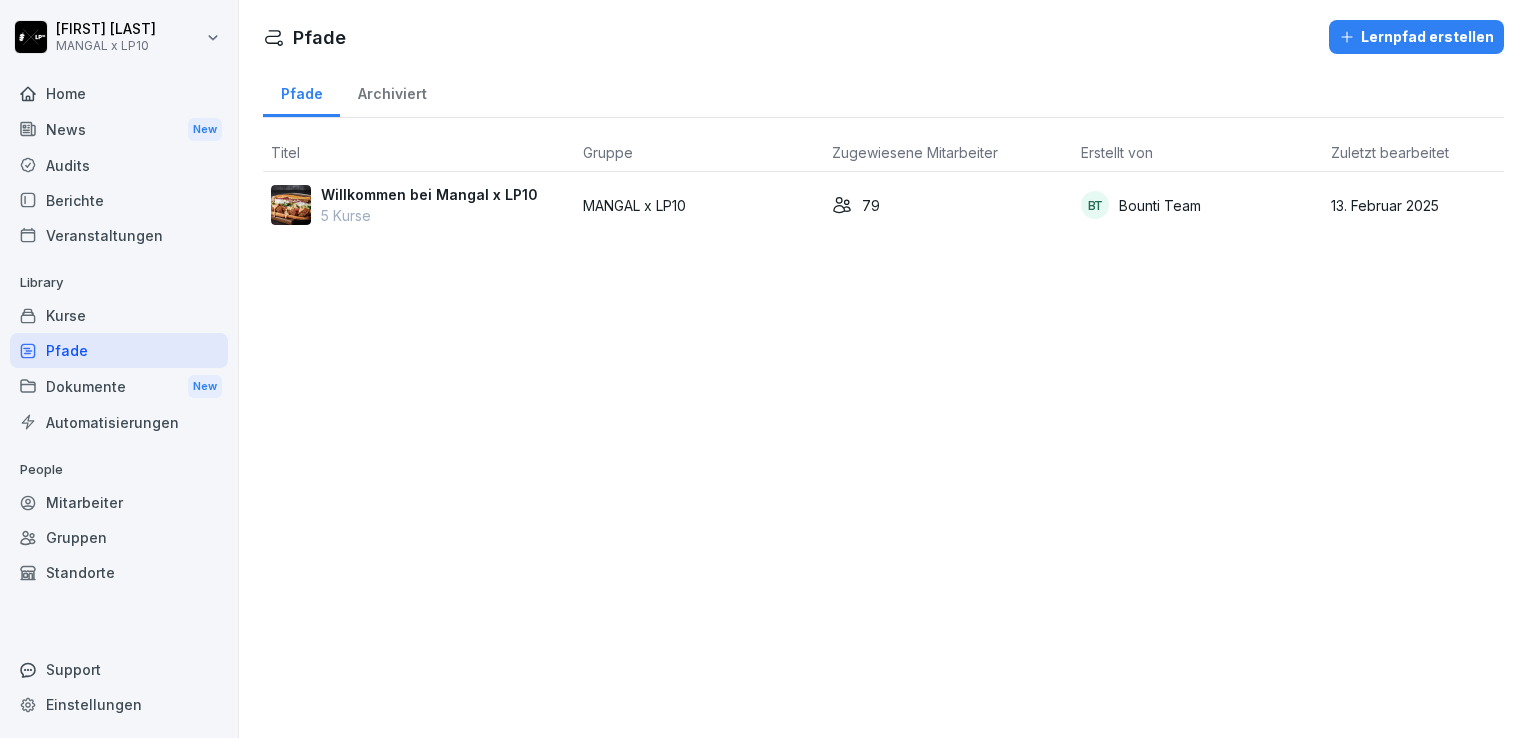 click on "5 Kurse" at bounding box center [429, 215] 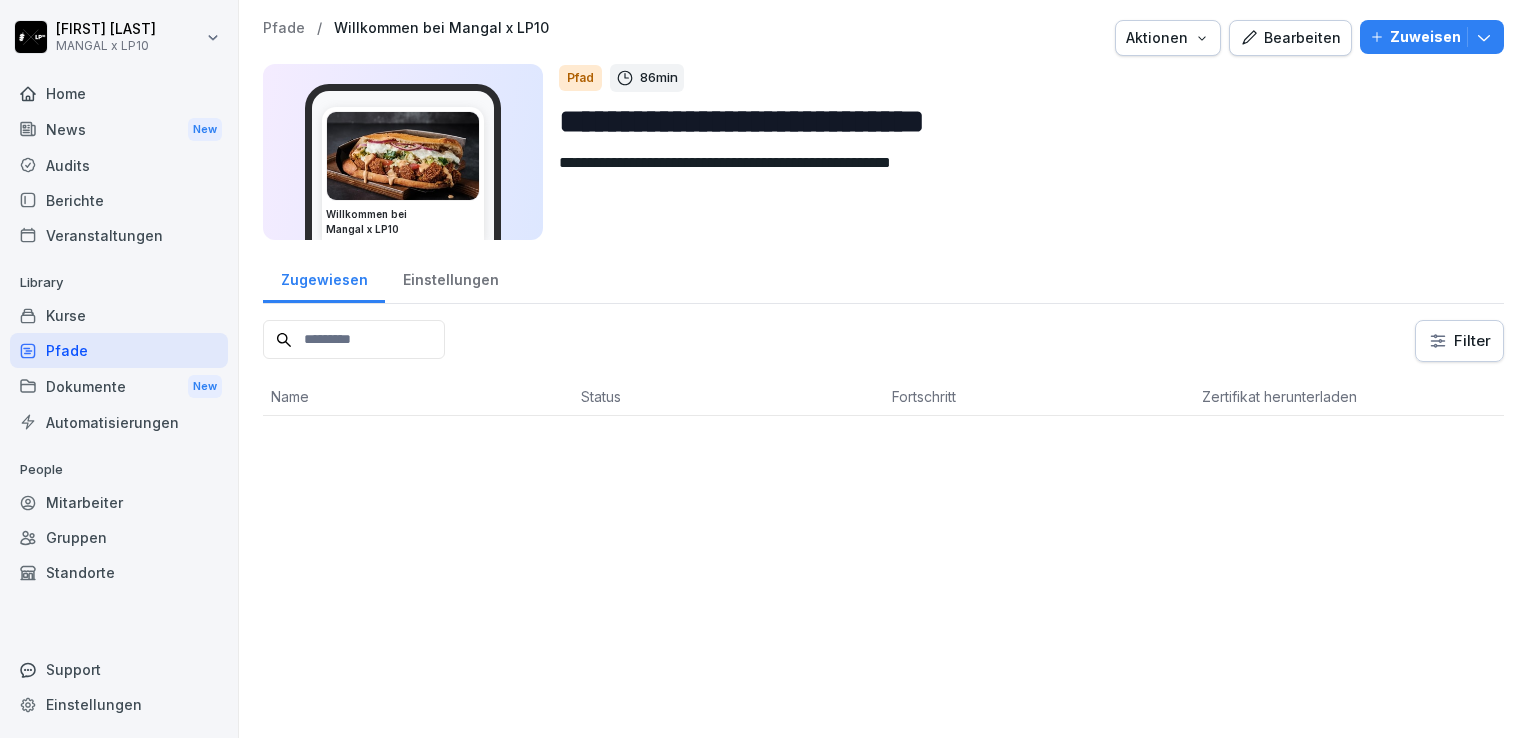 scroll, scrollTop: 0, scrollLeft: 0, axis: both 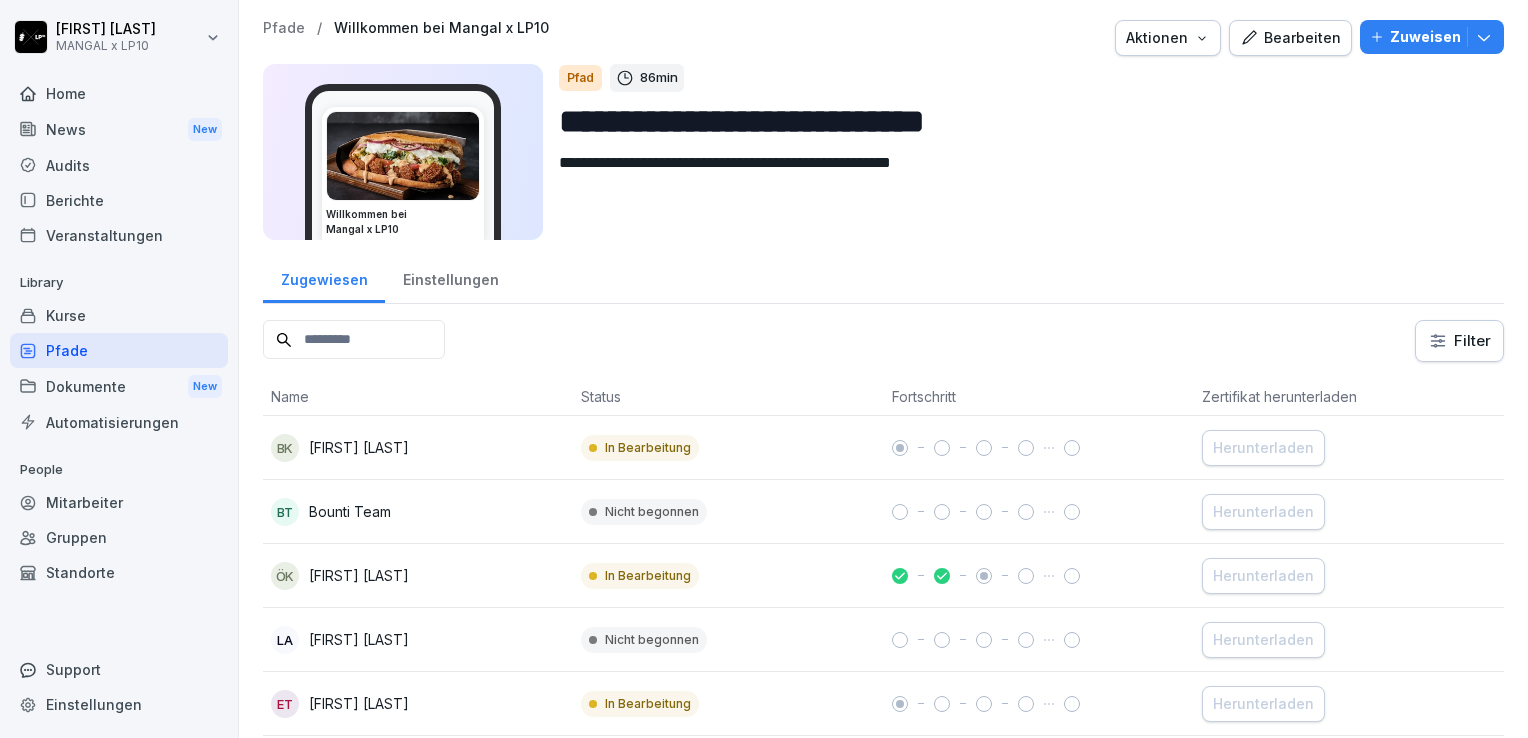 click on "Bearbeiten" at bounding box center (1290, 38) 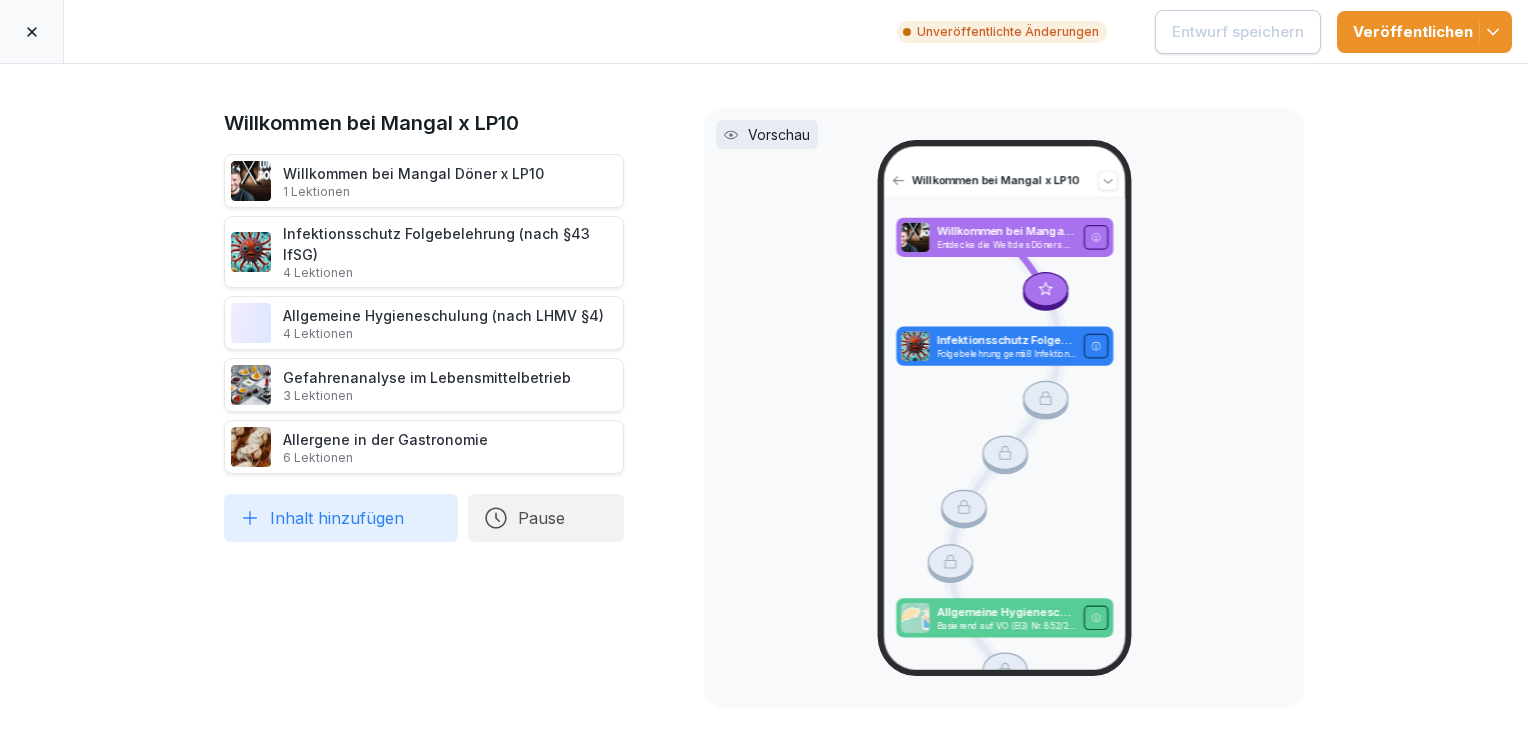 click at bounding box center [631, 385] 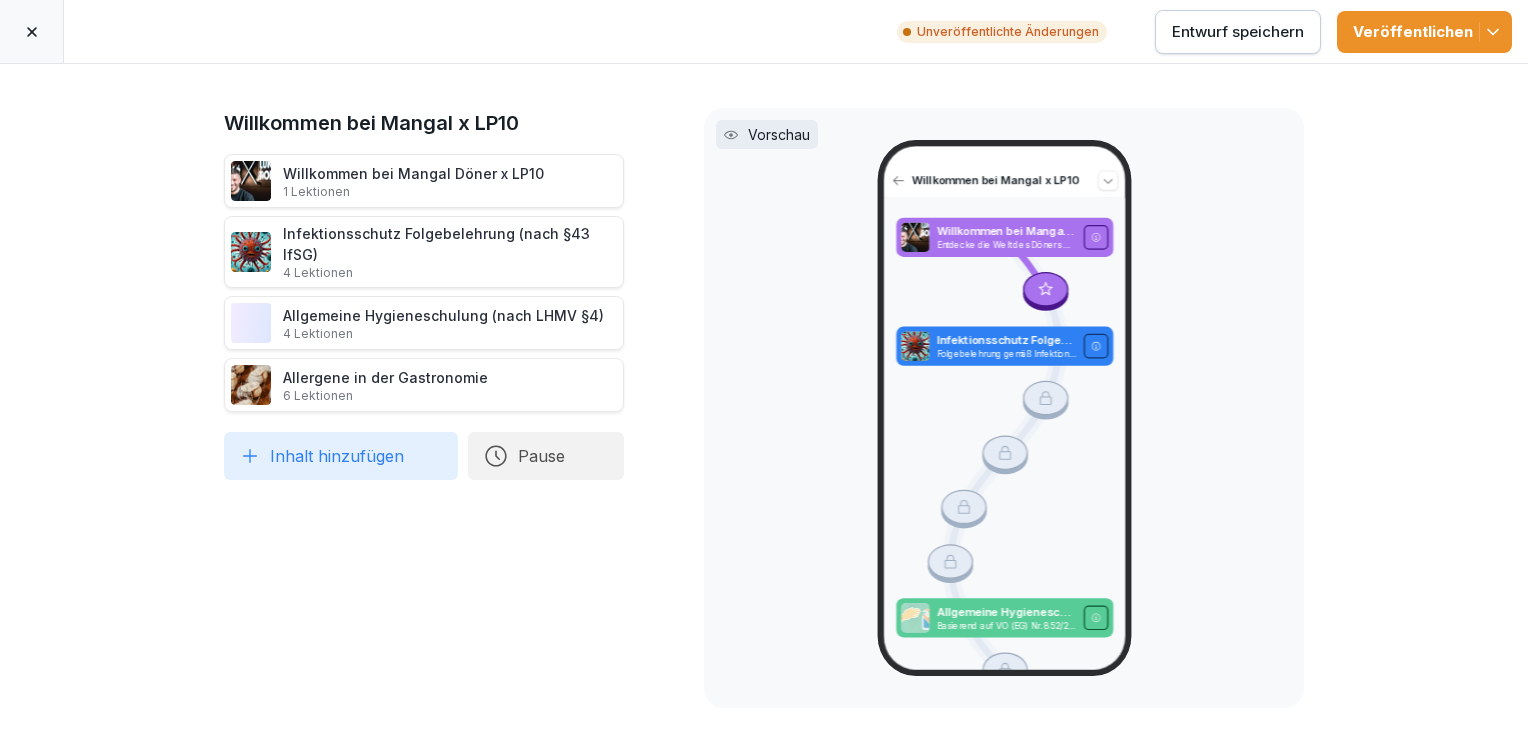 click 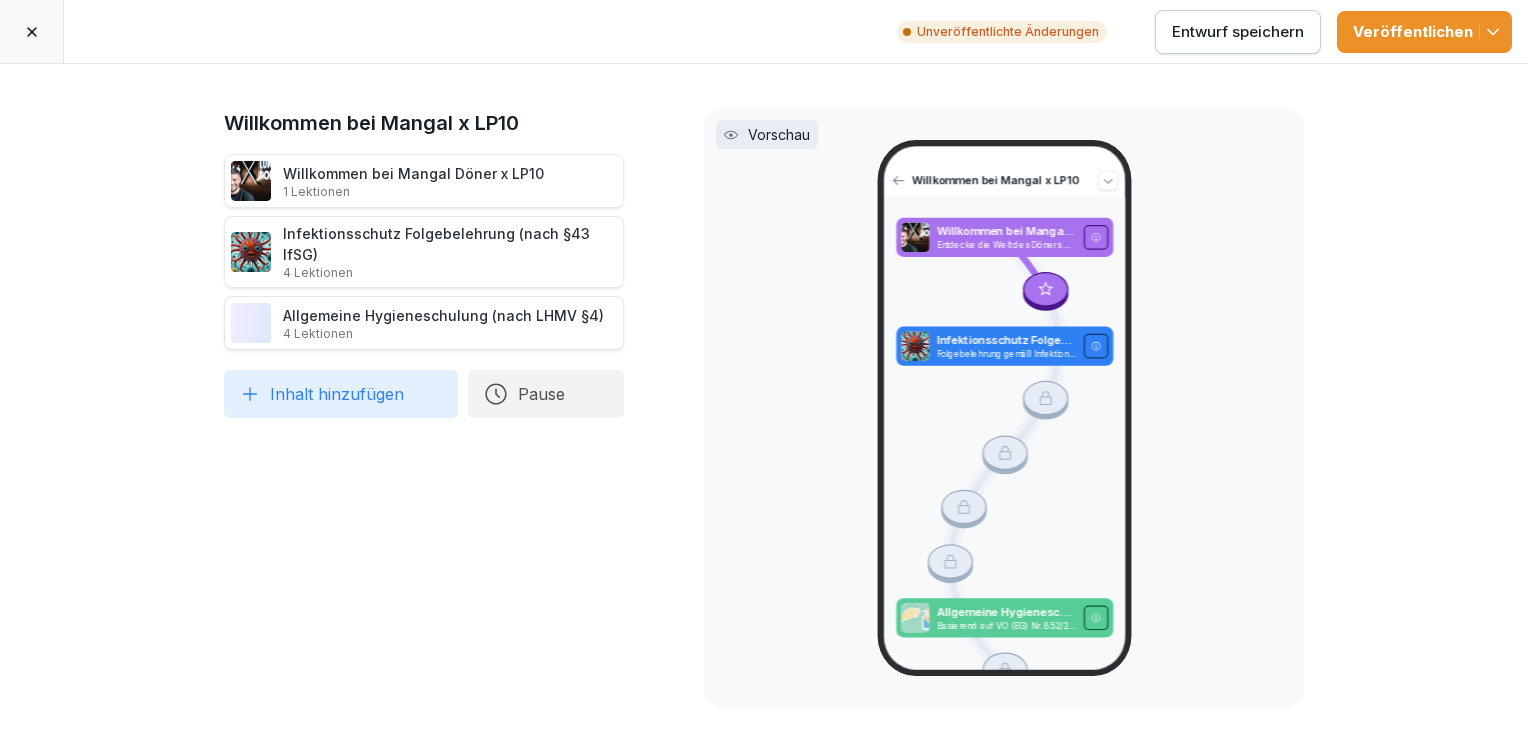 click on "Inhalt hinzufügen" at bounding box center (341, 394) 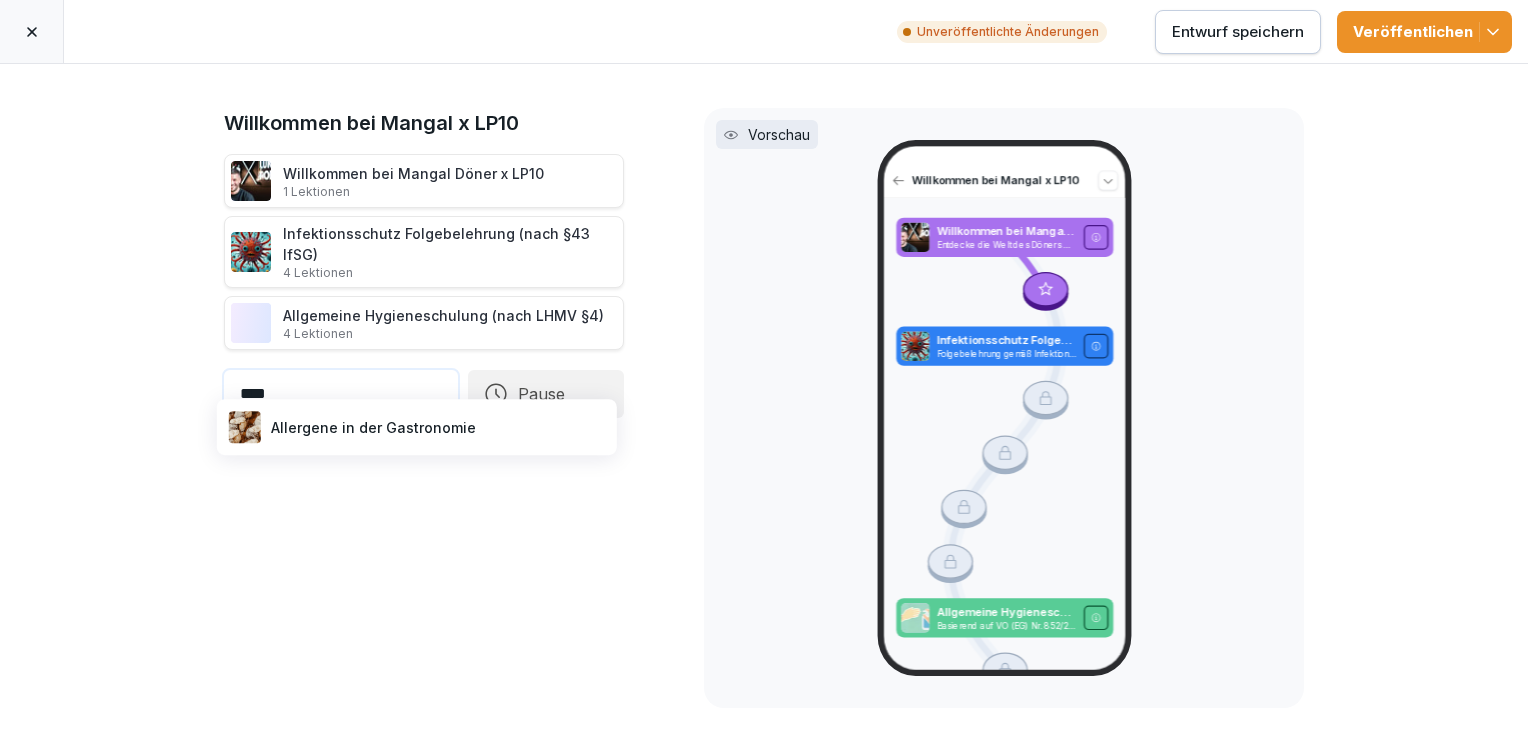 type on "****" 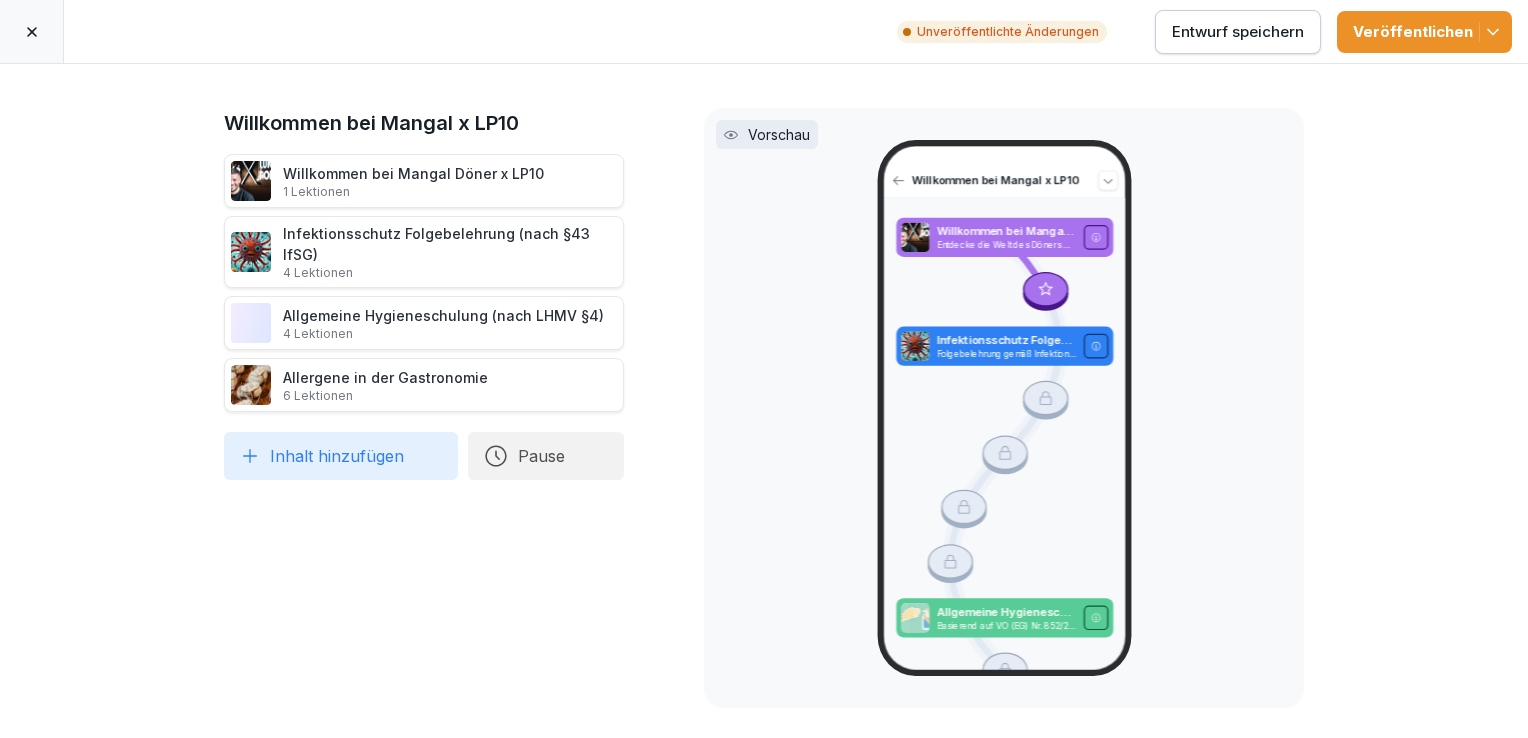 click on "Willkommen bei Mangal x LP10 Willkommen bei Mangal Döner x LP10 1 Lektionen Infektionsschutz Folgebelehrung (nach §43 IfSG) 4 Lektionen Allgemeine Hygieneschulung (nach LHMV §4) 4 Lektionen Allergene in der Gastronomie 6 Lektionen
To pick up a draggable item, press the space bar.
While dragging, use the arrow keys to move the item.
Press space again to drop the item in its new position, or press escape to cancel.
Inhalt hinzufügen Pause" at bounding box center [424, 401] 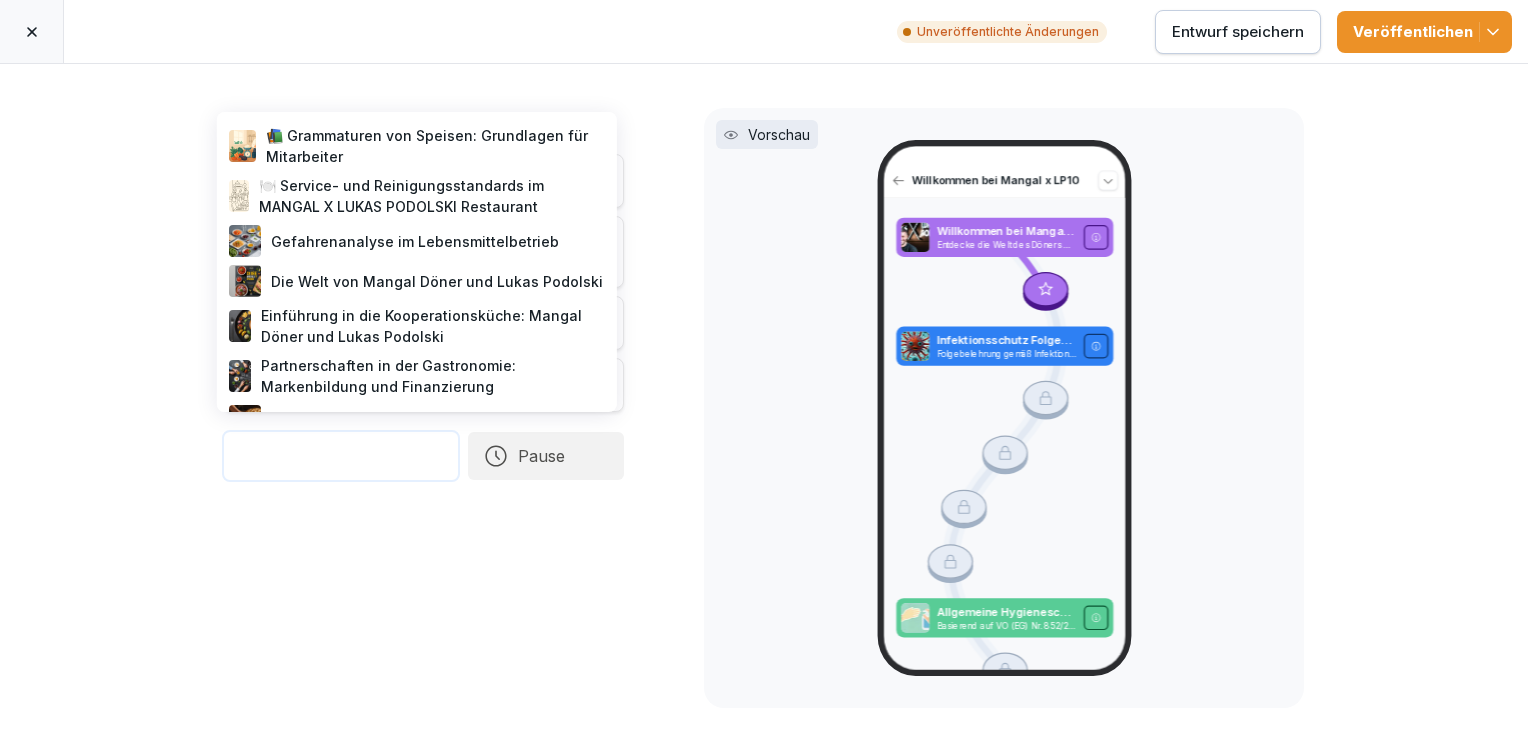 scroll, scrollTop: 55, scrollLeft: 0, axis: vertical 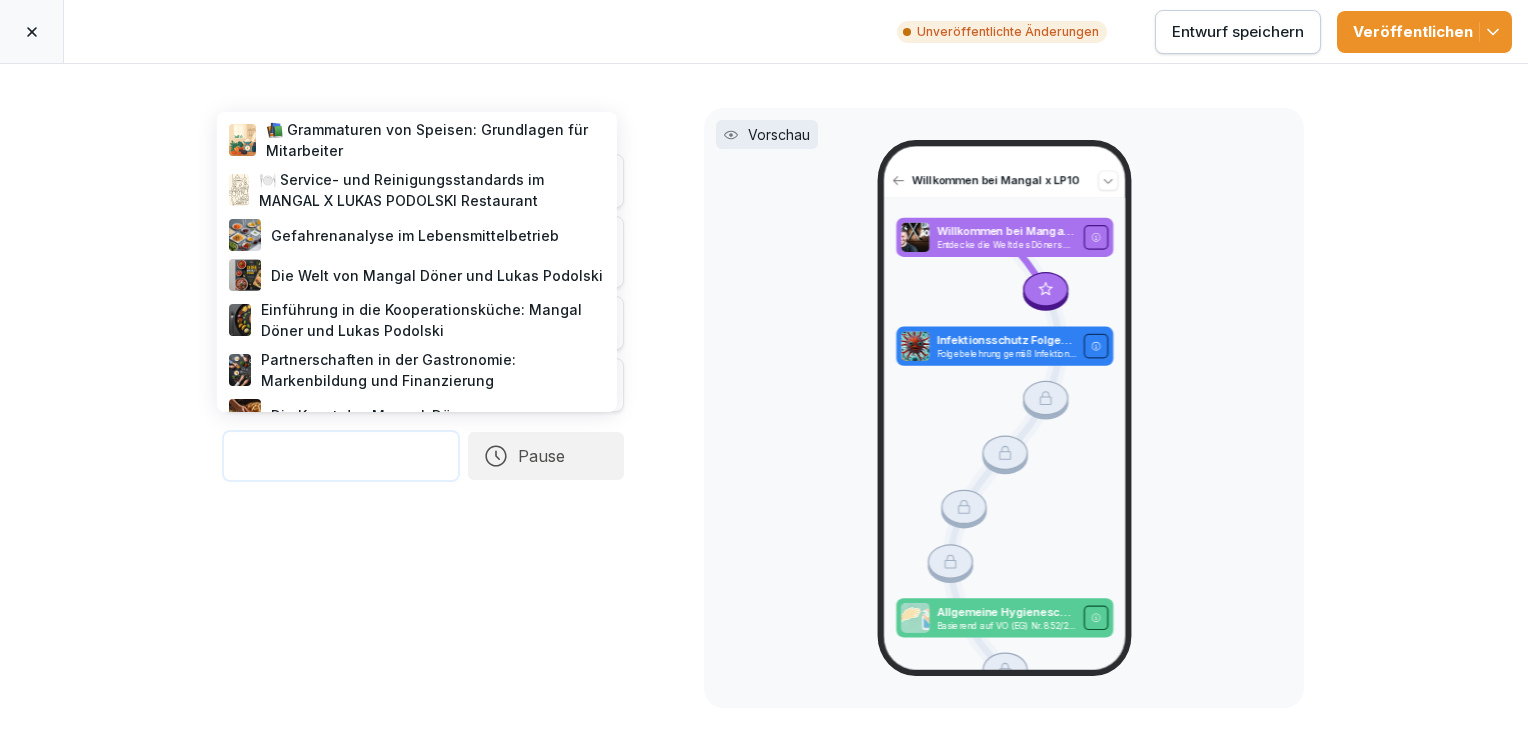 click on "Gefahrenanalyse im Lebensmittelbetrieb" at bounding box center (417, 235) 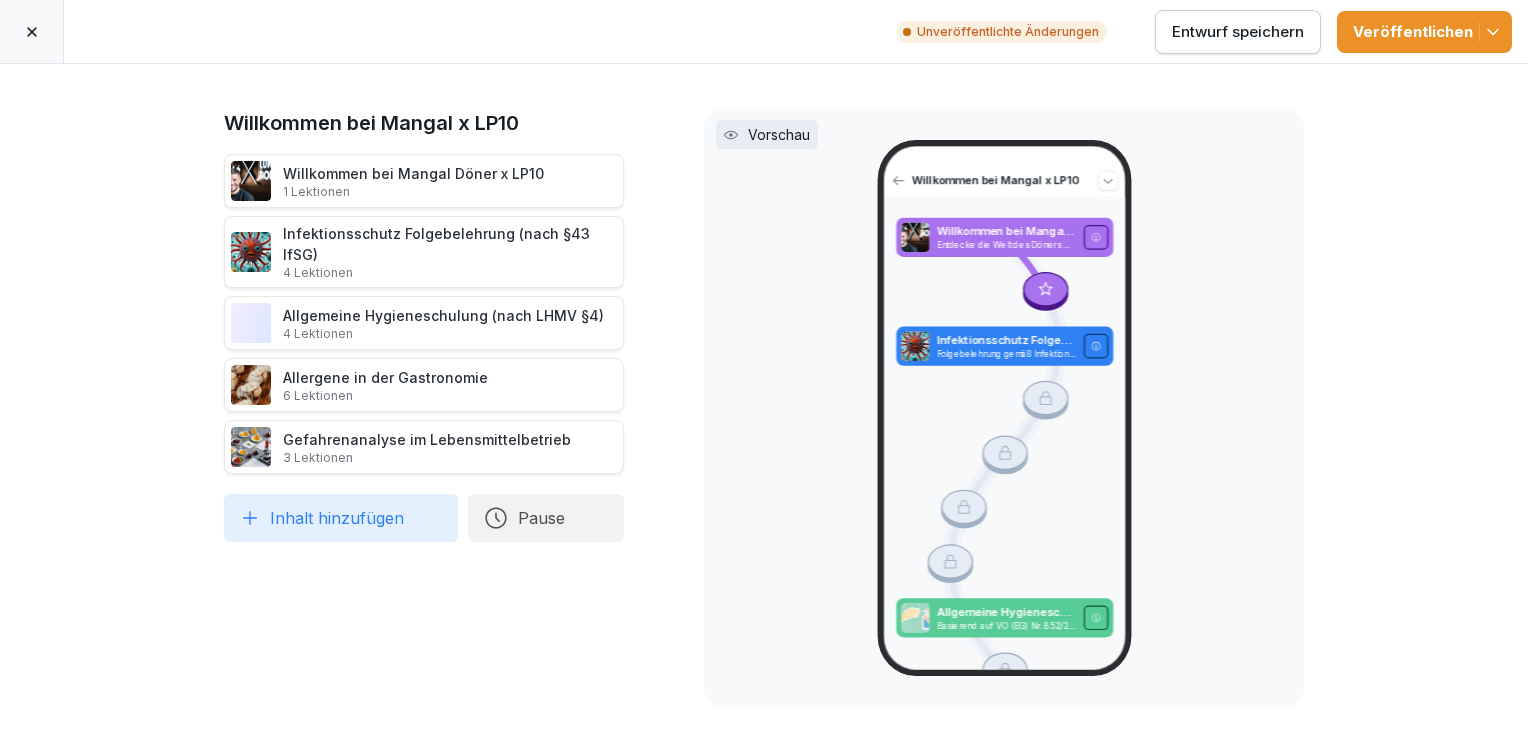 click on "Entwurf speichern" at bounding box center (1238, 32) 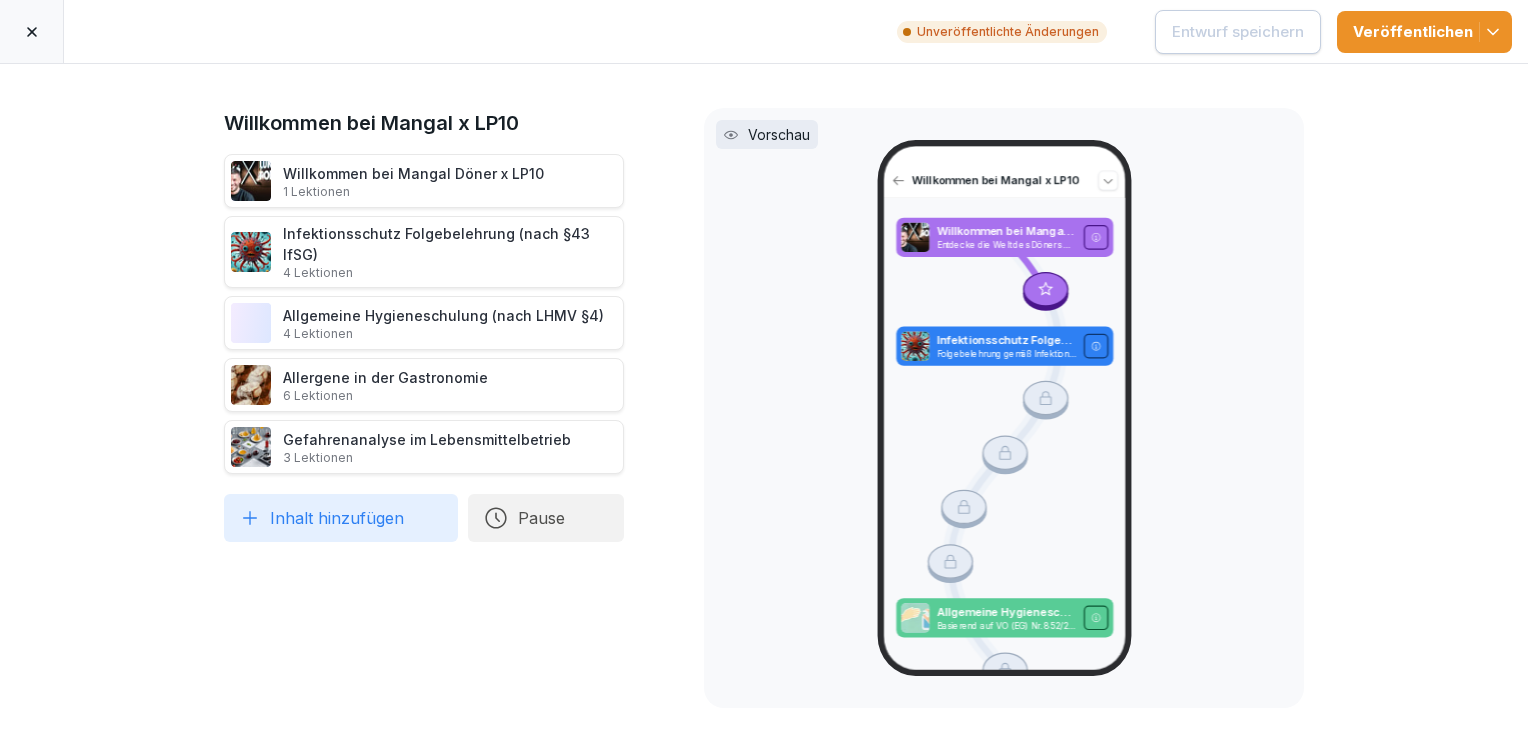 click on "Veröffentlichen" at bounding box center (1424, 32) 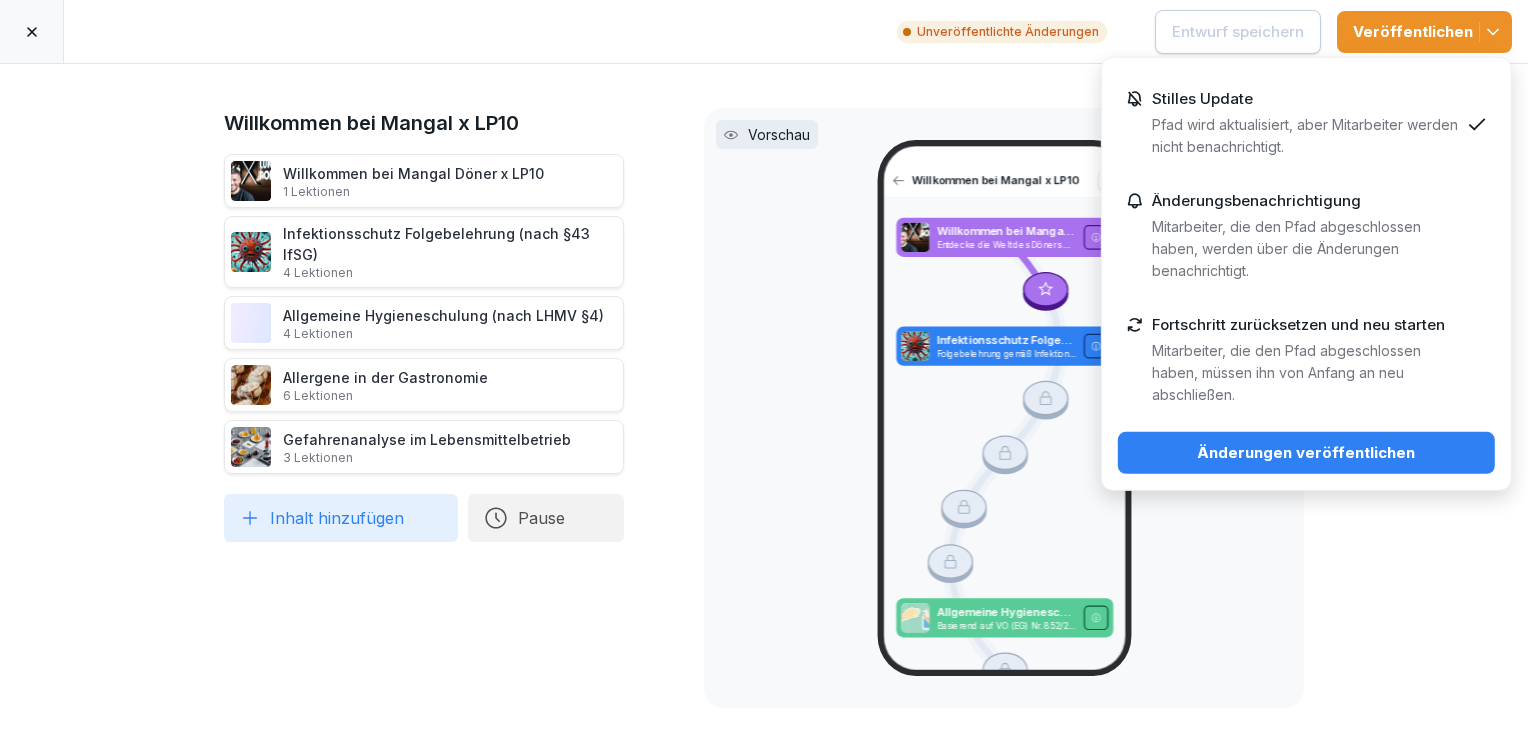 click on "Pfad wird aktualisiert, aber Mitarbeiter werden nicht benachrichtigt." at bounding box center (1305, 136) 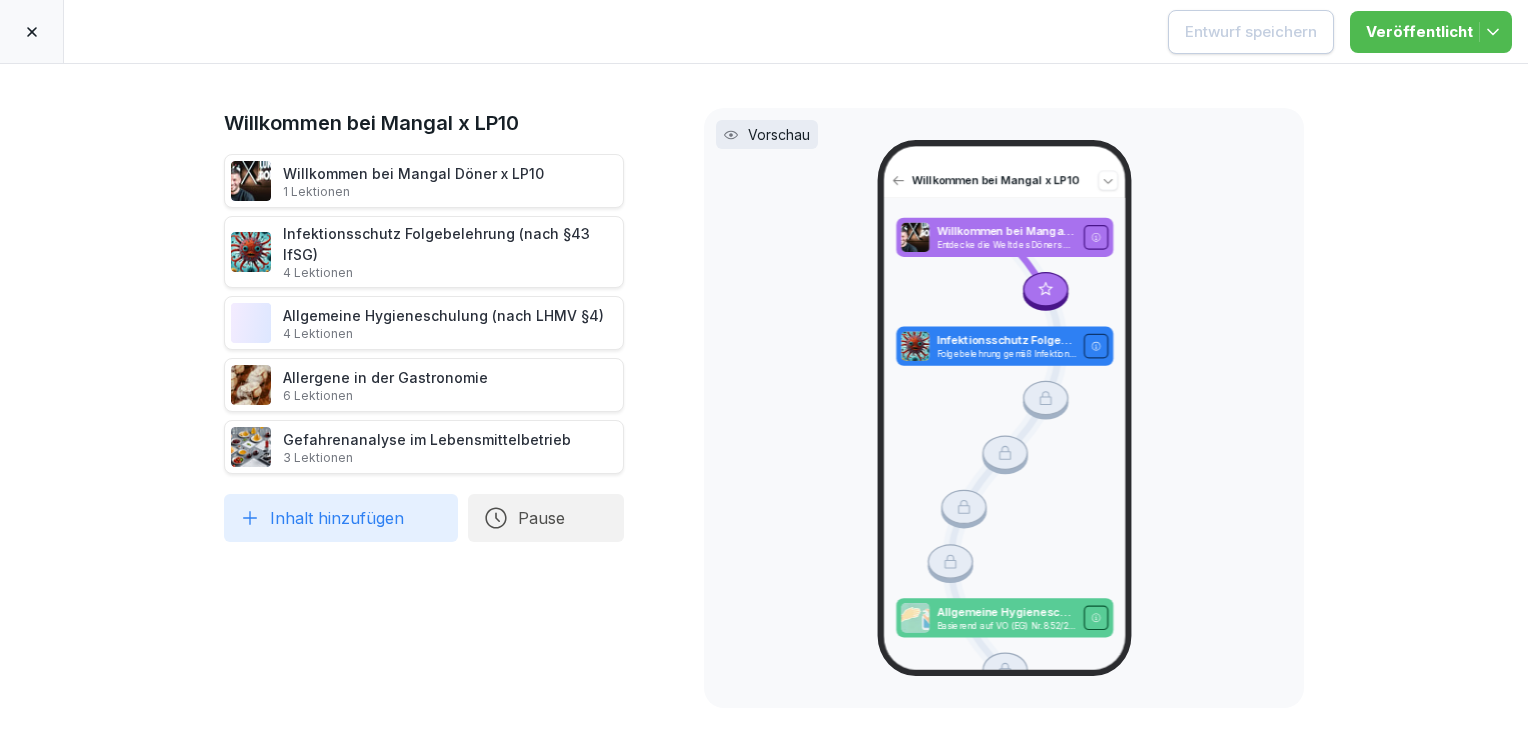 click at bounding box center (32, 31) 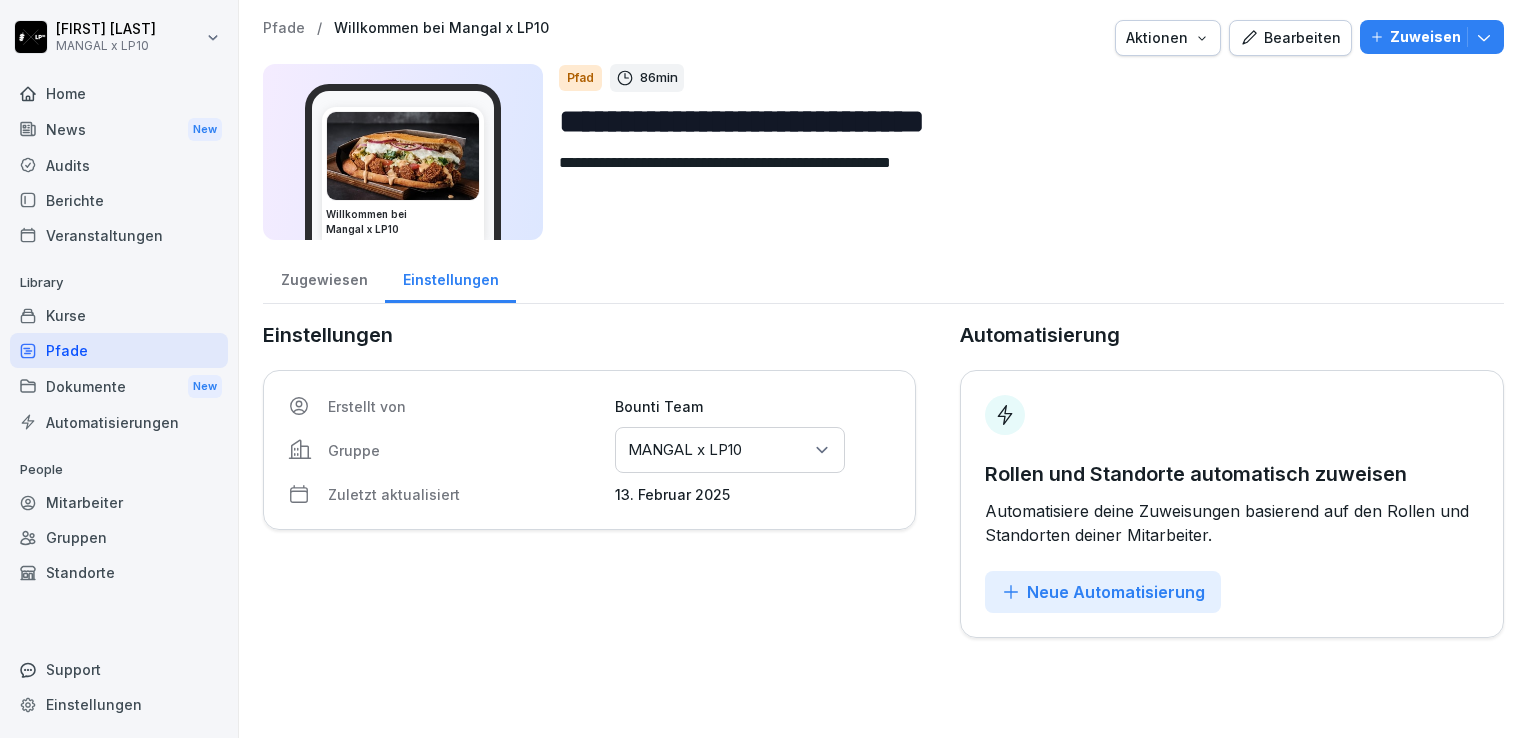 click on "Kurse" at bounding box center [119, 315] 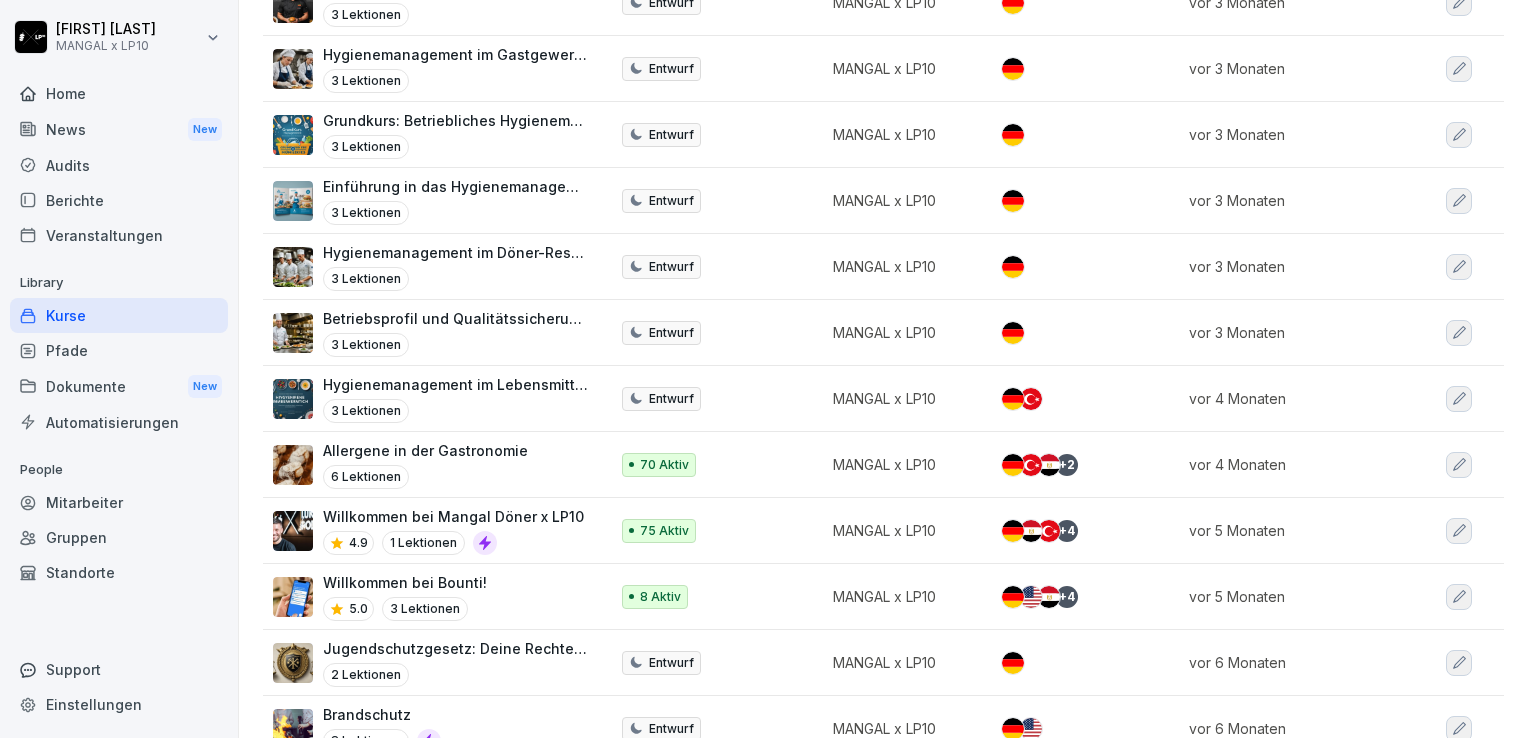 scroll, scrollTop: 1931, scrollLeft: 0, axis: vertical 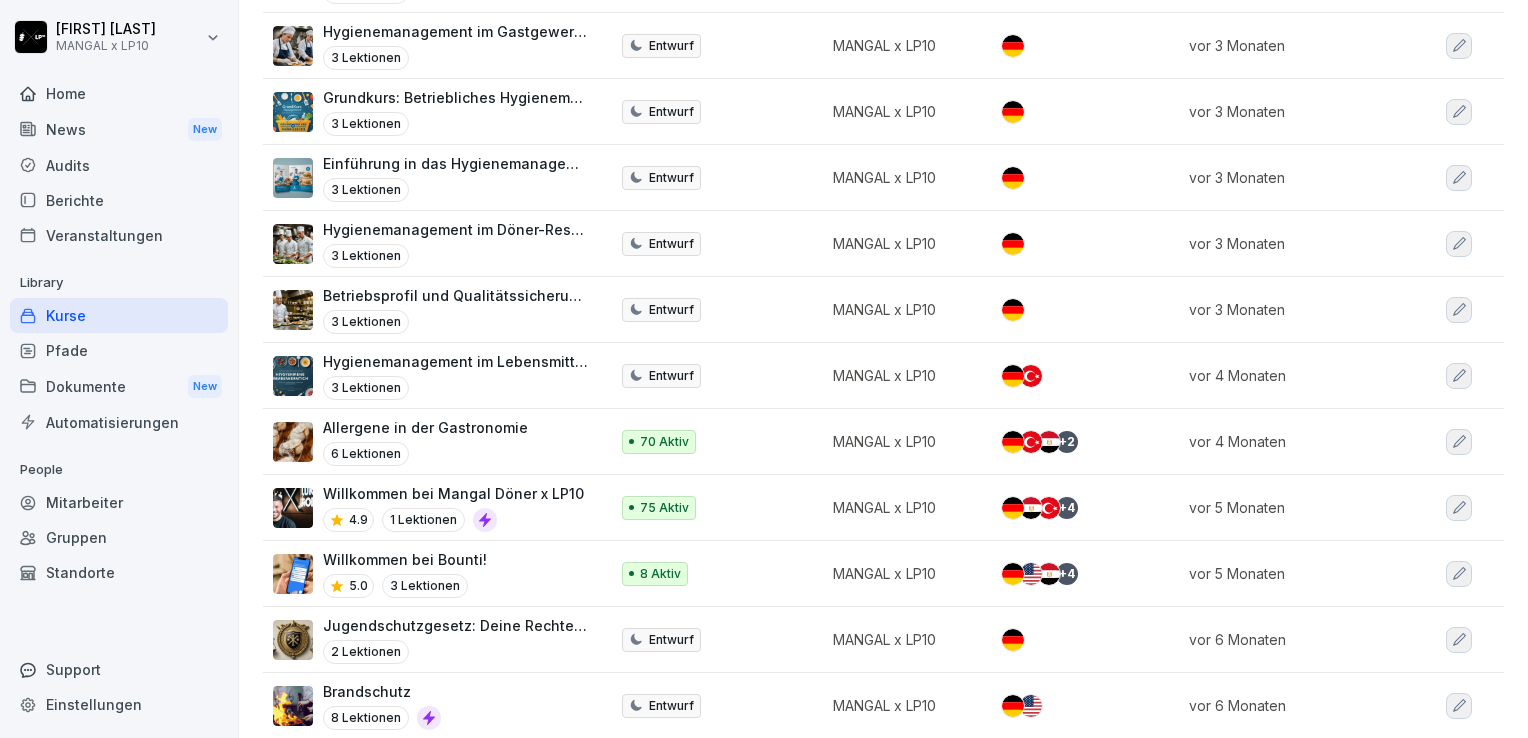 click on "Willkommen bei Mangal Döner x LP10 4.9 1 Lektionen" at bounding box center [453, 507] 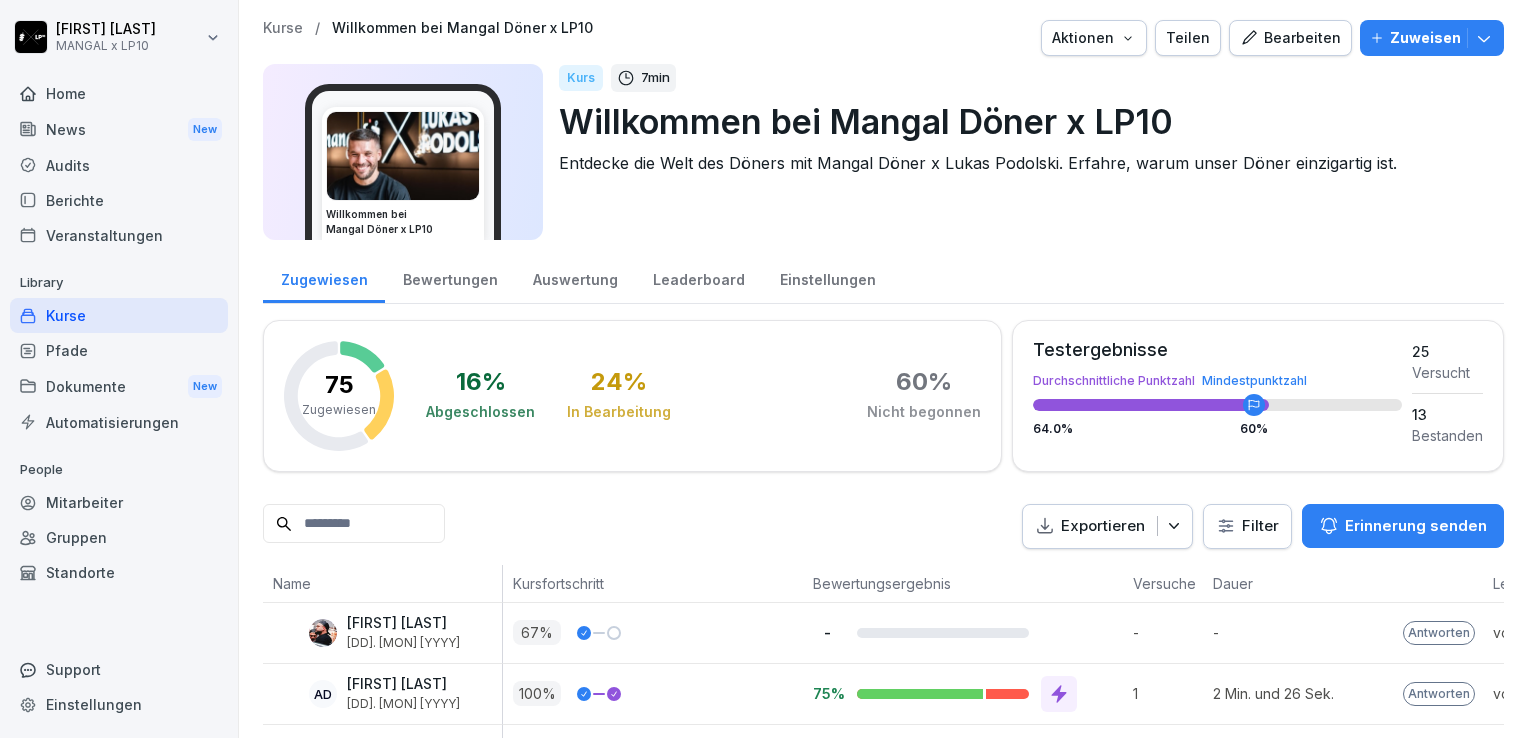 scroll, scrollTop: 0, scrollLeft: 0, axis: both 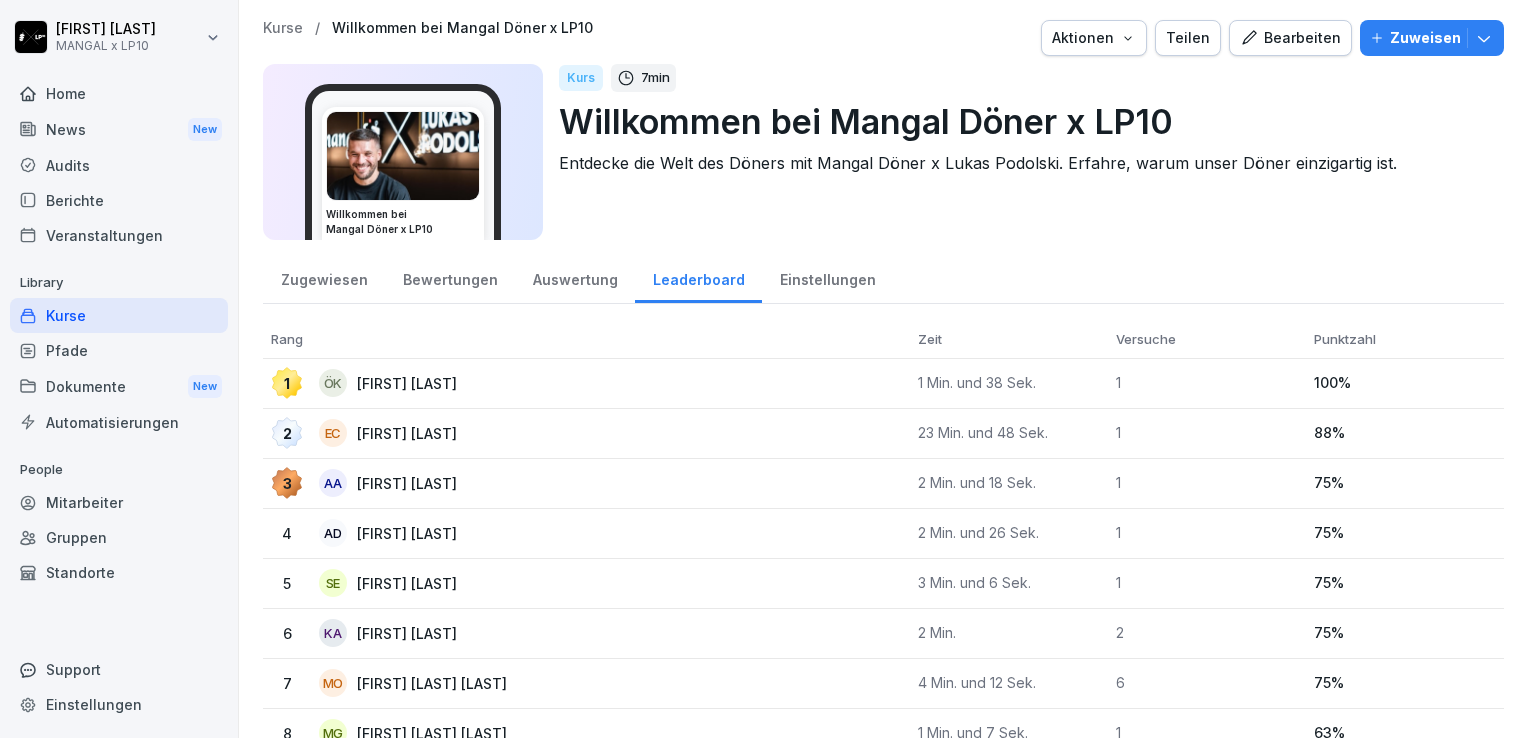 click on "Kurse" at bounding box center (119, 315) 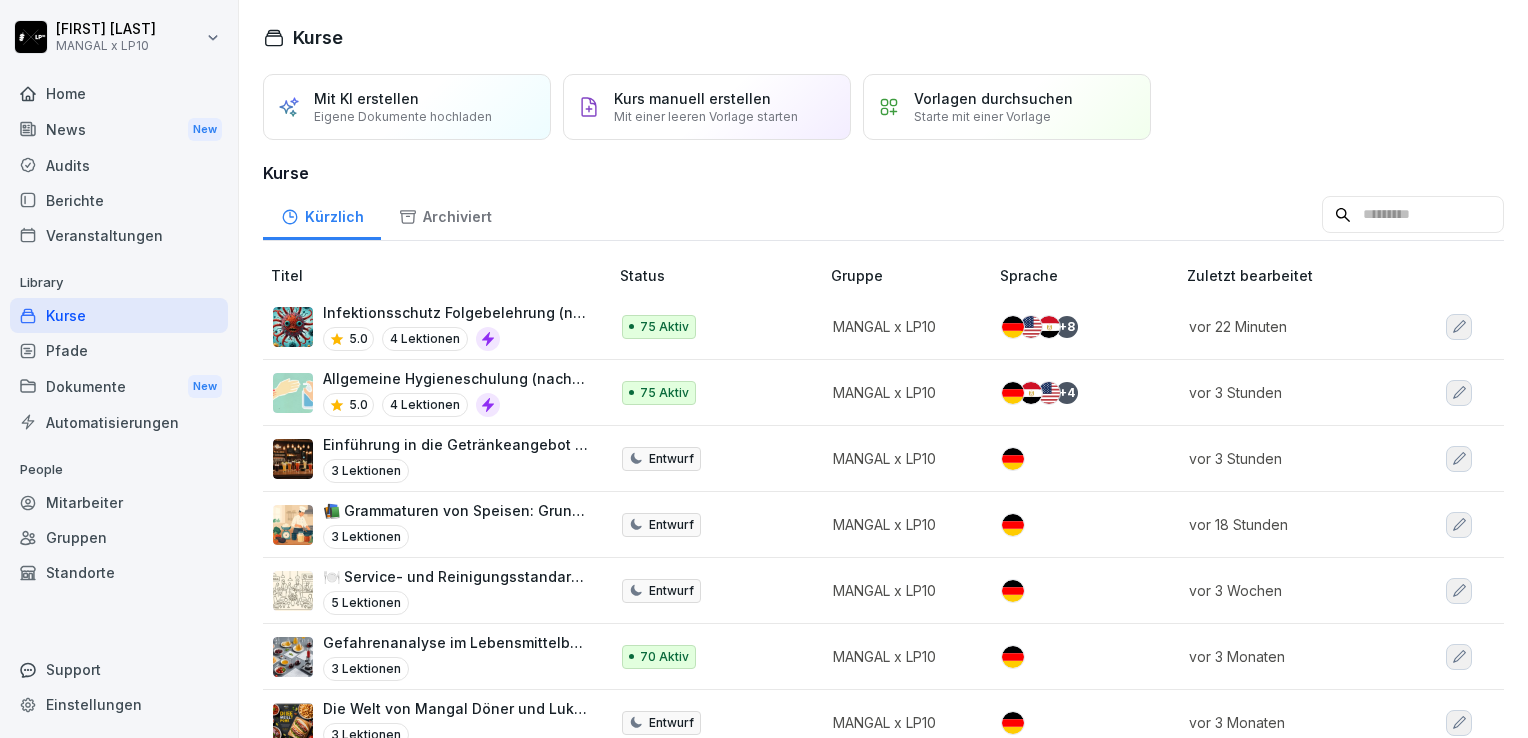 click on "Mitarbeiter" at bounding box center [119, 502] 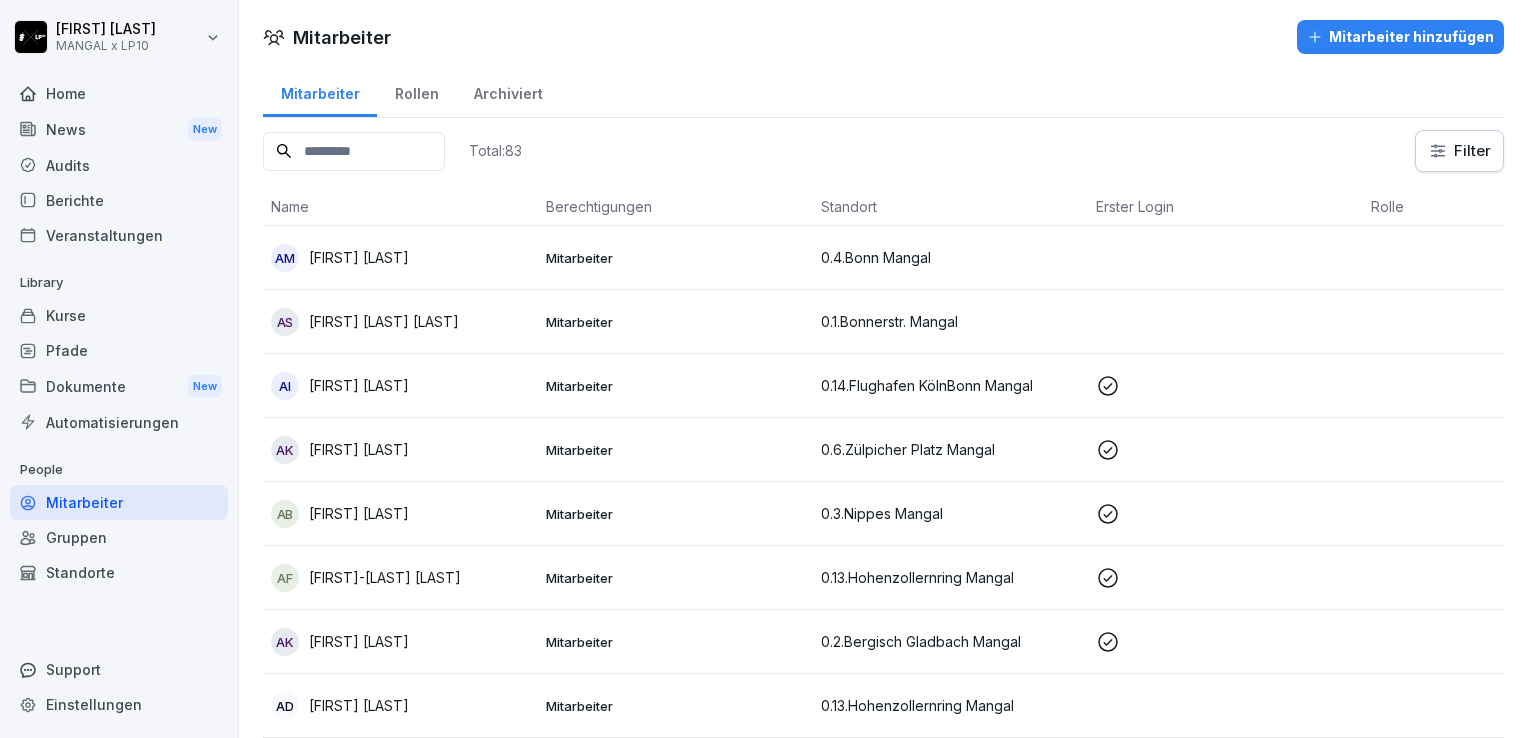 click on "Mitarbeiter hinzufügen" at bounding box center (1400, 37) 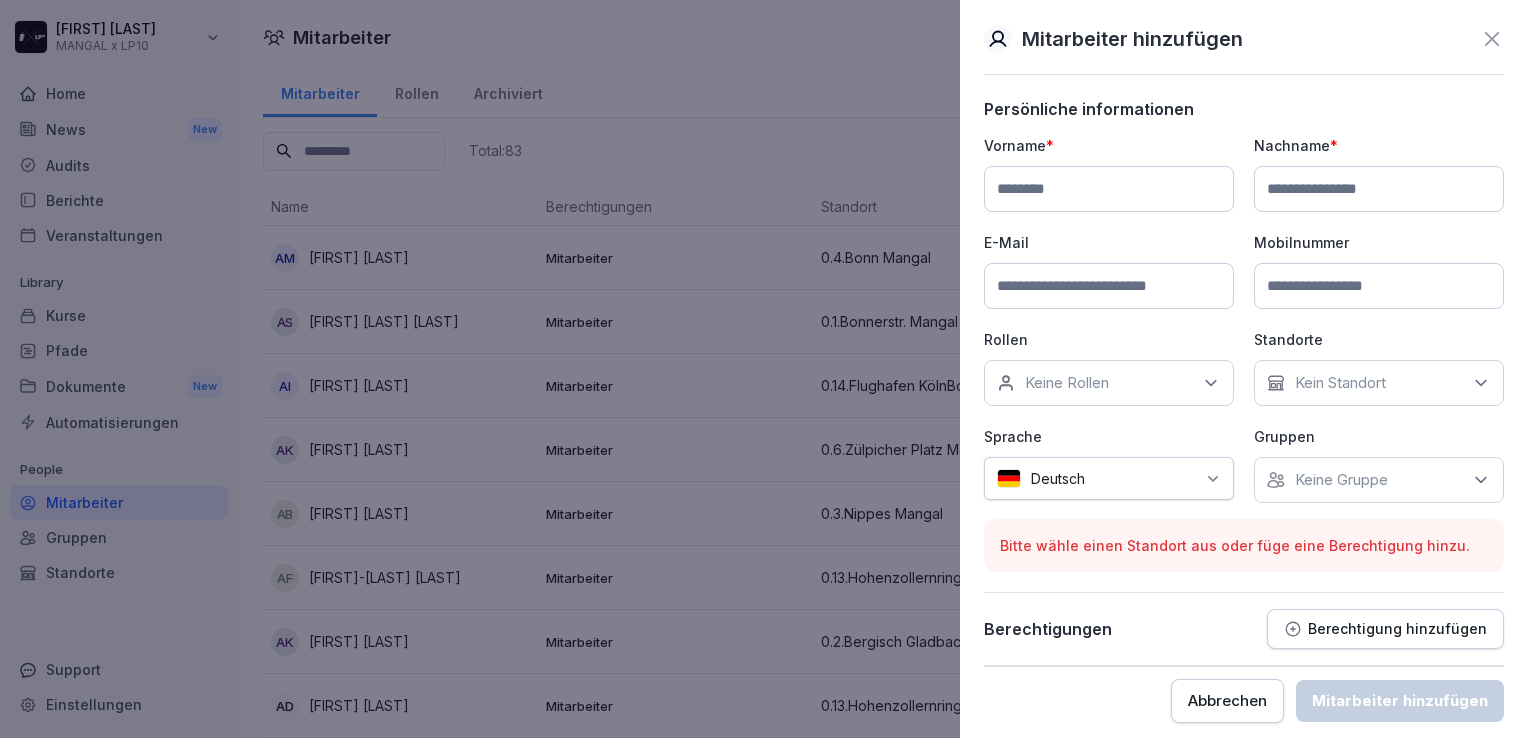 click at bounding box center (1109, 189) 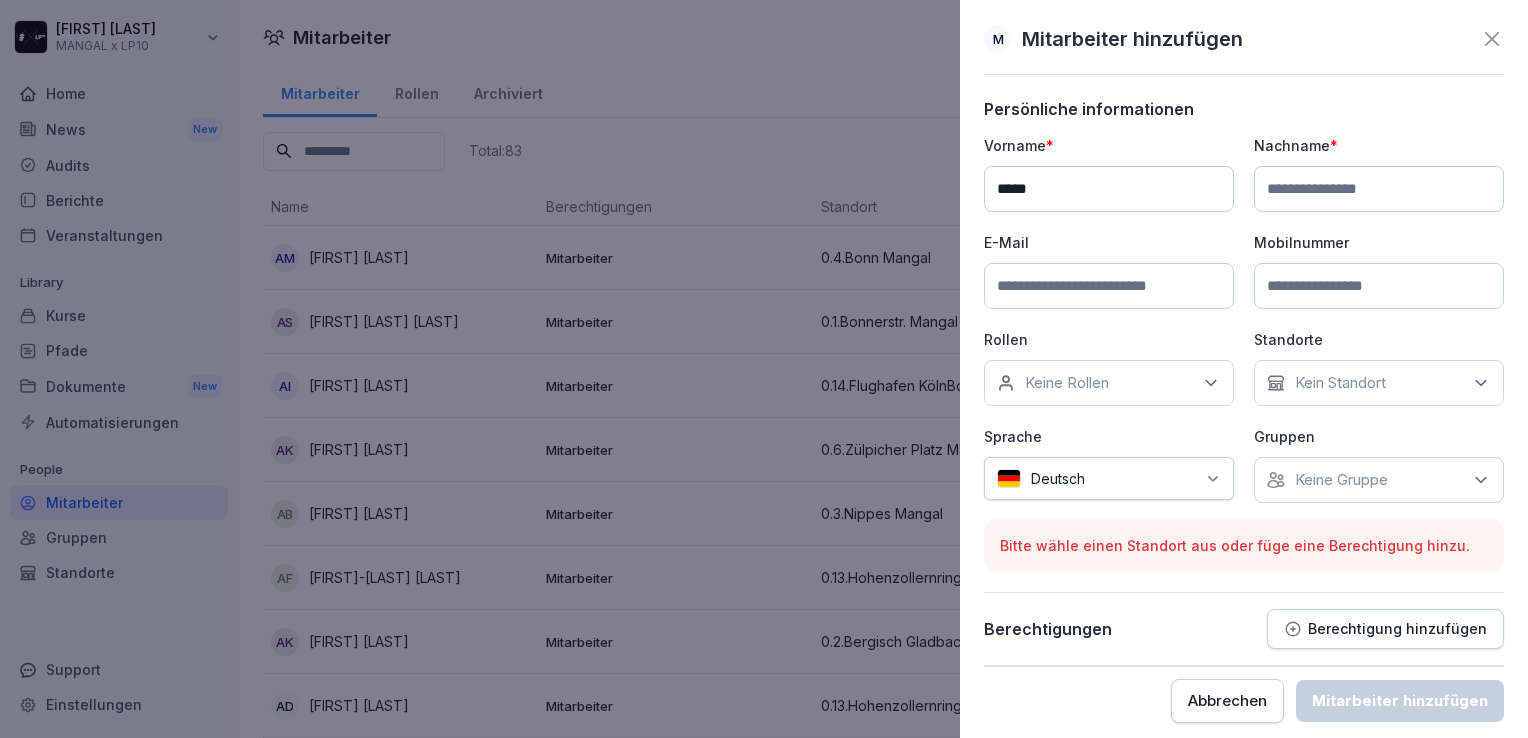type on "*****" 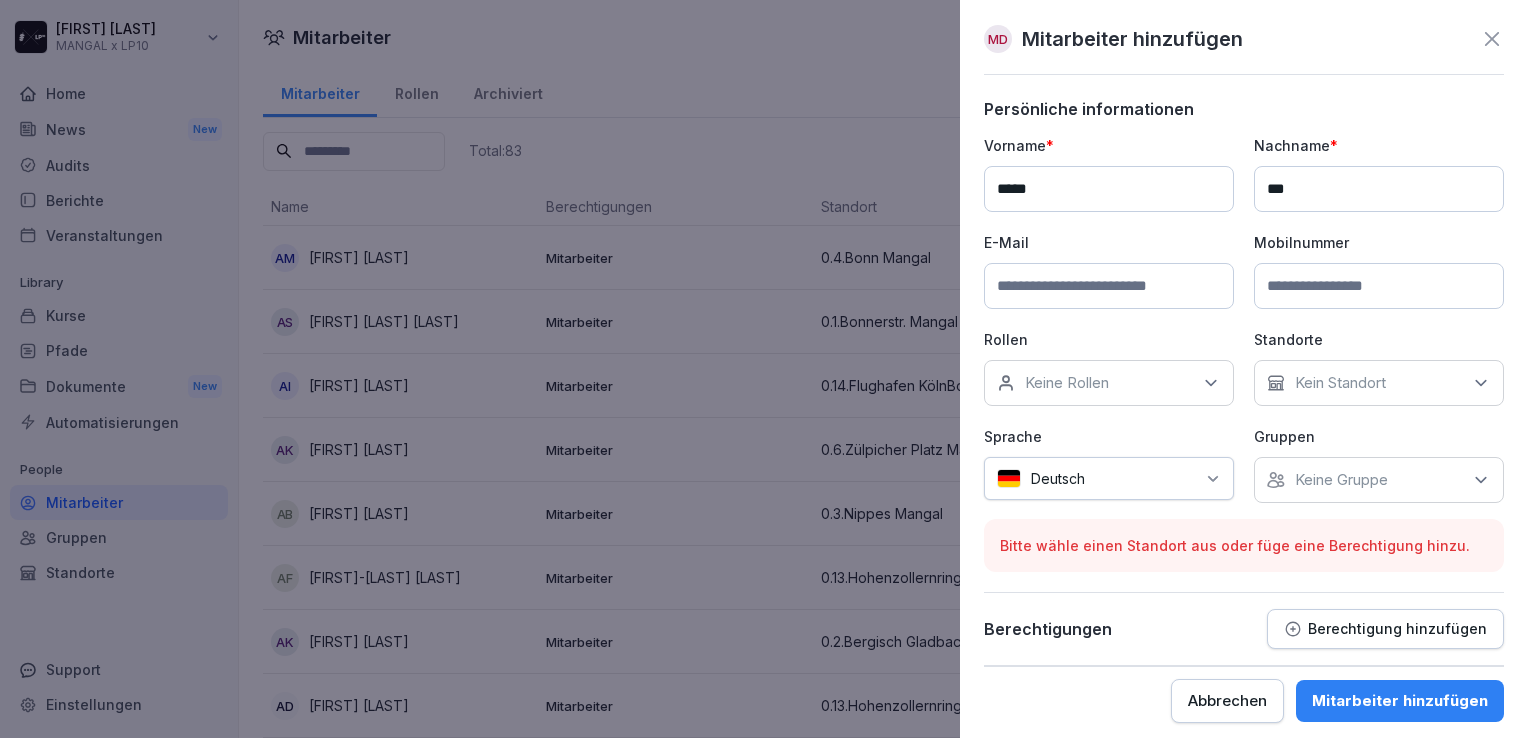 type on "***" 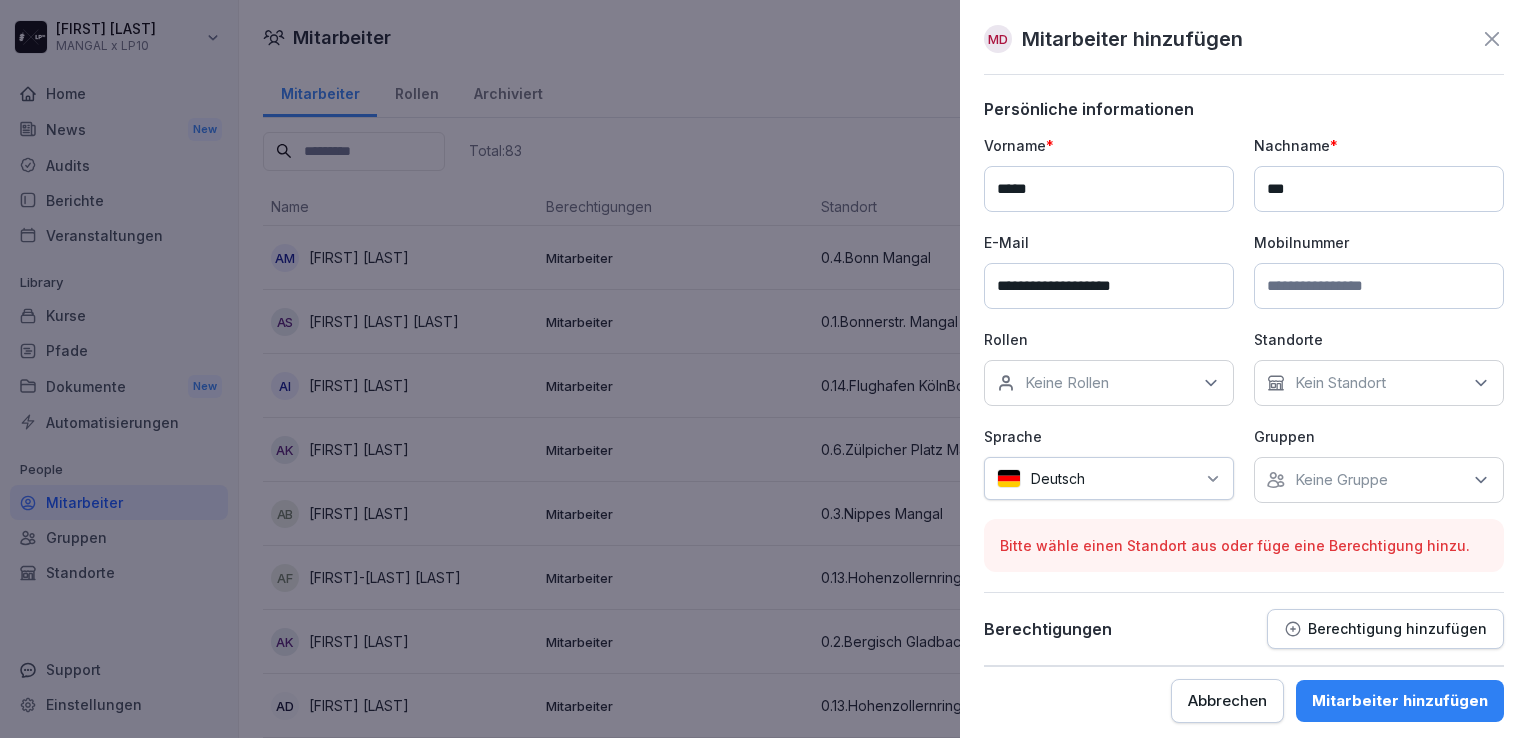type on "**********" 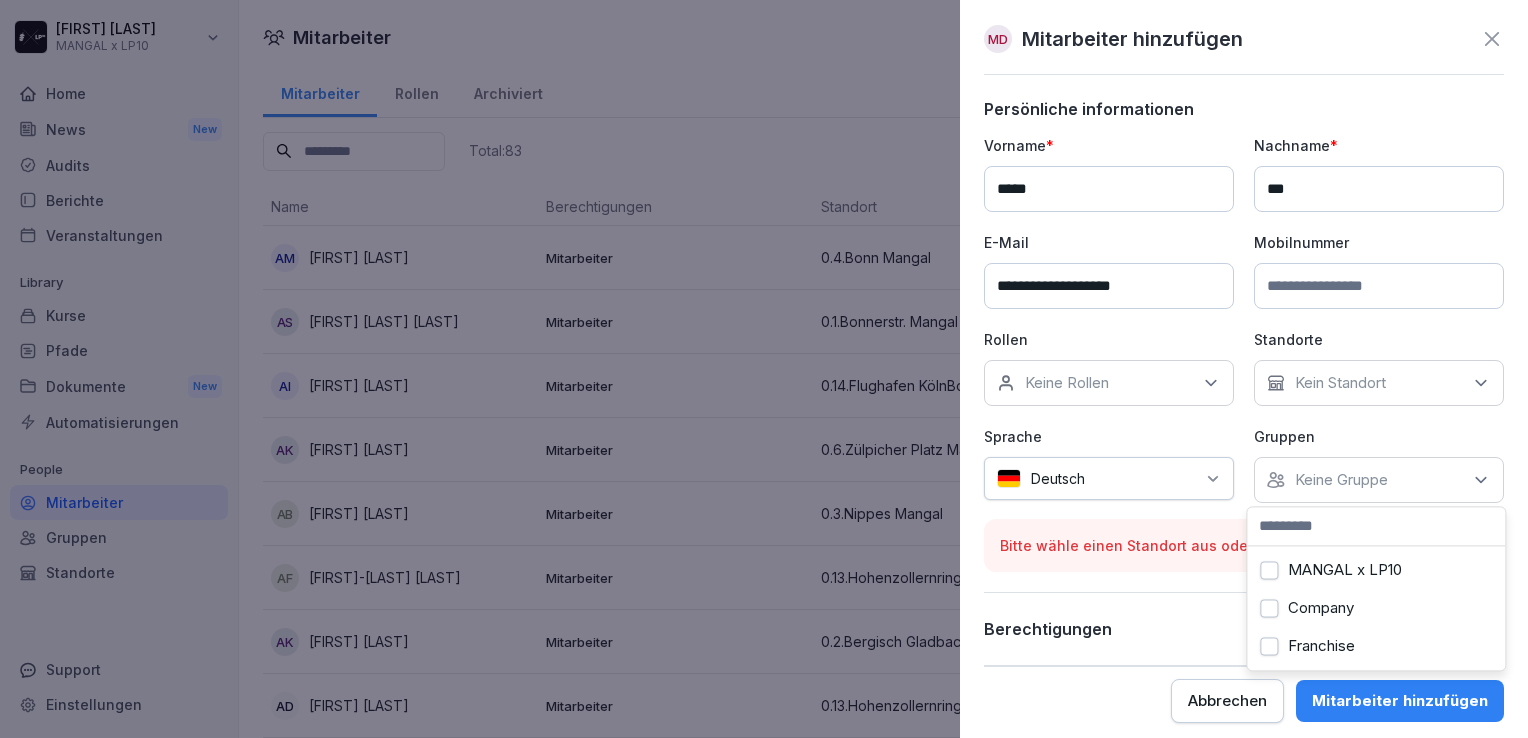 click on "MANGAL x LP10" at bounding box center [1269, 570] 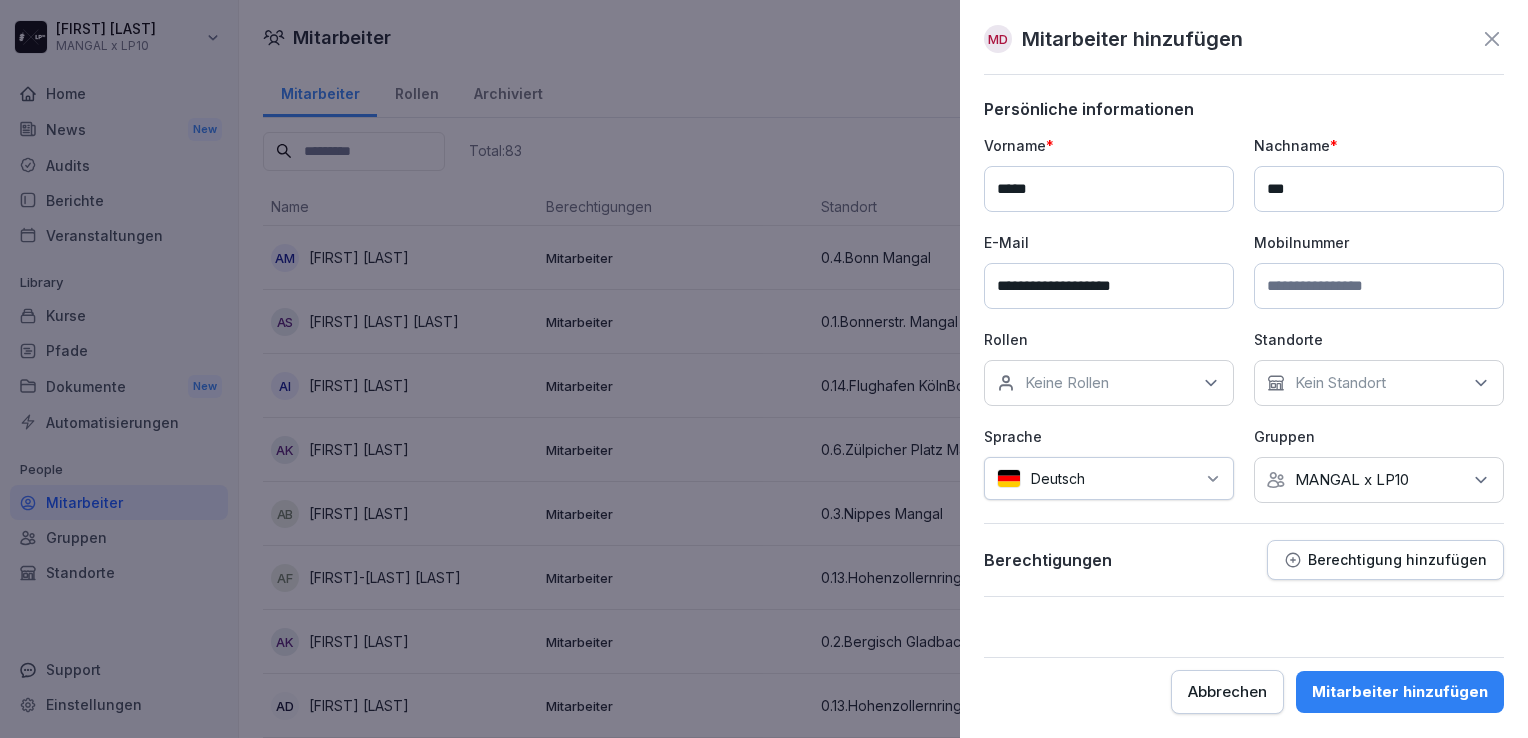 click on "Kein Standort" at bounding box center (1340, 383) 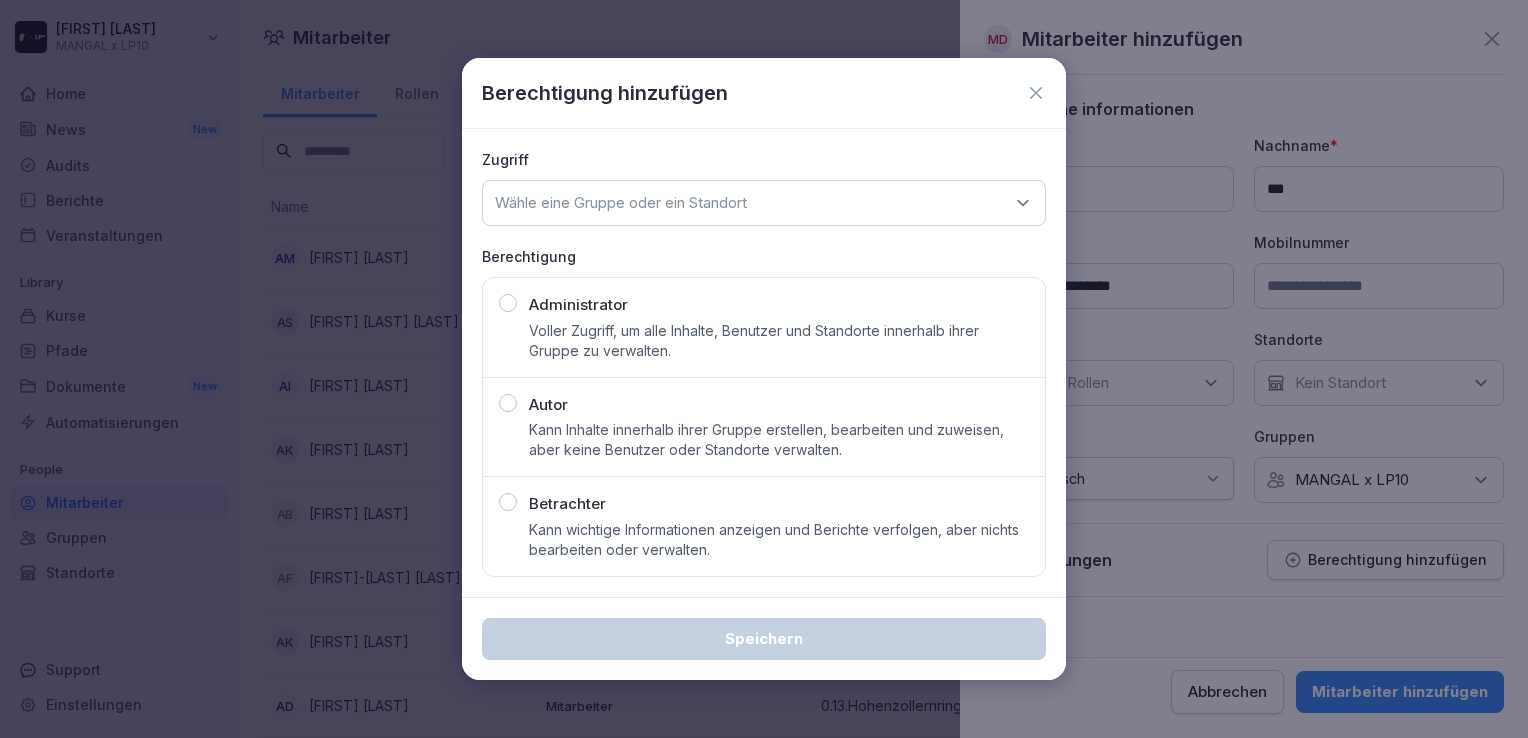 click on "Betrachter Kann wichtige Informationen anzeigen und Berichte verfolgen, aber nichts bearbeiten oder verwalten." at bounding box center (779, 526) 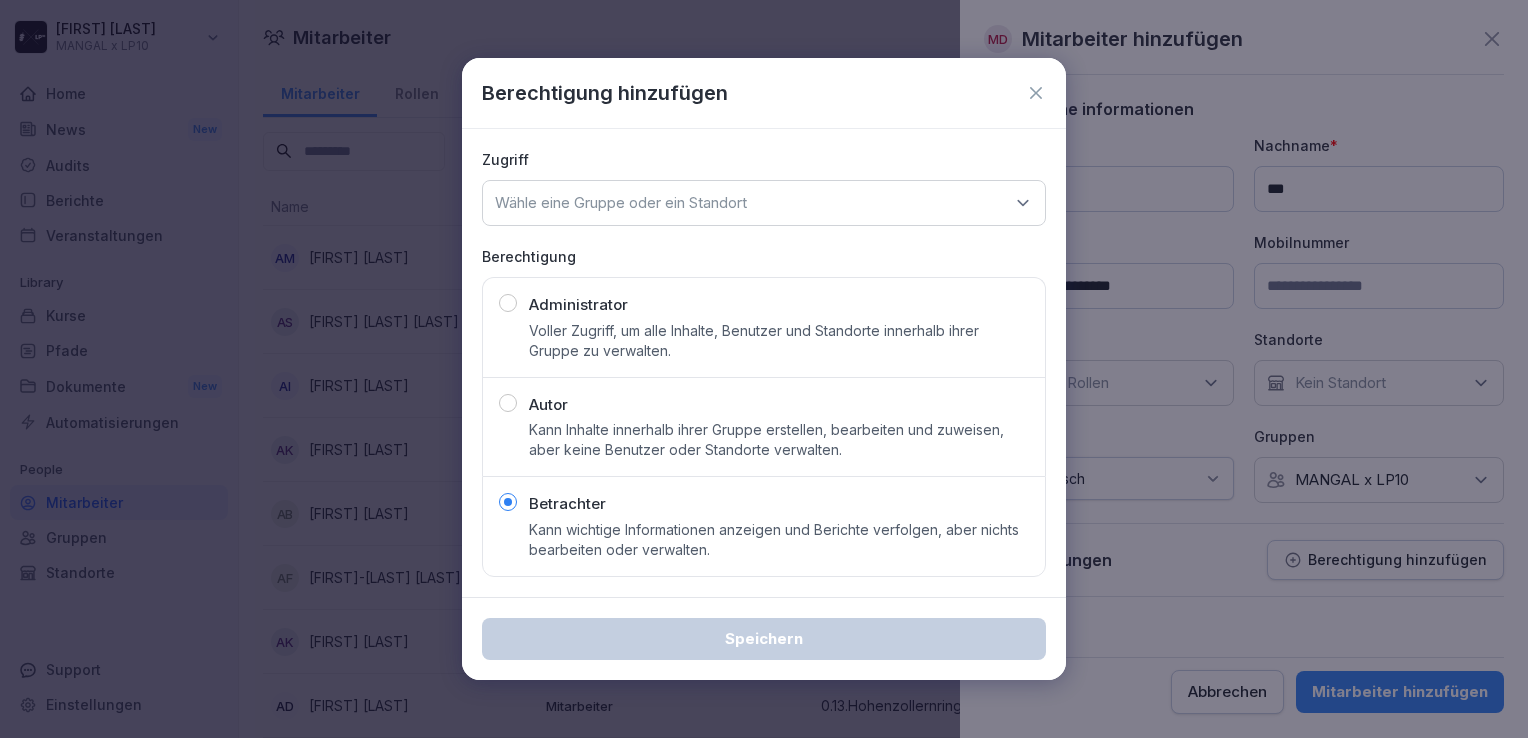 click on "Wähle eine Gruppe oder ein Standort" at bounding box center [764, 203] 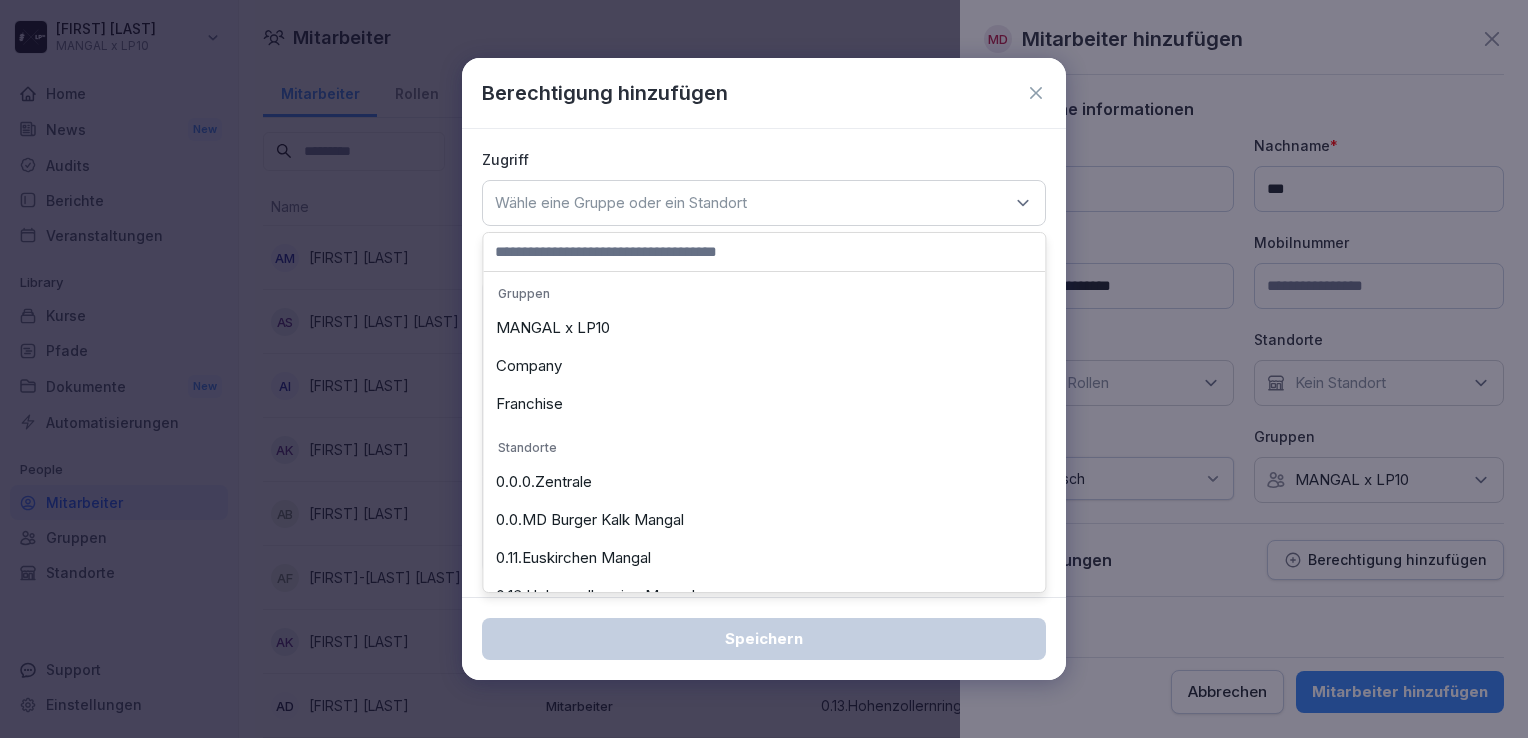 click on "MANGAL x LP10" at bounding box center [764, 328] 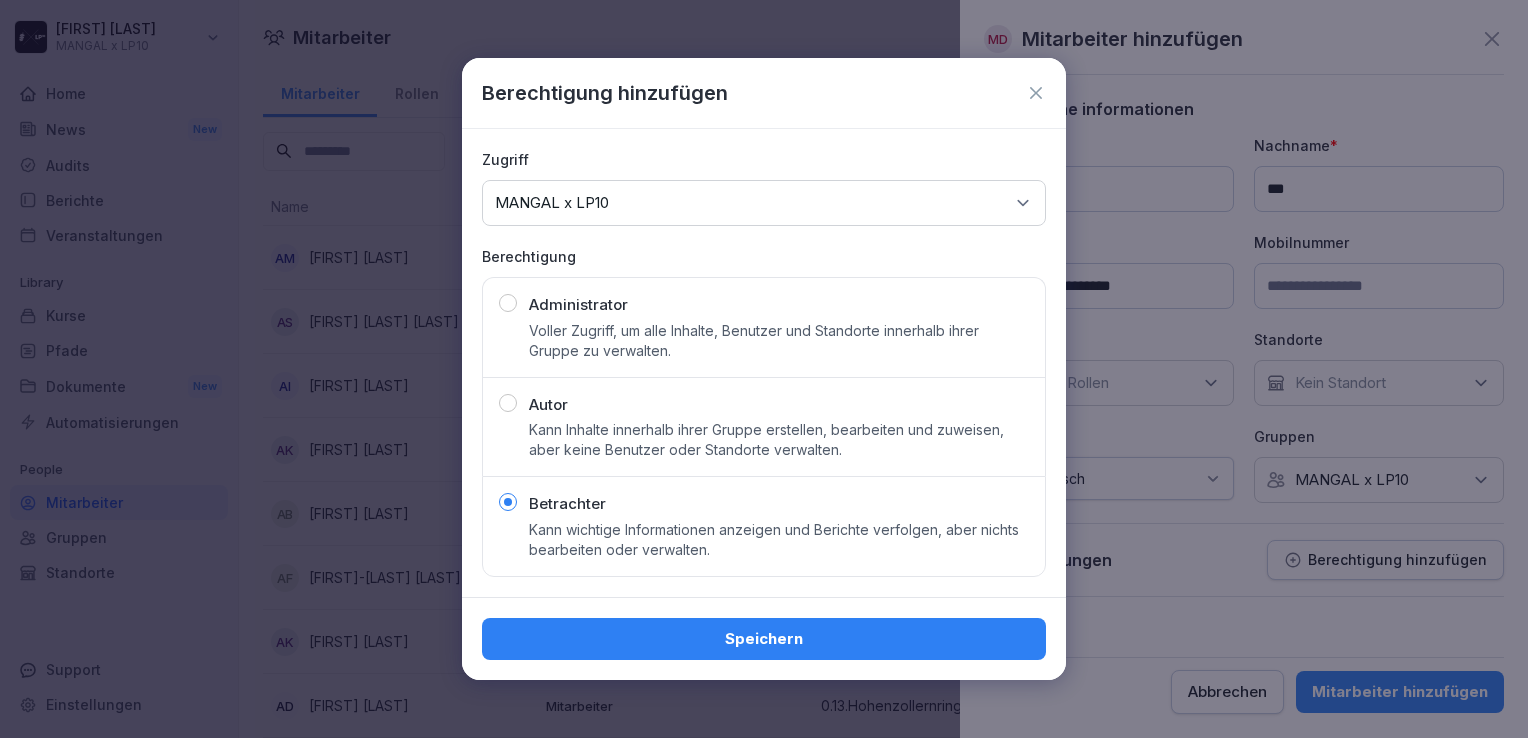 click on "Speichern" at bounding box center (764, 639) 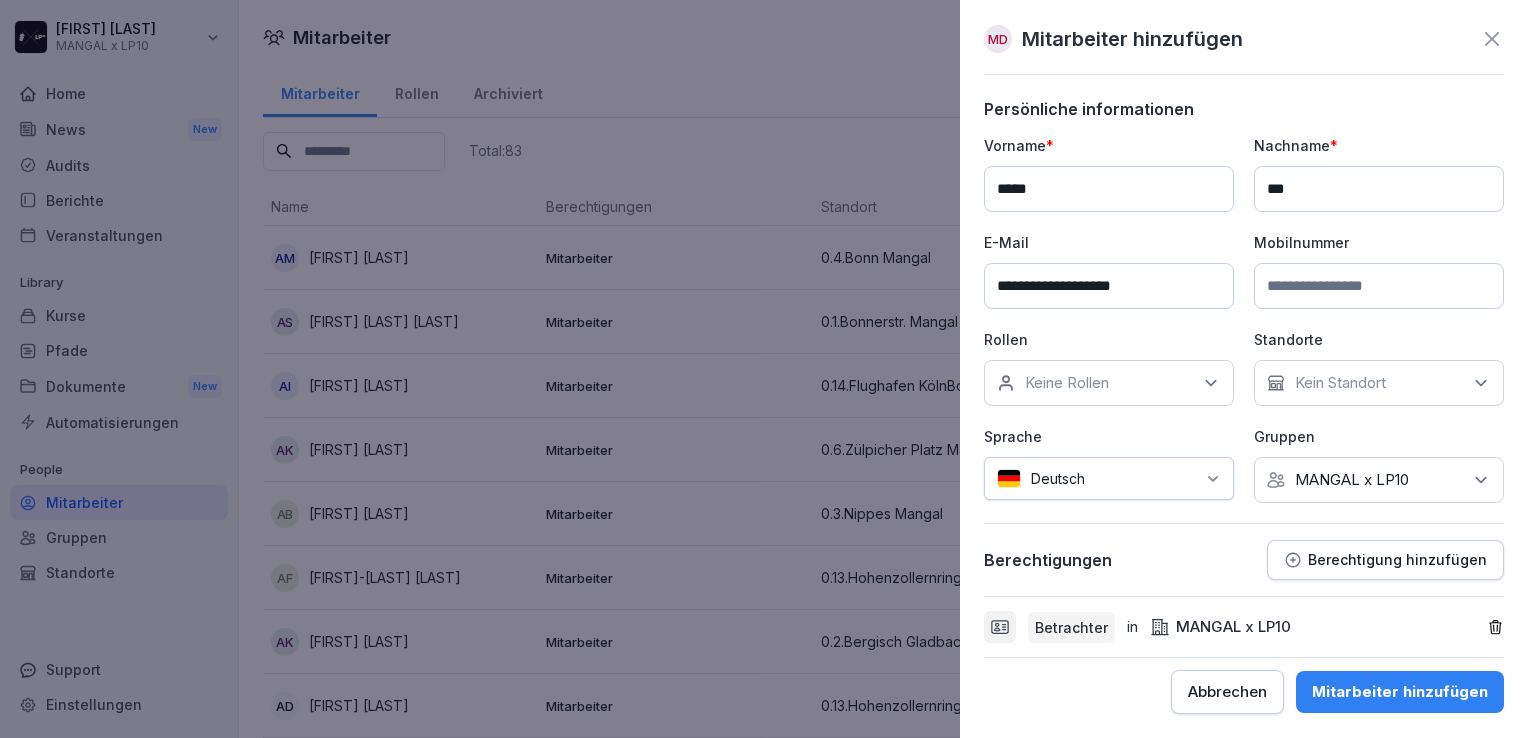click at bounding box center (1379, 286) 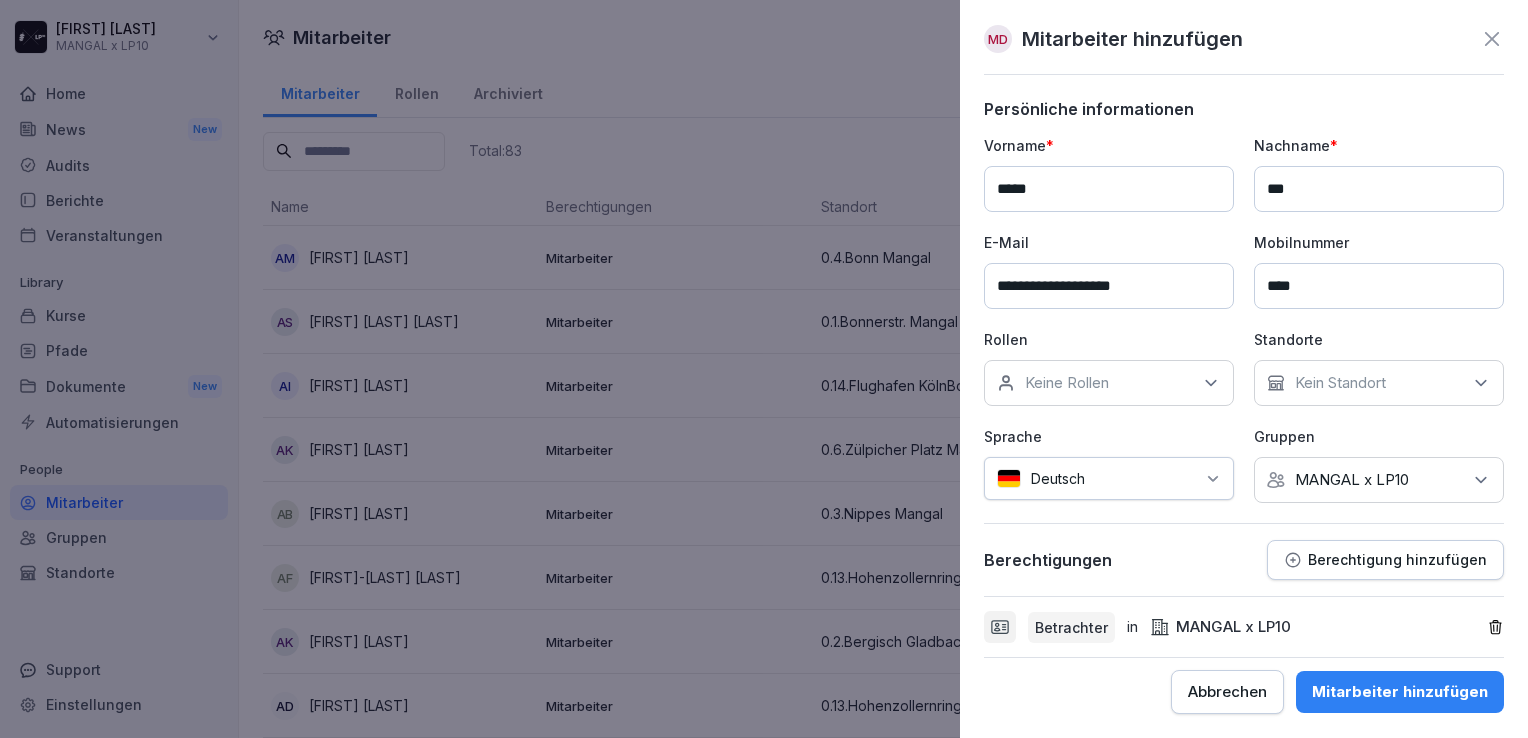 type on "****" 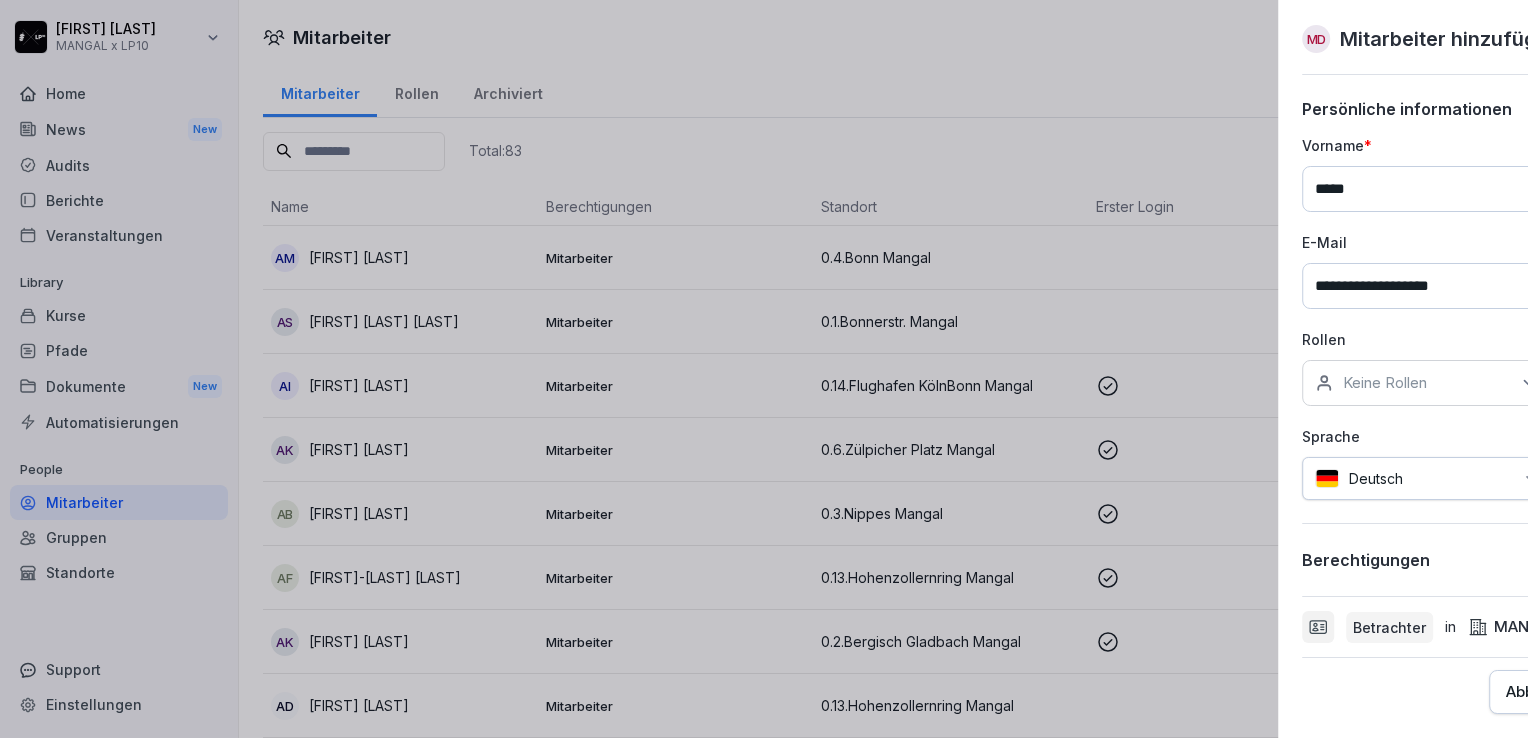 click at bounding box center (764, 369) 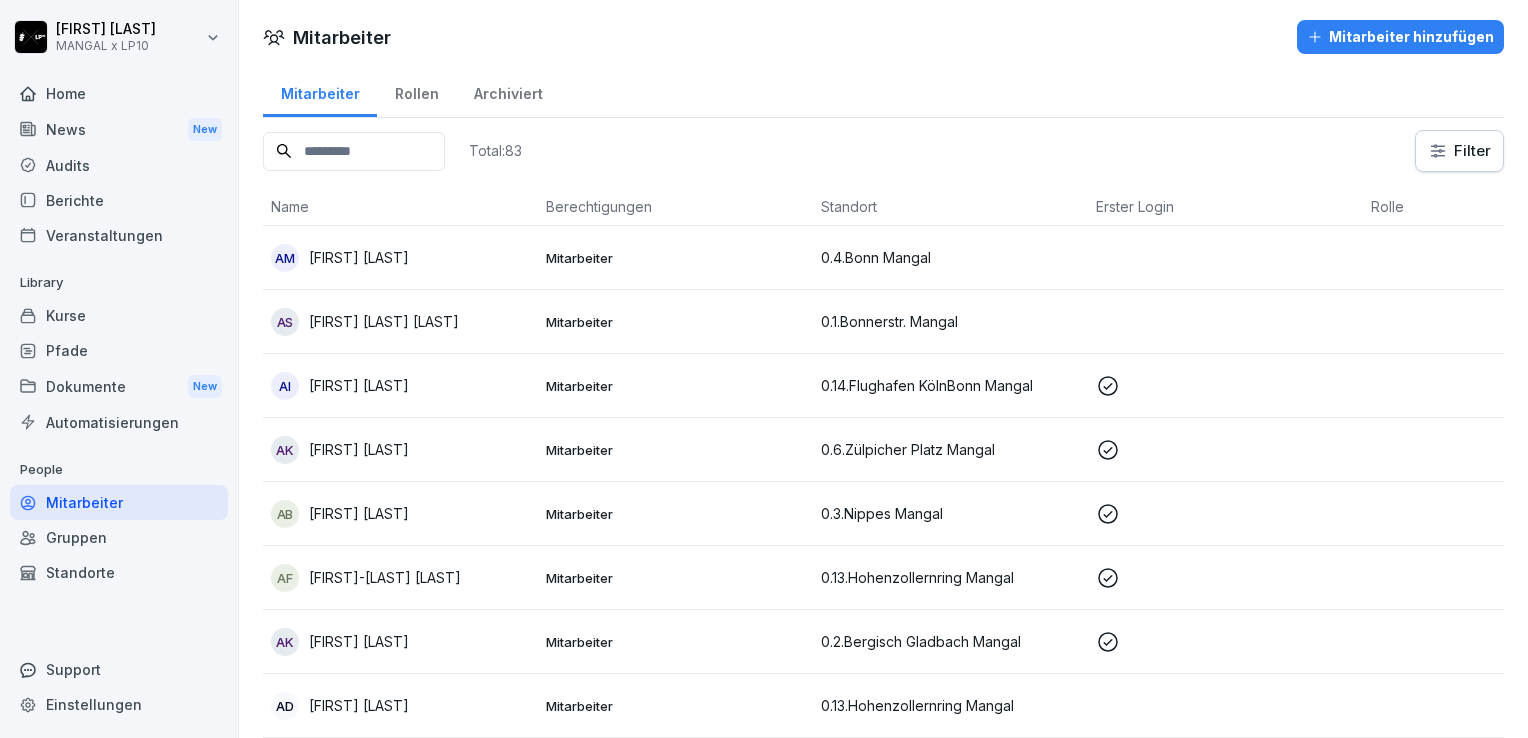 click on "Kurse" at bounding box center [119, 315] 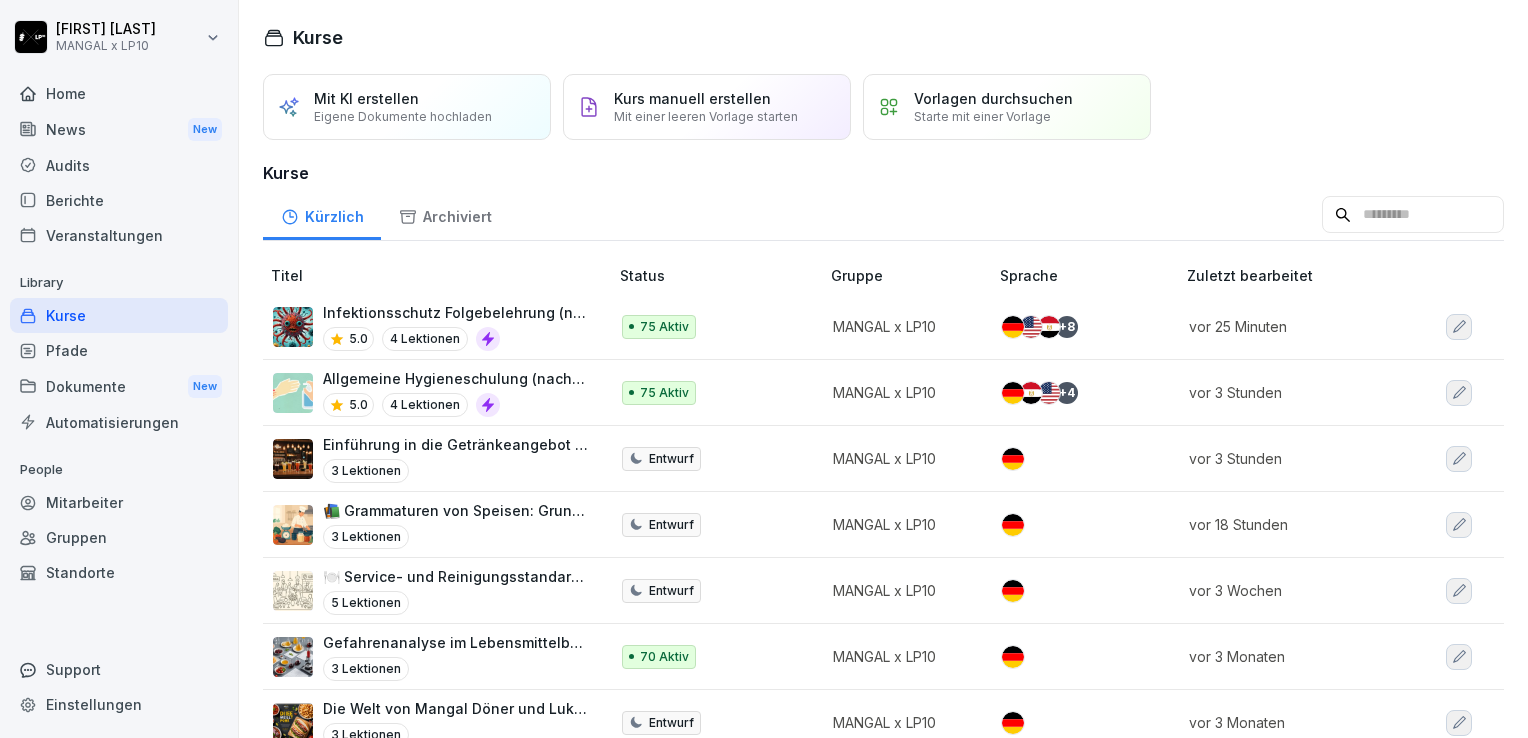 click on "Kurse" at bounding box center [119, 315] 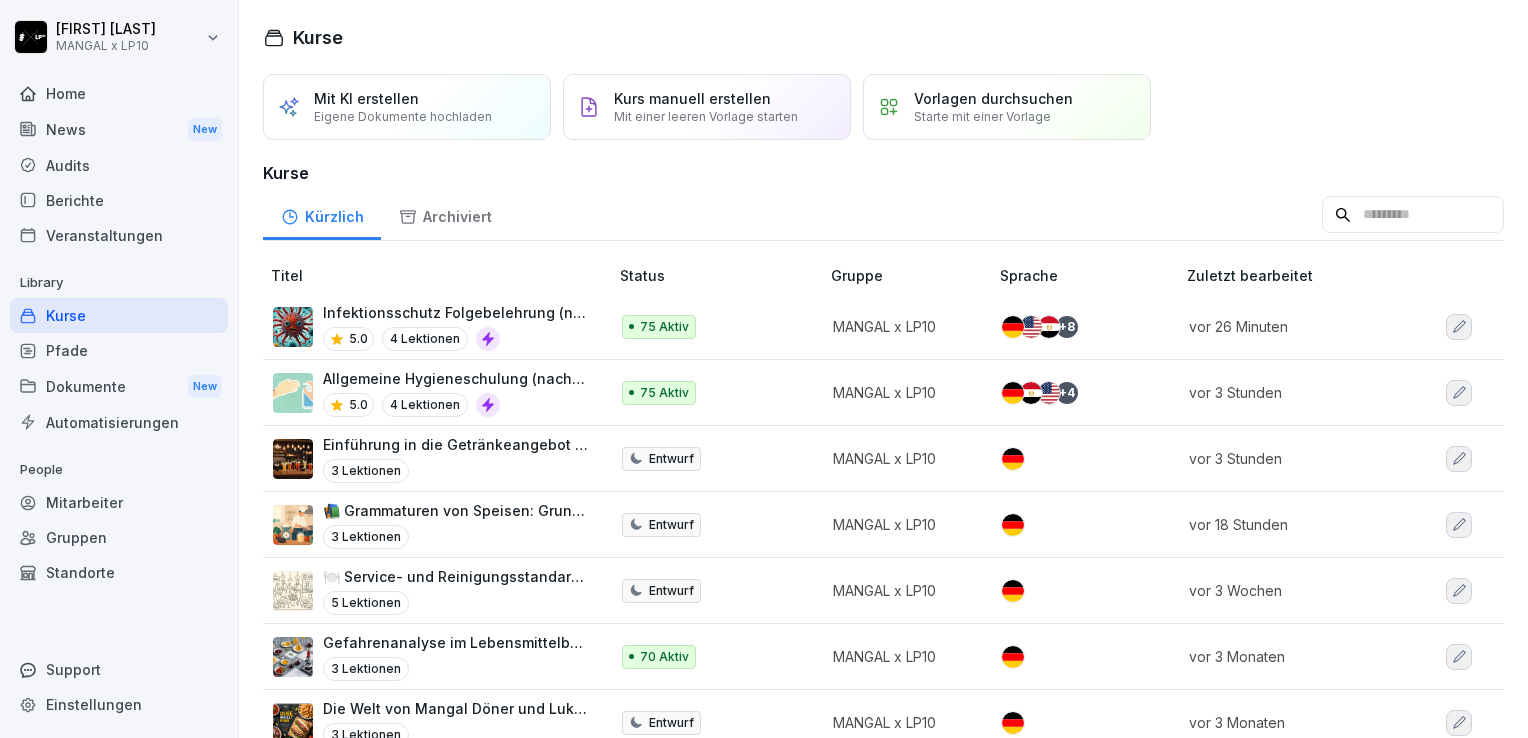 click on "Kurse" at bounding box center [119, 315] 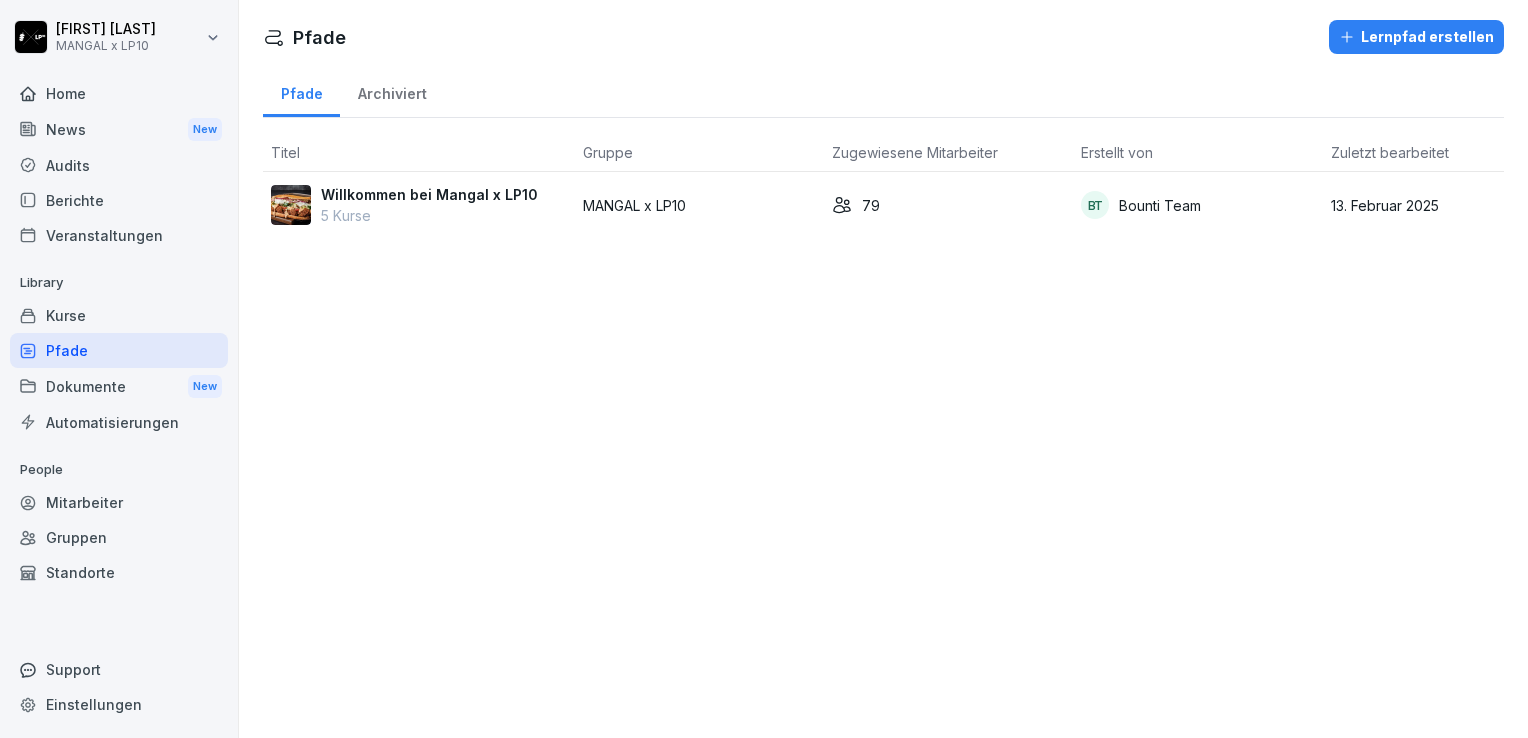 click on "Kurse" at bounding box center (119, 315) 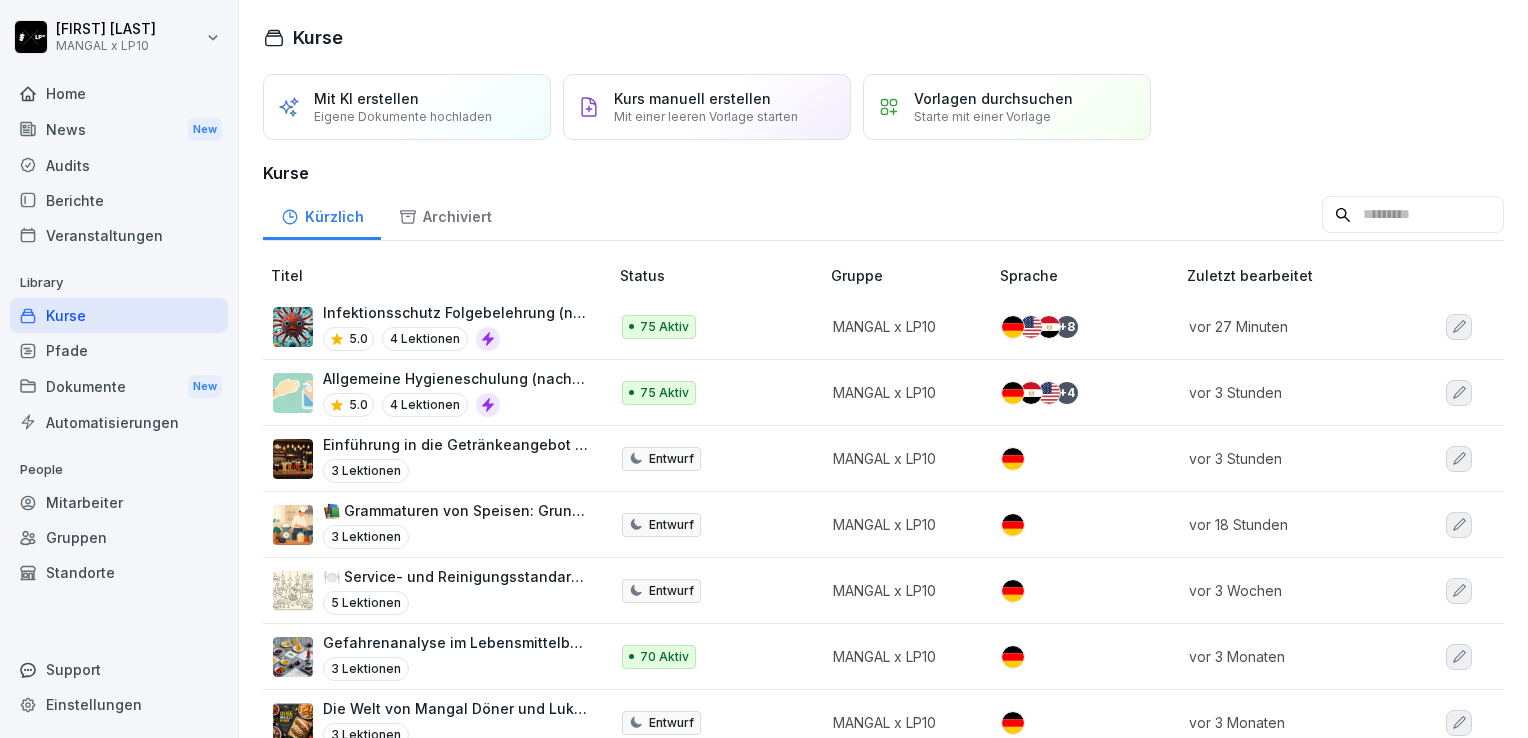 click on "Standorte" at bounding box center (119, 572) 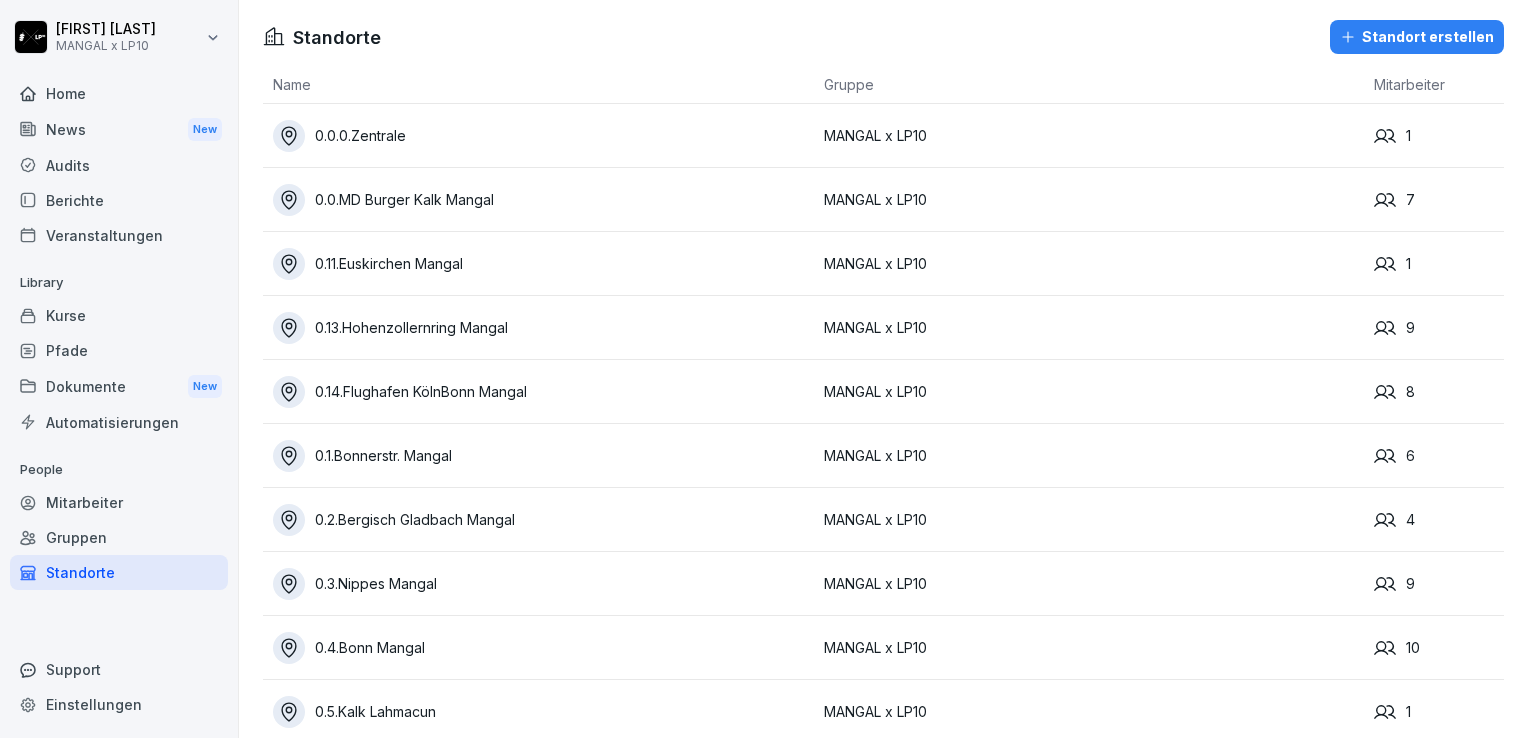 click on "Standort erstellen" at bounding box center (1417, 37) 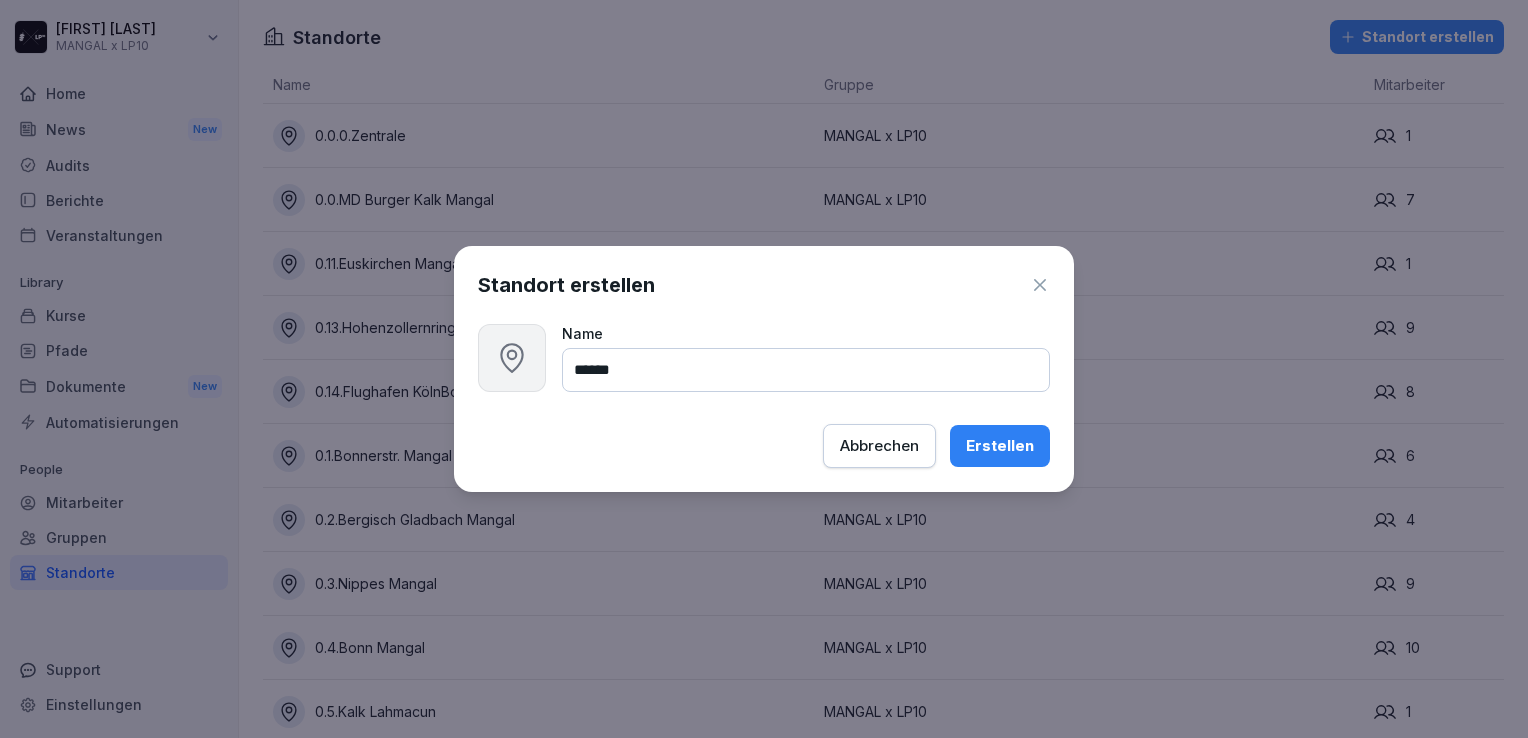 type on "******" 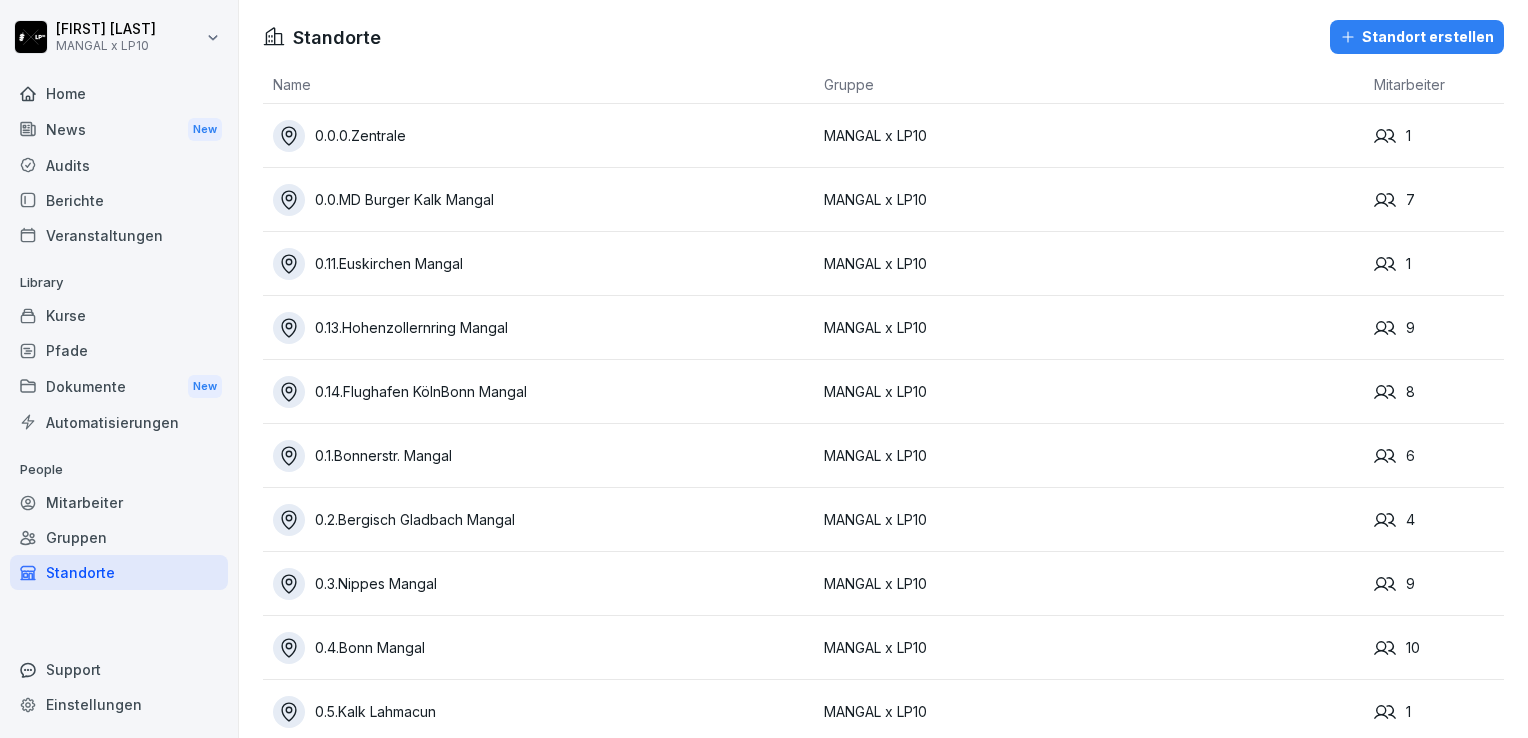 click on "Standorte" at bounding box center [119, 572] 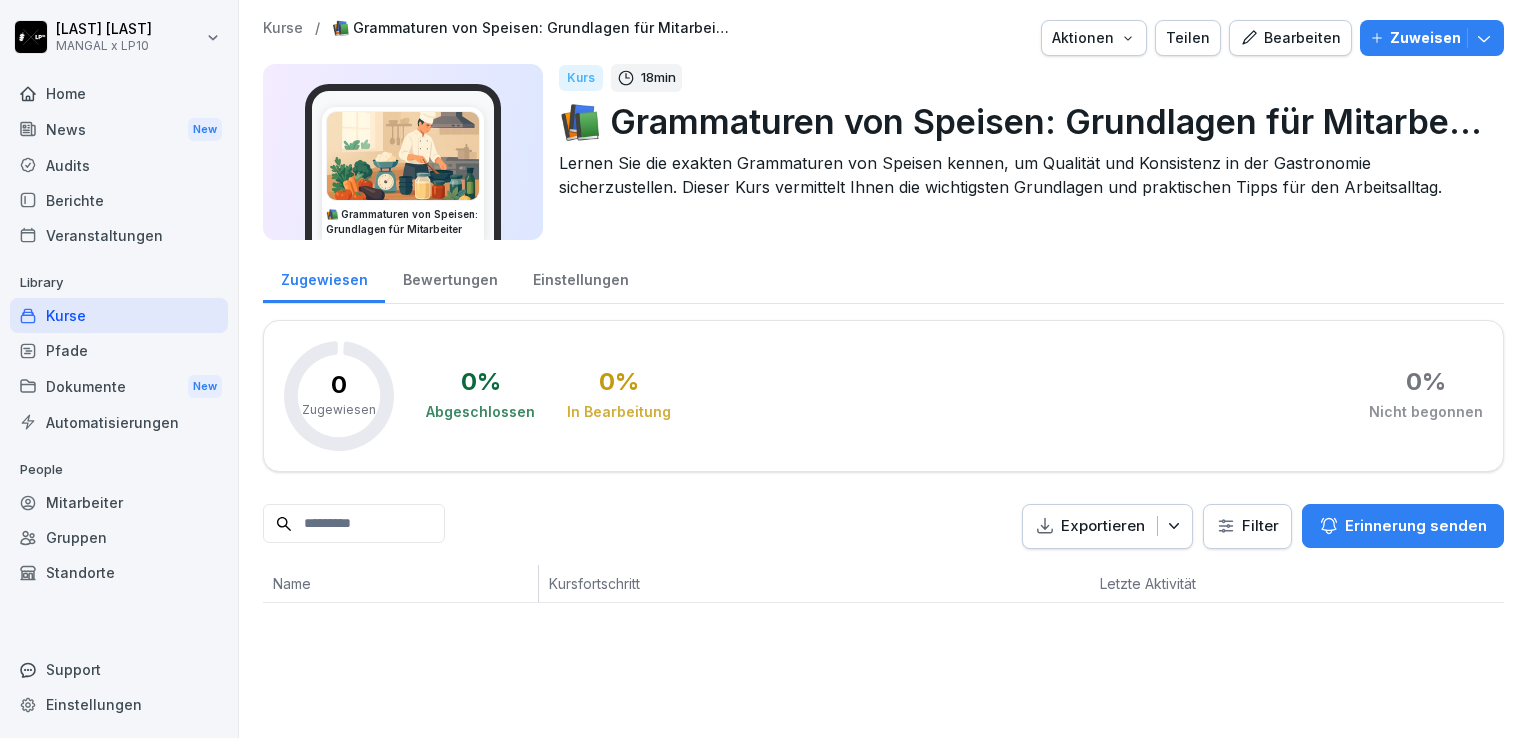 scroll, scrollTop: 0, scrollLeft: 0, axis: both 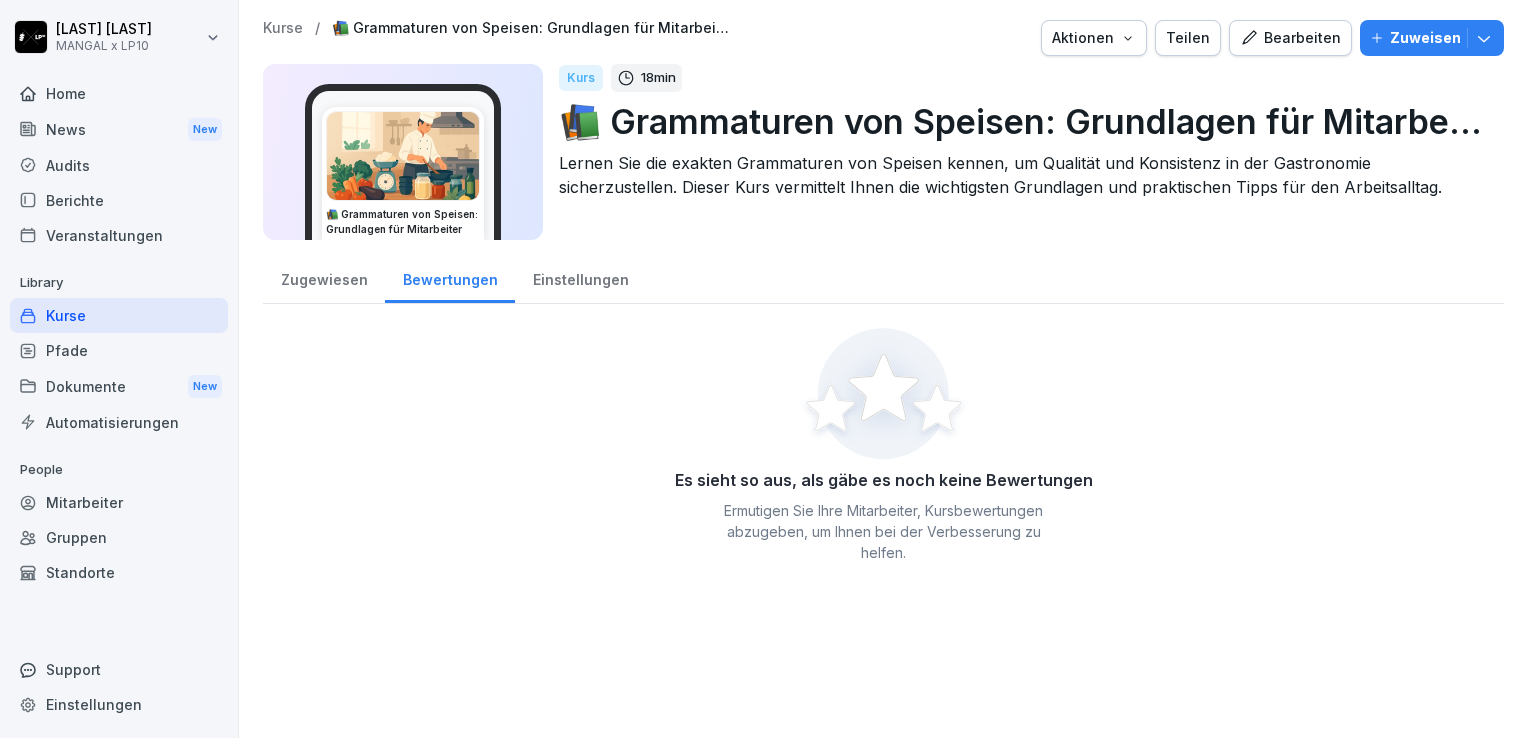 click on "Bearbeiten" at bounding box center (1290, 38) 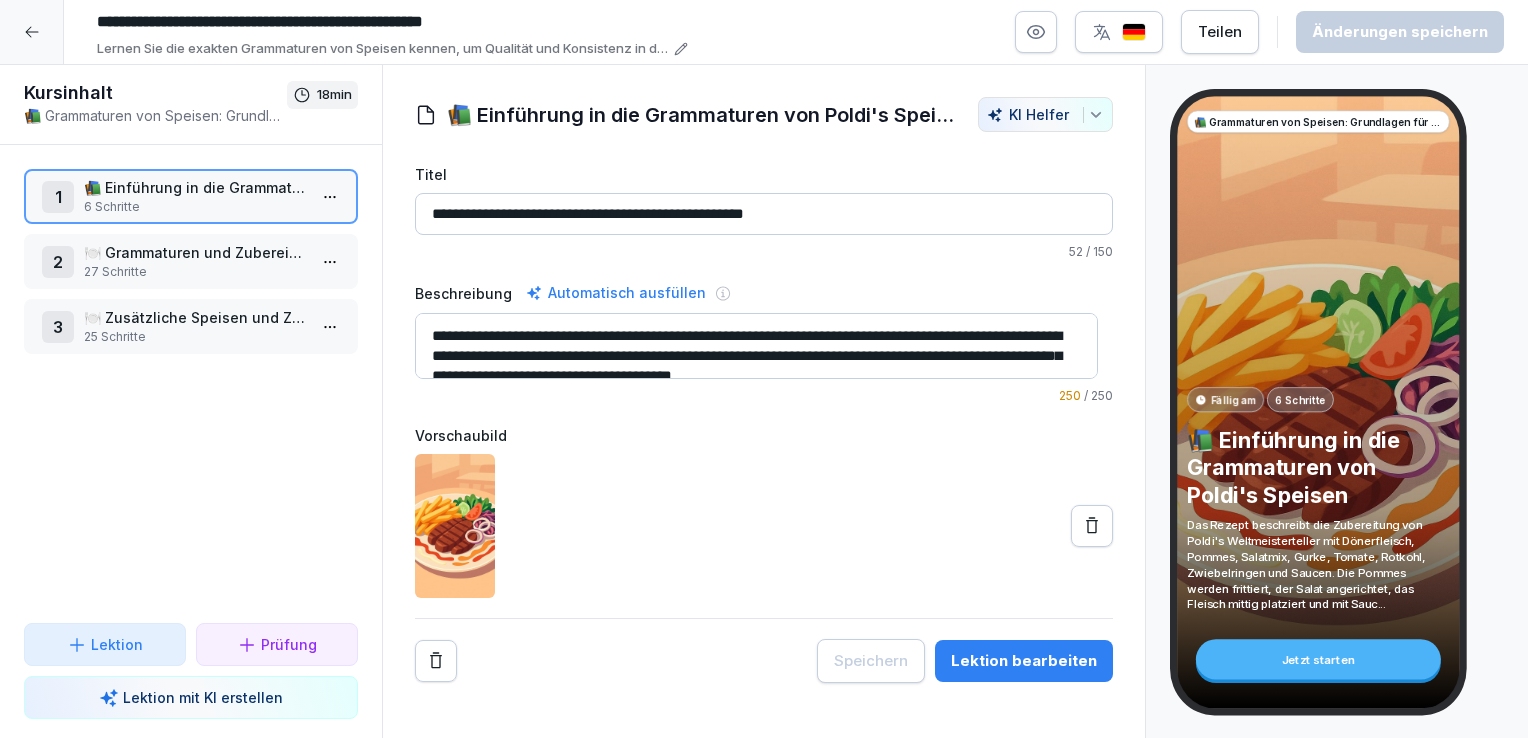 click on "27 Schritte" at bounding box center (195, 272) 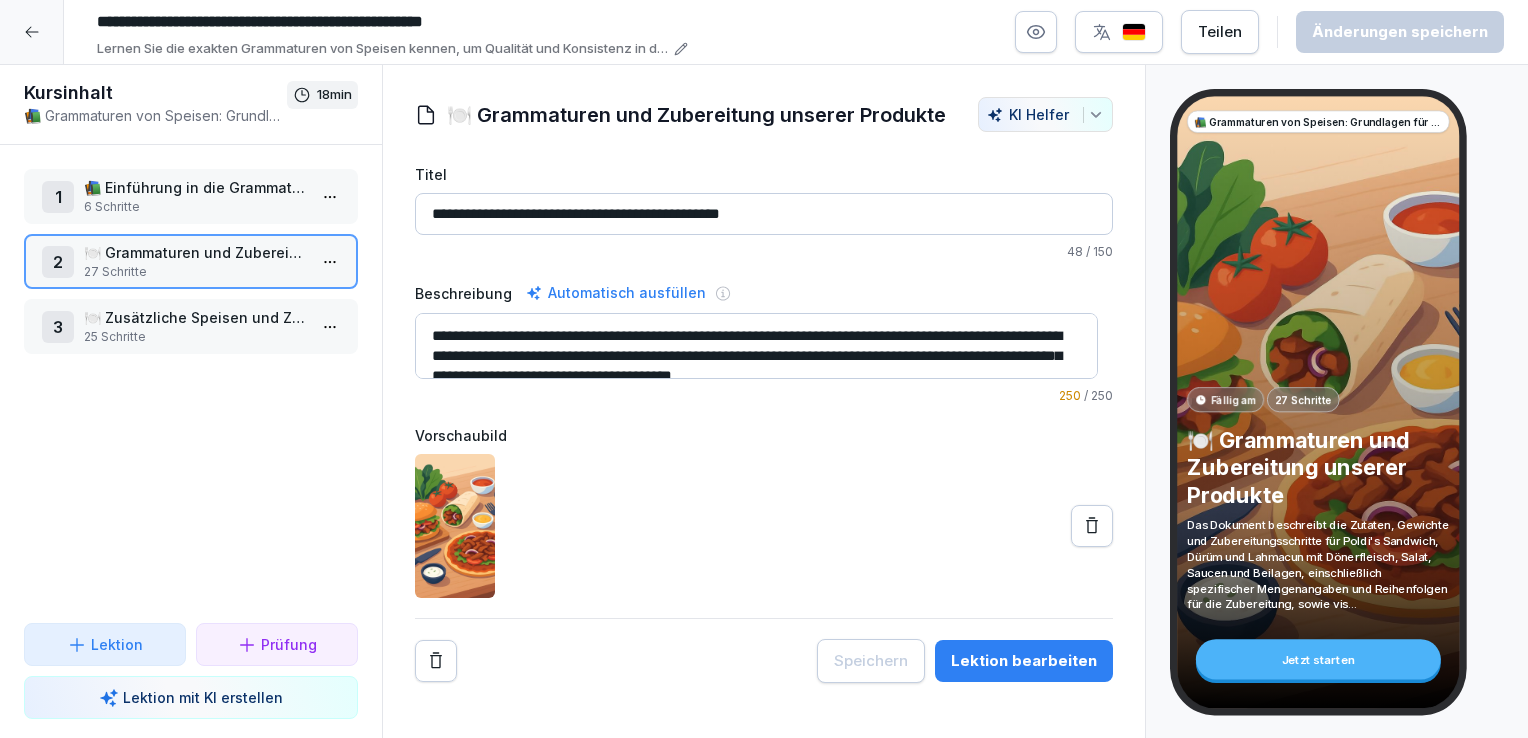 click on "Lektion bearbeiten" at bounding box center (1024, 661) 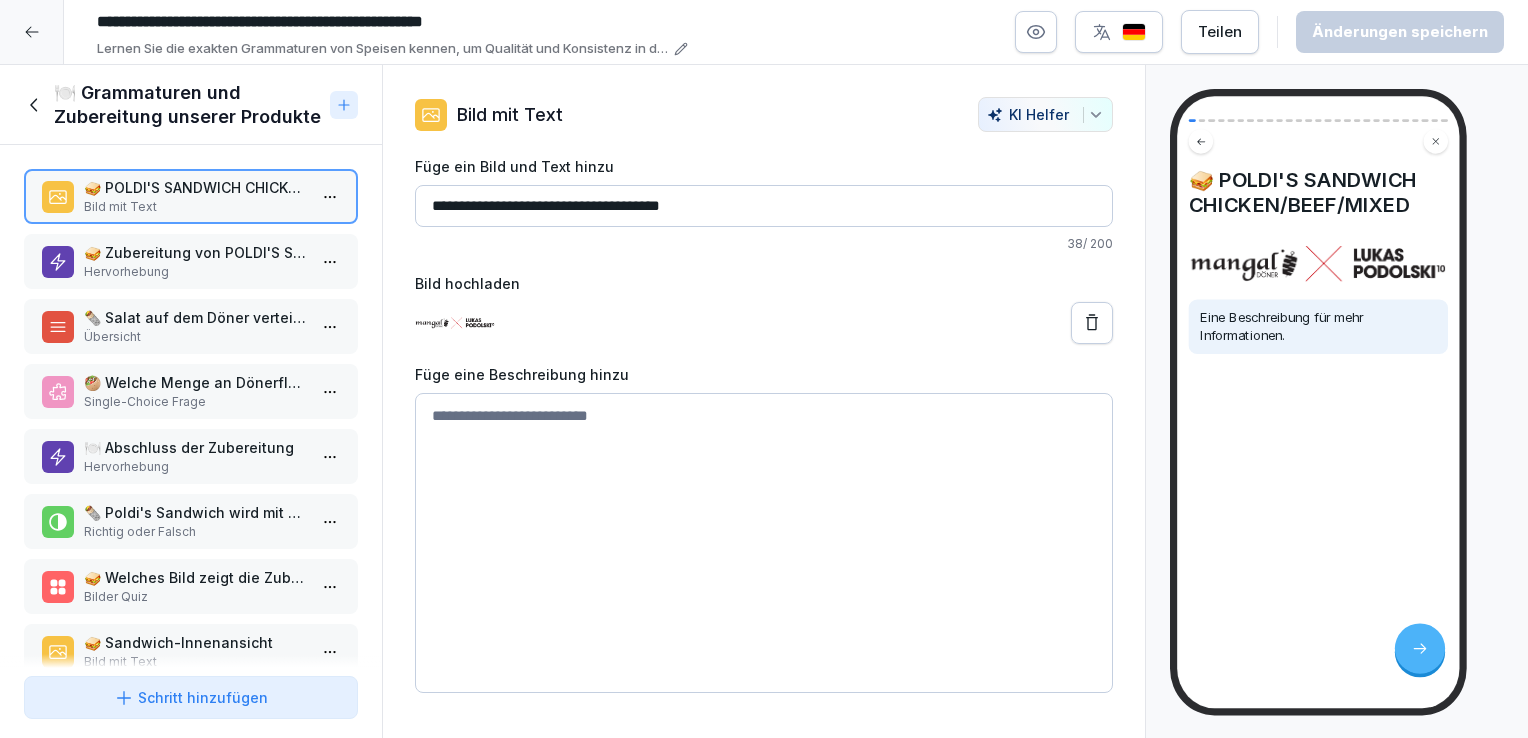 click on "🥪 Zubereitung von POLDI'S SANDWICH" at bounding box center (195, 252) 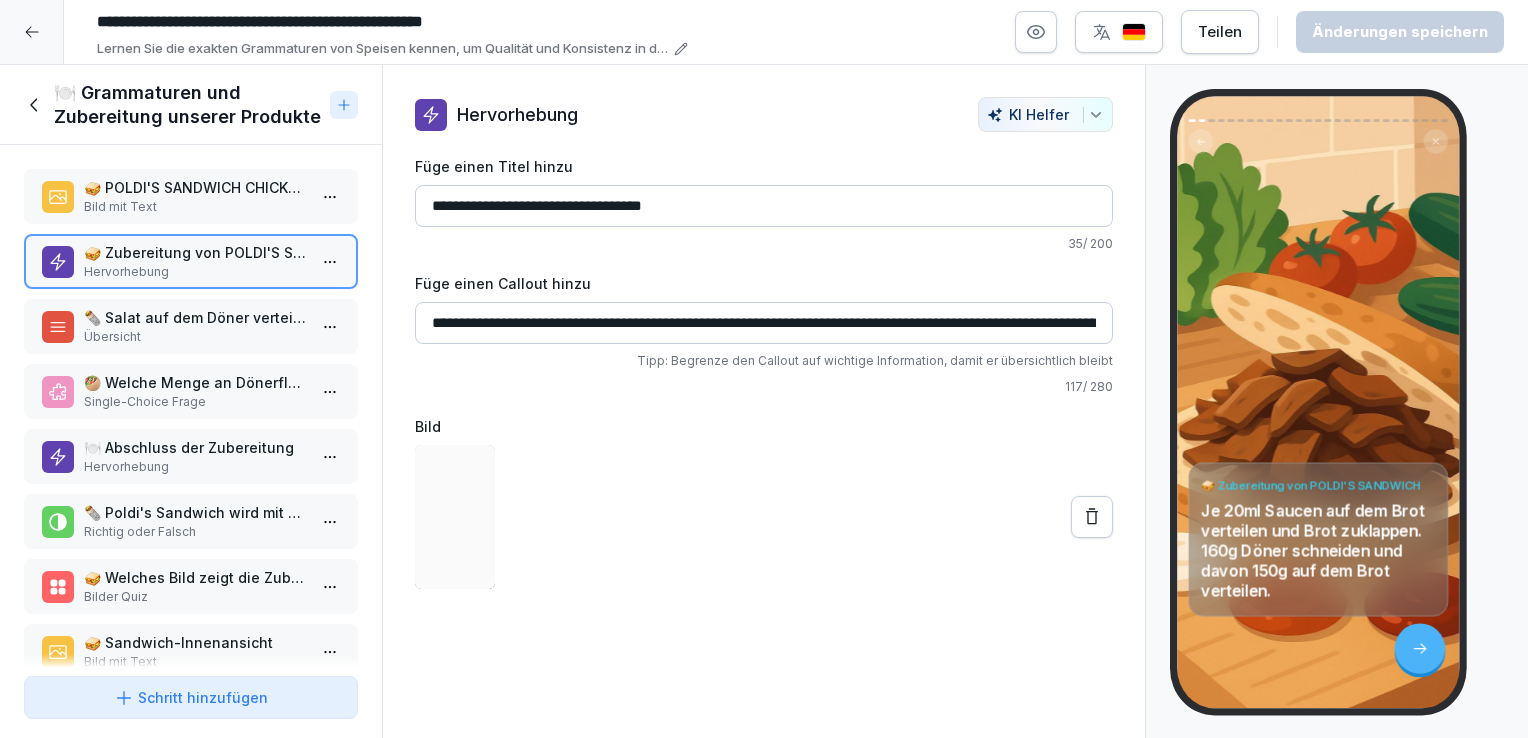 click on "🌯 Salat auf dem Döner verteilen in folgender Reihenfolge" at bounding box center [195, 317] 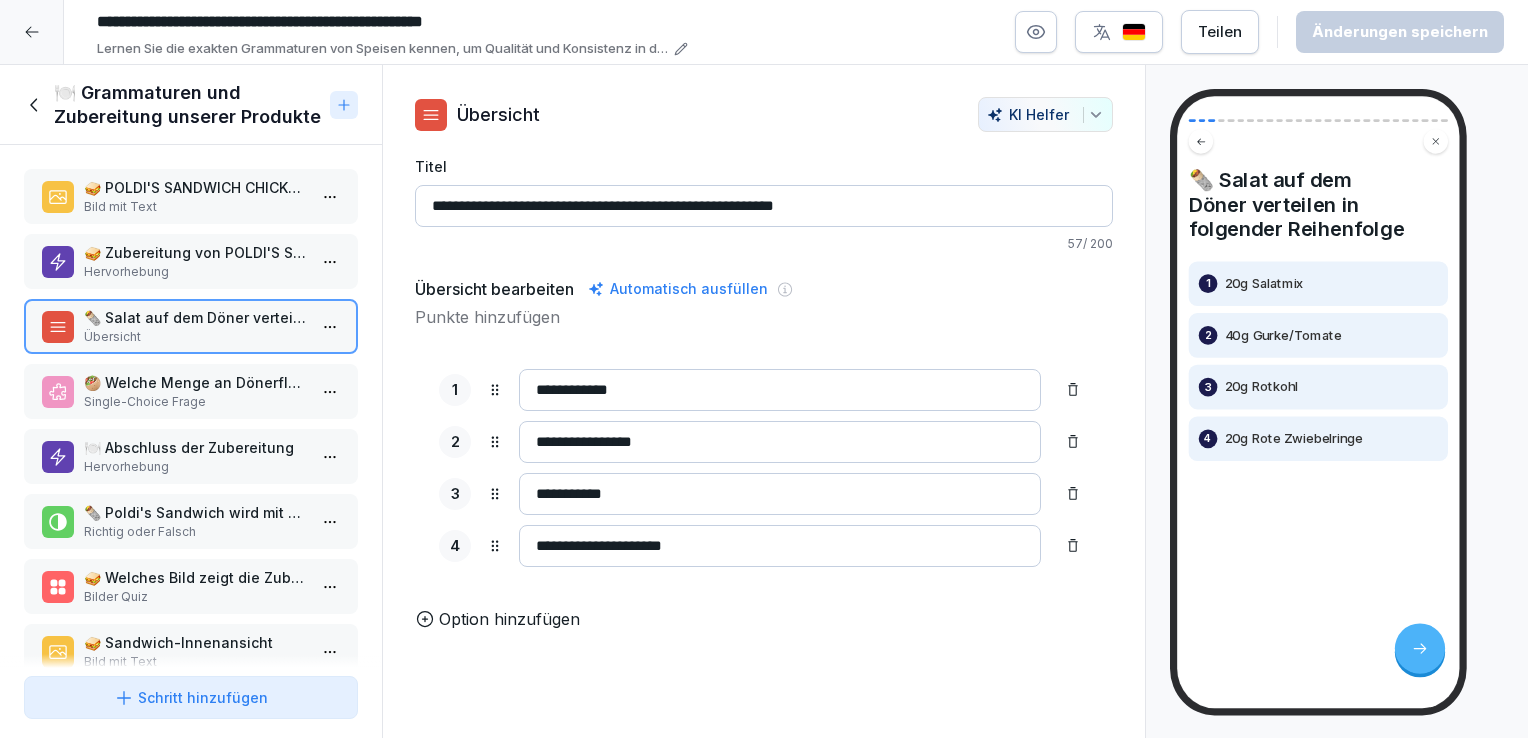 click on "🥪 Zubereitung von POLDI'S SANDWICH" at bounding box center [195, 252] 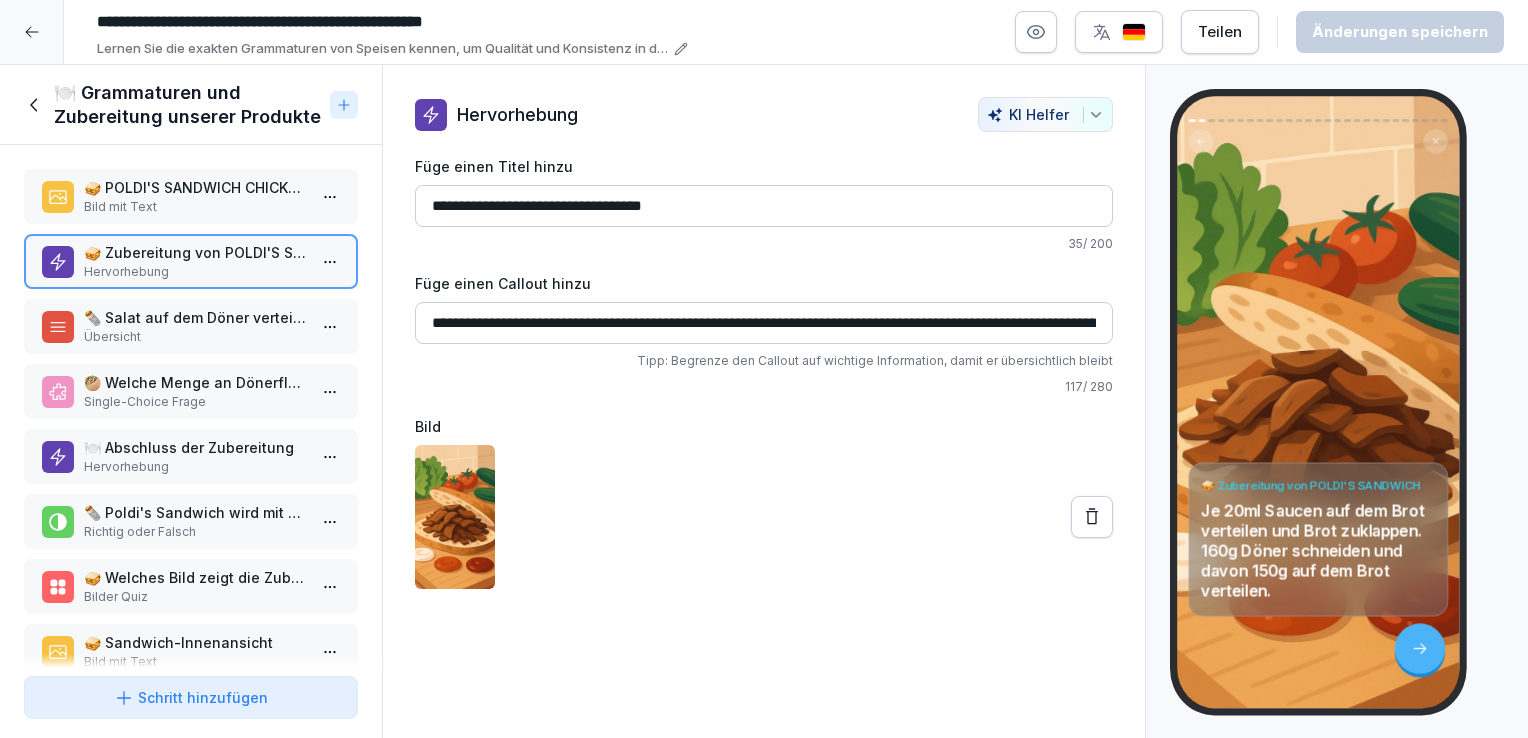 click on "Übersicht" at bounding box center [195, 337] 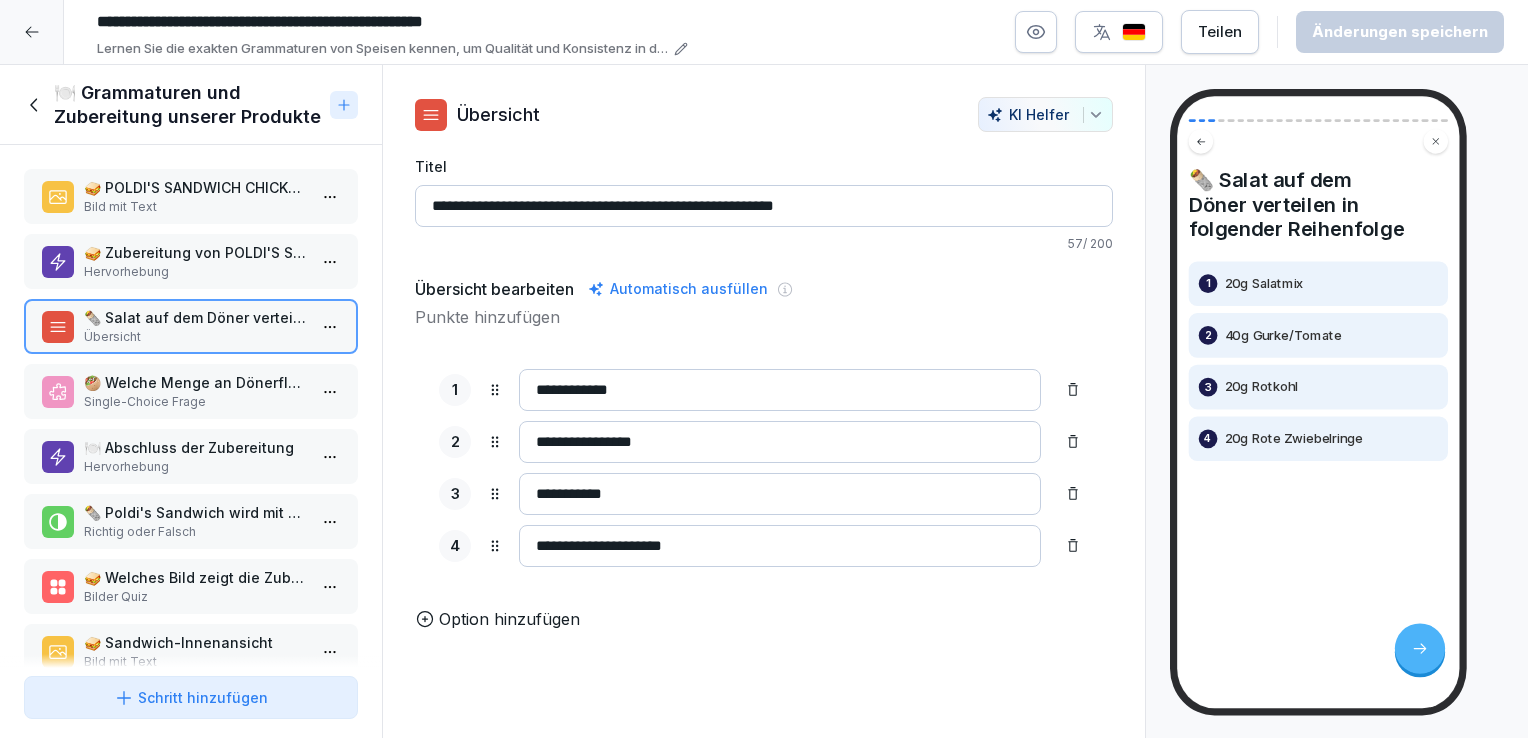 click on "🥙 Welche Menge an Dönerfleisch wird für Poldi's Sandwich verwendet?" at bounding box center (195, 382) 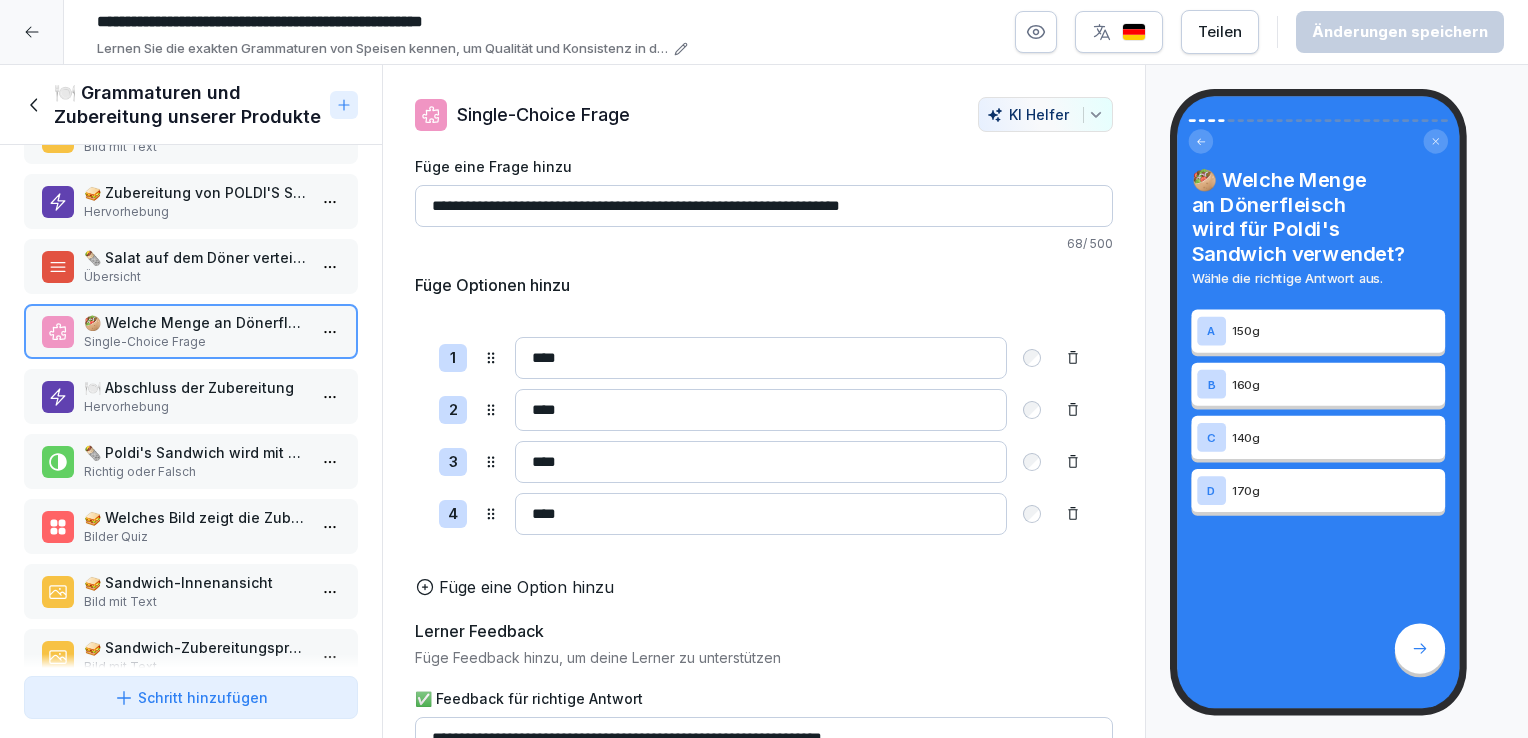 scroll, scrollTop: 65, scrollLeft: 0, axis: vertical 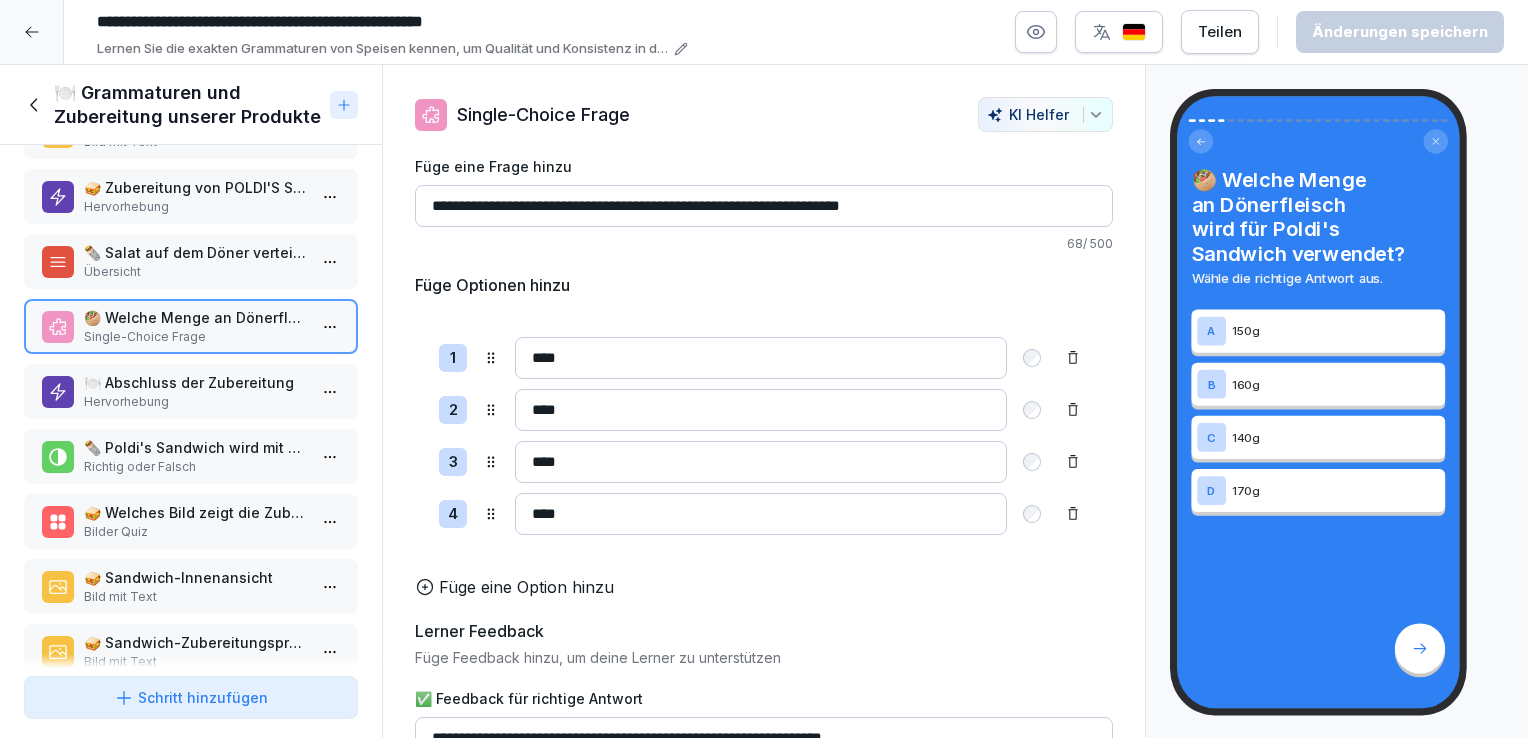 click on "🍽️ Abschluss der Zubereitung" at bounding box center [195, 382] 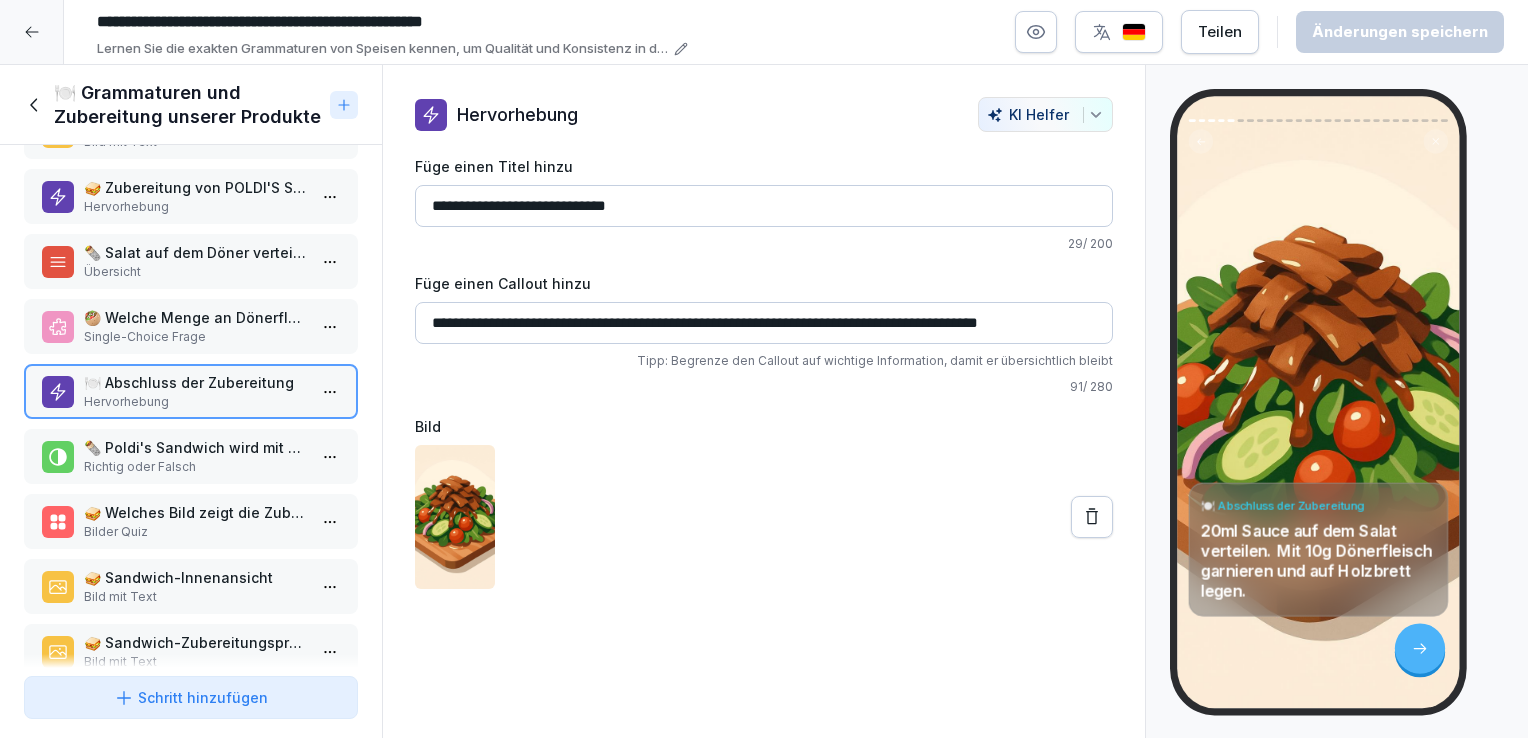 scroll, scrollTop: 560, scrollLeft: 0, axis: vertical 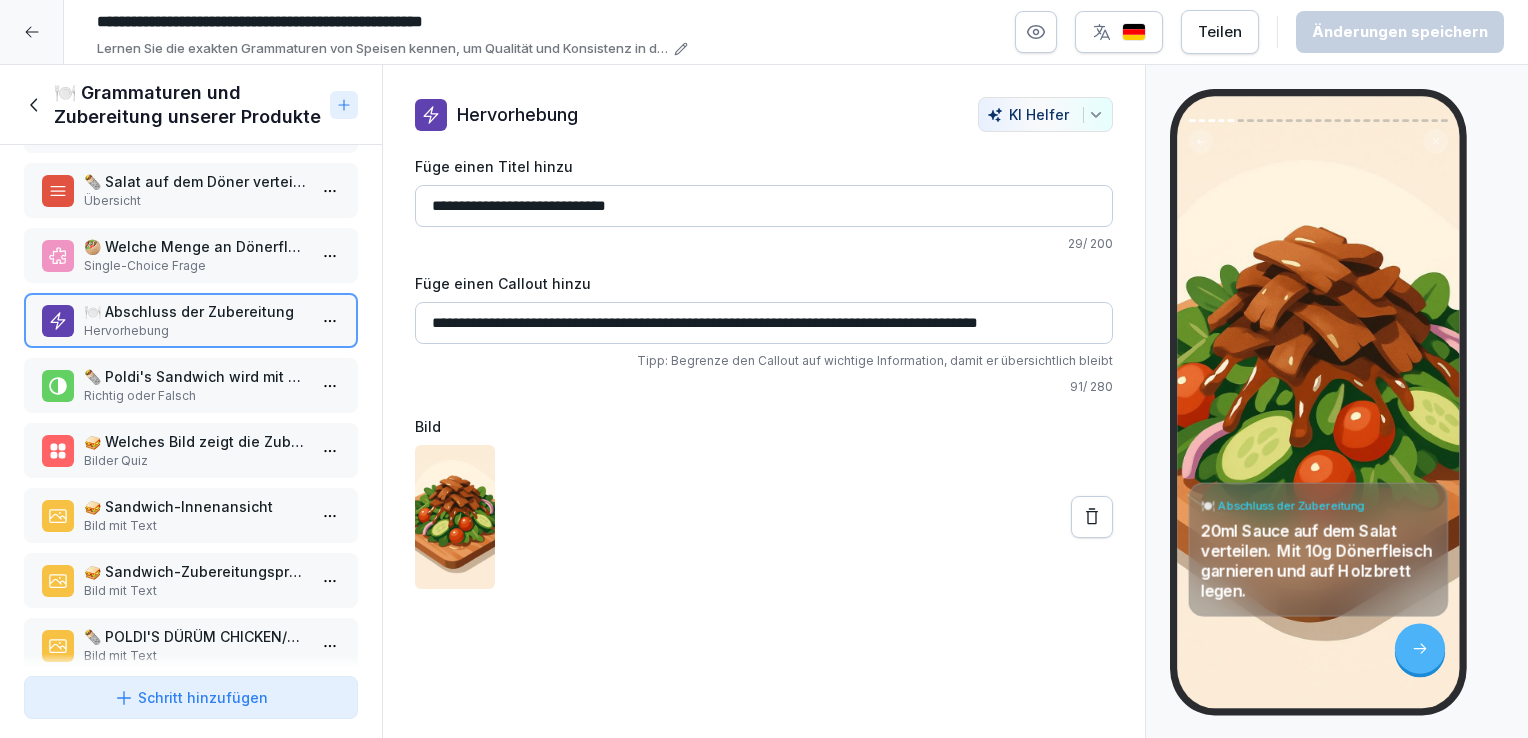 click 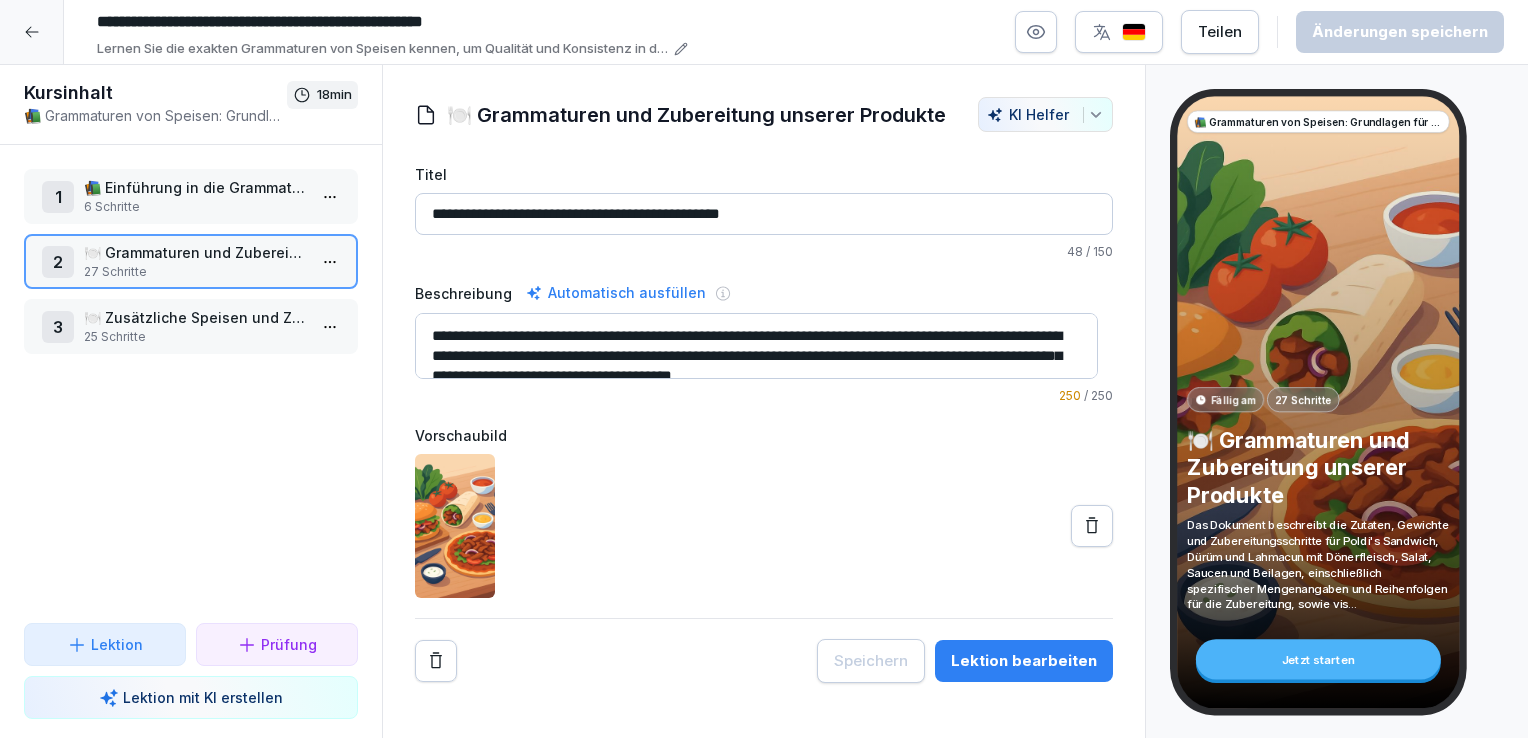 click at bounding box center [32, 32] 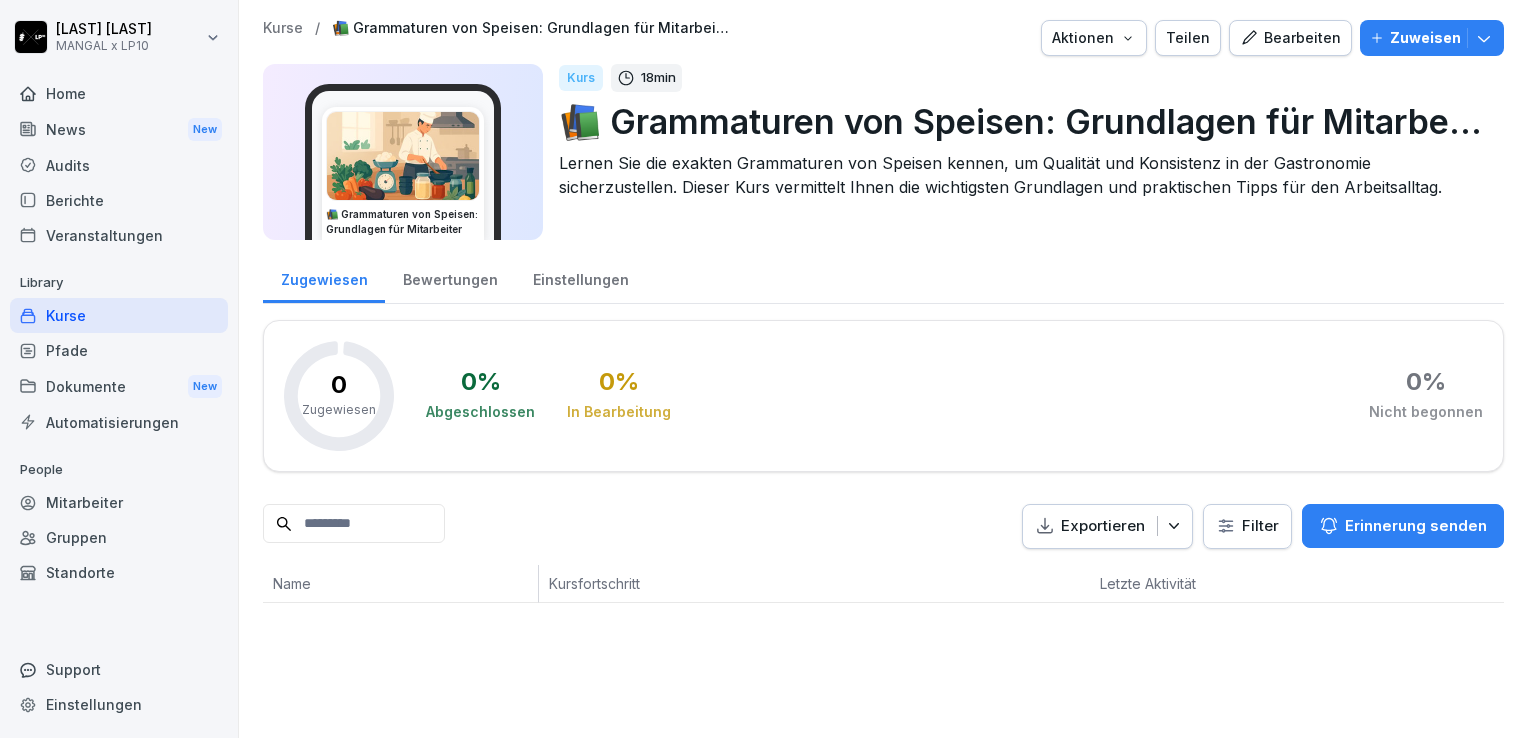 click on "Pfade" at bounding box center [119, 350] 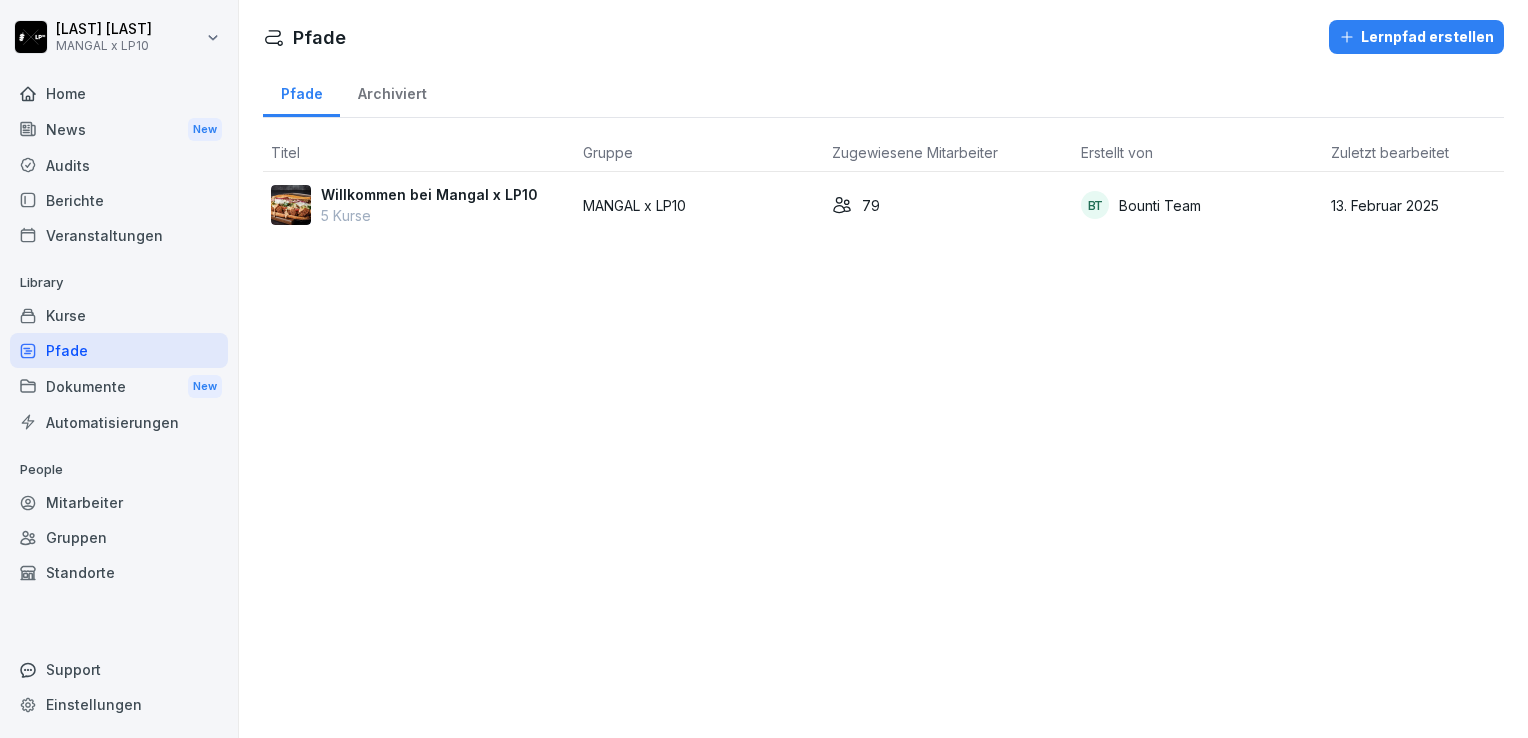 click on "Dokumente New" at bounding box center [119, 386] 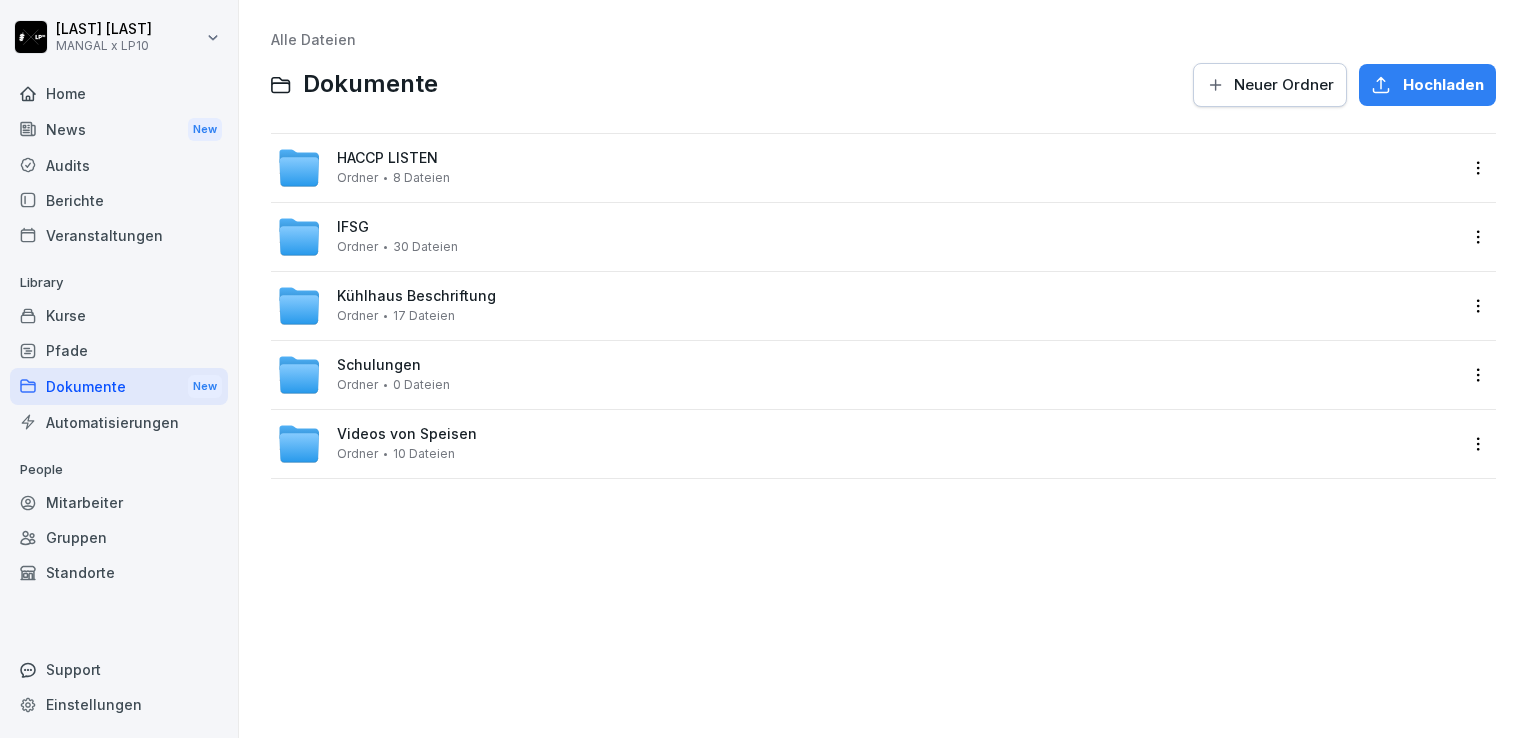 click on "Kurse" at bounding box center [119, 315] 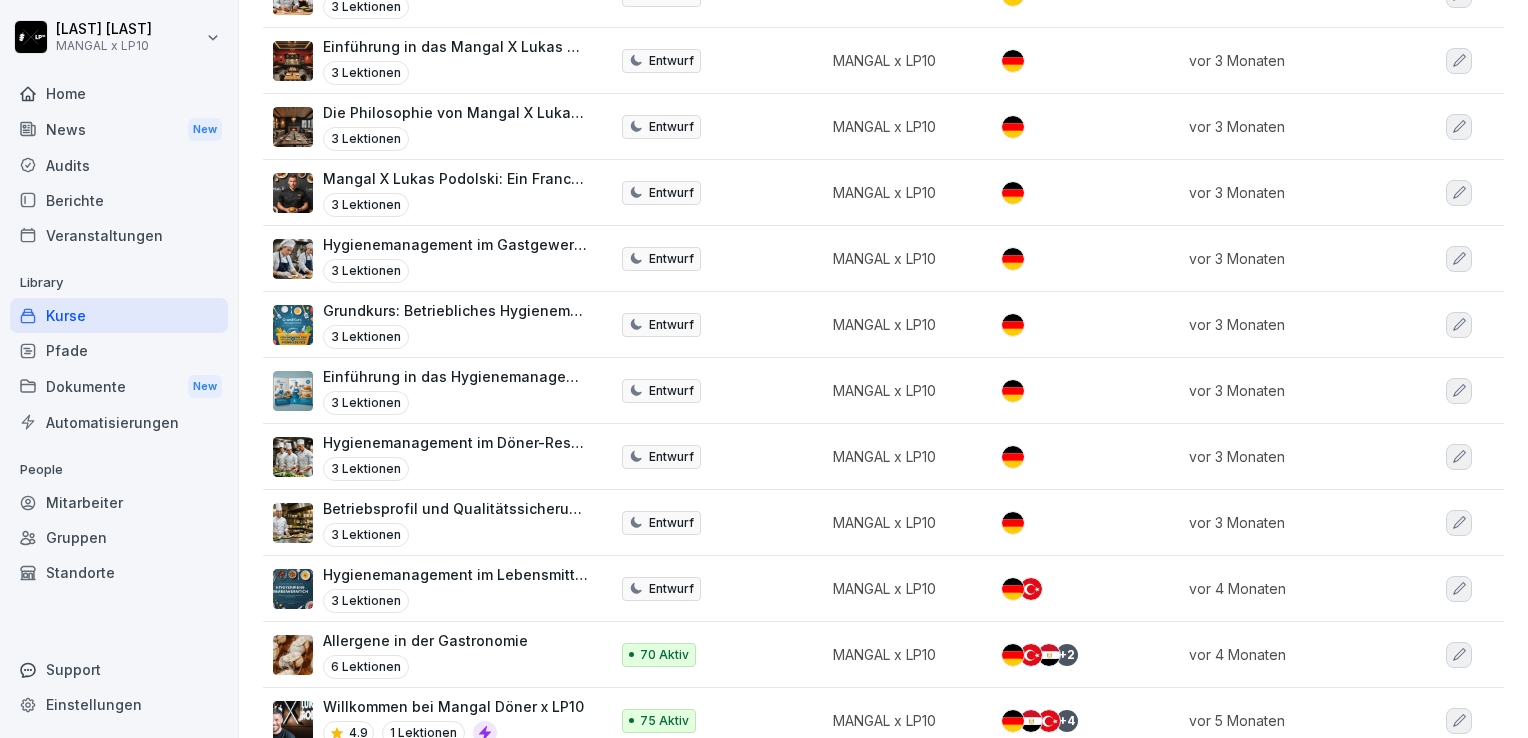scroll, scrollTop: 1708, scrollLeft: 0, axis: vertical 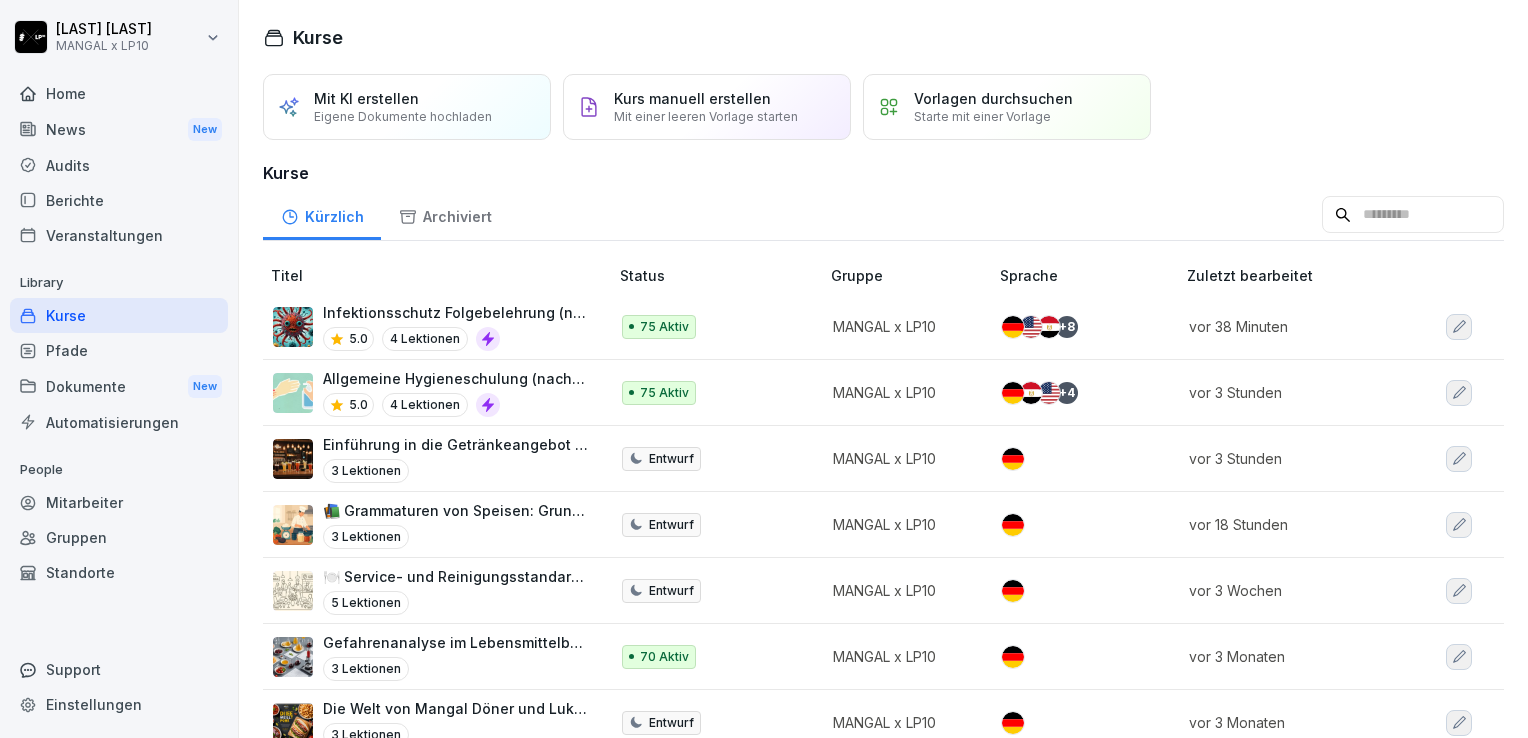 click on "Dokumente New" at bounding box center [119, 386] 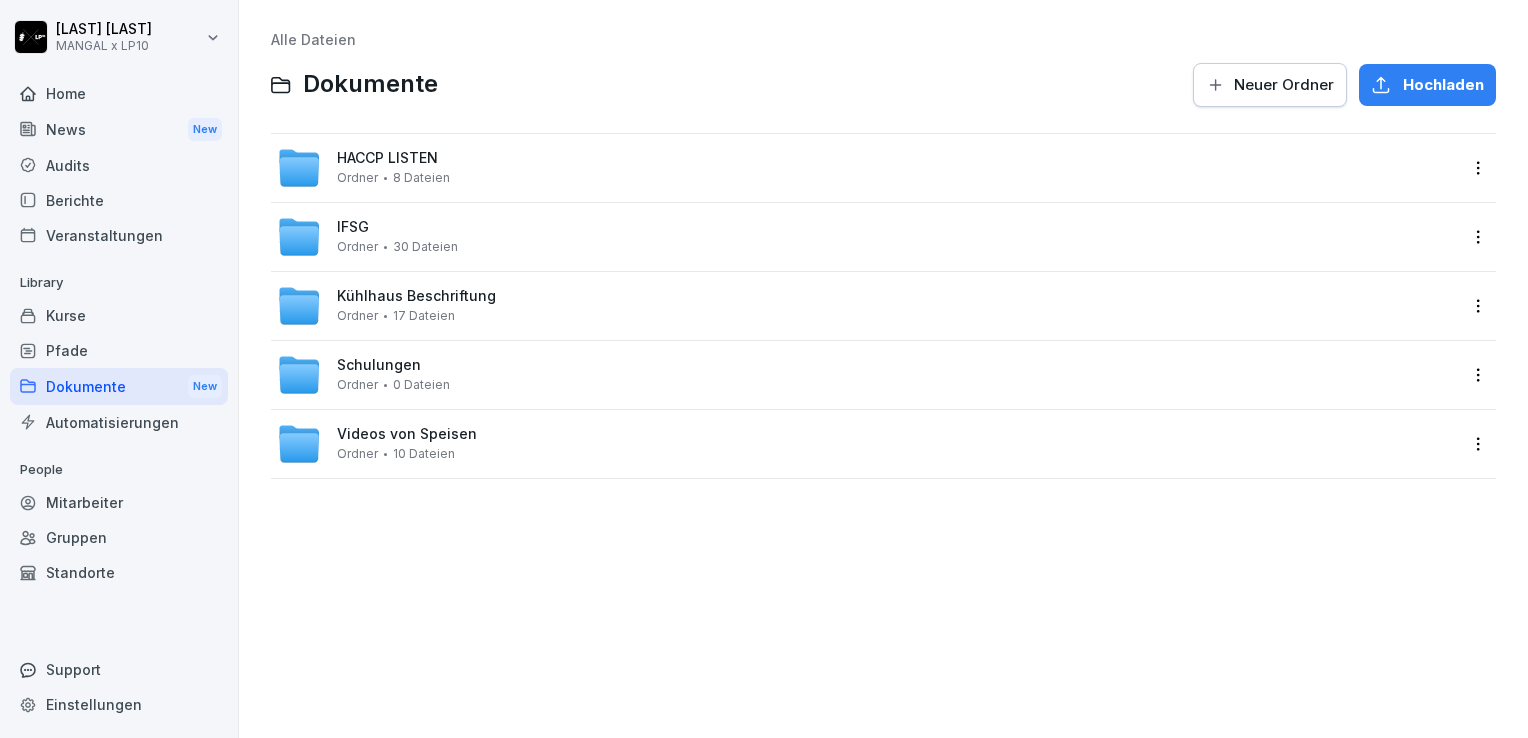 click on "HACCP LISTEN" at bounding box center (387, 158) 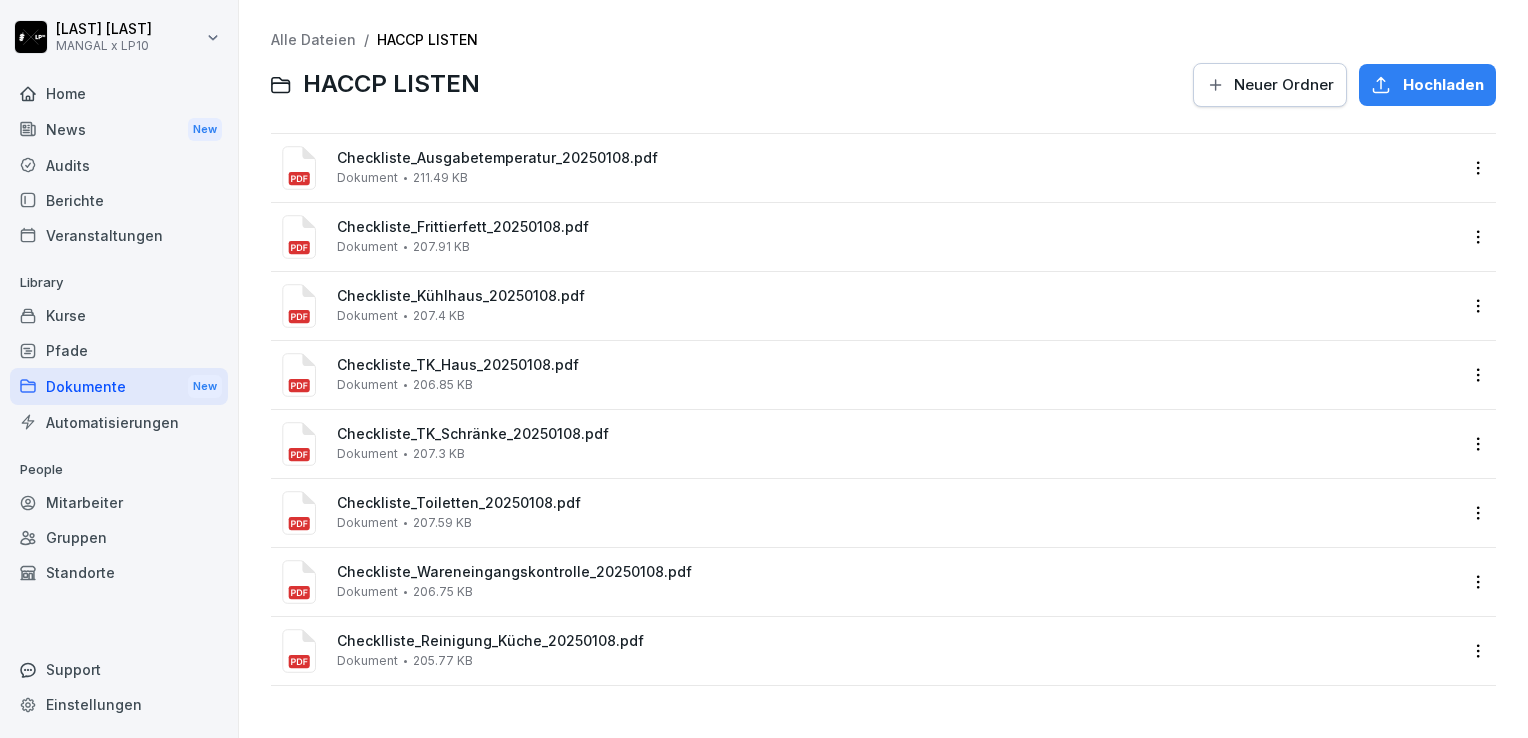 click on "Dokumente New" at bounding box center (119, 386) 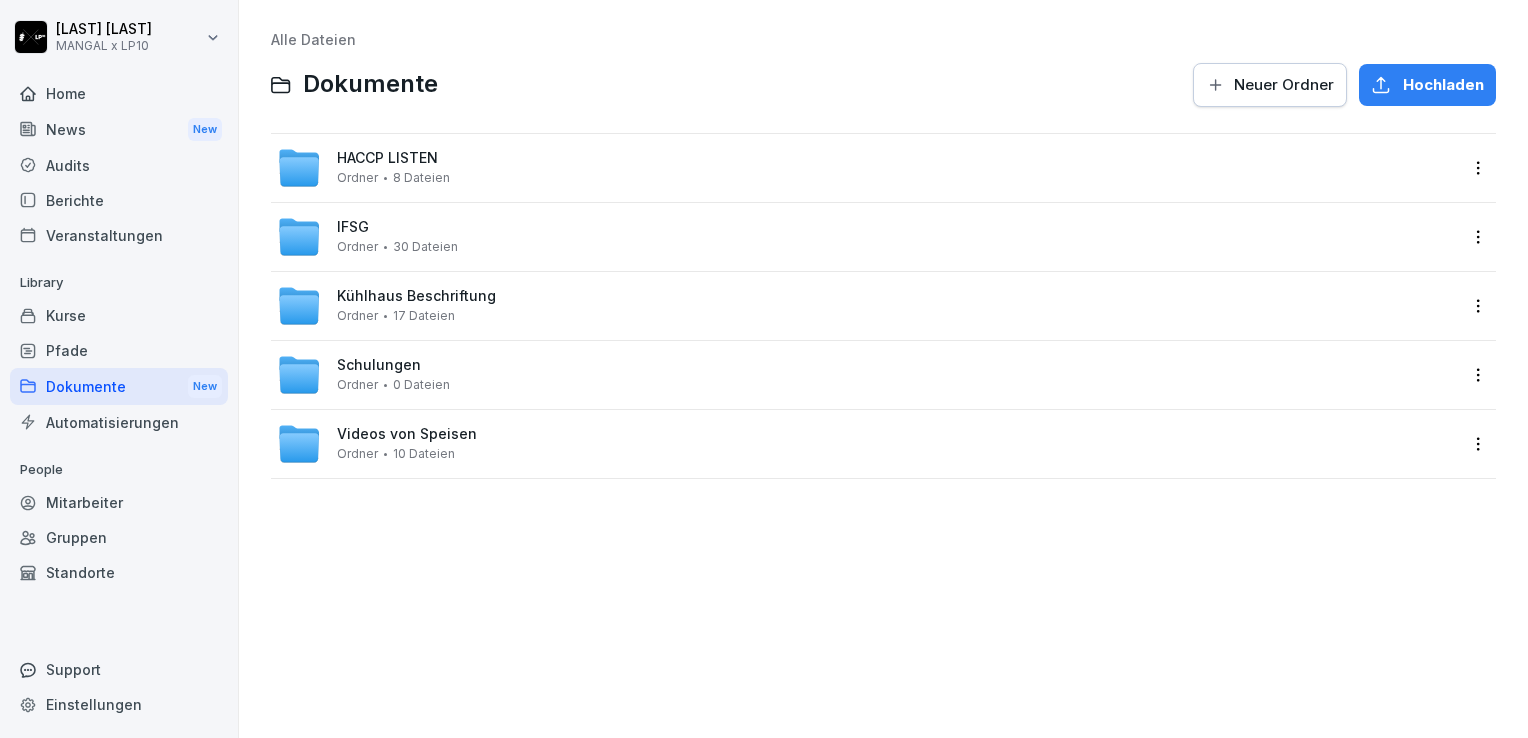 click on "Alle Dateien Dokumente Neuer Ordner Hochladen HACCP LISTEN Ordner 8 Dateien IFSG Ordner 30 Dateien Kühlhaus Beschriftung Ordner 17 Dateien Schulungen Ordner 0 Dateien Videos von Speisen Ordner 10 Dateien" at bounding box center [883, 369] 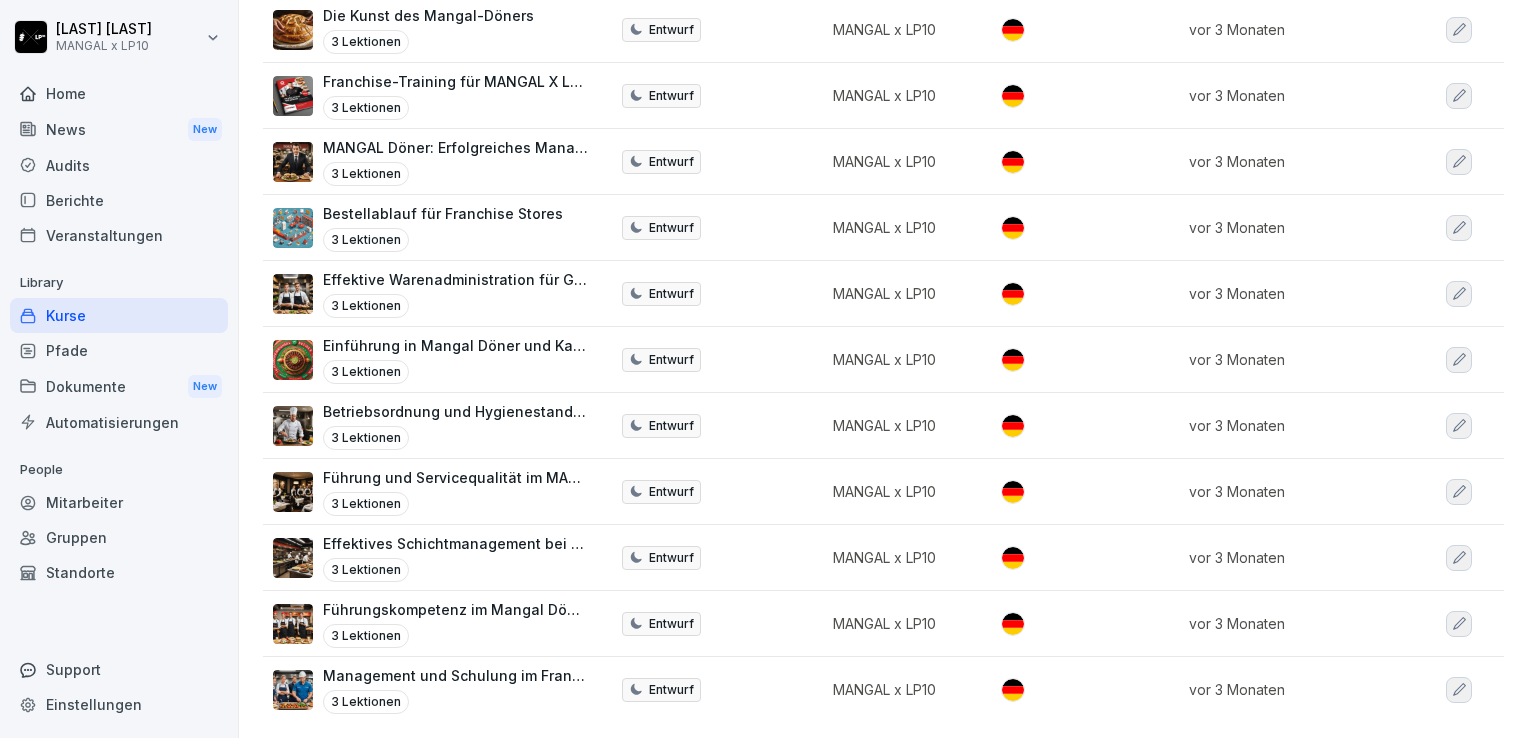 scroll, scrollTop: 894, scrollLeft: 0, axis: vertical 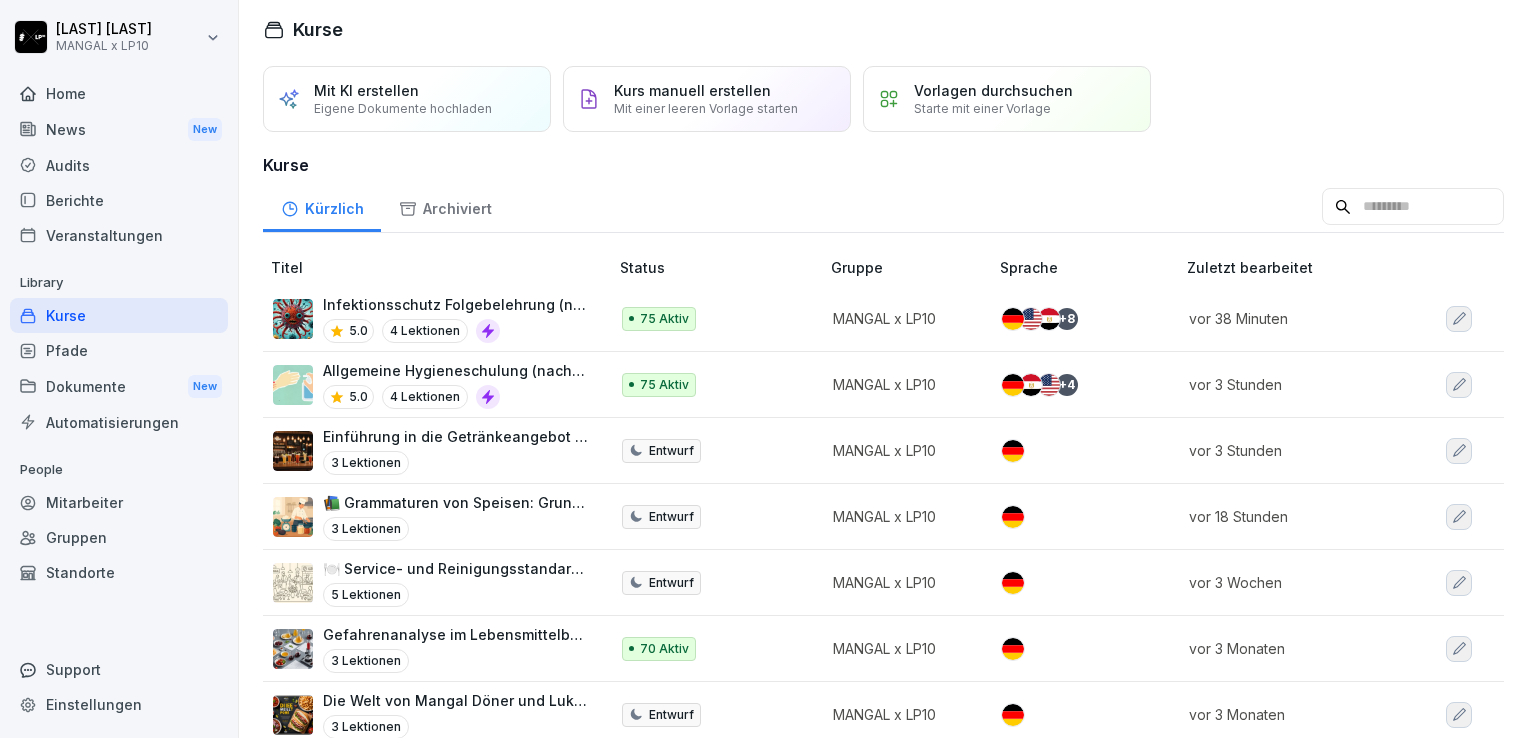click on "Pfade" at bounding box center (119, 350) 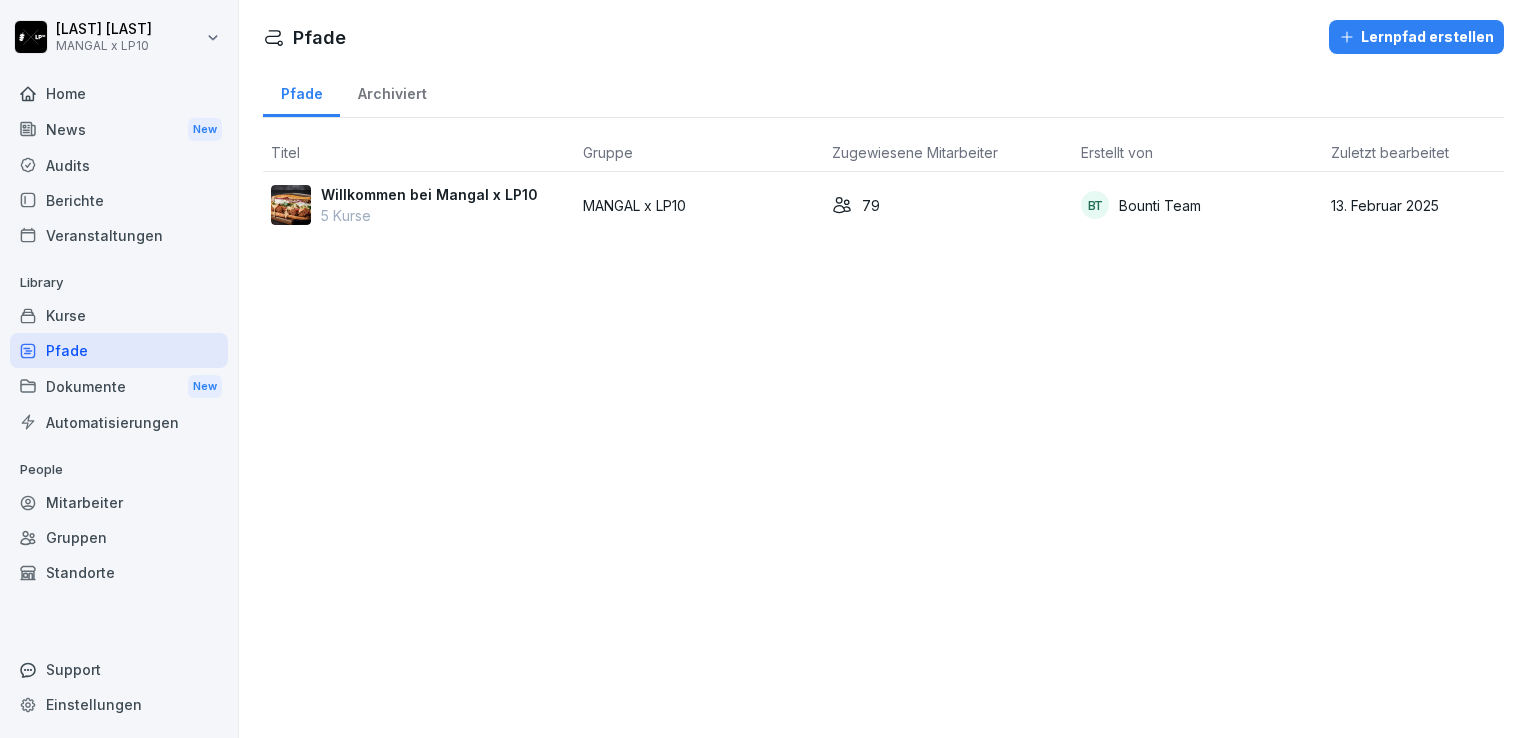 click on "5 Kurse" at bounding box center (429, 215) 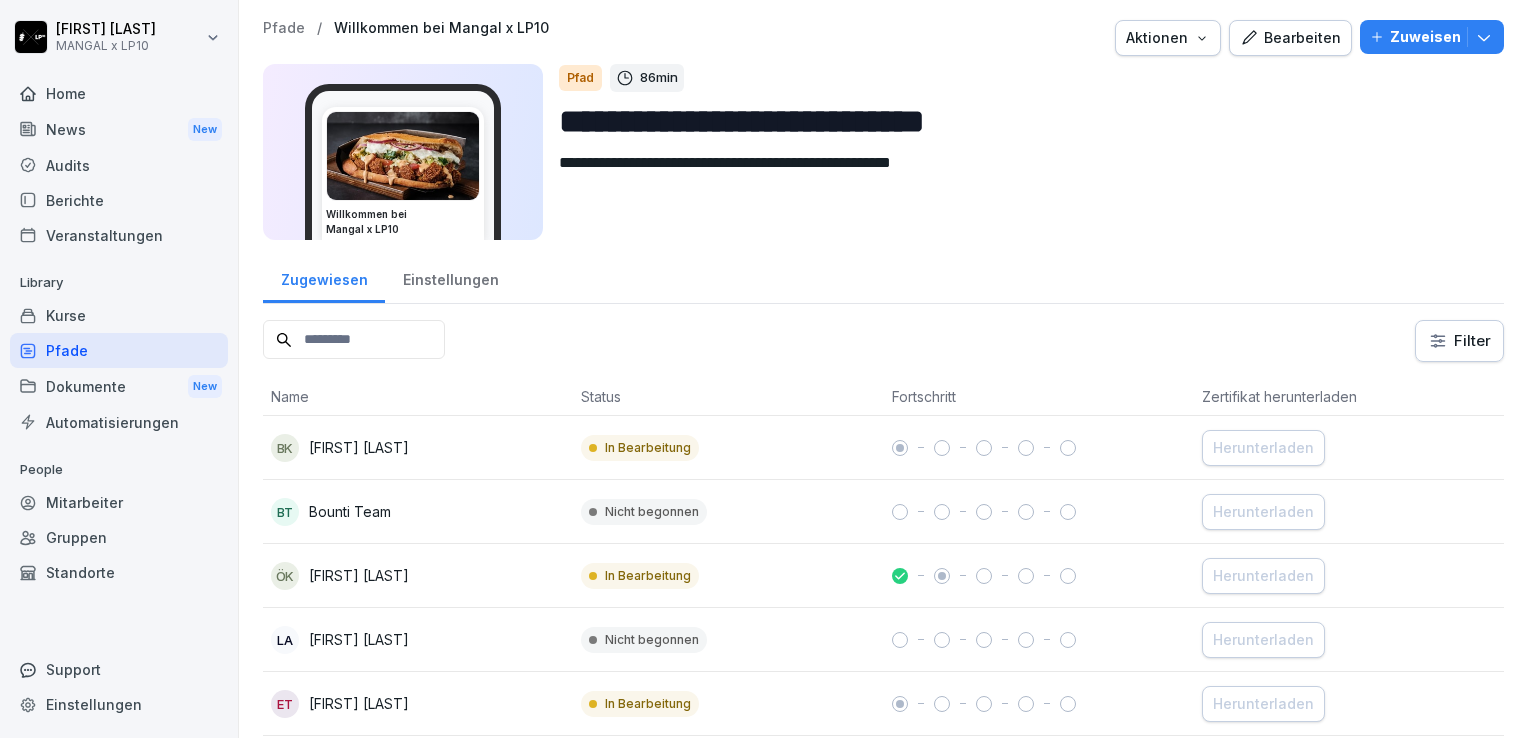 scroll, scrollTop: 0, scrollLeft: 0, axis: both 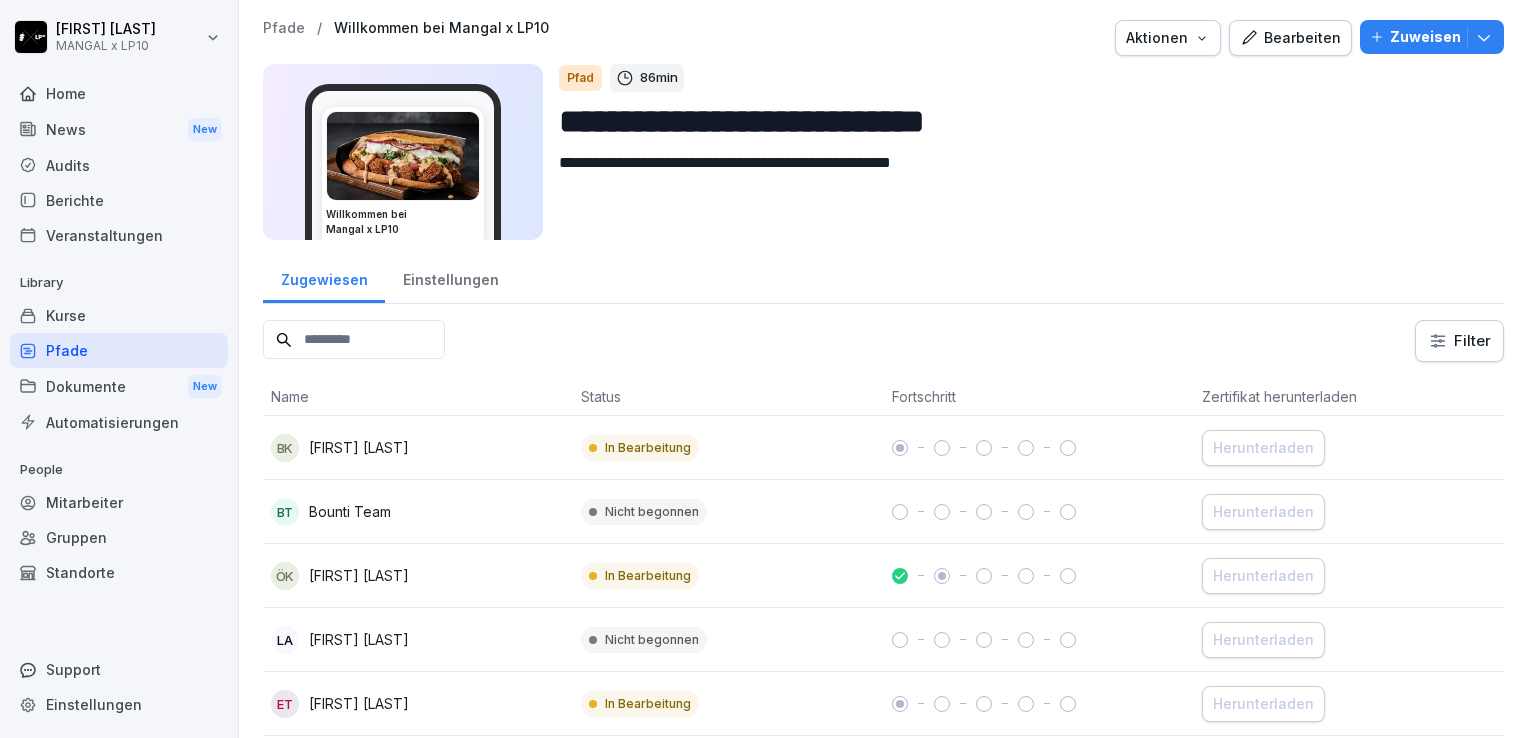 click on "Bearbeiten" at bounding box center [1290, 38] 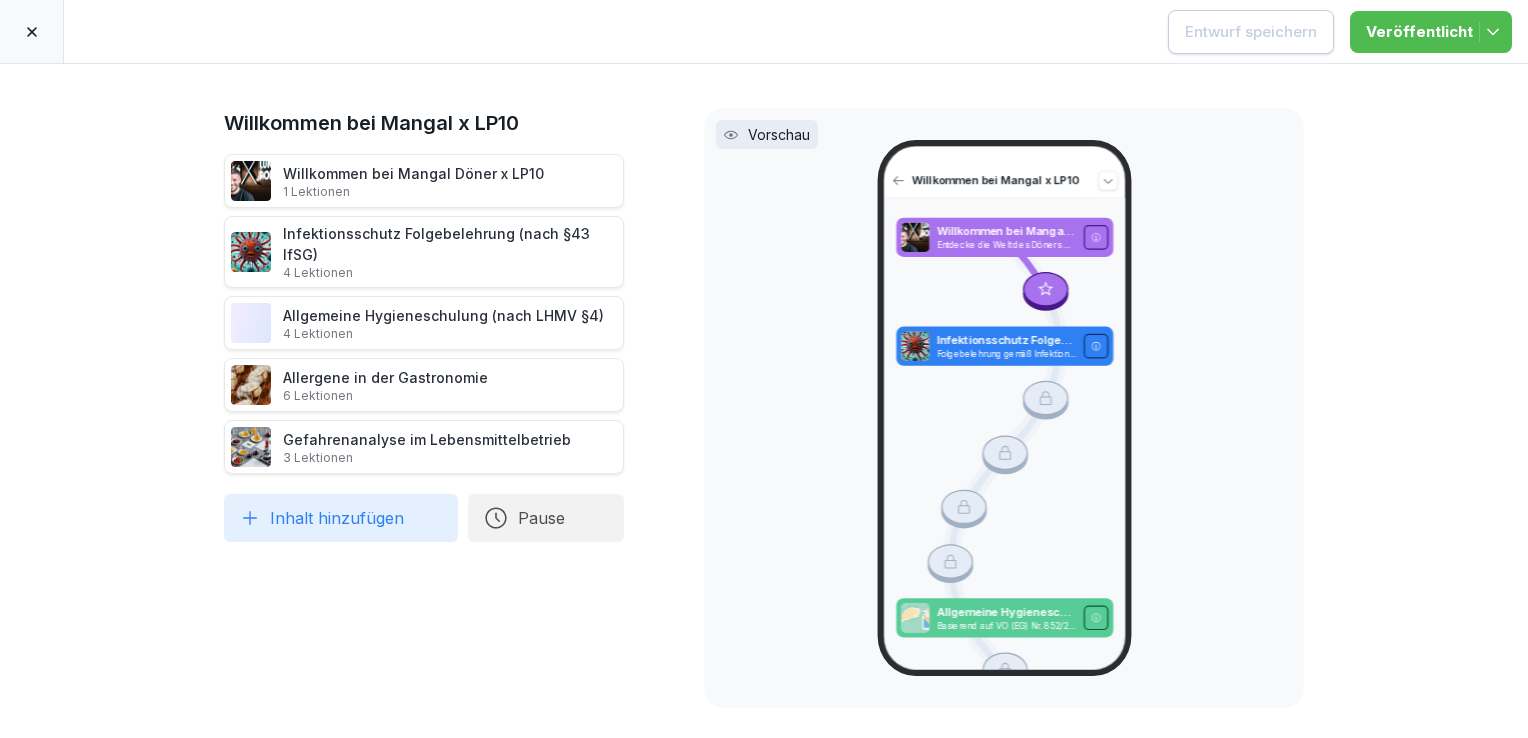 click 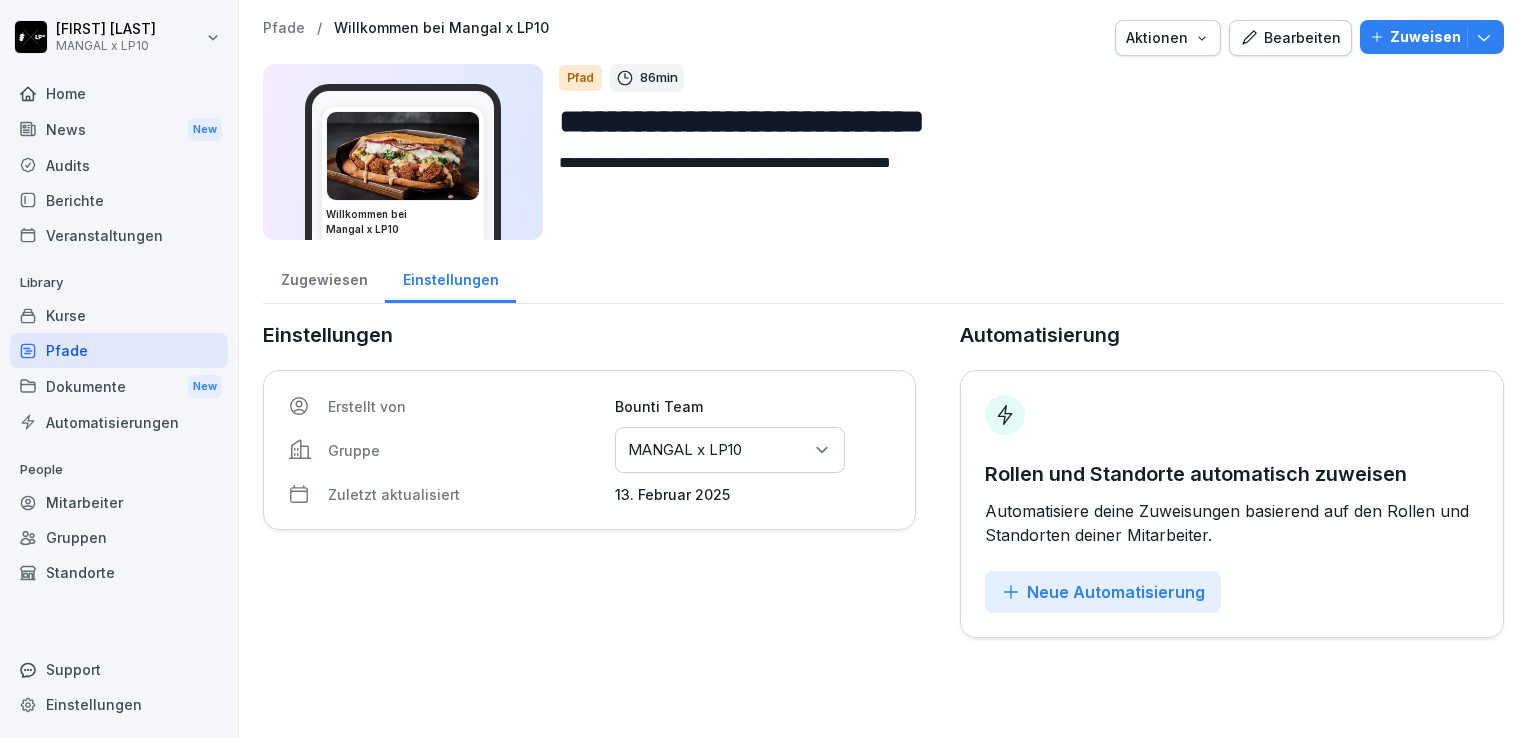 click on "Einstellungen Erstellt von Bounti Team Gruppe Gruppen oder Standorte auswählen MANGAL x LP10 Zuletzt aktualisiert 13. Februar 2025" at bounding box center [589, 479] 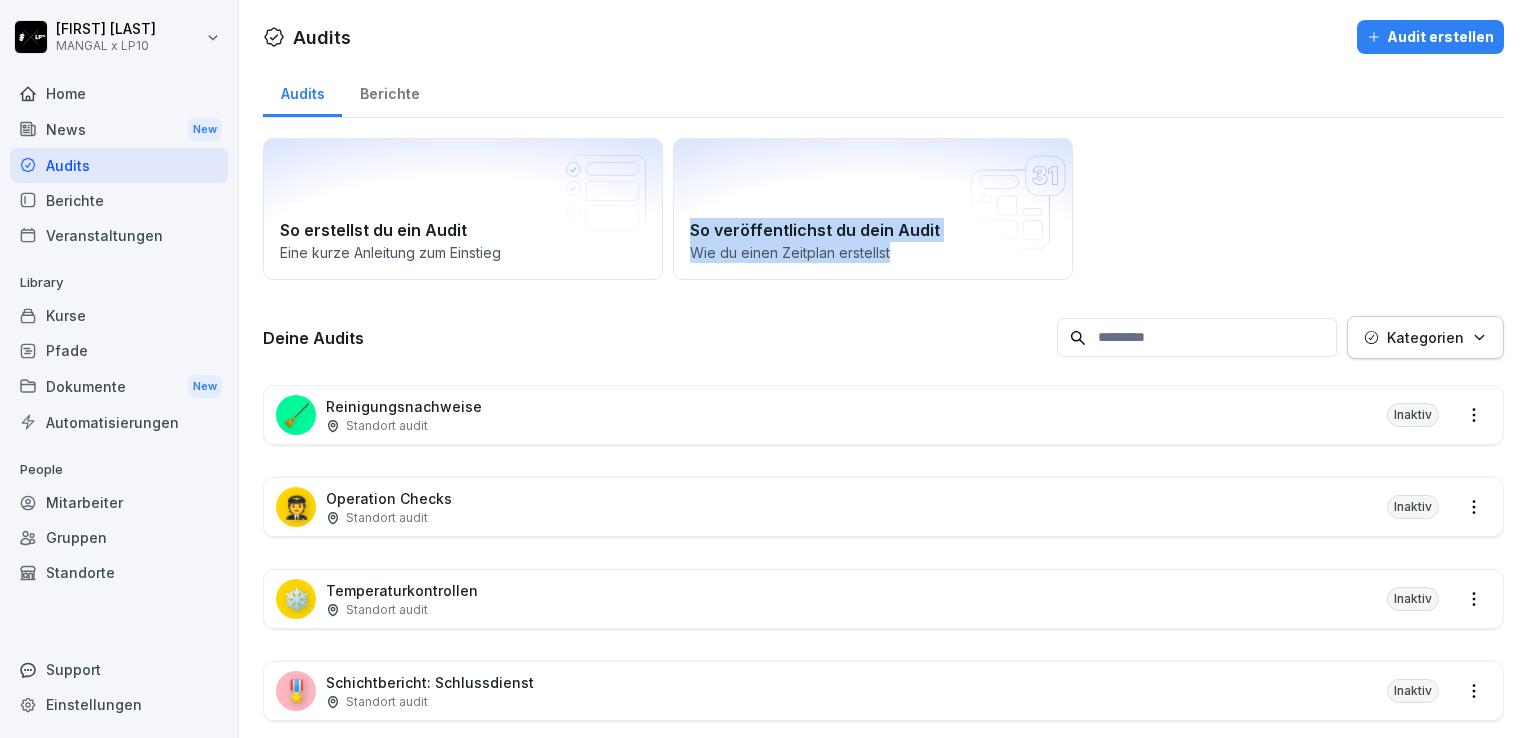 drag, startPoint x: 1494, startPoint y: 157, endPoint x: 1517, endPoint y: 298, distance: 142.86357 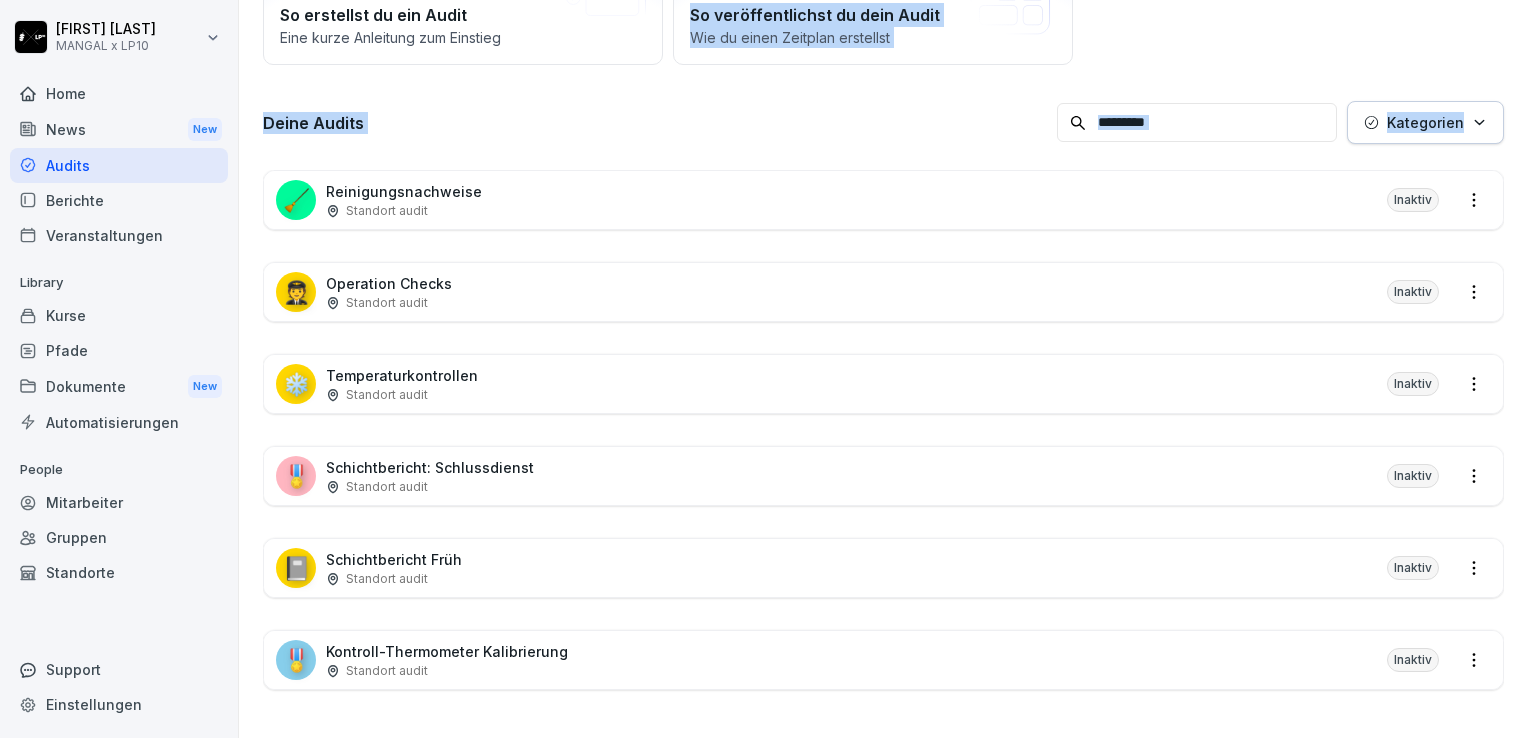 scroll, scrollTop: 226, scrollLeft: 0, axis: vertical 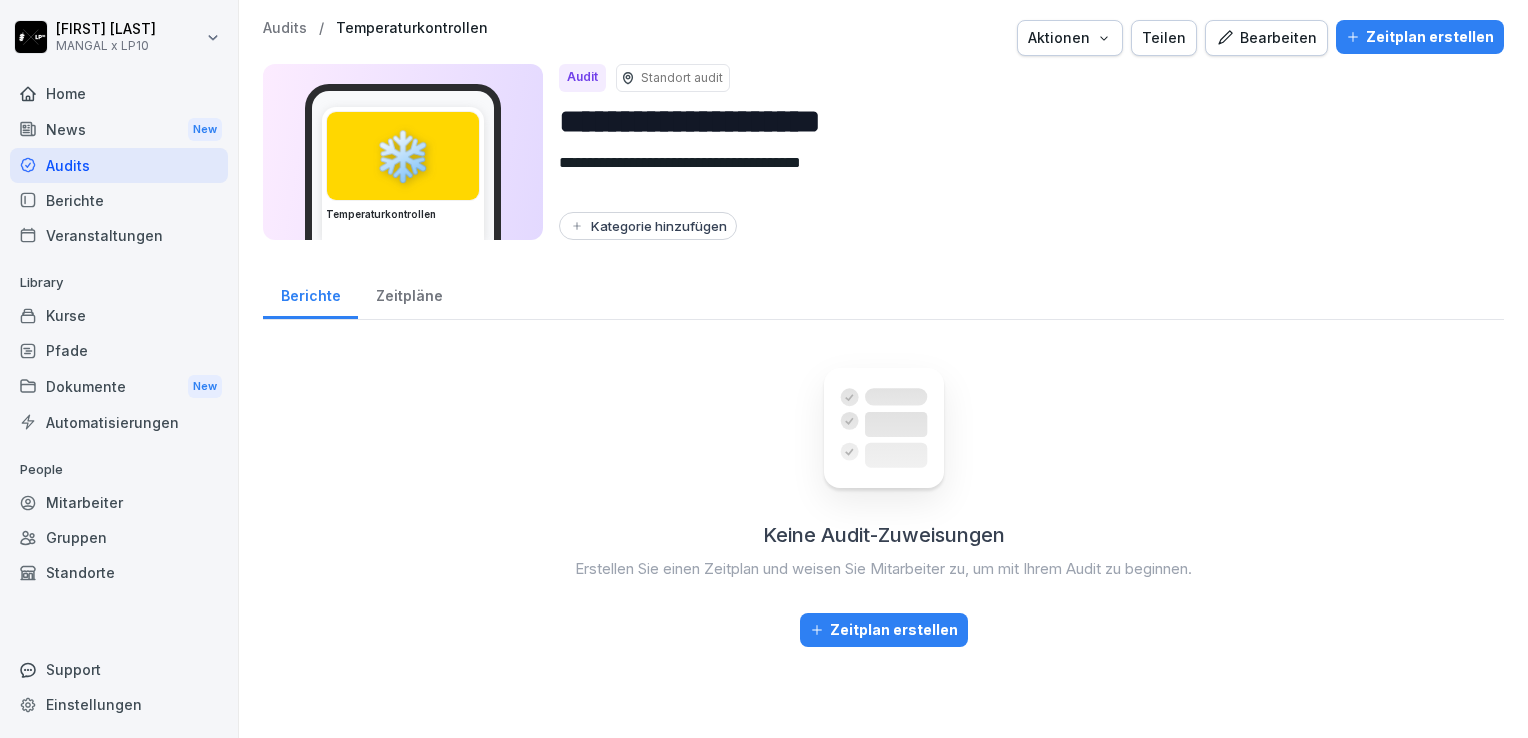 click on "Bearbeiten" at bounding box center [1266, 38] 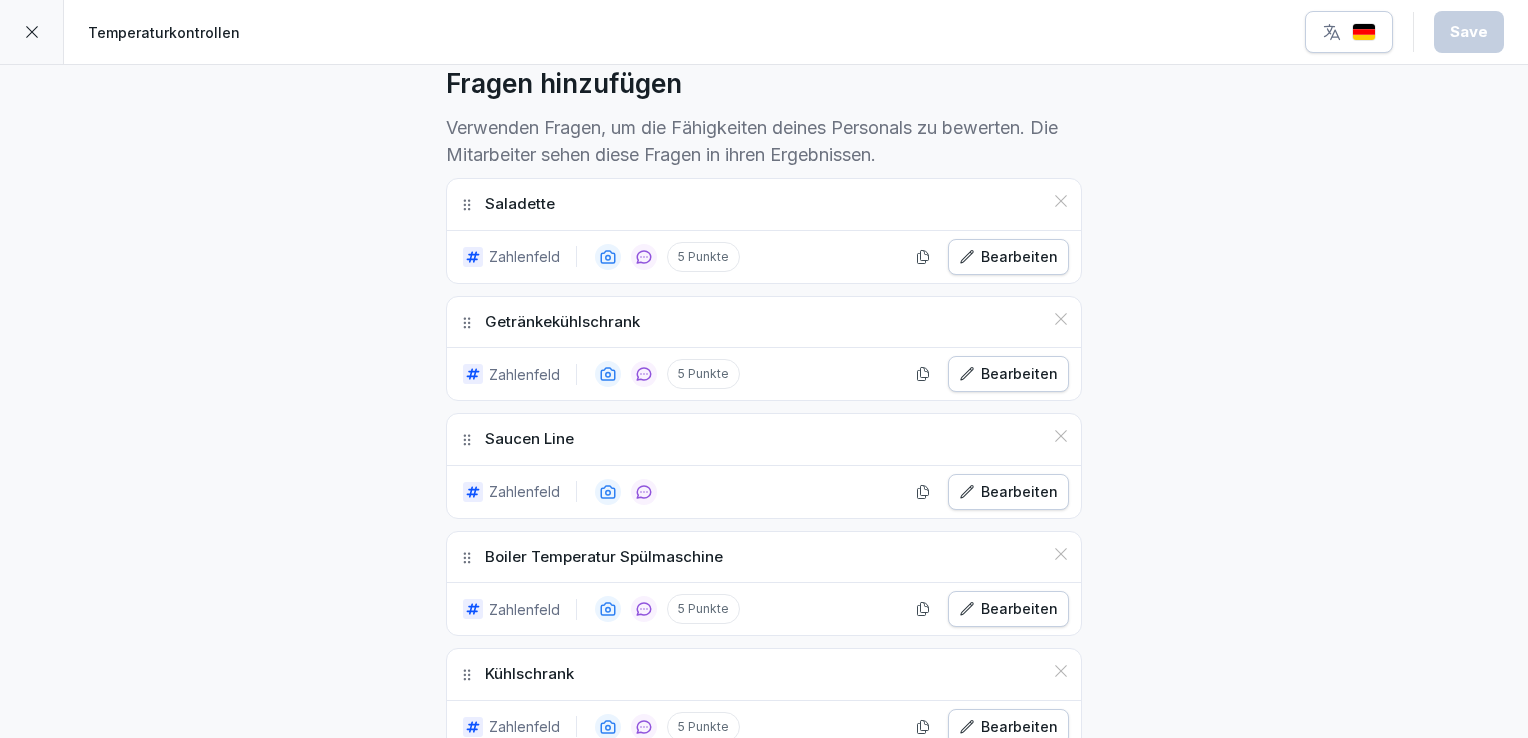scroll, scrollTop: 563, scrollLeft: 0, axis: vertical 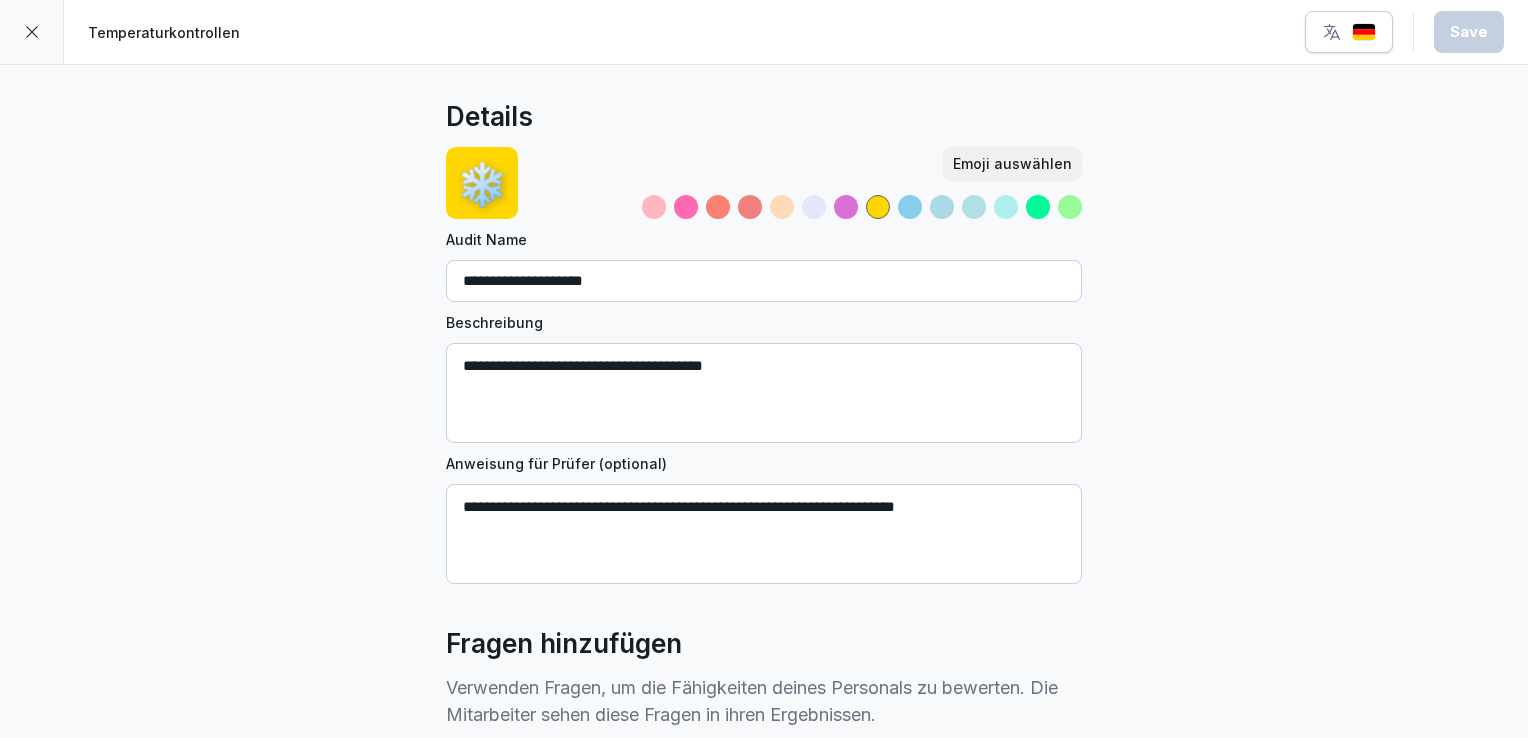 click at bounding box center [32, 32] 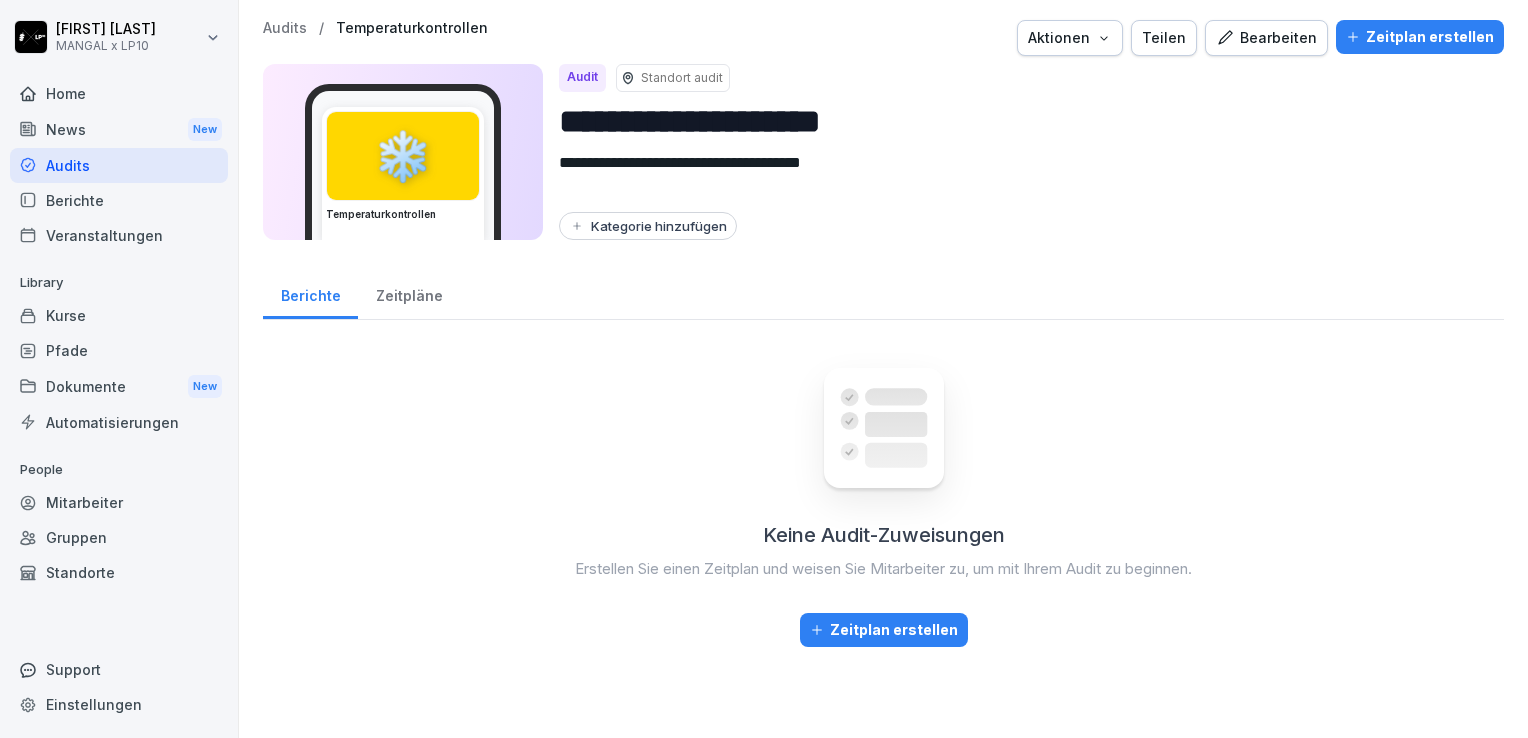 click on "Zeitplan erstellen" at bounding box center [1420, 37] 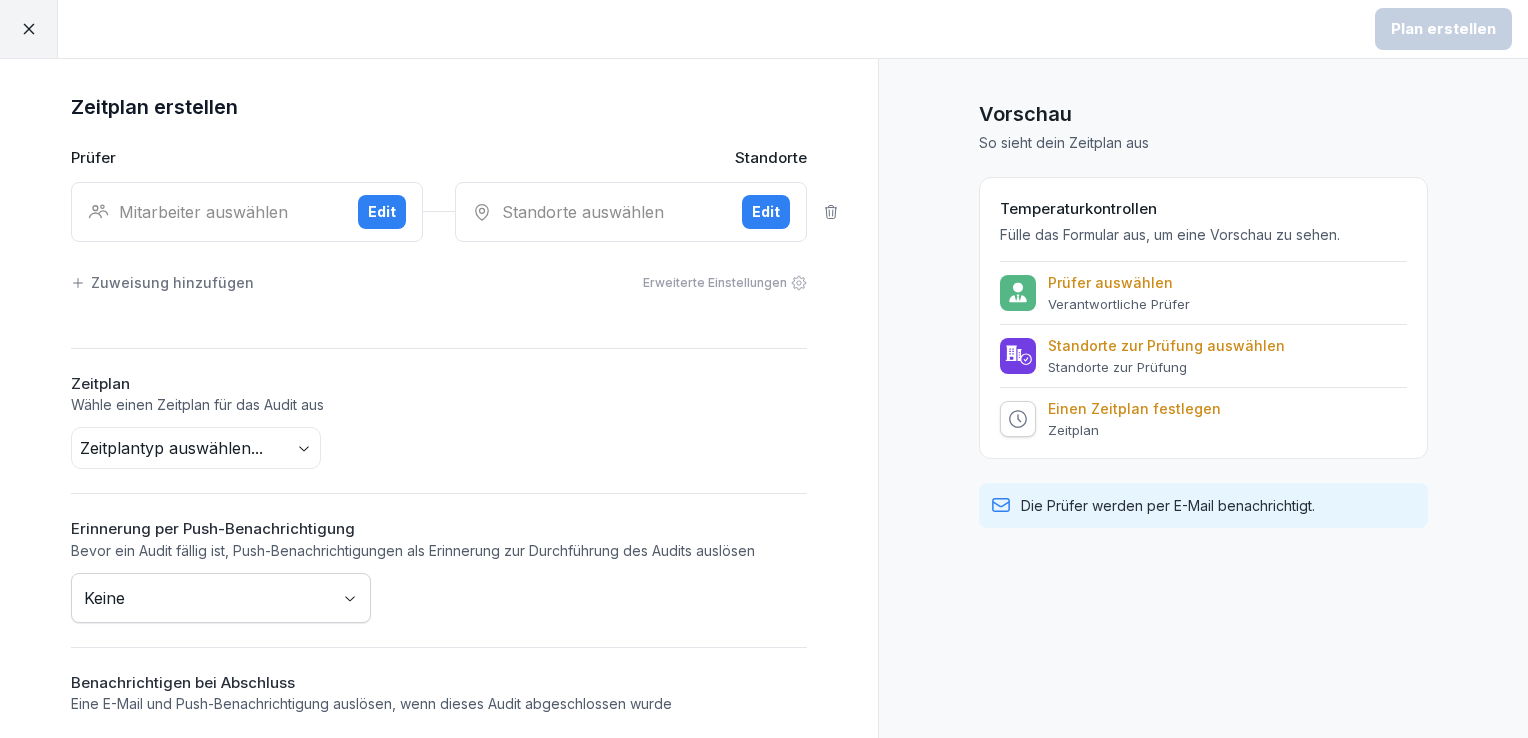 click on "Mitarbeiter auswählen" at bounding box center (215, 212) 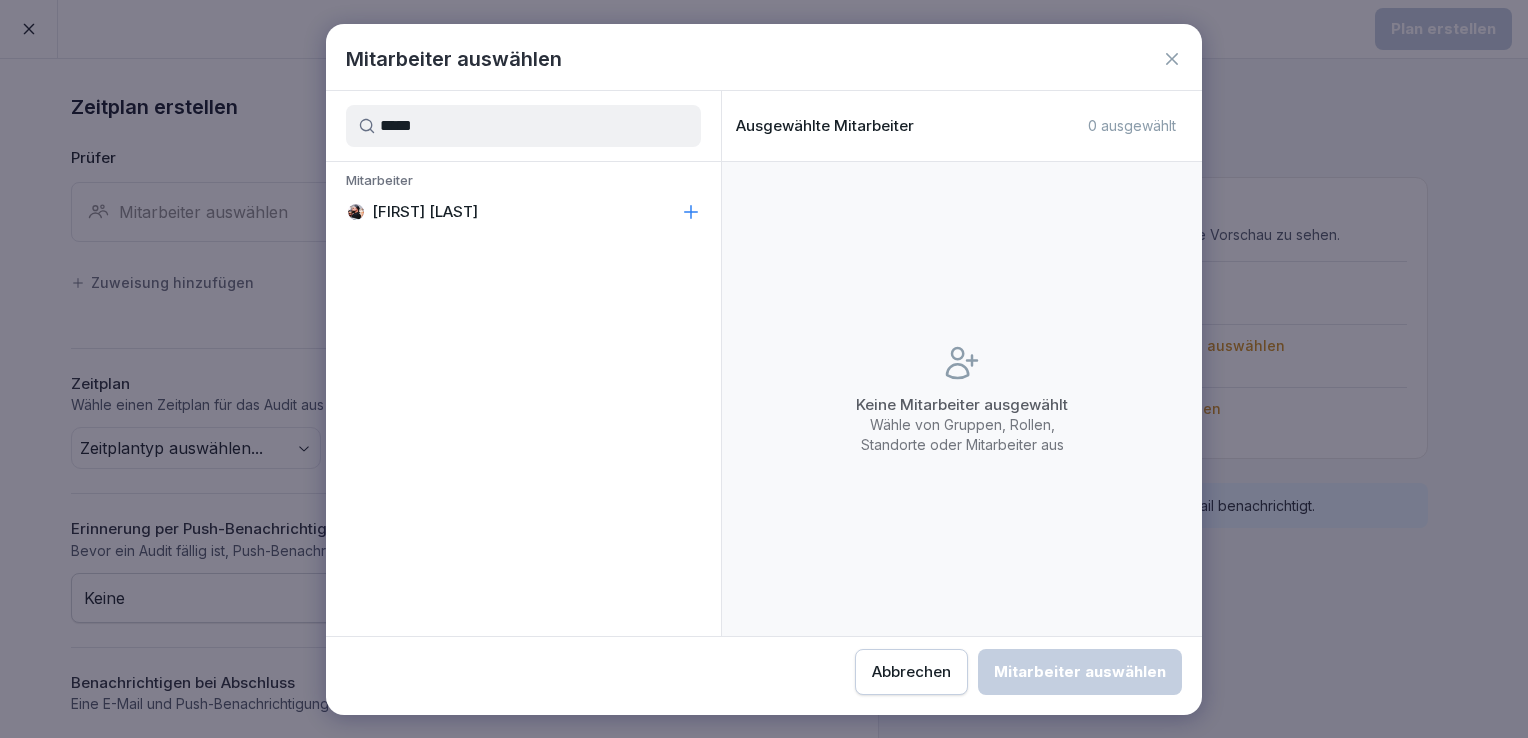 type on "*****" 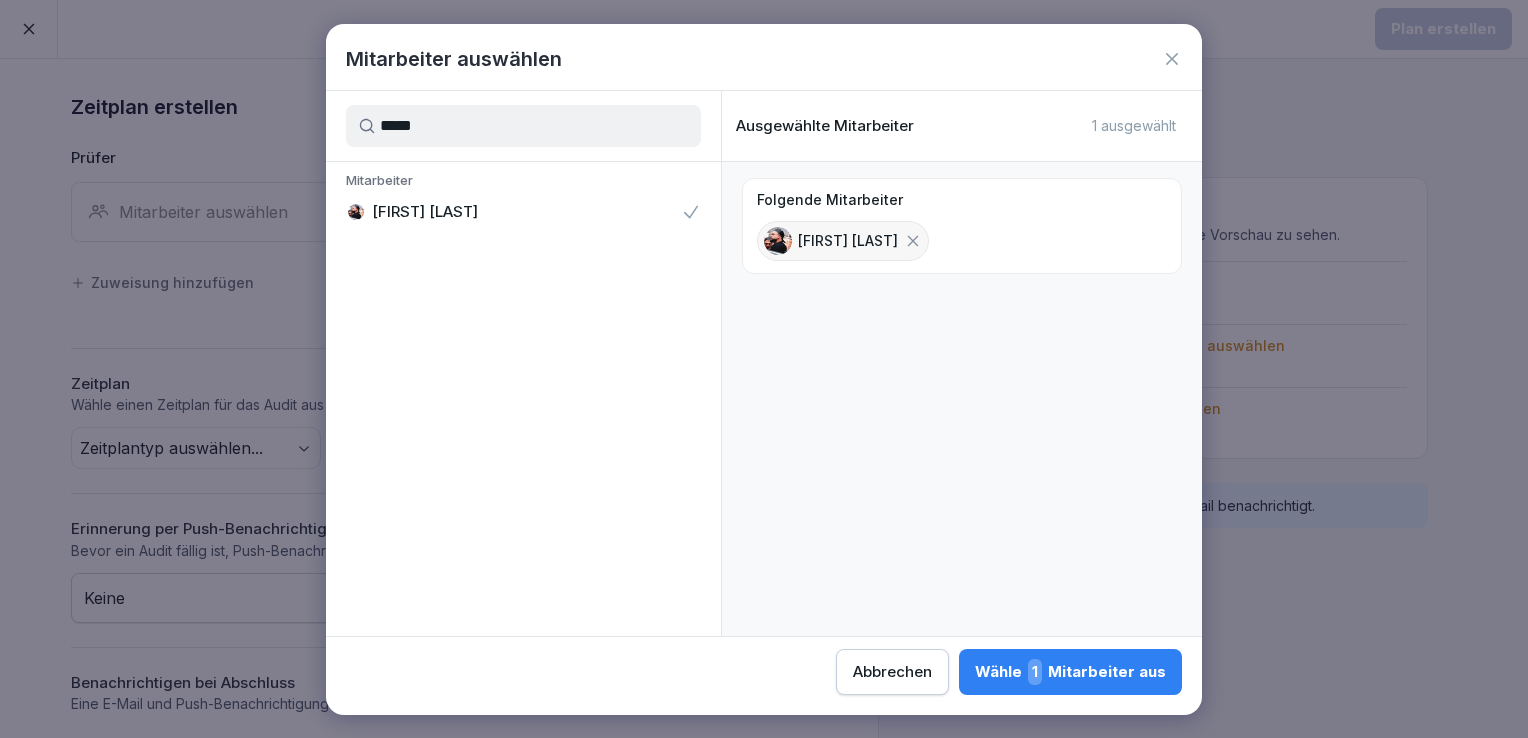 click on "Wähle  1  Mitarbeiter aus" at bounding box center (1070, 672) 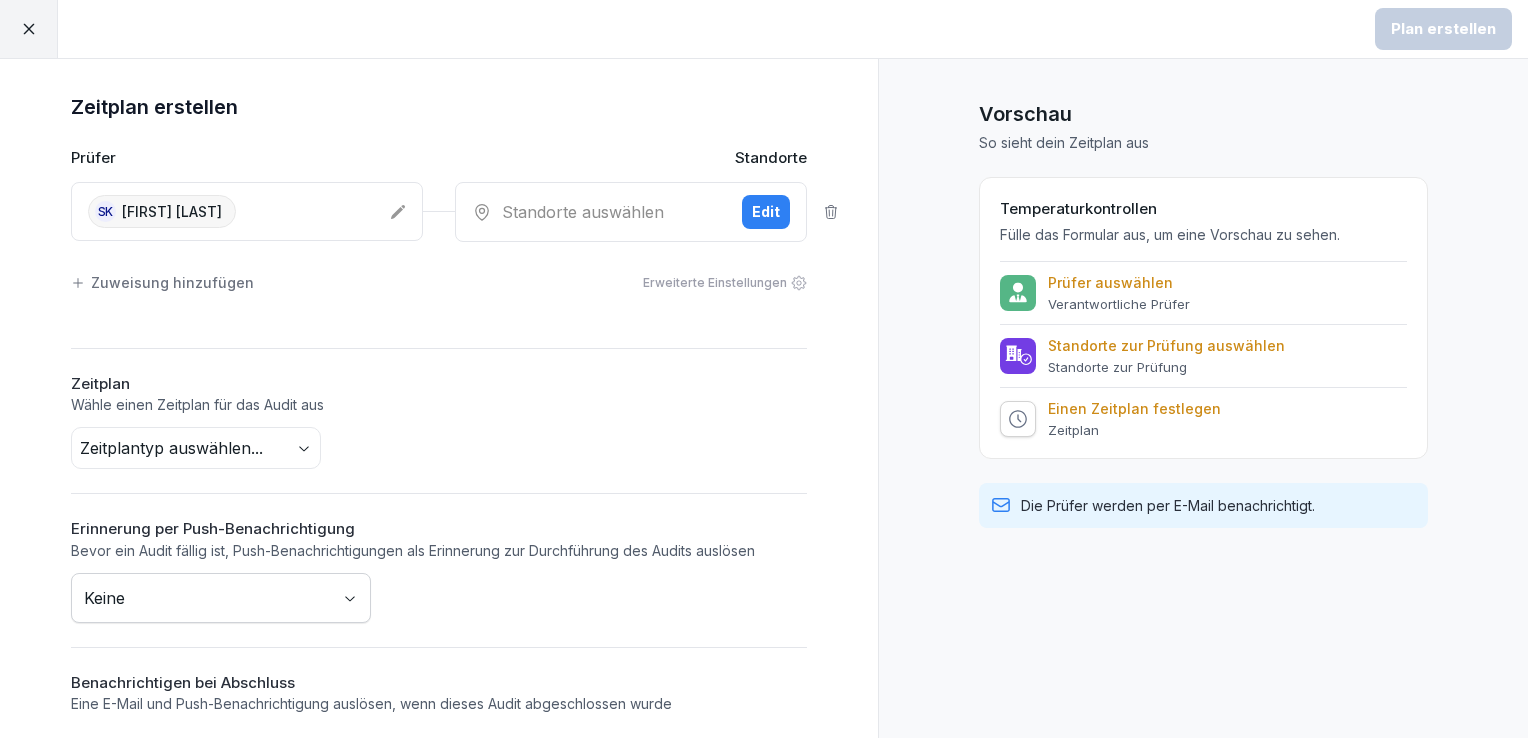 click on "Standorte auswählen" at bounding box center (599, 212) 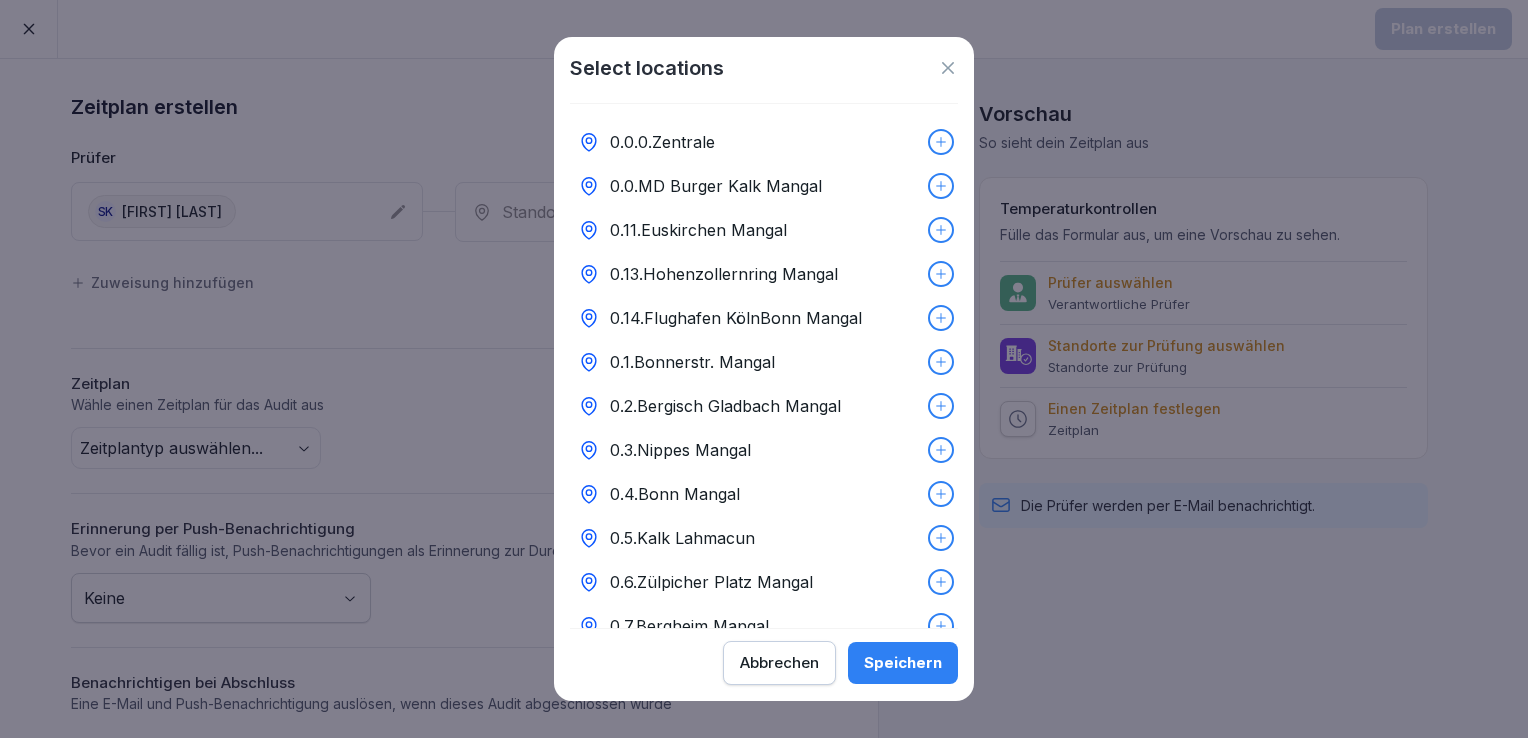 scroll, scrollTop: 36, scrollLeft: 0, axis: vertical 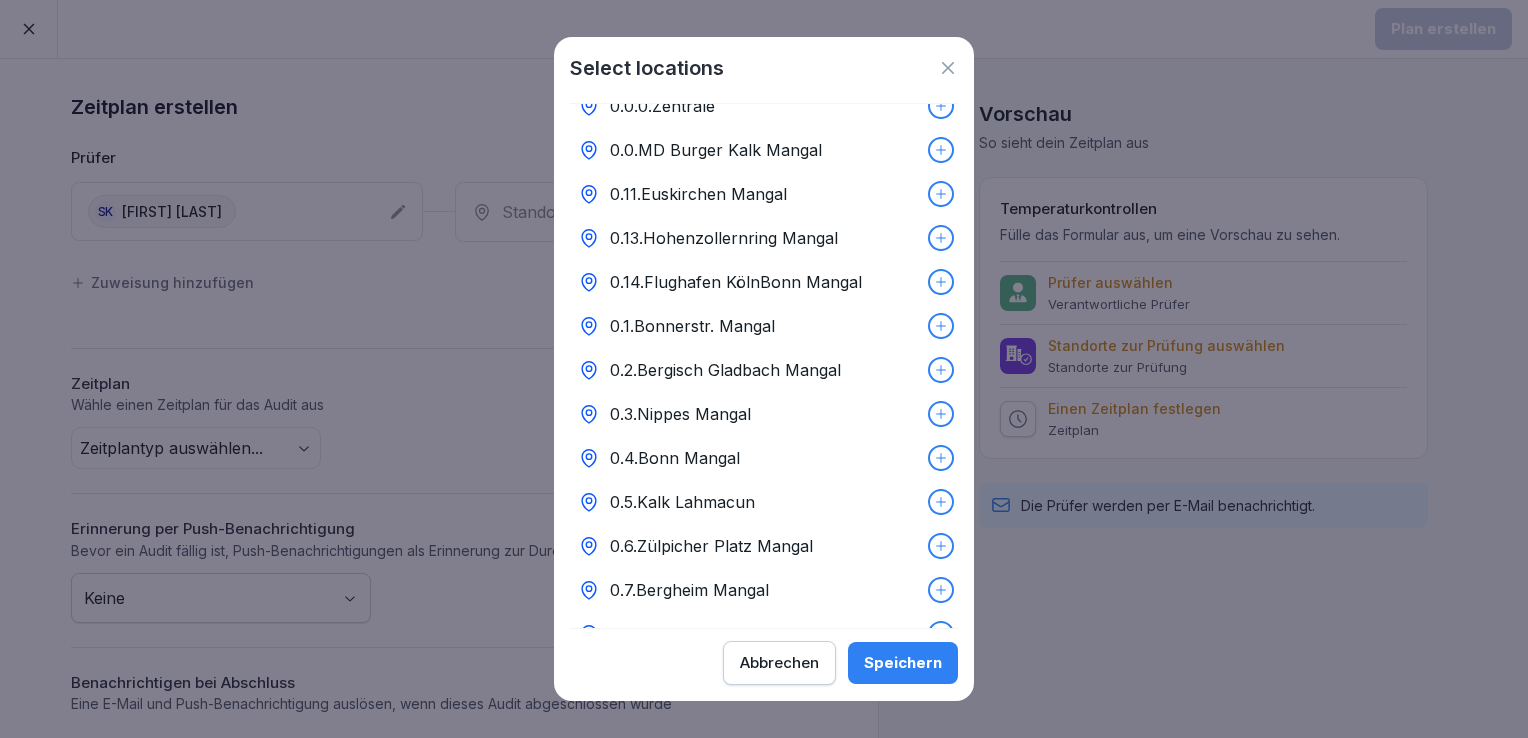 click on "0.14.Flughafen KölnBonn Mangal" at bounding box center (736, 282) 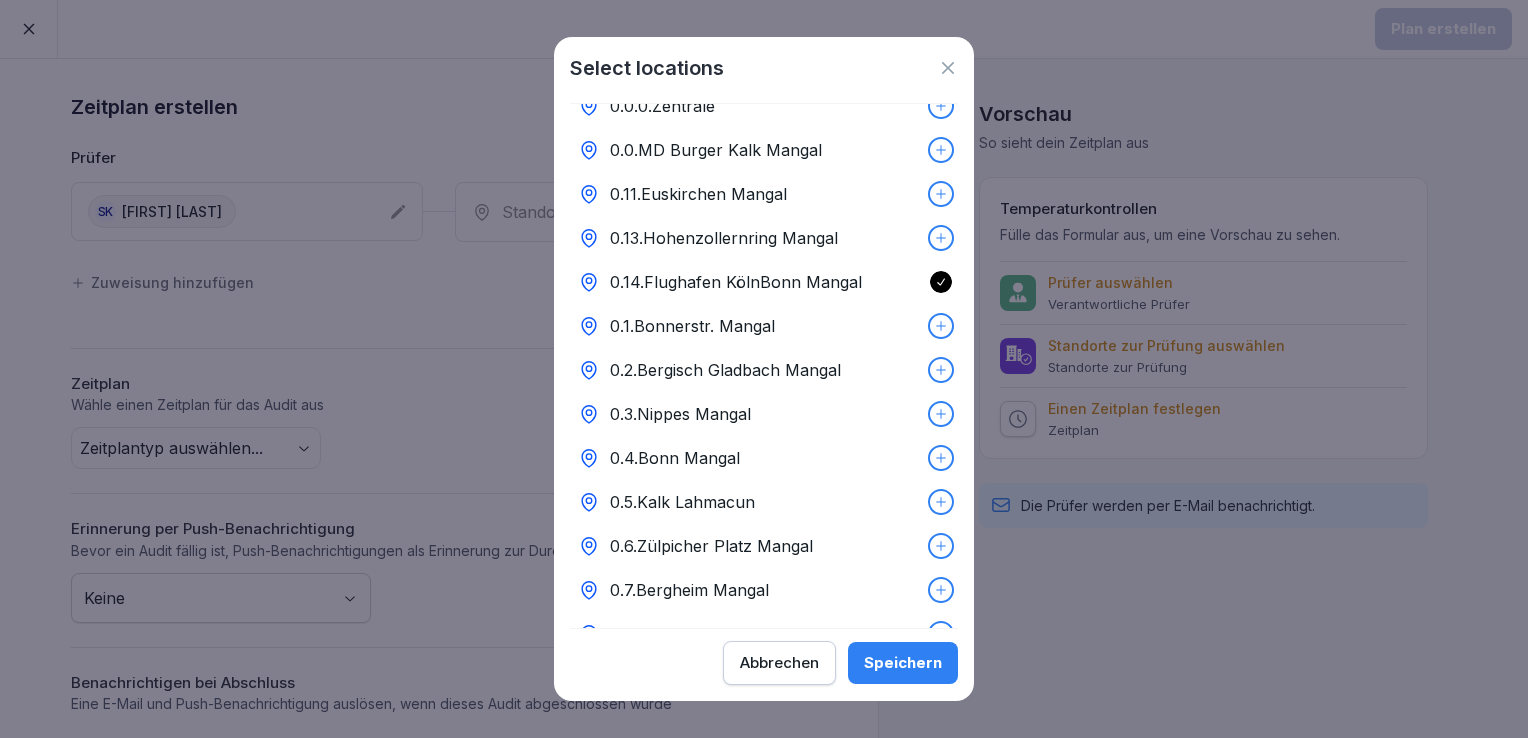 click on "Speichern" at bounding box center [903, 663] 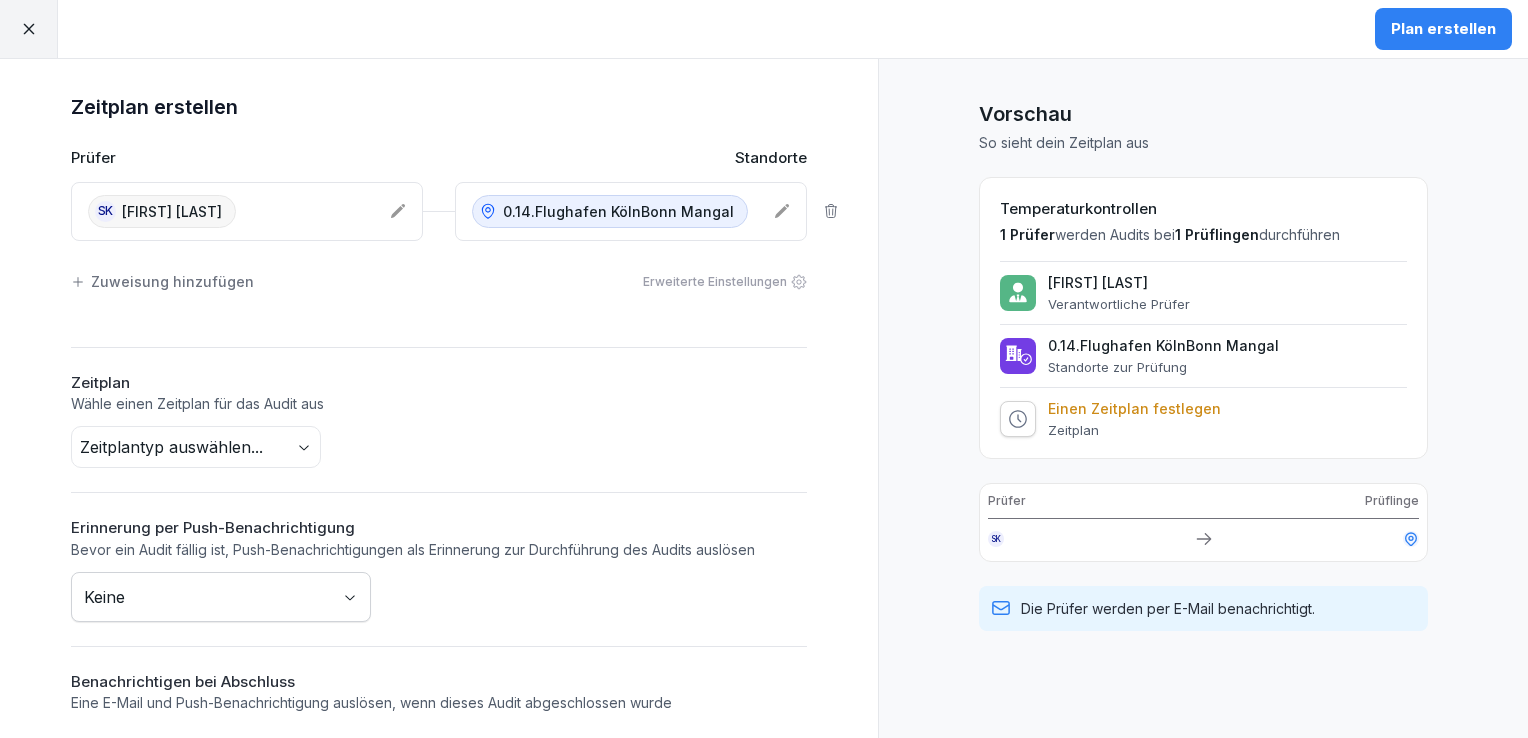 click on "Plan erstellen Zeitplan erstellen Prüfer Standorte SK [LAST] [FIRST] 0.14.[CITY] [STATE] Mangal Zuweisung hinzufügen Erweiterte Einstellungen Zeitplan Wähle einen Zeitplan für das Audit aus Zeitplantyp auswählen... Erinnerung per Push-Benachrichtigung Bevor ein Audit fällig ist, Push-Benachrichtigungen als Erinnerung zur Durchführung des Audits auslösen Keine Benachrichtigen bei Abschluss Eine E-Mail und Push-Benachrichtigung auslösen, wenn dieses Audit abgeschlossen wurde Mitarbeiter auswählen Vorschau So sieht dein Zeitplan aus Temperaturkontrollen 1 Prüfer  werden Audits bei  1 Prüflingen  durchführen [FIRST] [LAST] Verantwortliche Prüfer 0.14.[CITY] [STATE] Mangal Standorte zur Prüfung Einen Zeitplan festlegen Zeitplan Prüfer Prüflinge SK Die Prüfer werden per E-Mail benachrichtigt." at bounding box center [764, 369] 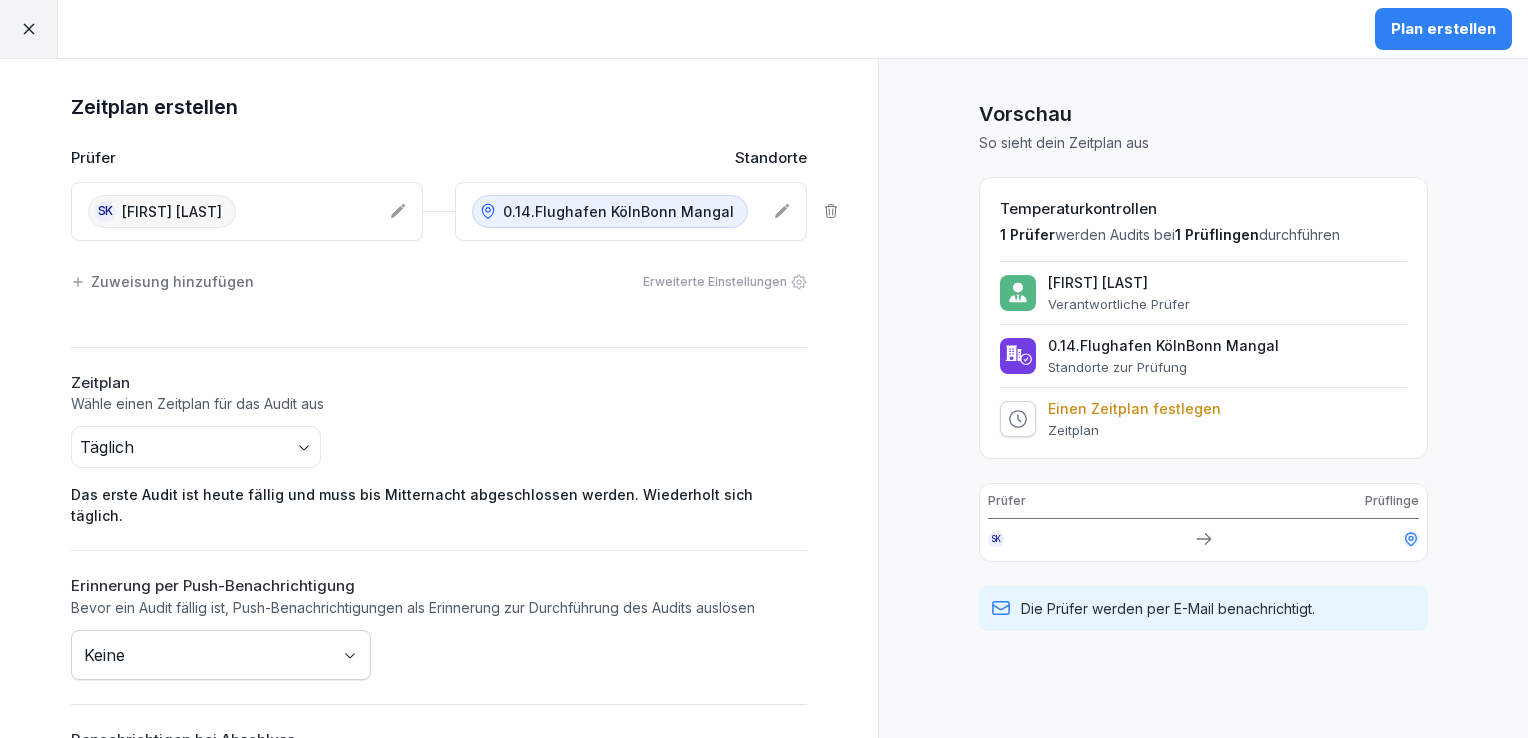 scroll, scrollTop: 116, scrollLeft: 0, axis: vertical 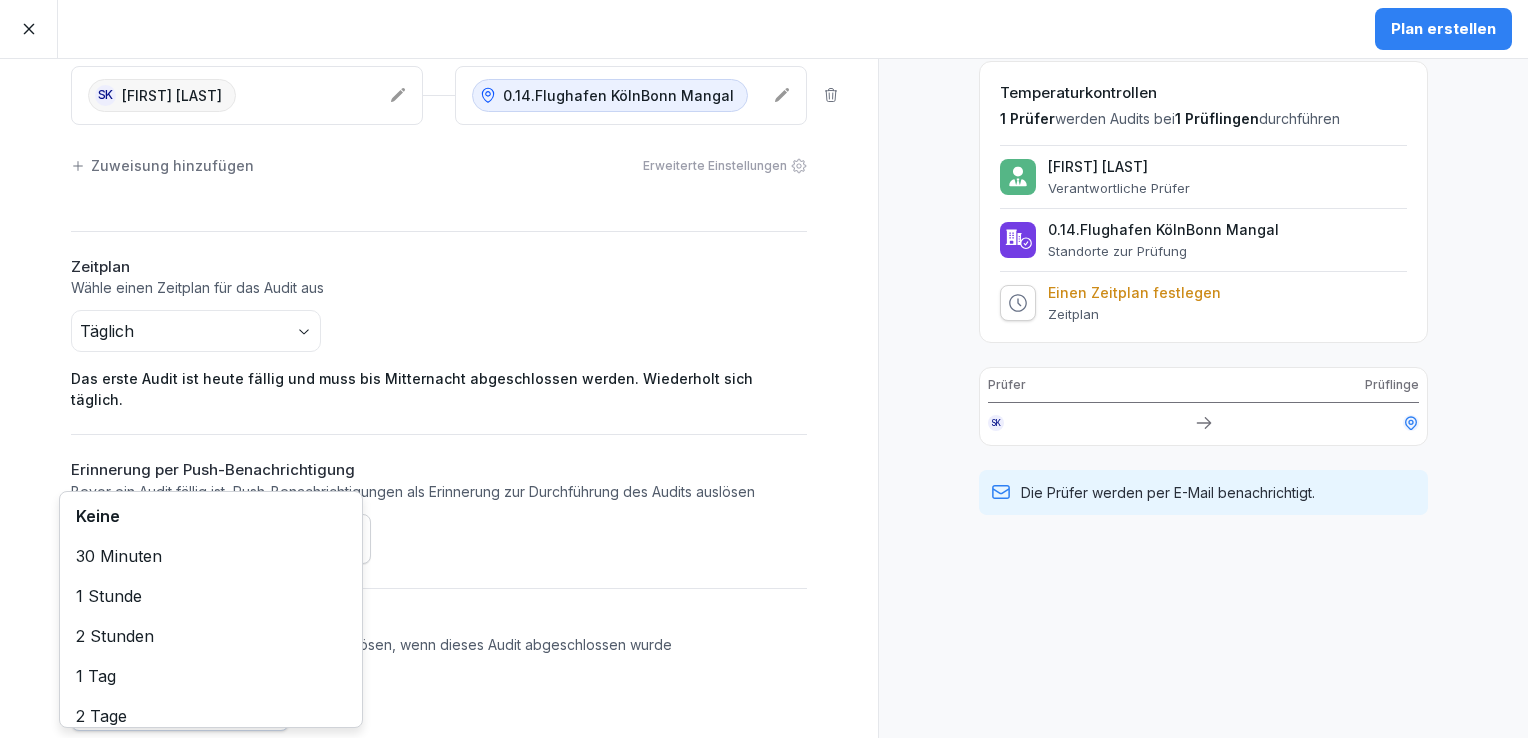 click on "Plan erstellen Zeitplan erstellen Prüfer Standorte SK Savas Kocyigit 0.14.Flughafen KölnBonn Mangal Zuweisung hinzufügen Erweiterte Einstellungen Zeitplan Wähle einen Zeitplan für das Audit aus Täglich Das erste Audit ist heute fällig und muss bis Mitternacht abgeschlossen werden. Wiederholt sich täglich. Erinnerung per Push-Benachrichtigung Bevor ein Audit fällig ist, Push-Benachrichtigungen als Erinnerung zur Durchführung des Audits auslösen Keine Benachrichtigen bei Abschluss Eine E-Mail und Push-Benachrichtigung auslösen, wenn dieses Audit abgeschlossen wurde Mitarbeiter auswählen Vorschau So sieht dein Zeitplan aus Temperaturkontrollen 1 Prüfer  werden Audits bei  1 Prüflingen  durchführen Savas Kocyigit Verantwortliche Prüfer 0.14.Flughafen KölnBonn Mangal Standorte zur Prüfung Einen Zeitplan festlegen Zeitplan Prüfer Prüflinge SK Die Prüfer werden per E-Mail benachrichtigt. Keine 30 Minuten 1 Stunde 2 Stunden 1 Tag 2 Tage 1 Woche 1 Monat" at bounding box center (764, 369) 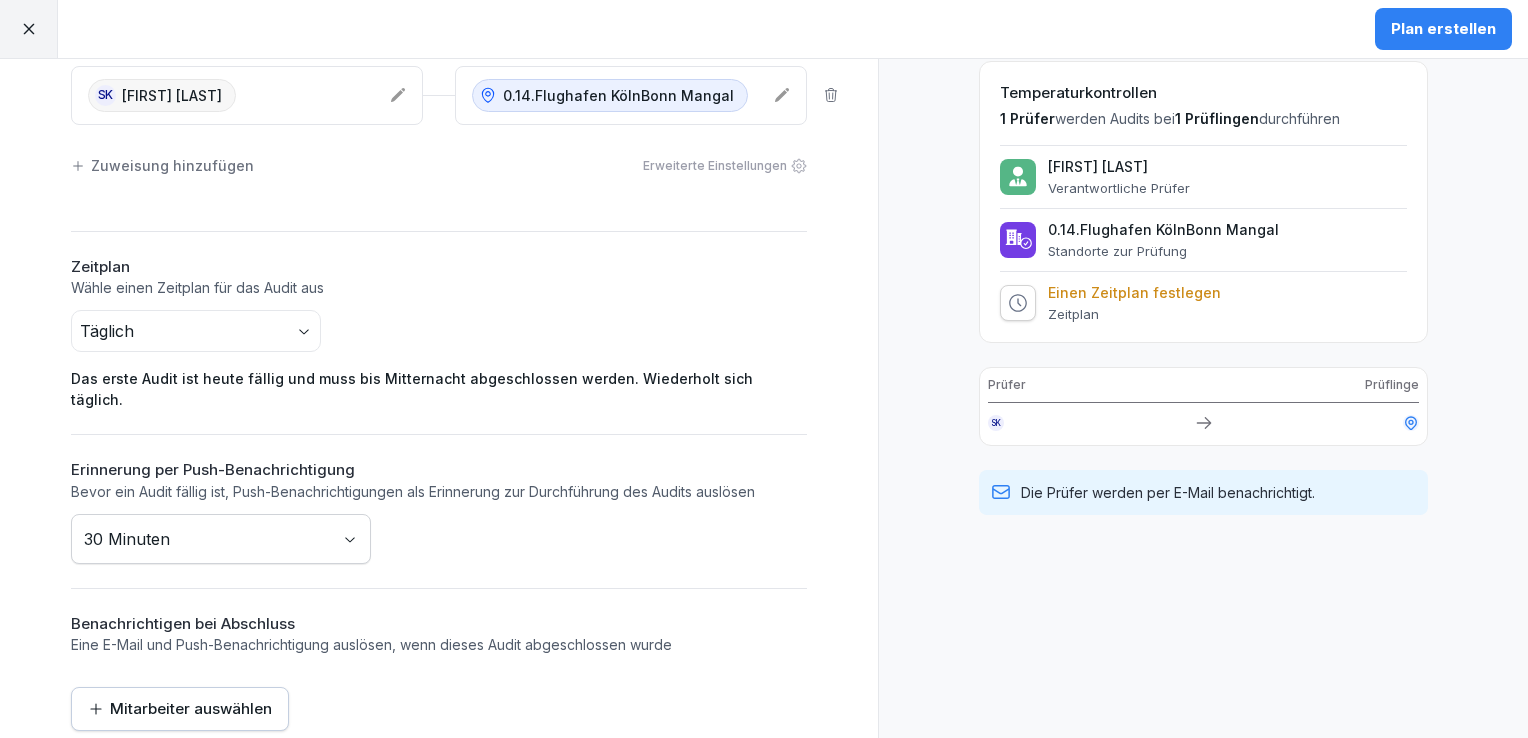 click on "Bevor ein Audit fällig ist, Push-Benachrichtigungen als Erinnerung zur Durchführung des Audits auslösen" at bounding box center [439, 492] 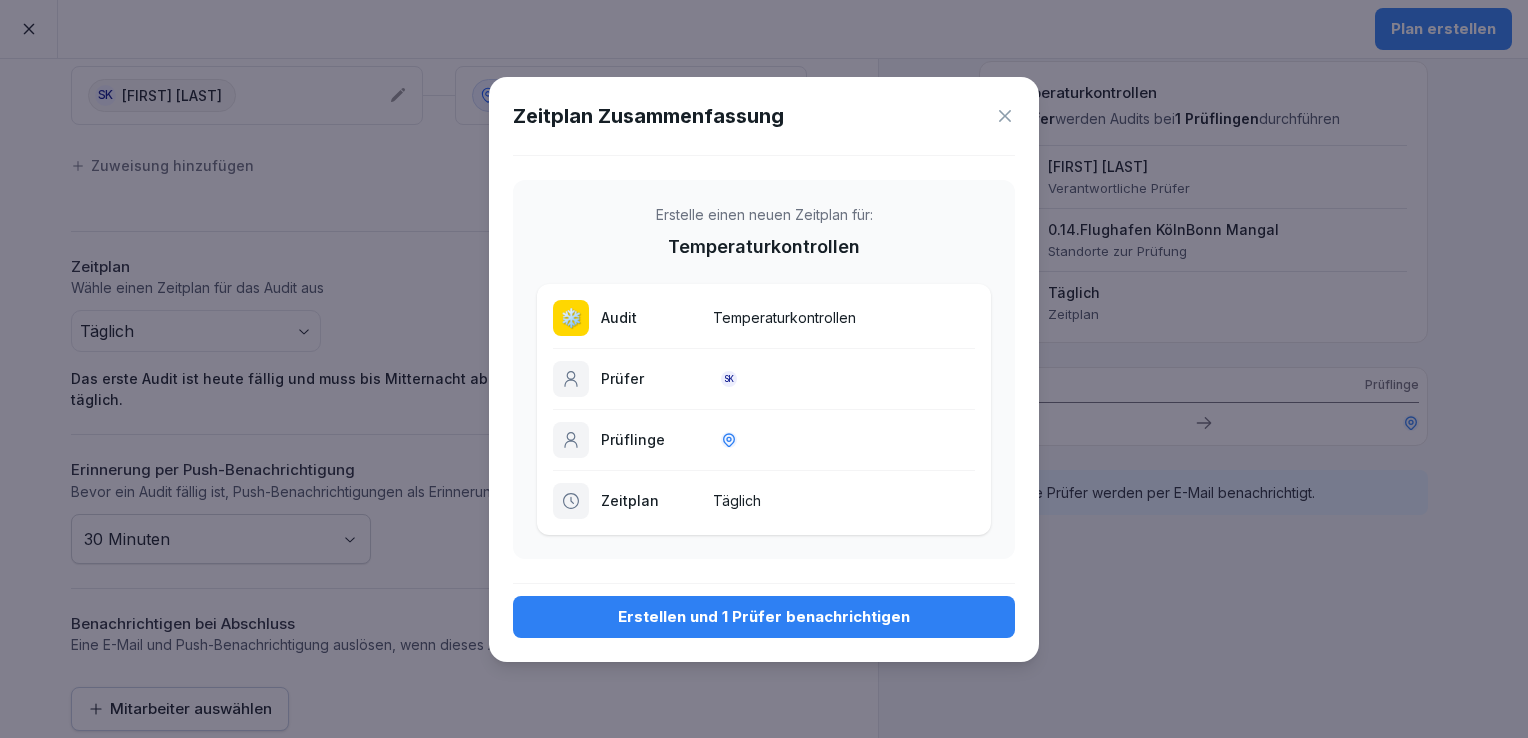 click on "Erstellen und 1 Prüfer benachrichtigen" at bounding box center [764, 617] 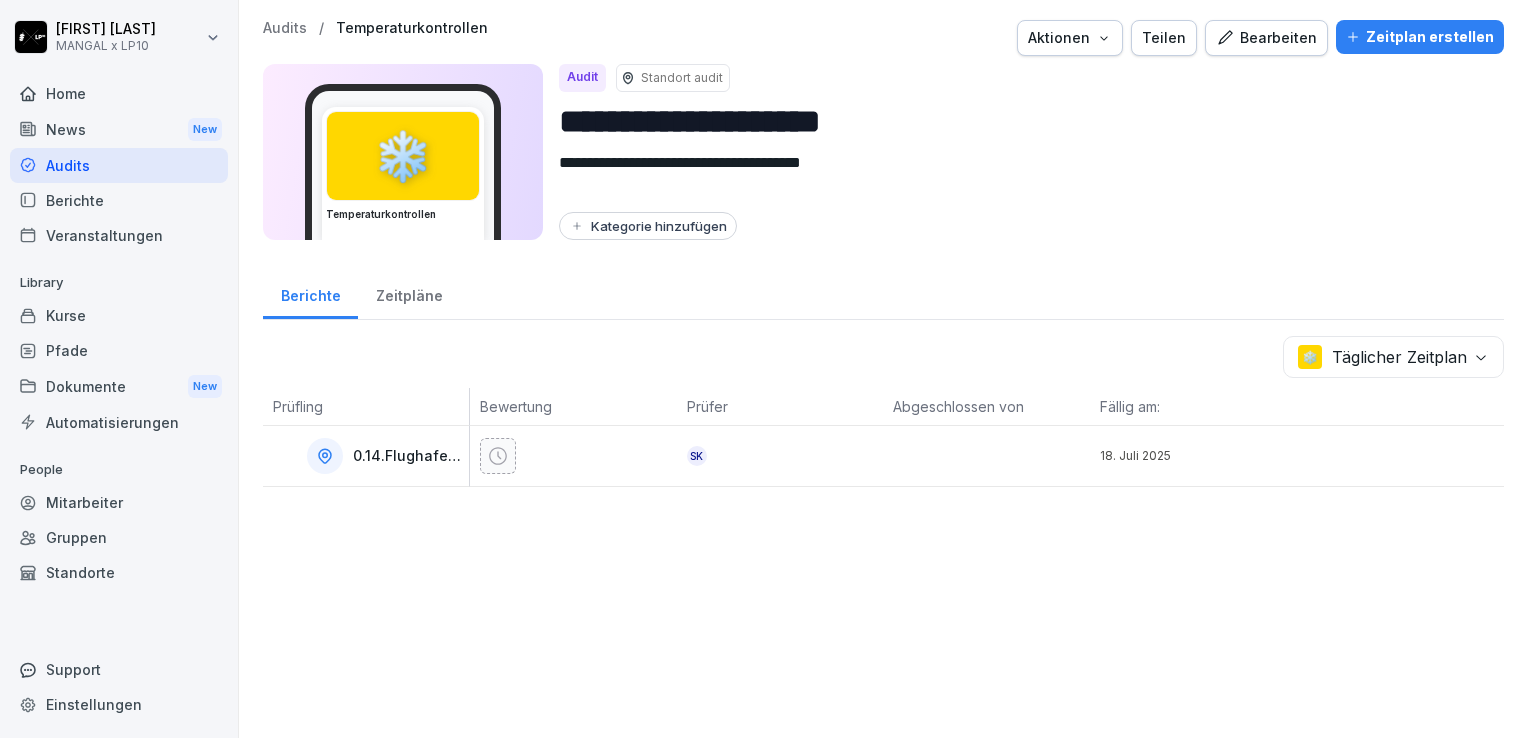 click on "Audits" at bounding box center (119, 165) 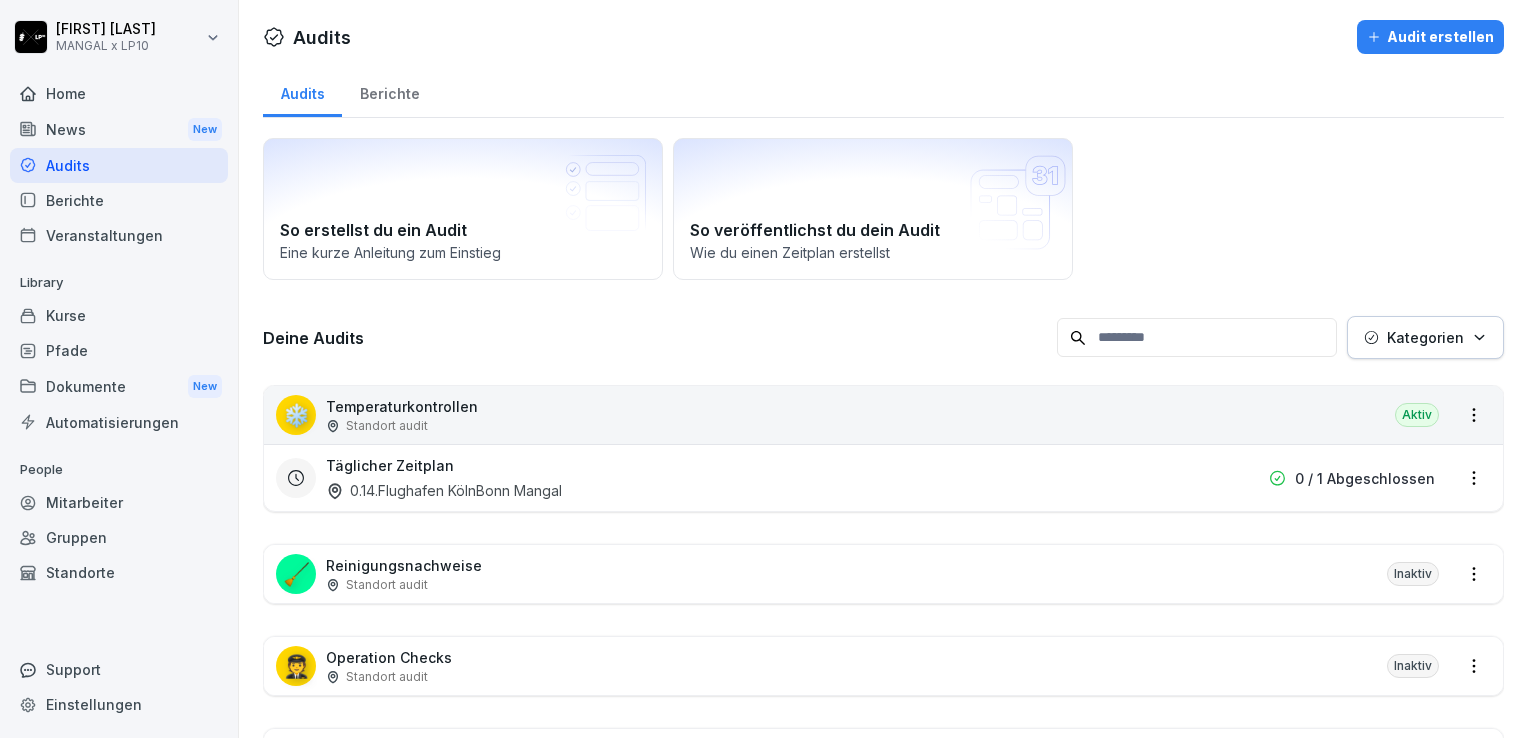 click on "❄️ Temperaturkontrollen Standort audit Aktiv" at bounding box center (883, 415) 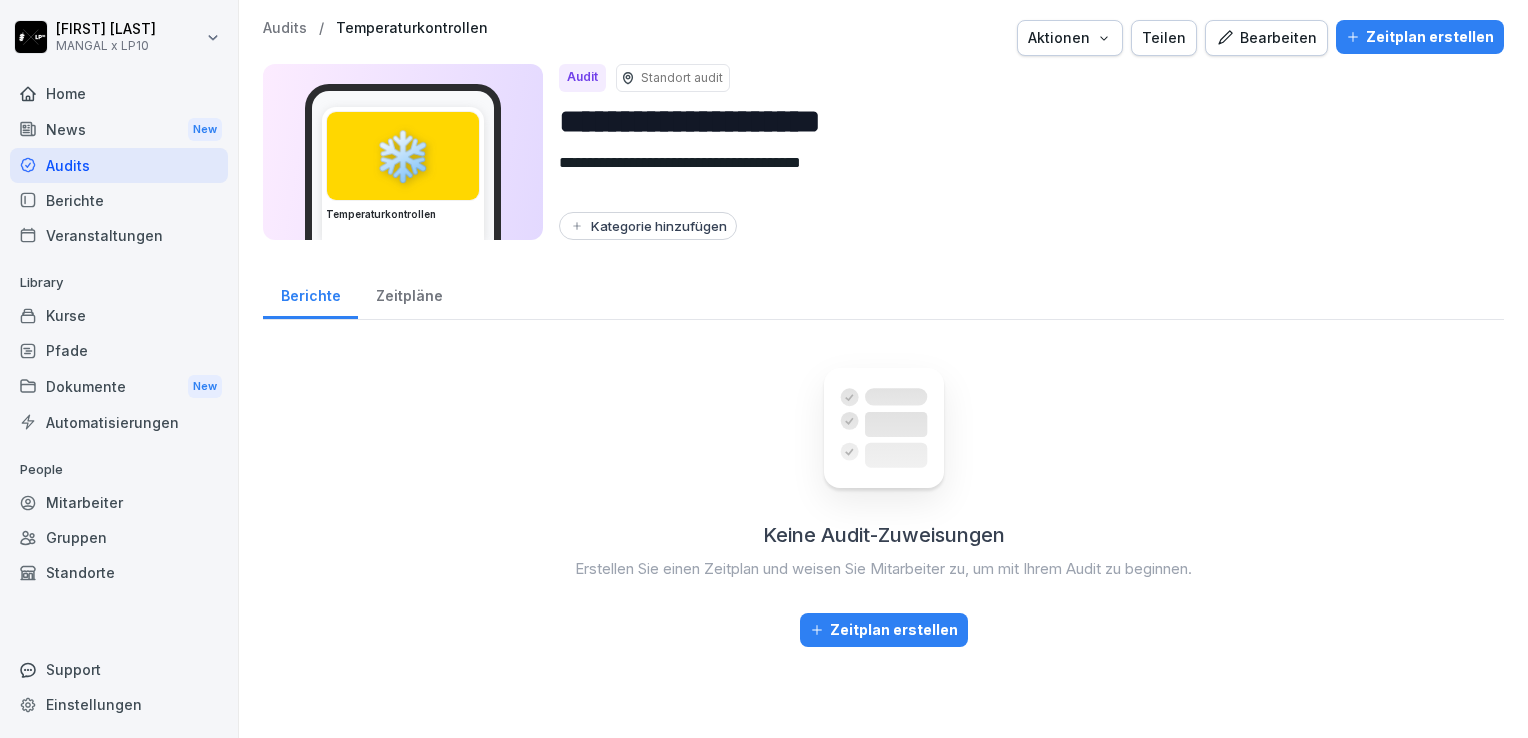 click on "Bearbeiten" at bounding box center (1266, 38) 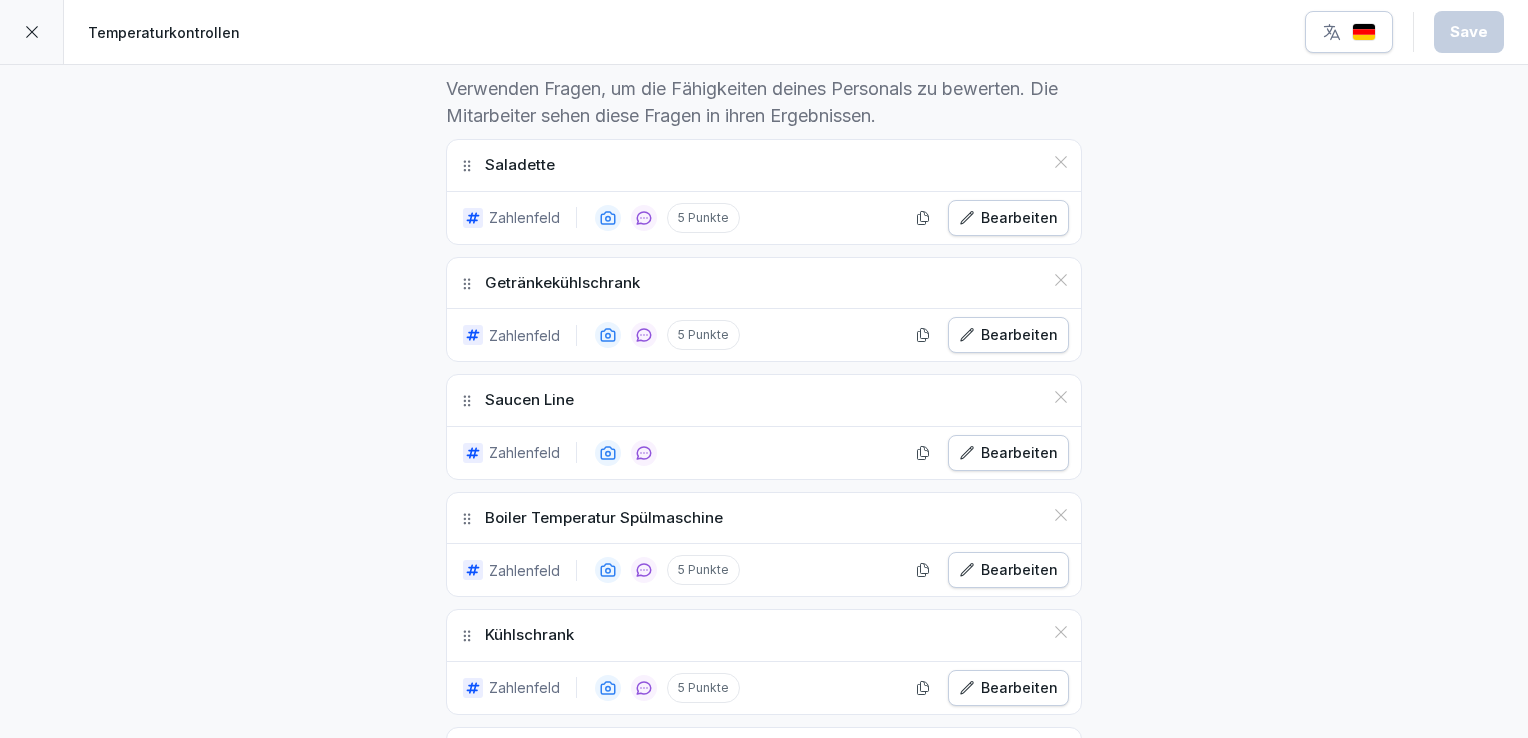 scroll, scrollTop: 602, scrollLeft: 0, axis: vertical 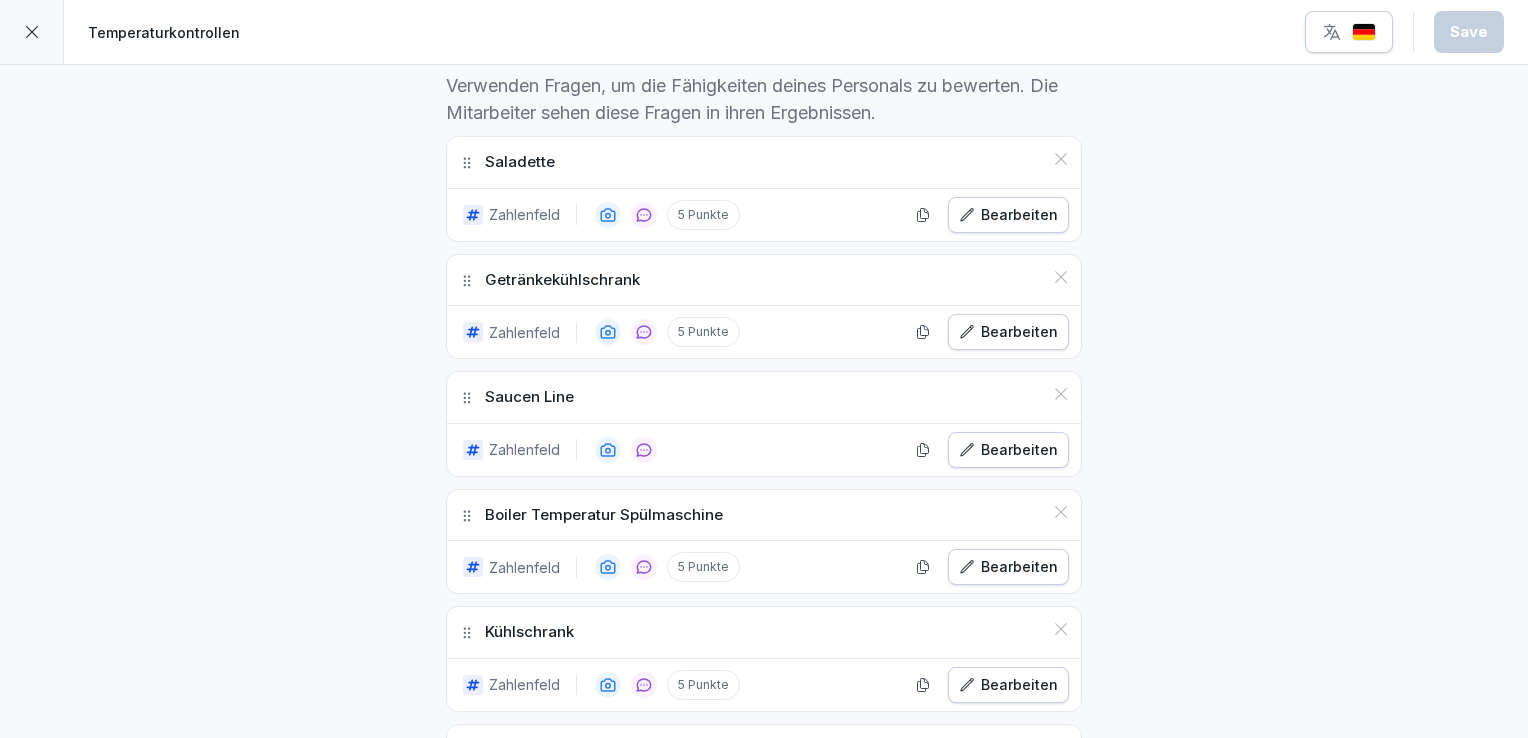 click on "Bearbeiten" at bounding box center (1008, 215) 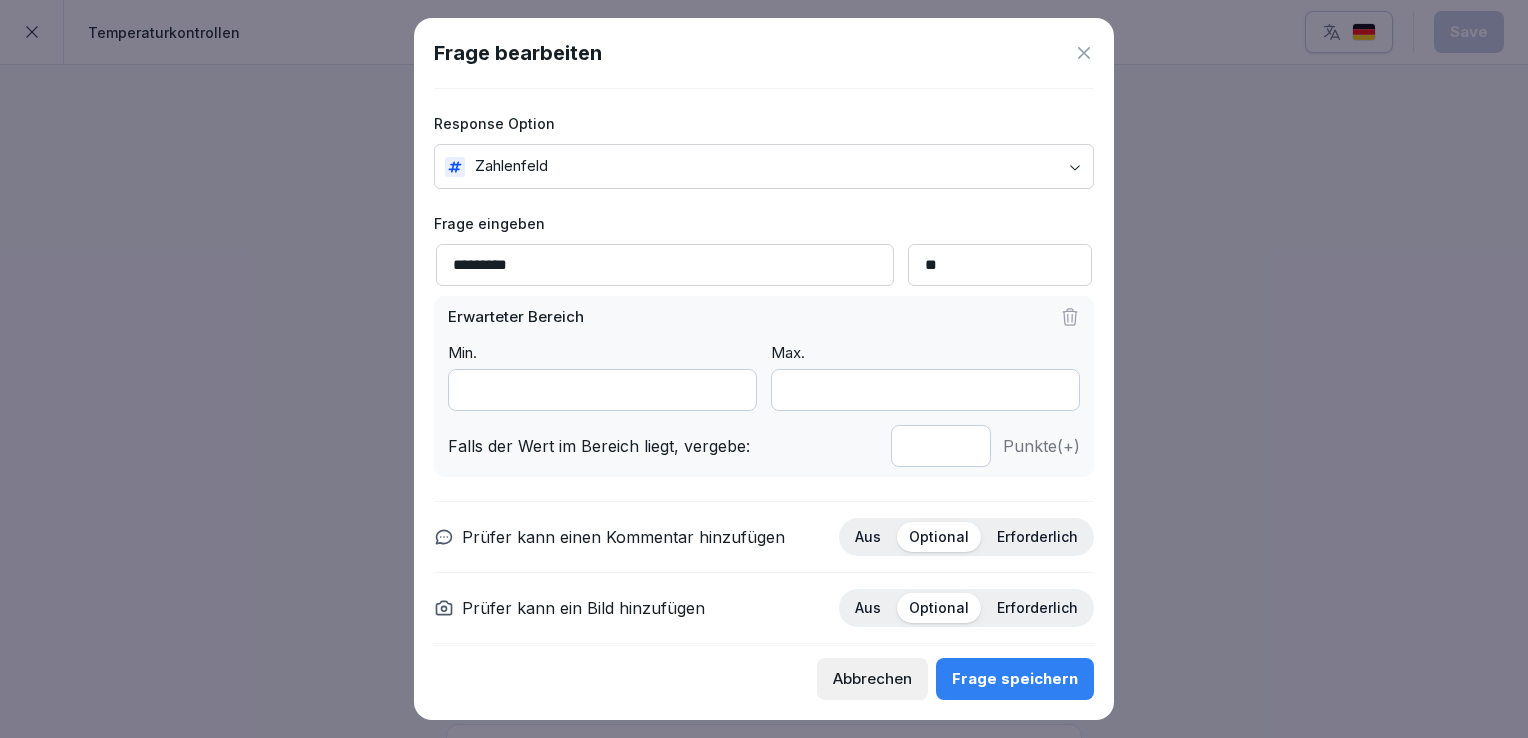 click on "Erforderlich" at bounding box center (1037, 608) 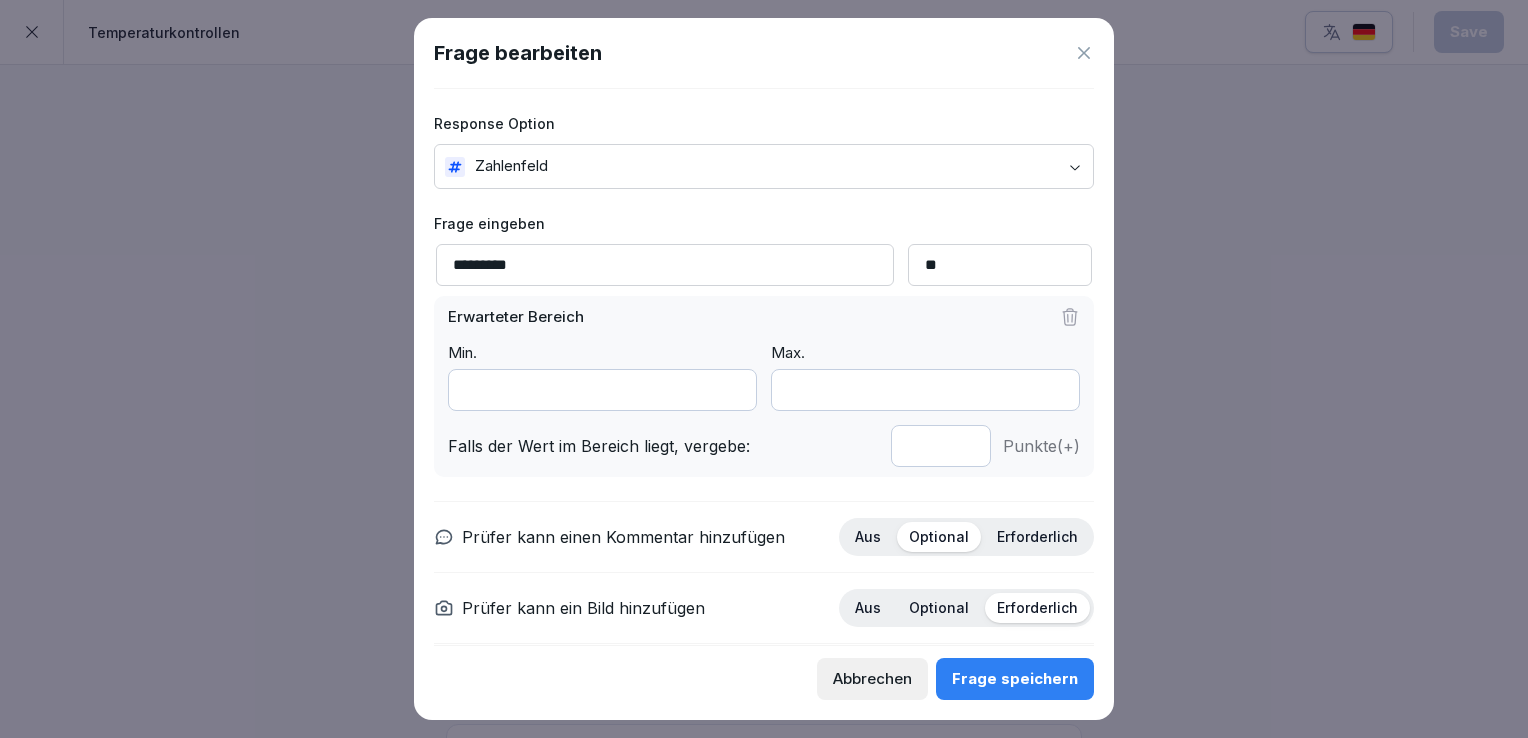 click on "*" at bounding box center (602, 390) 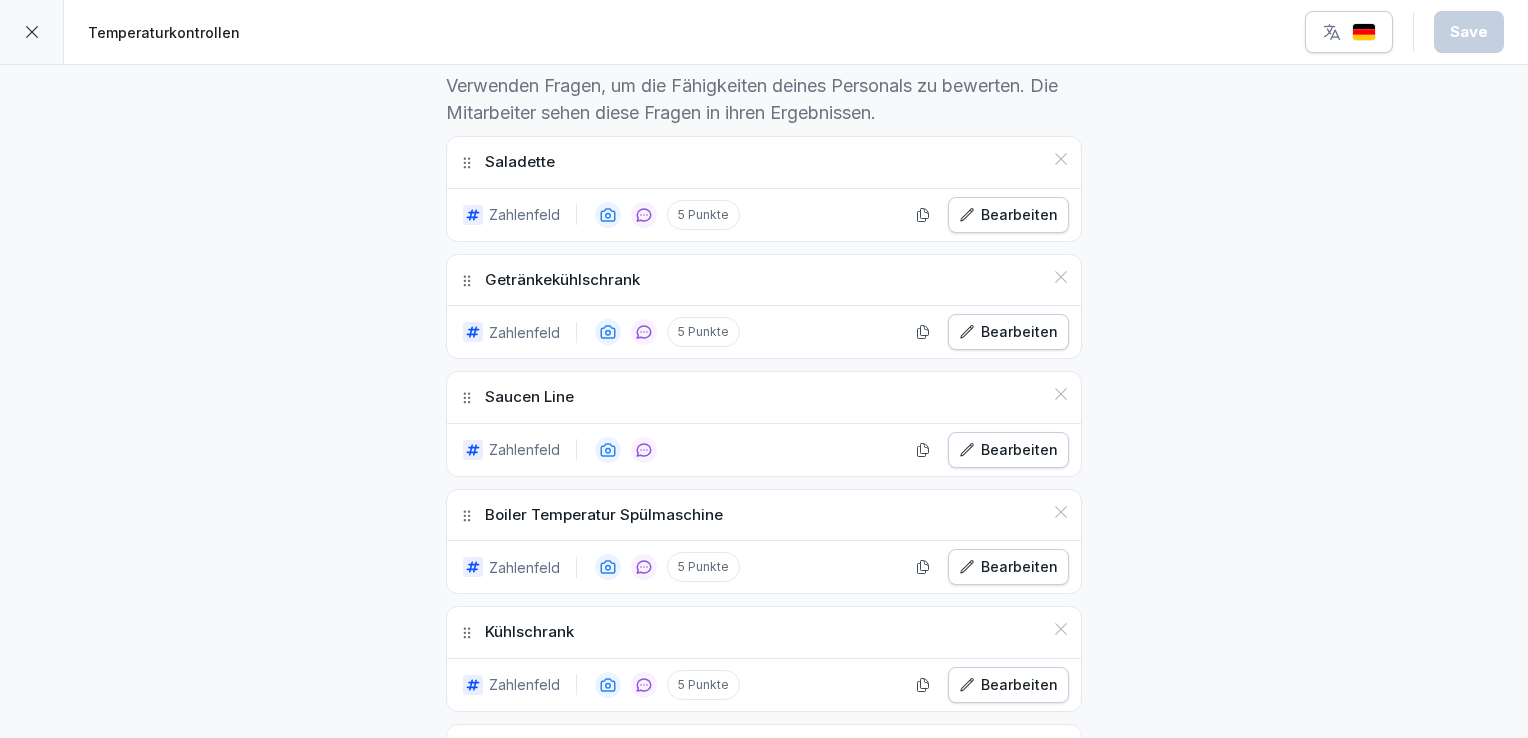 click 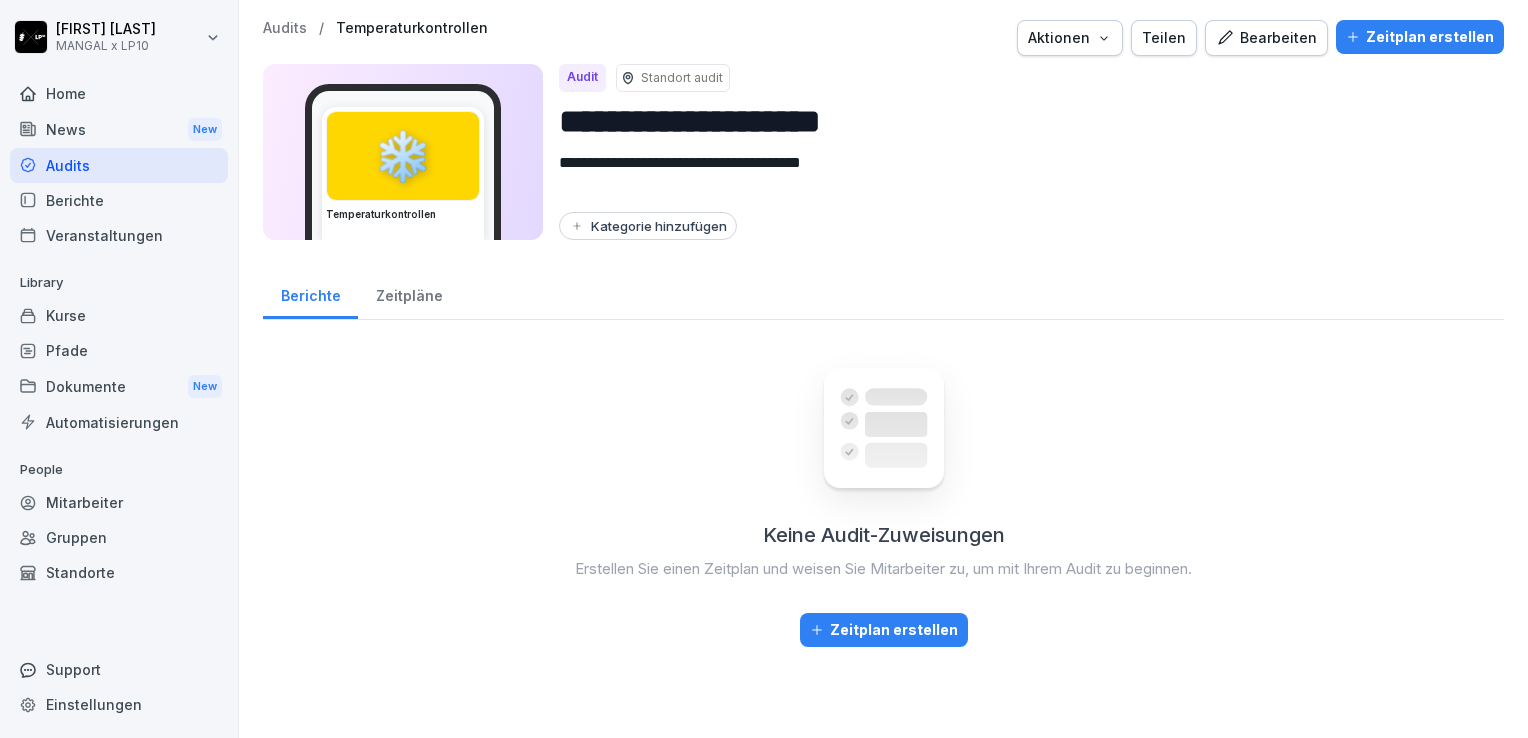 click on "Audits" at bounding box center [119, 165] 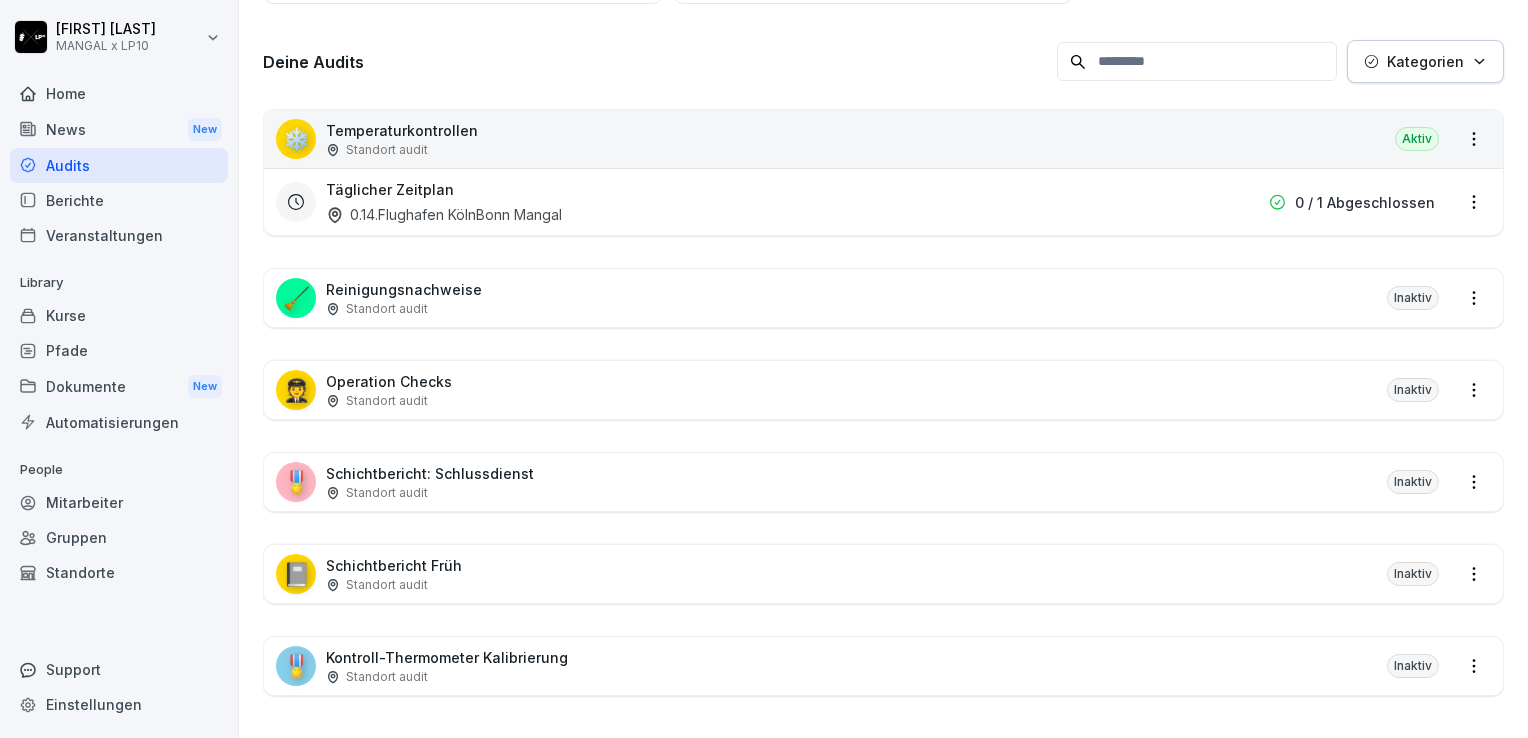 scroll, scrollTop: 292, scrollLeft: 0, axis: vertical 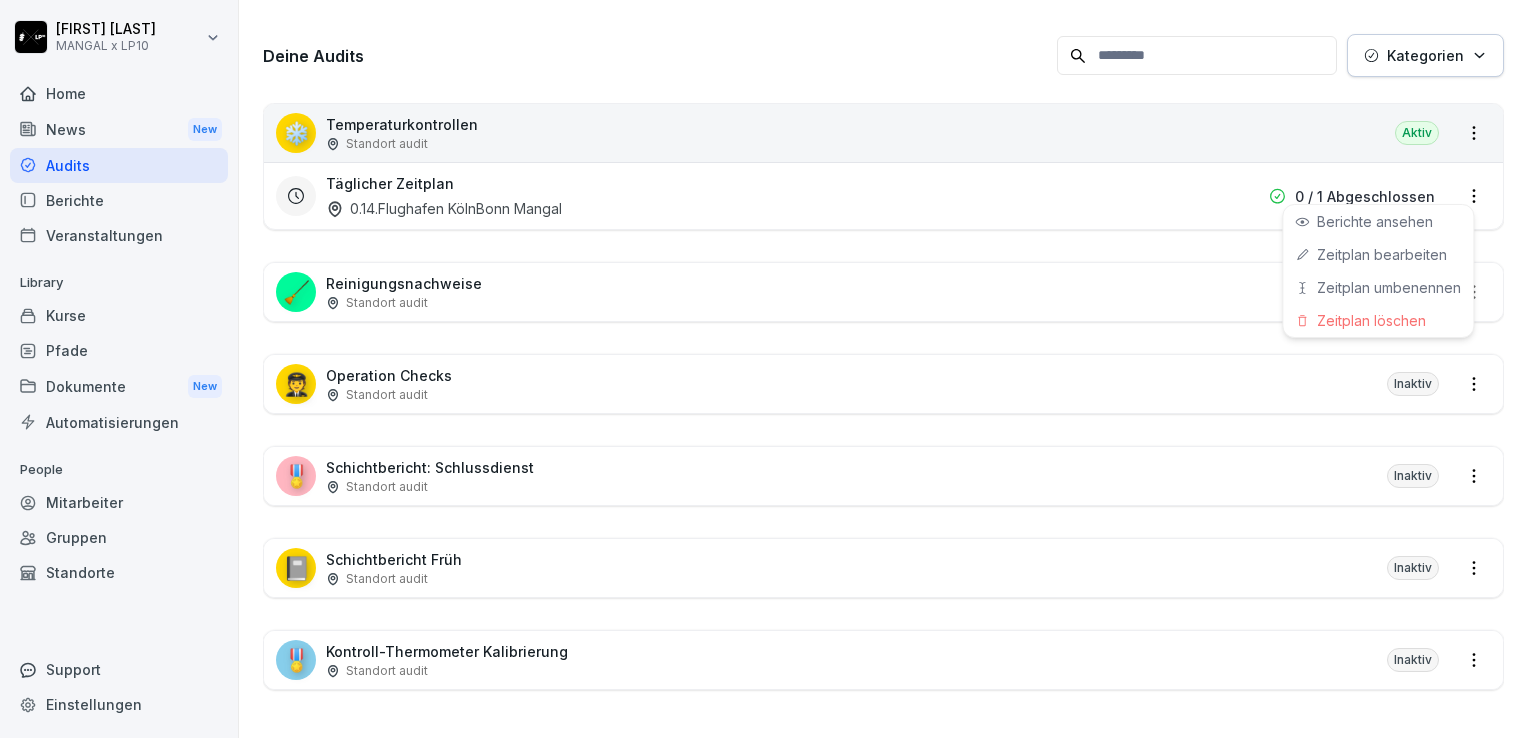 click on "Savas   Kocyigit MANGAL x LP10 Home News New Audits Berichte Veranstaltungen Library Kurse Pfade Dokumente New Automatisierungen People Mitarbeiter Gruppen Standorte Support Einstellungen Audits Audit erstellen Audits Berichte So erstellst du ein Audit Eine kurze Anleitung zum Einstieg So veröffentlichst du dein Audit Wie du einen Zeitplan erstellst Deine Audits Kategorien ❄️ Temperaturkontrollen Standort audit Aktiv Täglicher Zeitplan 0.14.Flughafen KölnBonn Mangal 0 / 1 Abgeschlossen 🧹 Reinigungsnachweise Standort audit Inaktiv 🧑‍✈️ Operation Checks Standort audit Inaktiv 🎖️ Schichtbericht: Schlussdienst Standort audit Inaktiv 📓 Schichtbericht Früh Standort audit Inaktiv 🎖️ Kontroll-Thermometer Kalibrierung Standort audit Inaktiv Berichte ansehen Zeitplan bearbeiten Zeitplan umbenennen Zeitplan löschen" at bounding box center [764, 369] 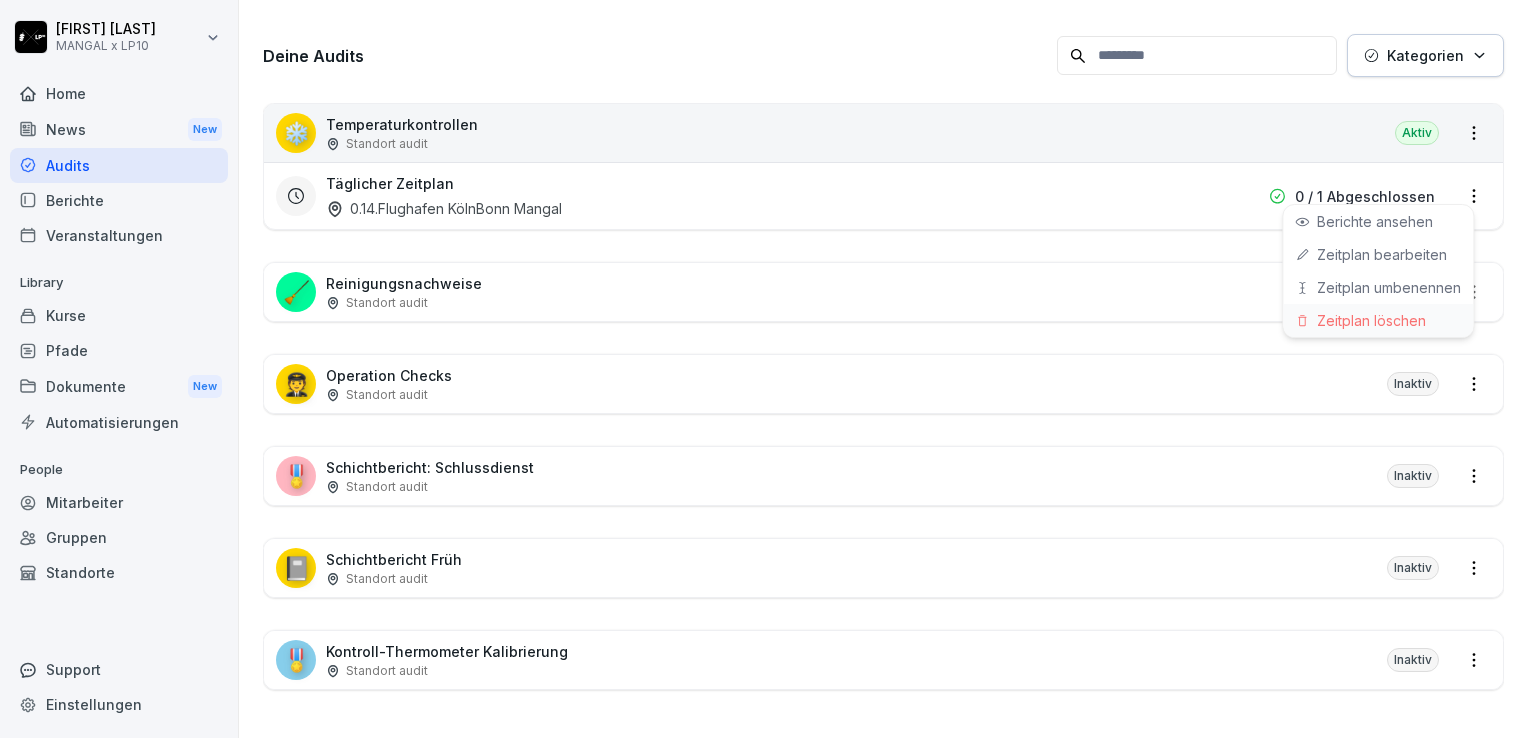 click on "Zeitplan löschen" at bounding box center (1378, 320) 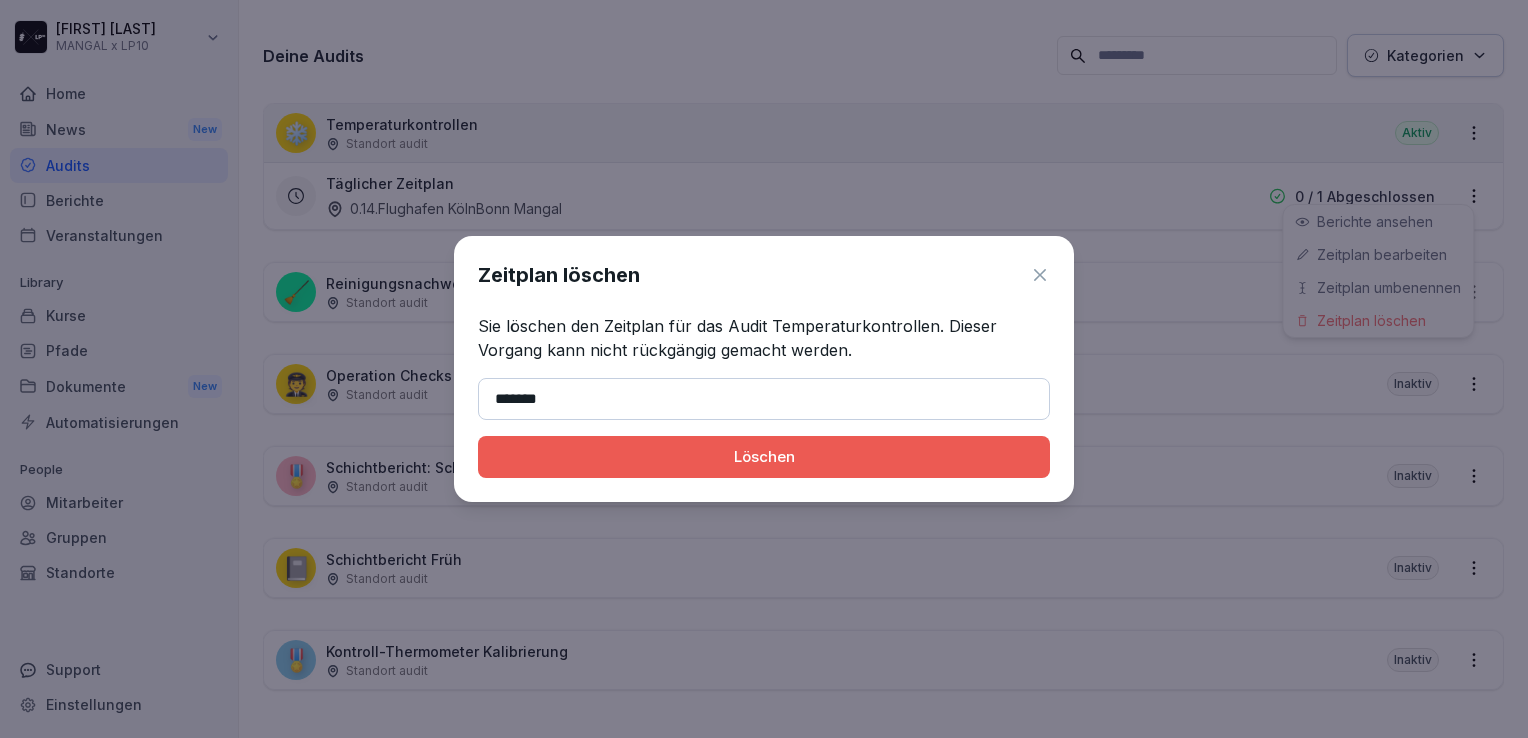 type on "*******" 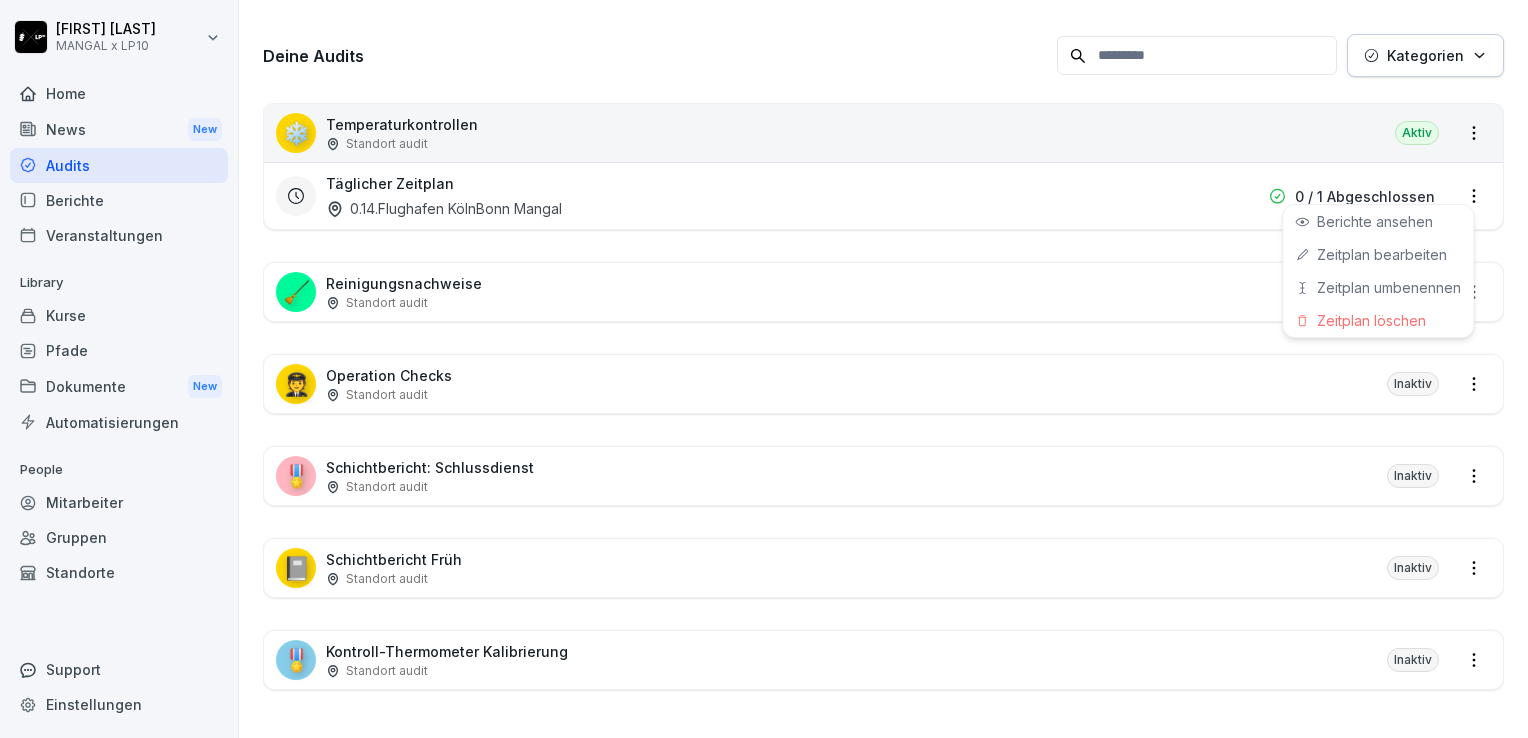scroll, scrollTop: 226, scrollLeft: 0, axis: vertical 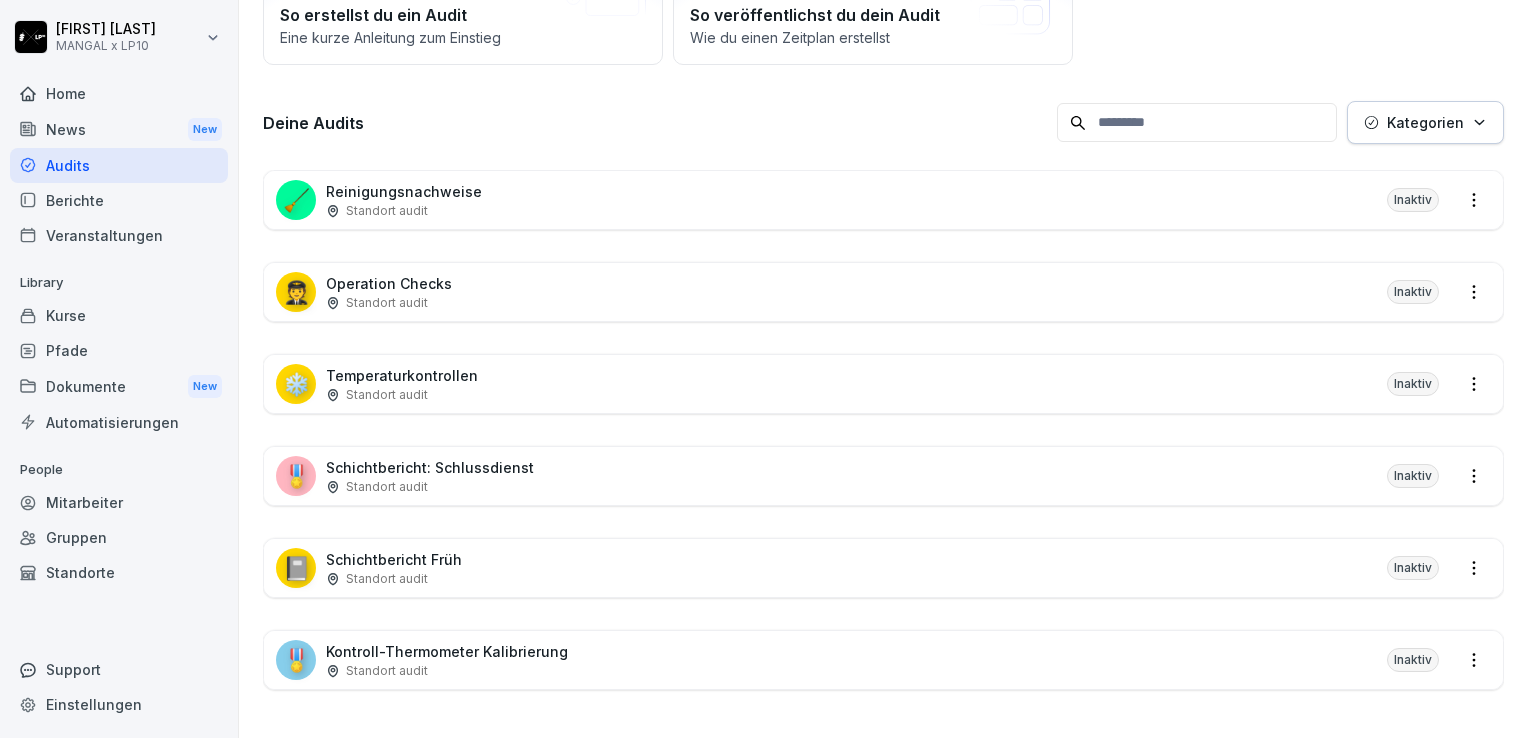 click on "Schichtbericht Früh" at bounding box center (394, 559) 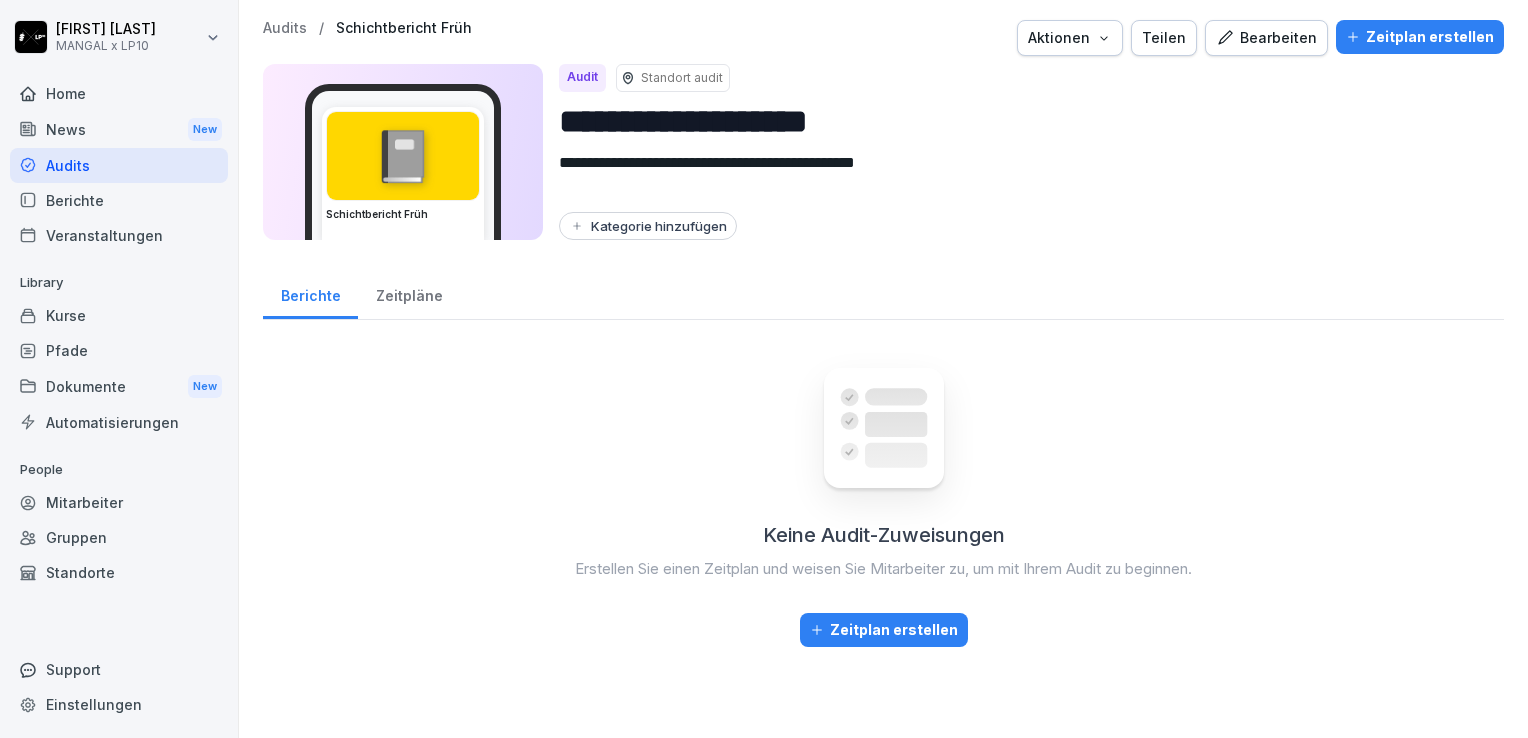 click on "Bearbeiten" at bounding box center [1266, 38] 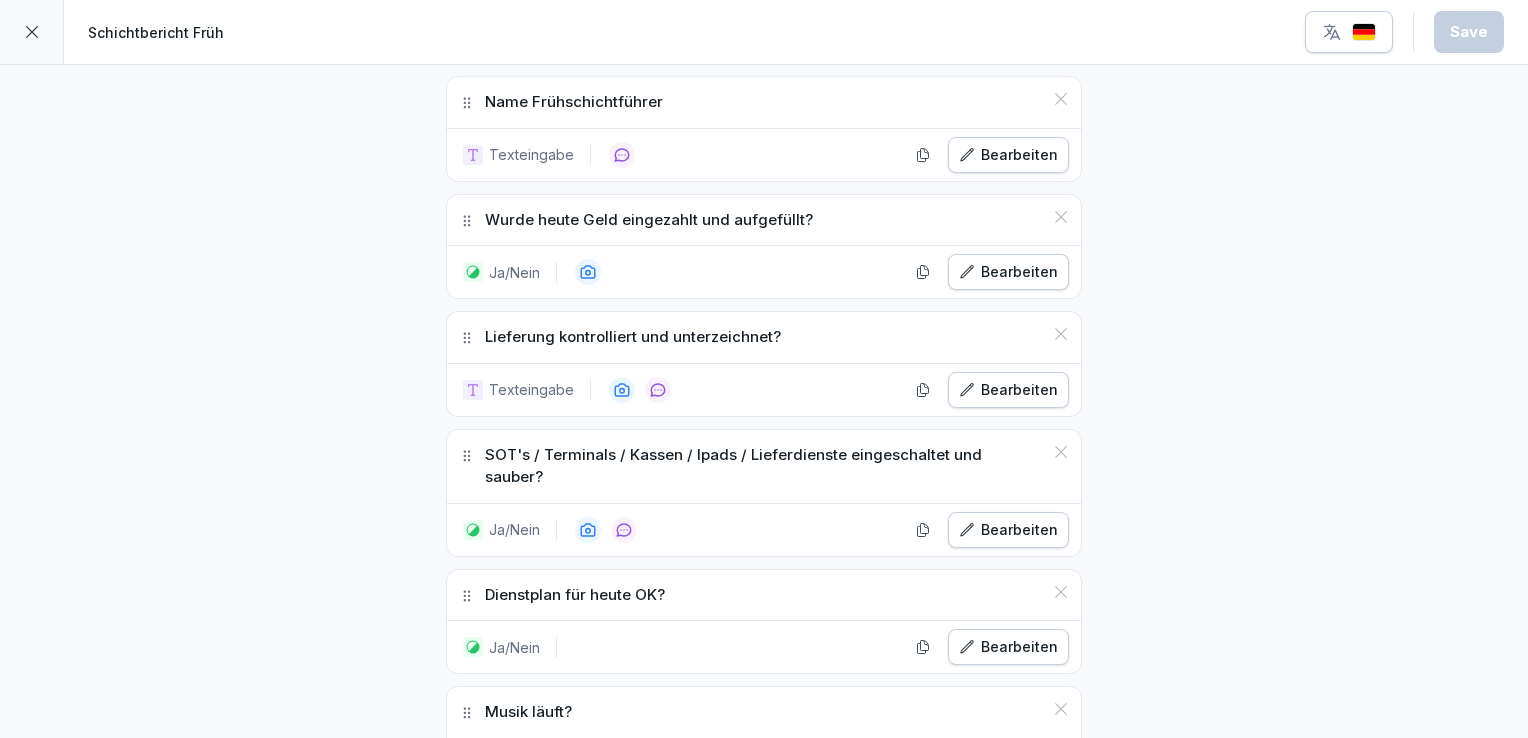 scroll, scrollTop: 579, scrollLeft: 0, axis: vertical 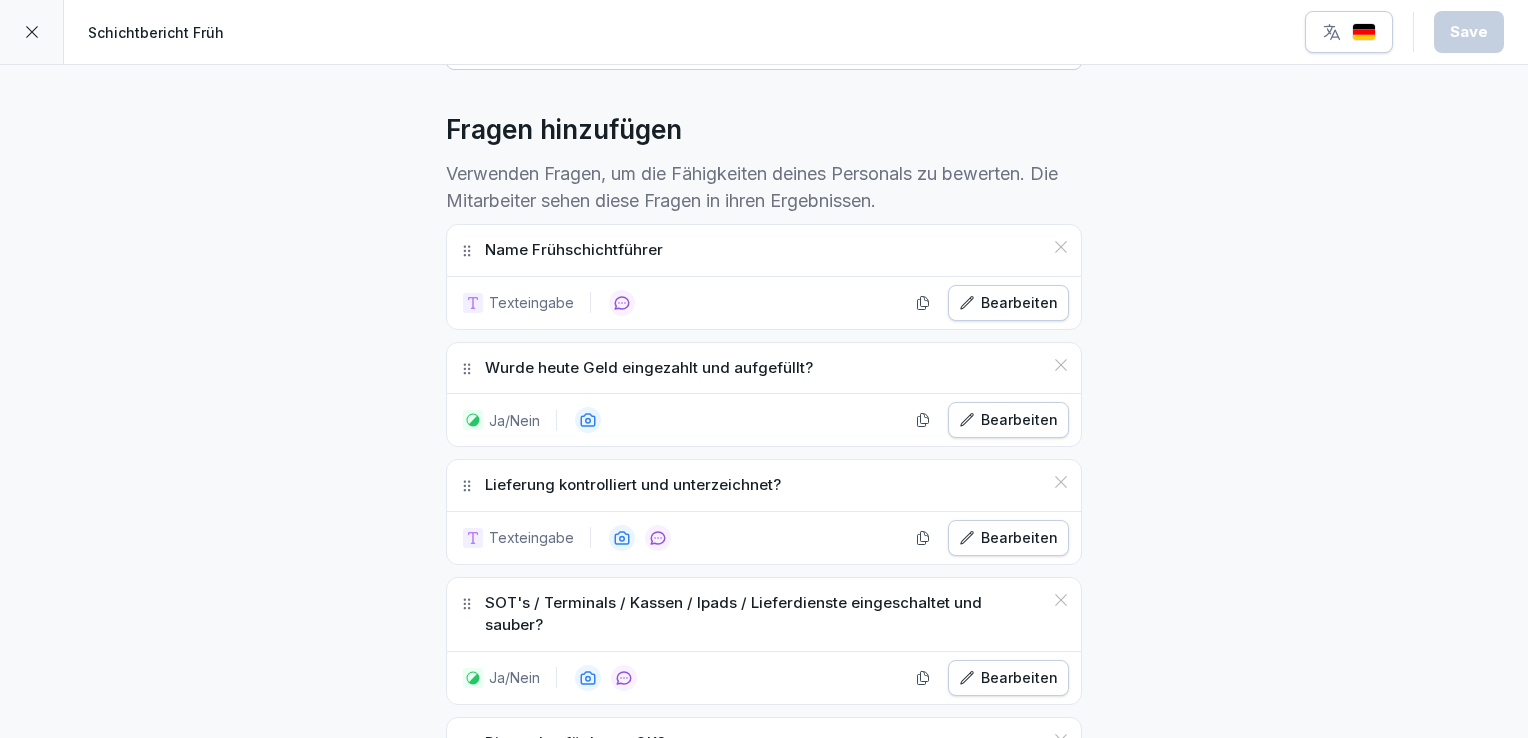 click on "Bearbeiten" at bounding box center (1008, 420) 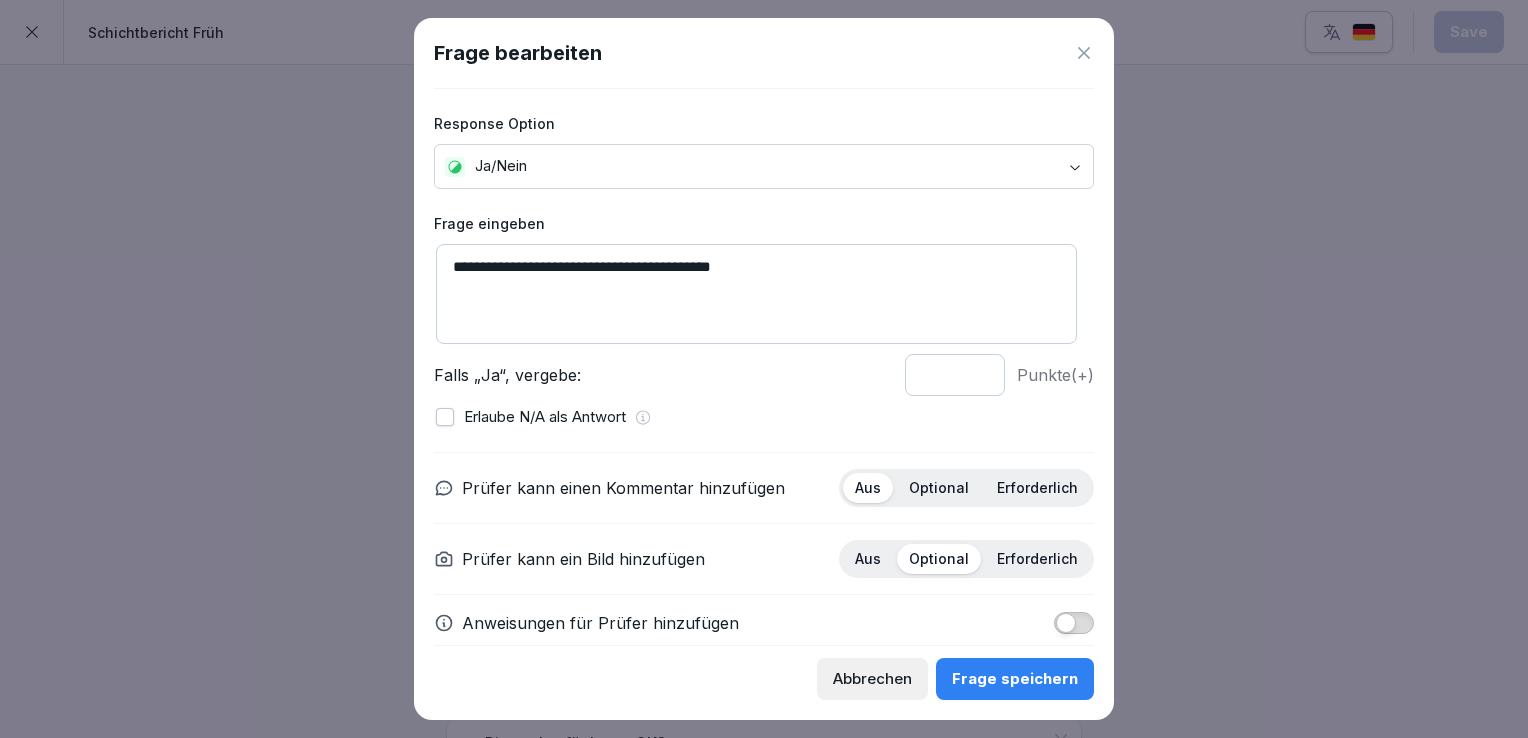 click on "Erforderlich" at bounding box center (1037, 559) 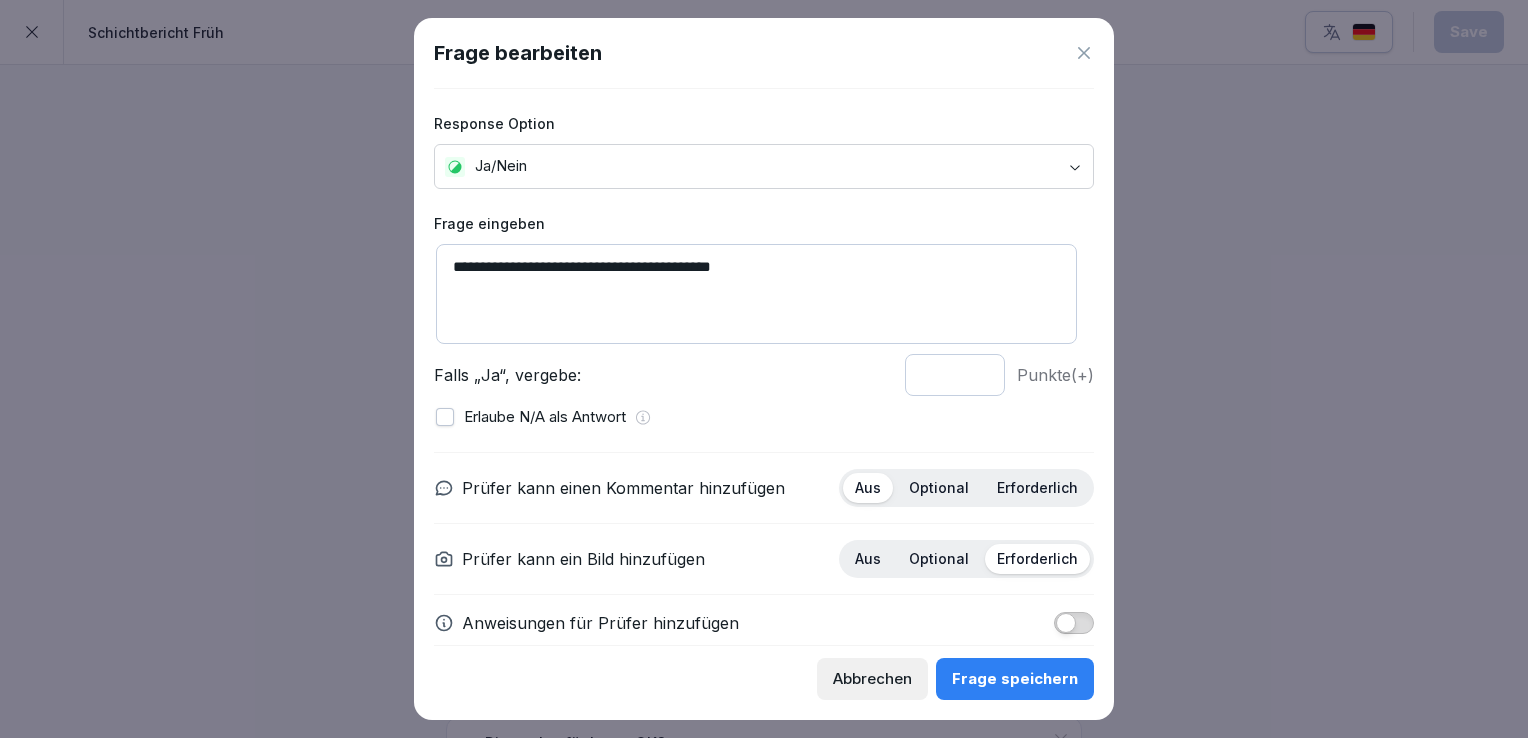 click on "Optional" at bounding box center (939, 559) 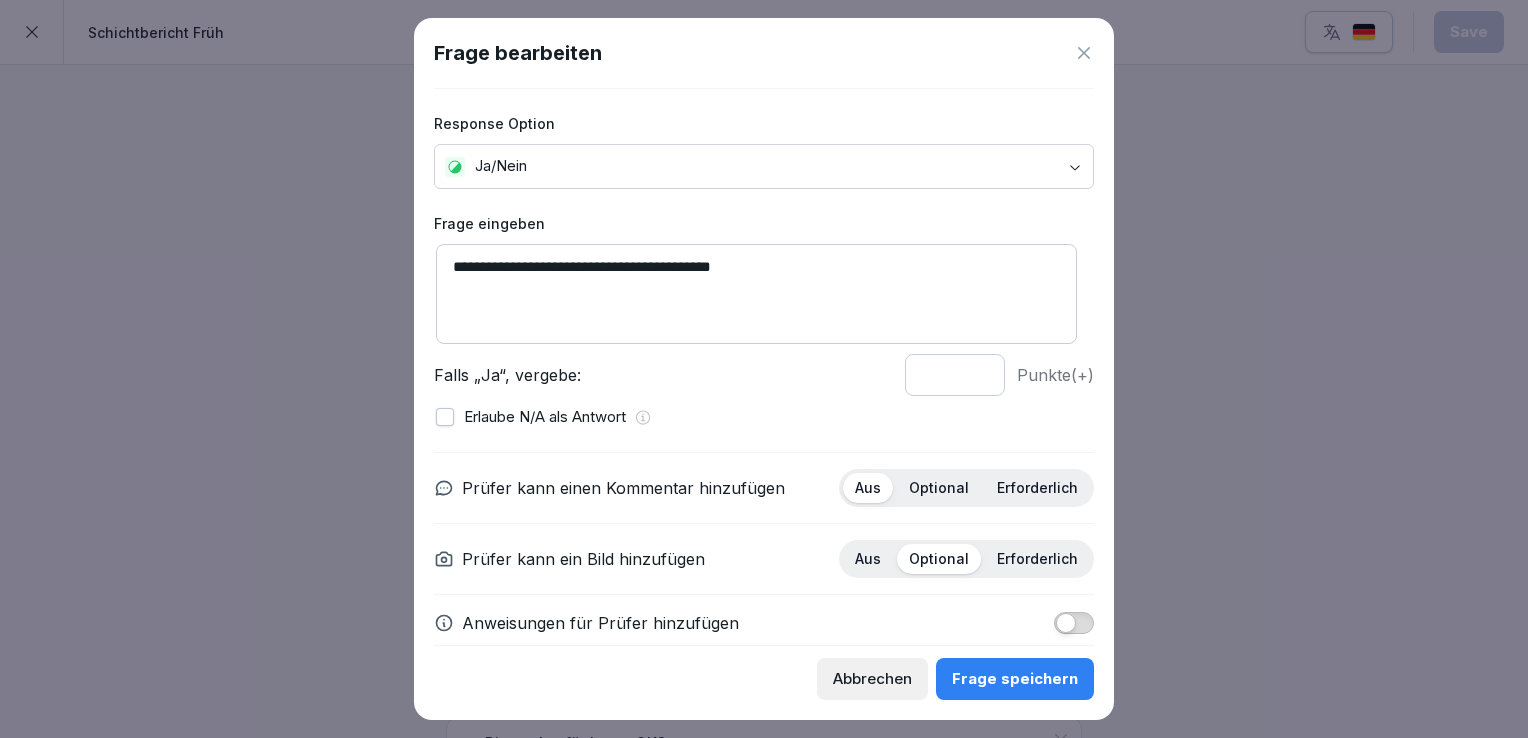 scroll, scrollTop: 28, scrollLeft: 0, axis: vertical 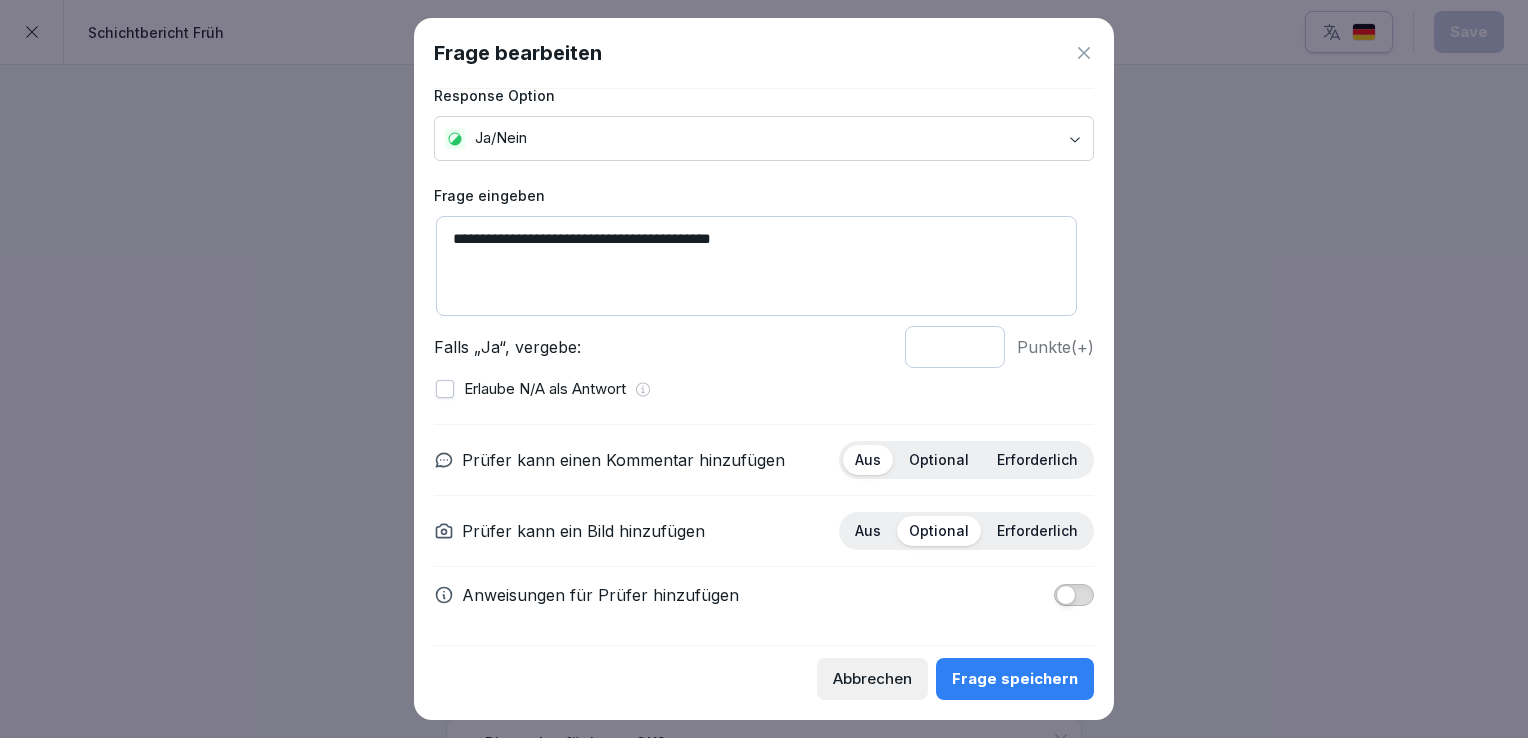 click on "Abbrechen" at bounding box center [872, 679] 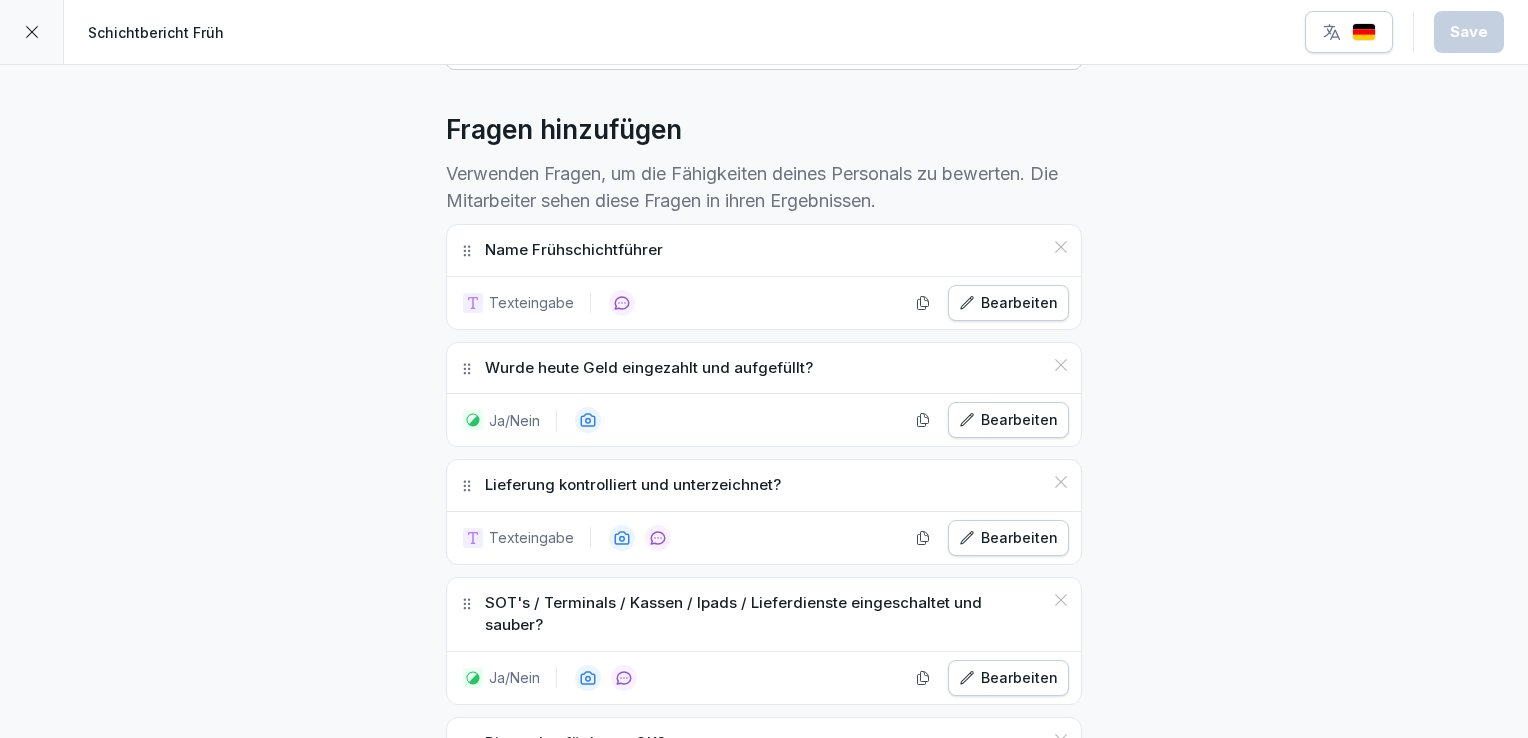 click at bounding box center (32, 32) 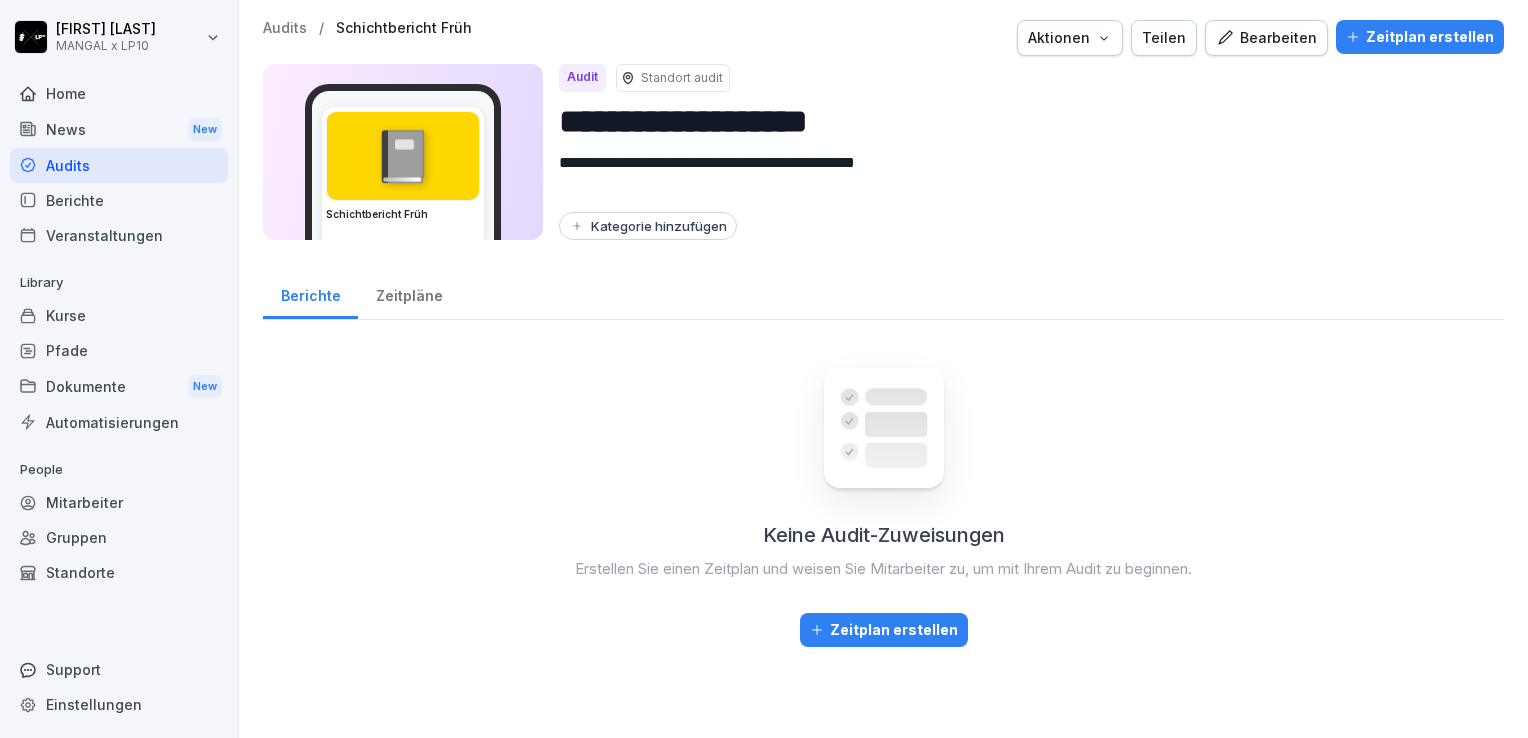click on "Audits" at bounding box center (119, 165) 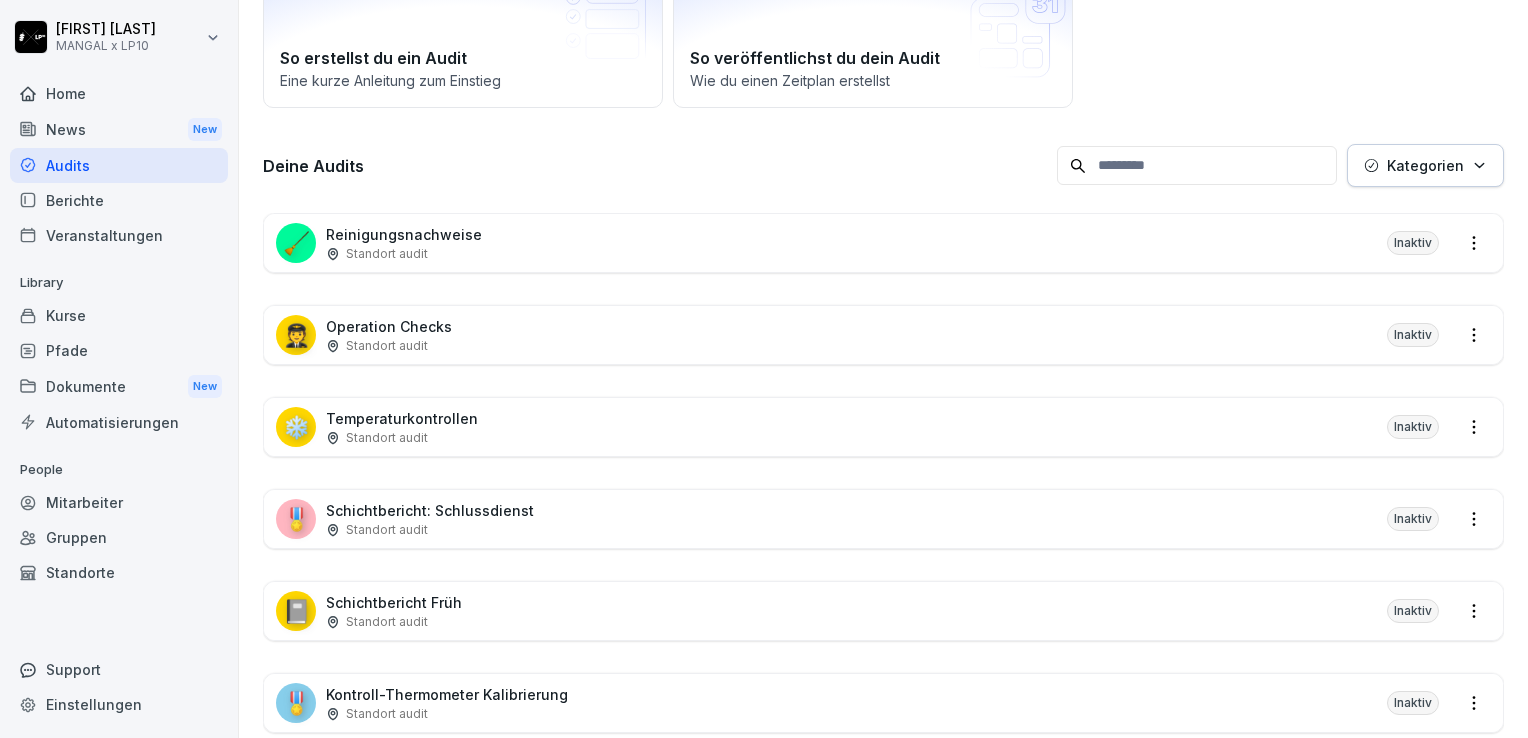 scroll, scrollTop: 174, scrollLeft: 0, axis: vertical 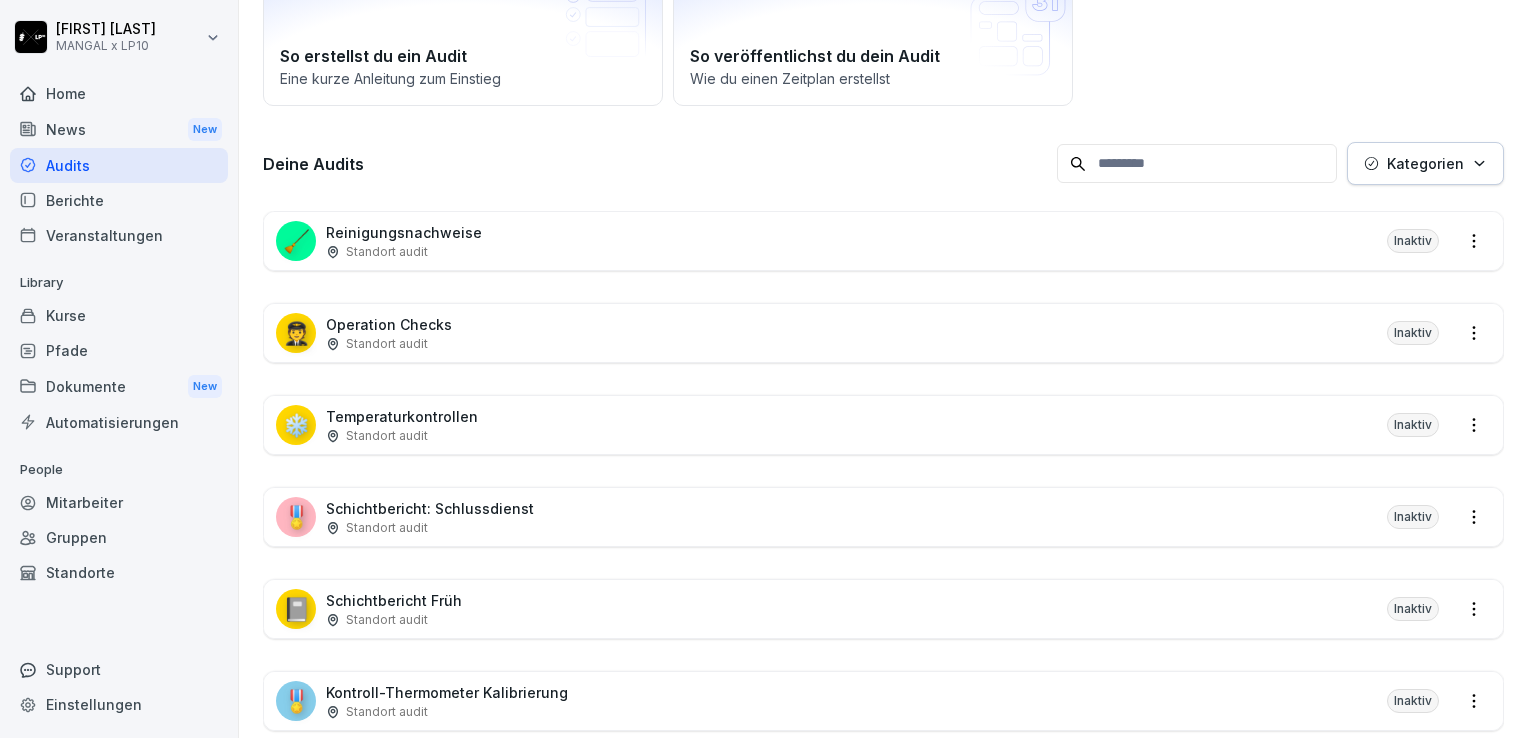 click on "🧑‍✈️ Operation Checks Standort audit Inaktiv" at bounding box center [883, 333] 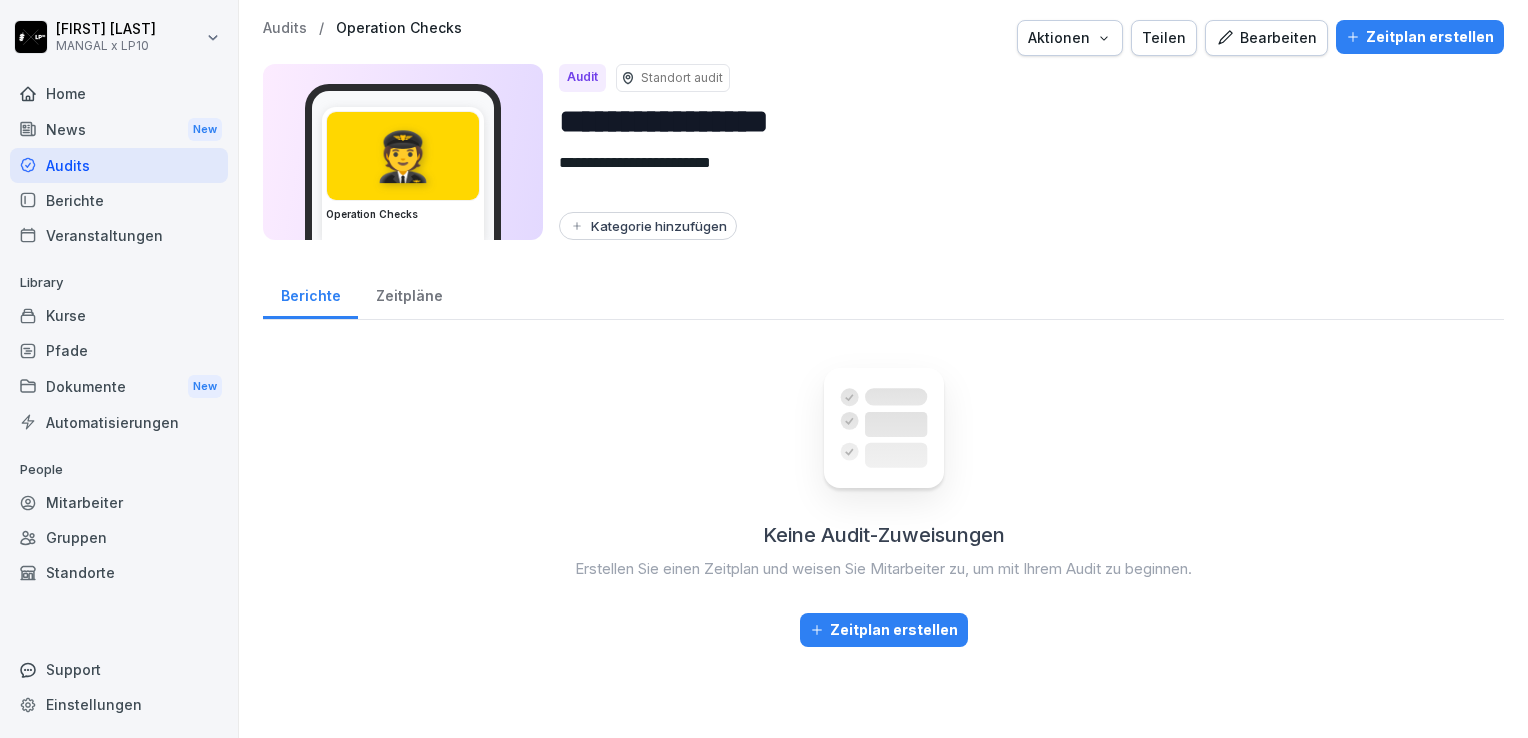 scroll, scrollTop: 0, scrollLeft: 0, axis: both 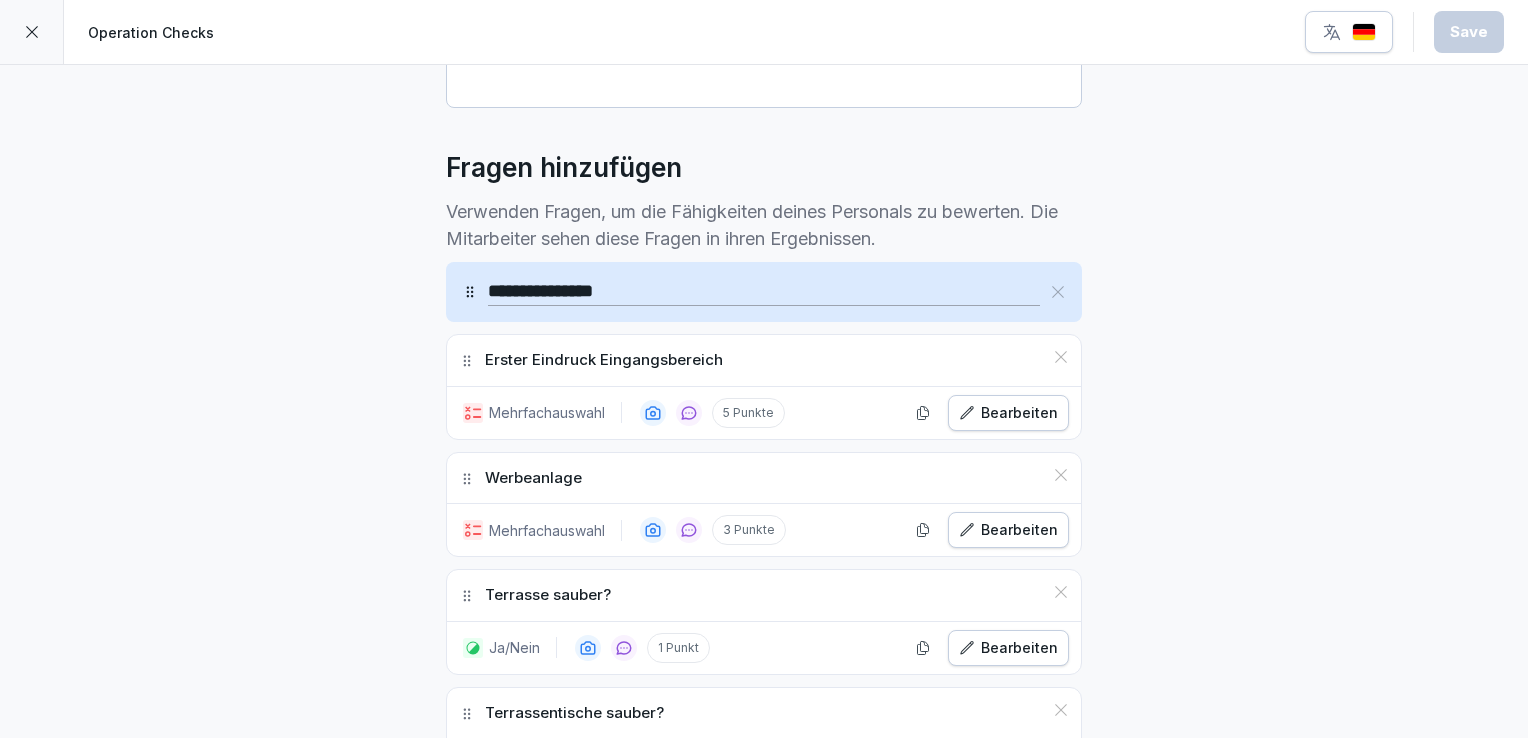 click on "Bearbeiten" at bounding box center [1008, 413] 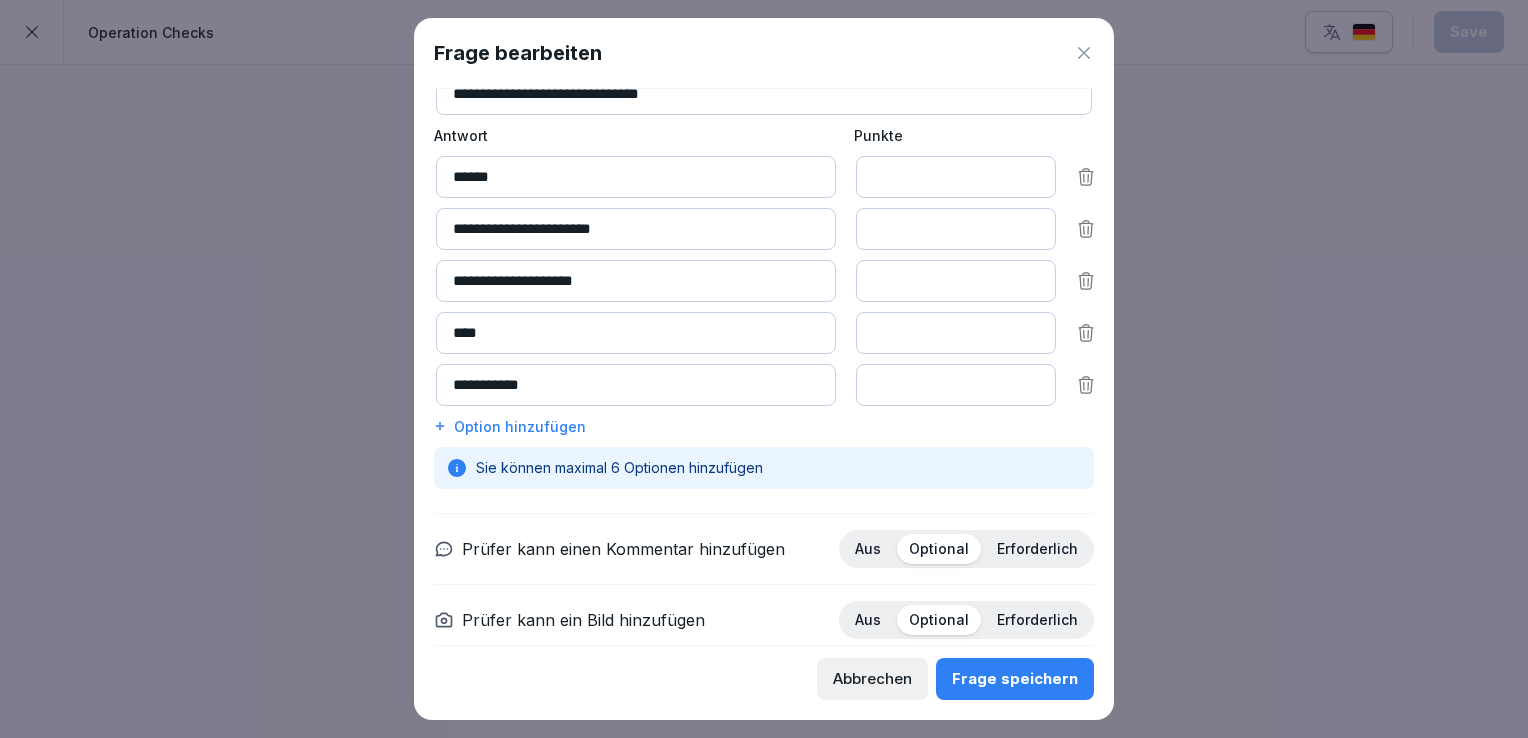 scroll, scrollTop: 180, scrollLeft: 0, axis: vertical 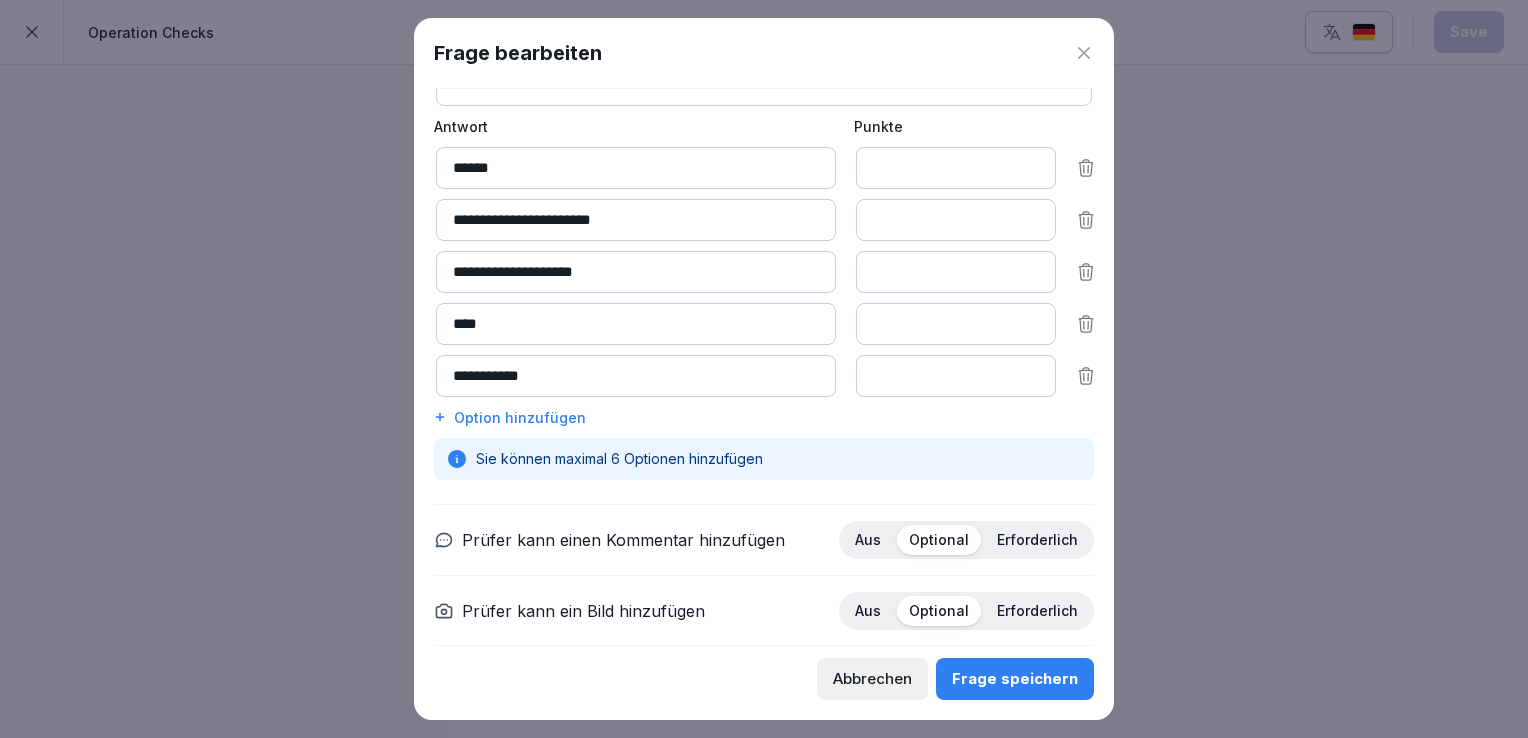 click 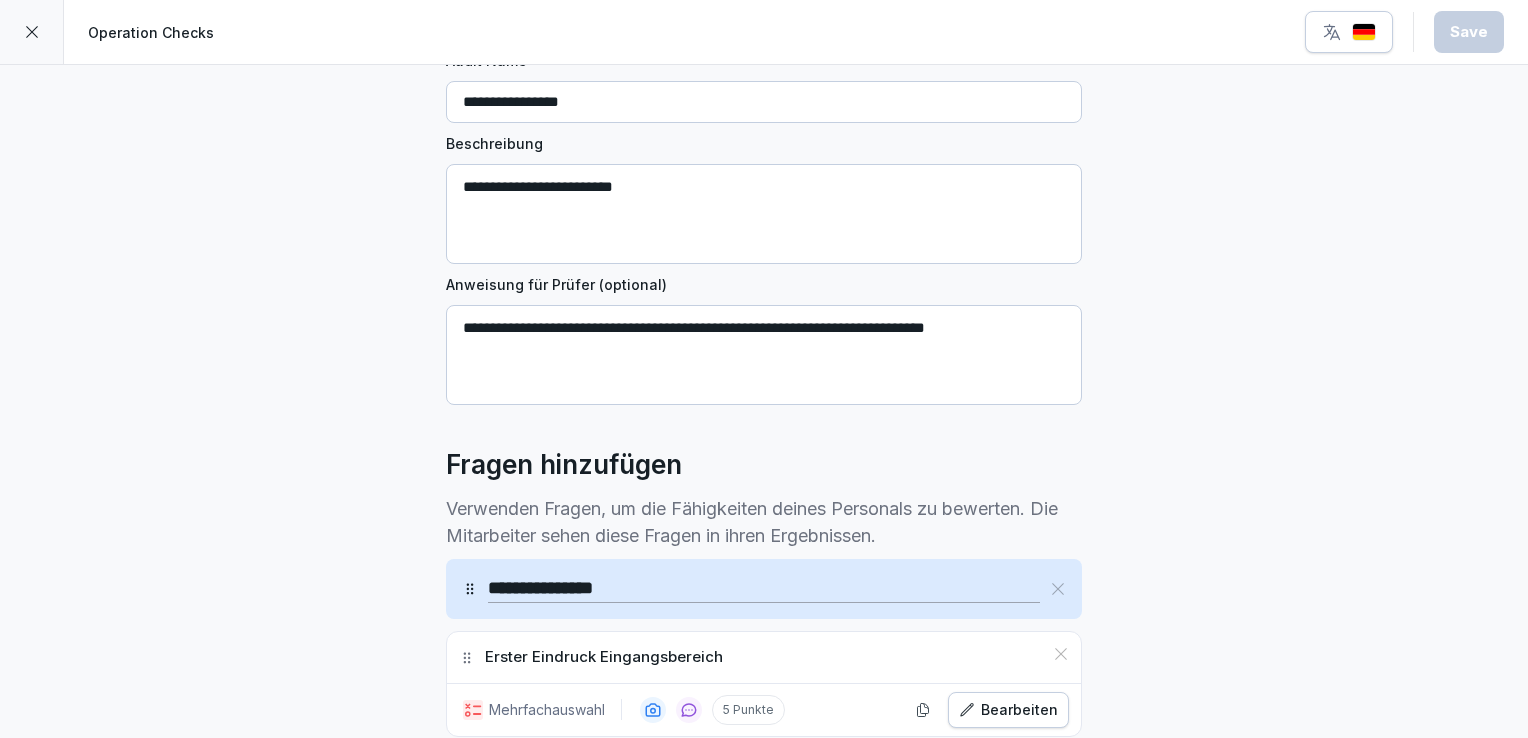 scroll, scrollTop: 0, scrollLeft: 0, axis: both 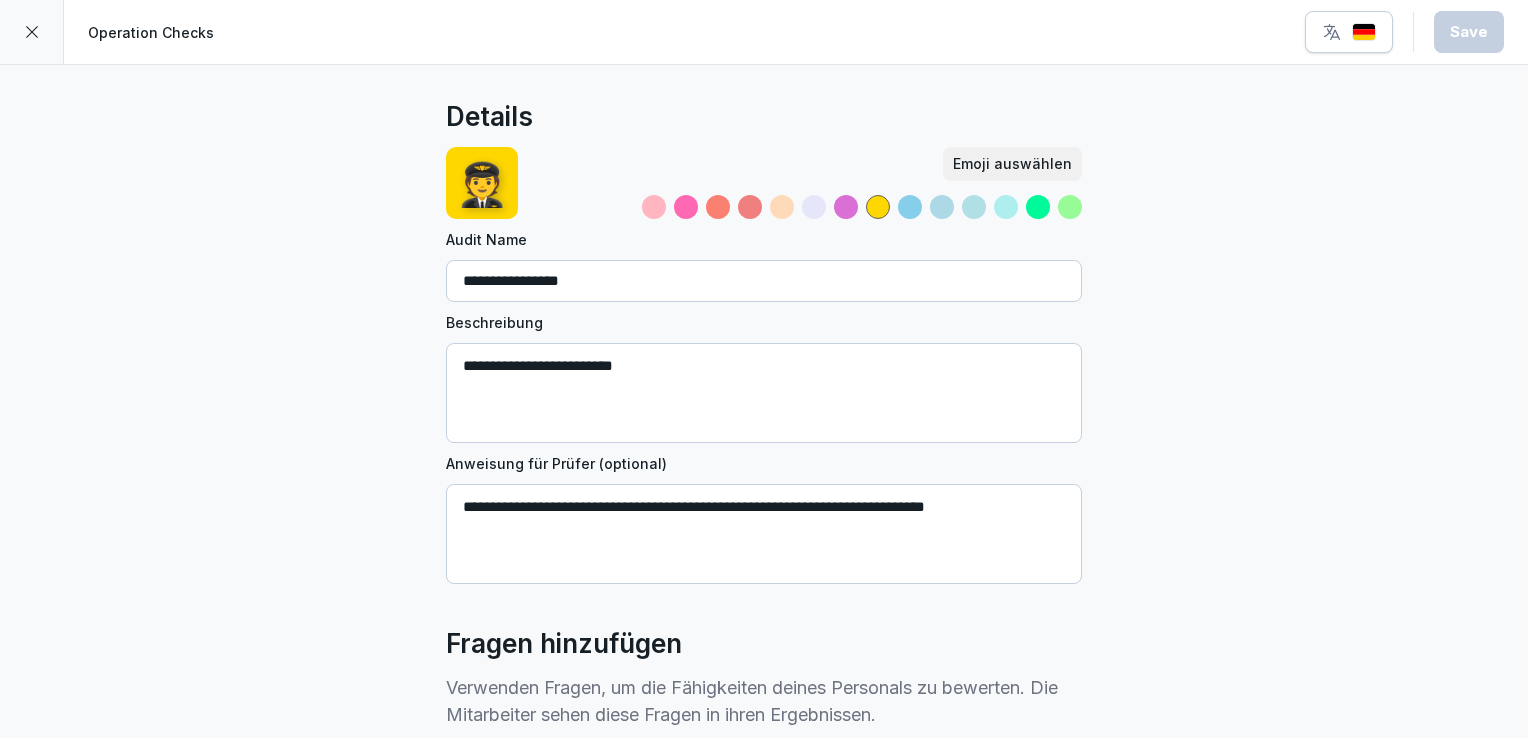 click 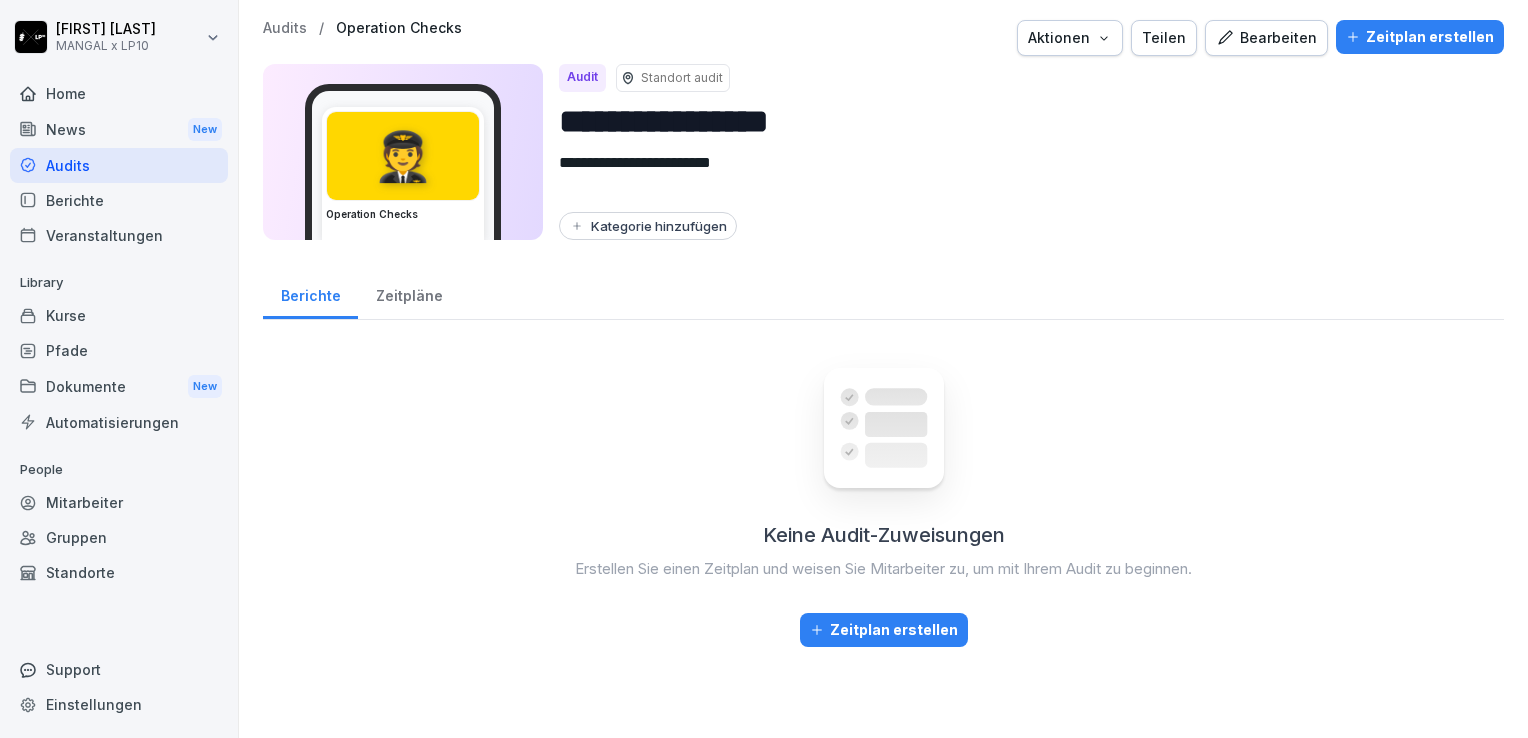 click on "Audits" at bounding box center [119, 165] 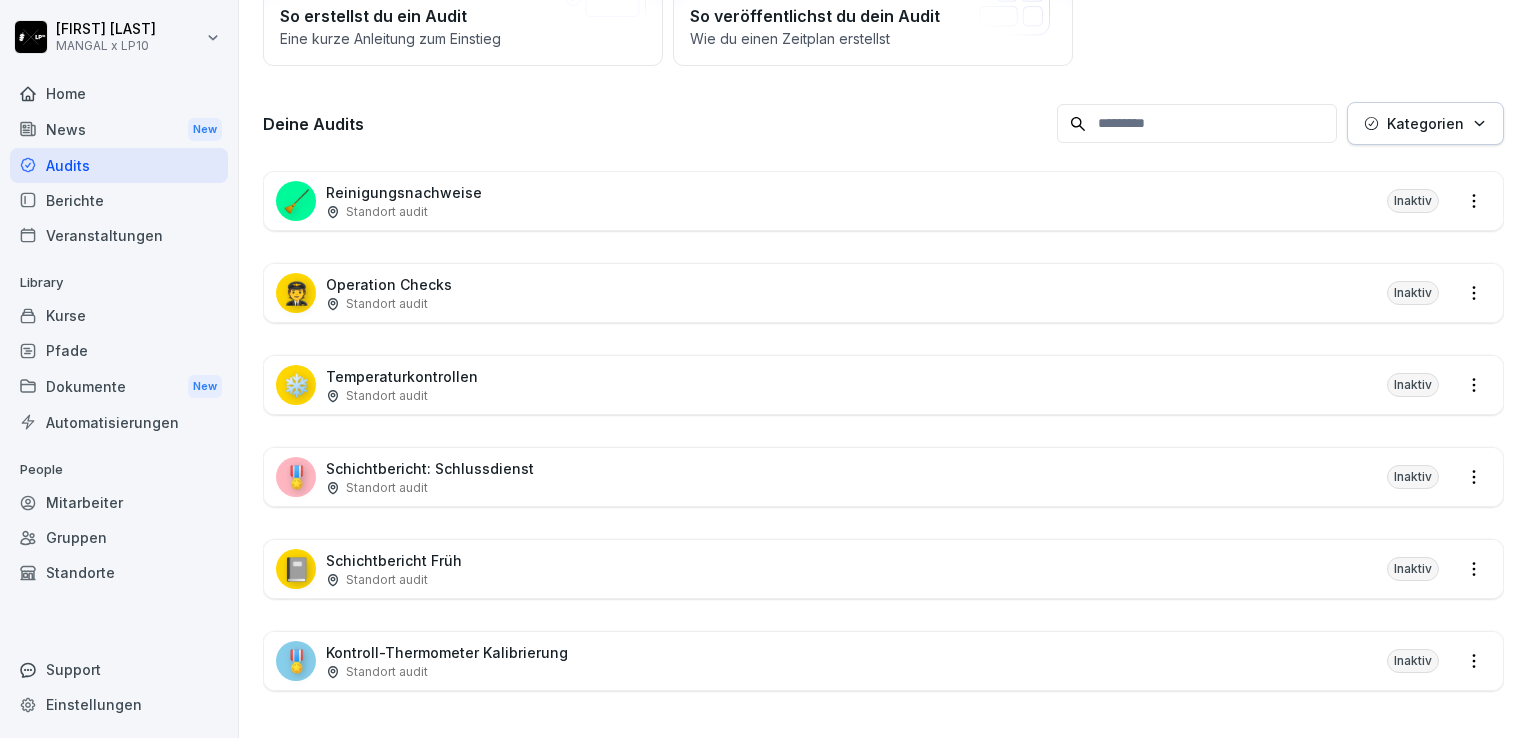 scroll, scrollTop: 226, scrollLeft: 0, axis: vertical 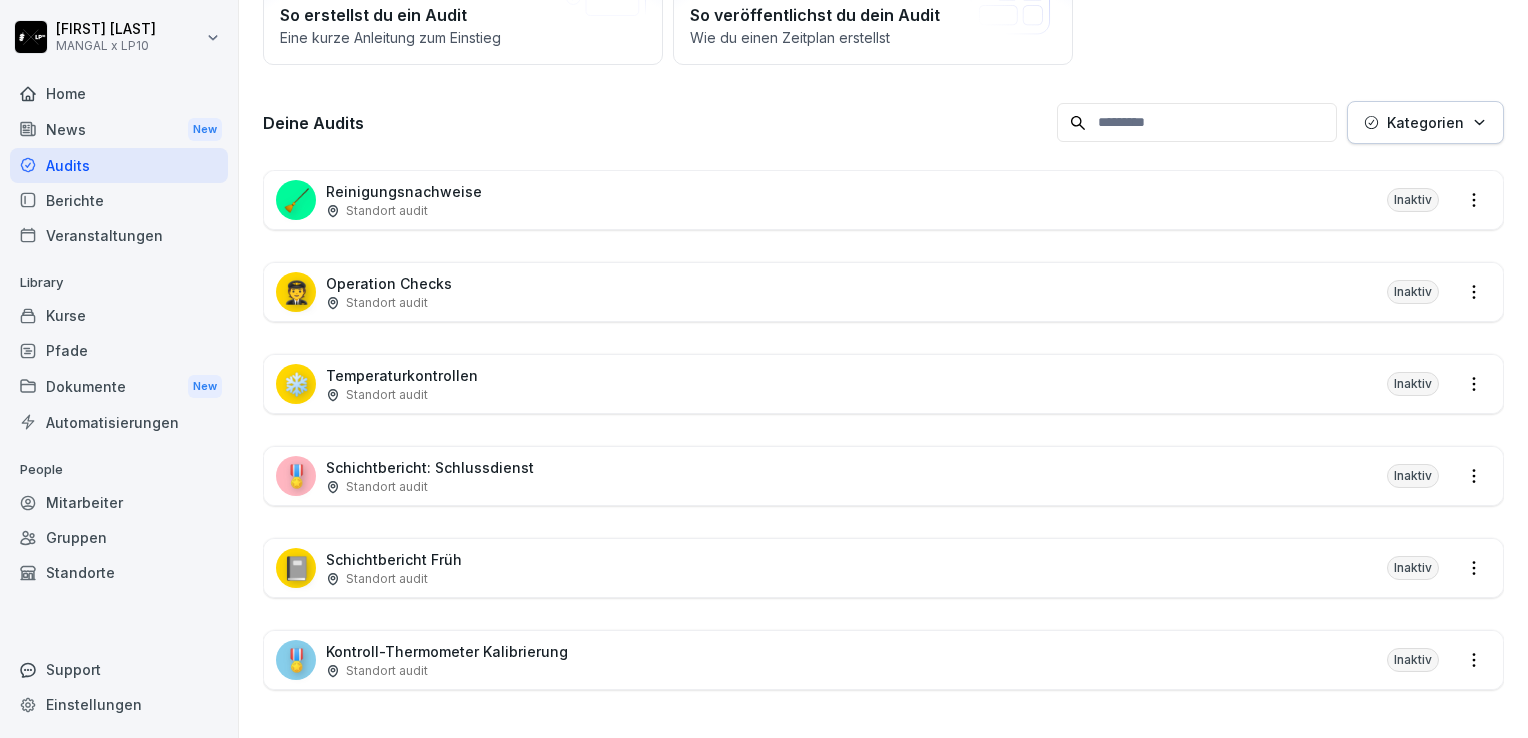 click on "Audits Berichte So erstellst du ein Audit Eine kurze Anleitung zum Einstieg So veröffentlichst du dein Audit Wie du einen Zeitplan erstellst Deine Audits Kategorien 🧹 Reinigungsnachweise Standort audit Inaktiv 🧑‍✈️ Operation Checks Standort audit Inaktiv ❄️ Temperaturkontrollen Standort audit Inaktiv 🎖️ Schichtbericht: Schlussdienst Standort audit Inaktiv 📓 Schichtbericht Früh Standort audit Inaktiv 🎖️ Kontroll-Thermometer Kalibrierung Standort audit Inaktiv" at bounding box center [883, 294] 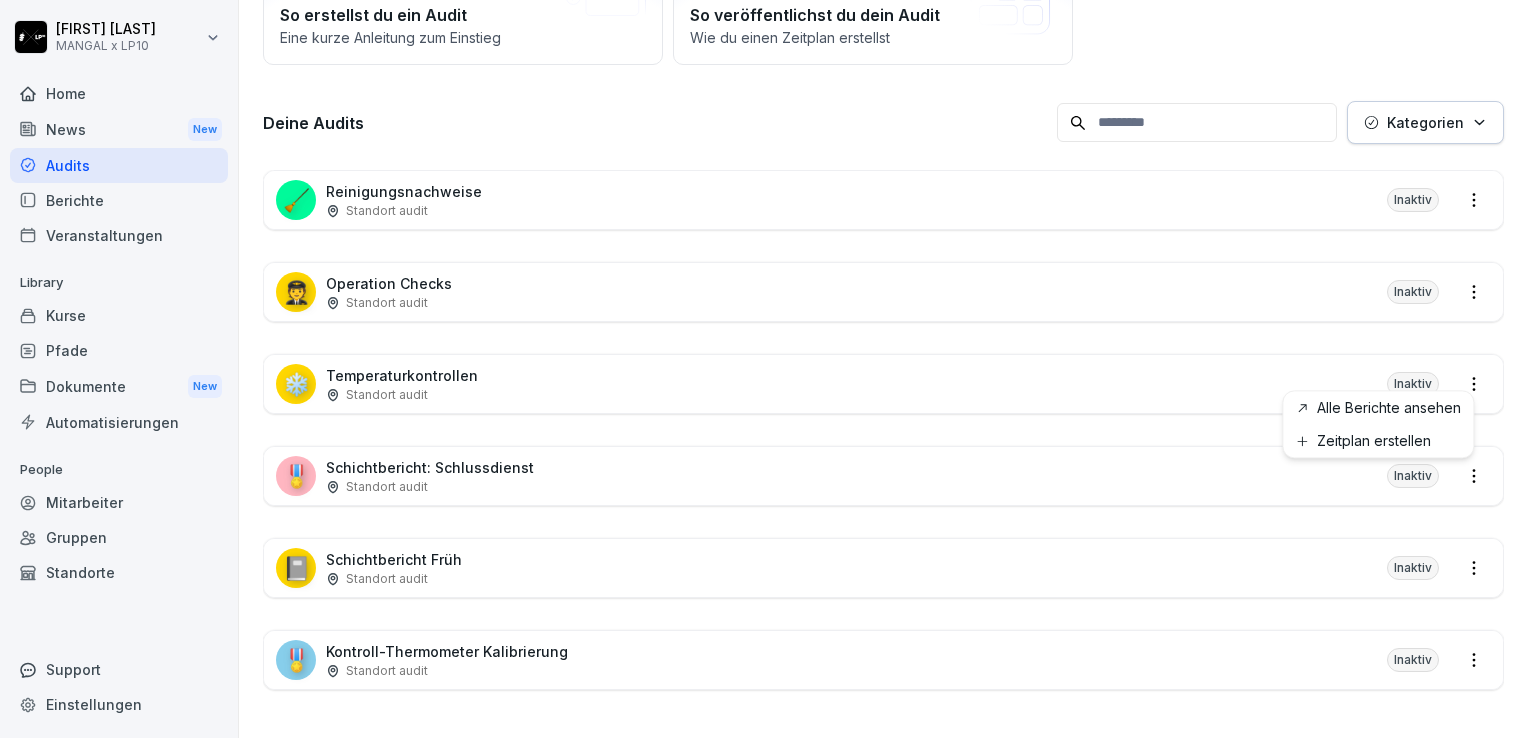 click on "Savas   Kocyigit MANGAL x LP10 Home News New Audits Berichte Veranstaltungen Library Kurse Pfade Dokumente New Automatisierungen People Mitarbeiter Gruppen Standorte Support Einstellungen Audits Audit erstellen Audits Berichte So erstellst du ein Audit Eine kurze Anleitung zum Einstieg So veröffentlichst du dein Audit Wie du einen Zeitplan erstellst Deine Audits Kategorien 🧹 Reinigungsnachweise Standort audit Inaktiv 🧑‍✈️ Operation Checks Standort audit Inaktiv ❄️ Temperaturkontrollen Standort audit Inaktiv 🎖️ Schichtbericht: Schlussdienst Standort audit Inaktiv 📓 Schichtbericht Früh Standort audit Inaktiv 🎖️ Kontroll-Thermometer Kalibrierung Standort audit Inaktiv Alle Berichte ansehen Zeitplan erstellen" at bounding box center (764, 369) 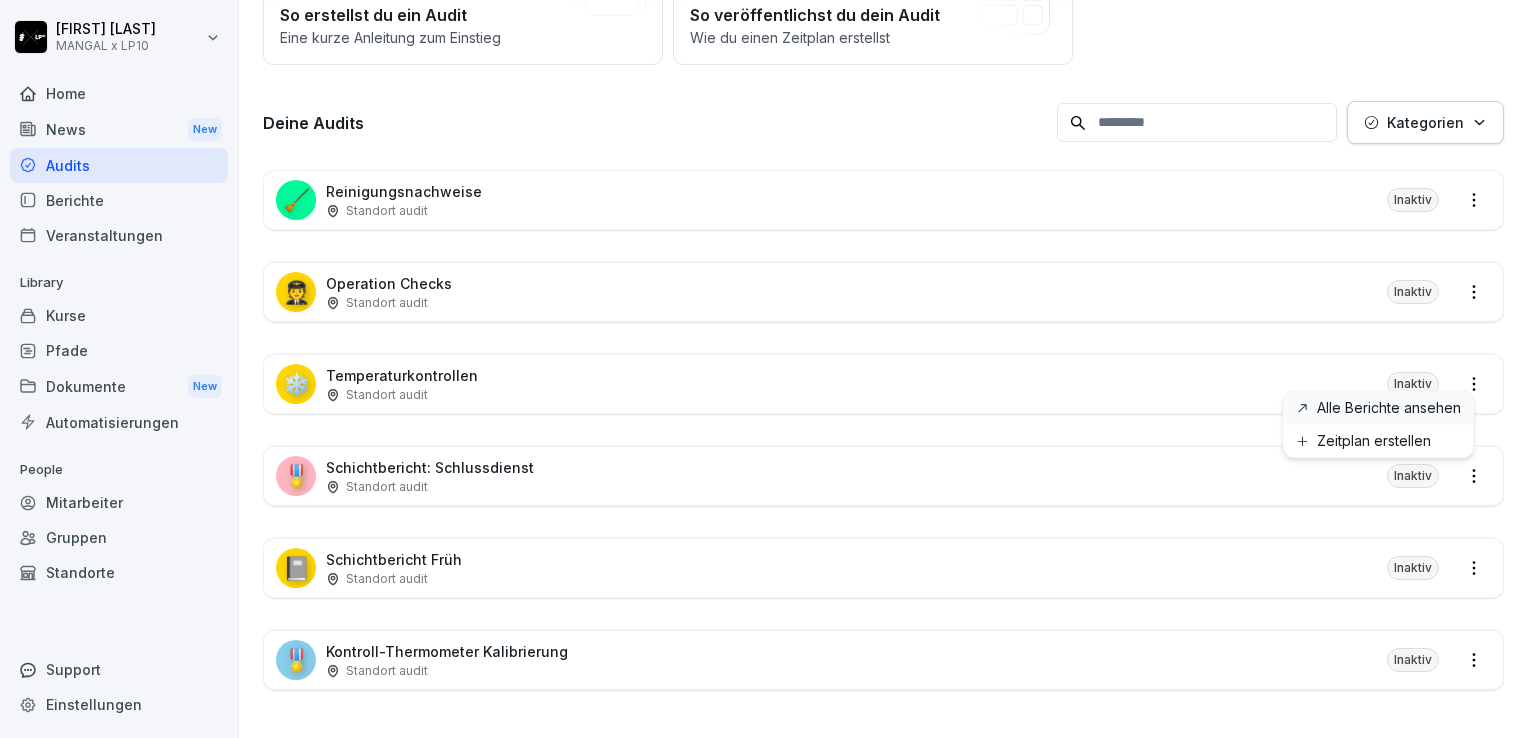 click on "Alle Berichte ansehen" at bounding box center (0, 0) 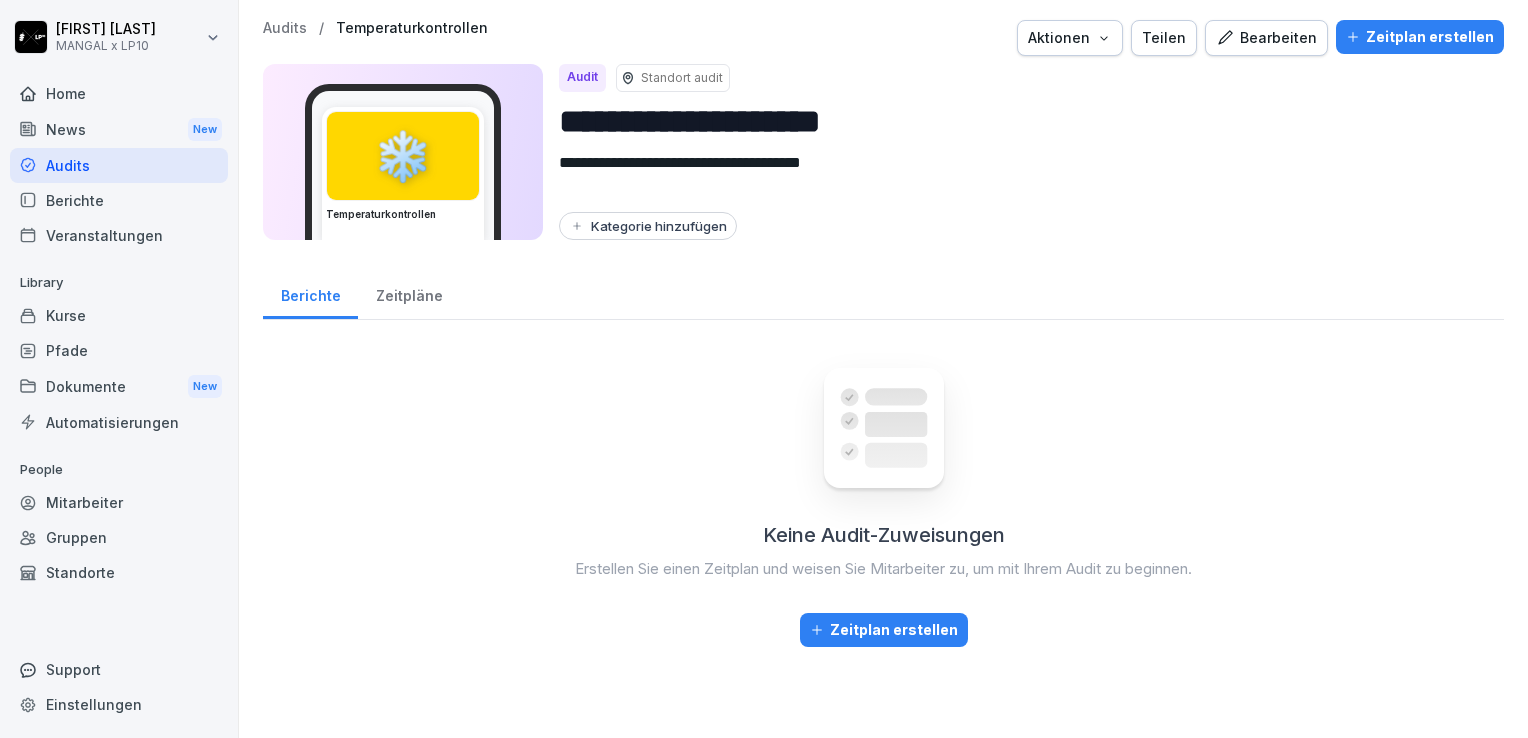 click on "Bearbeiten" at bounding box center [1266, 38] 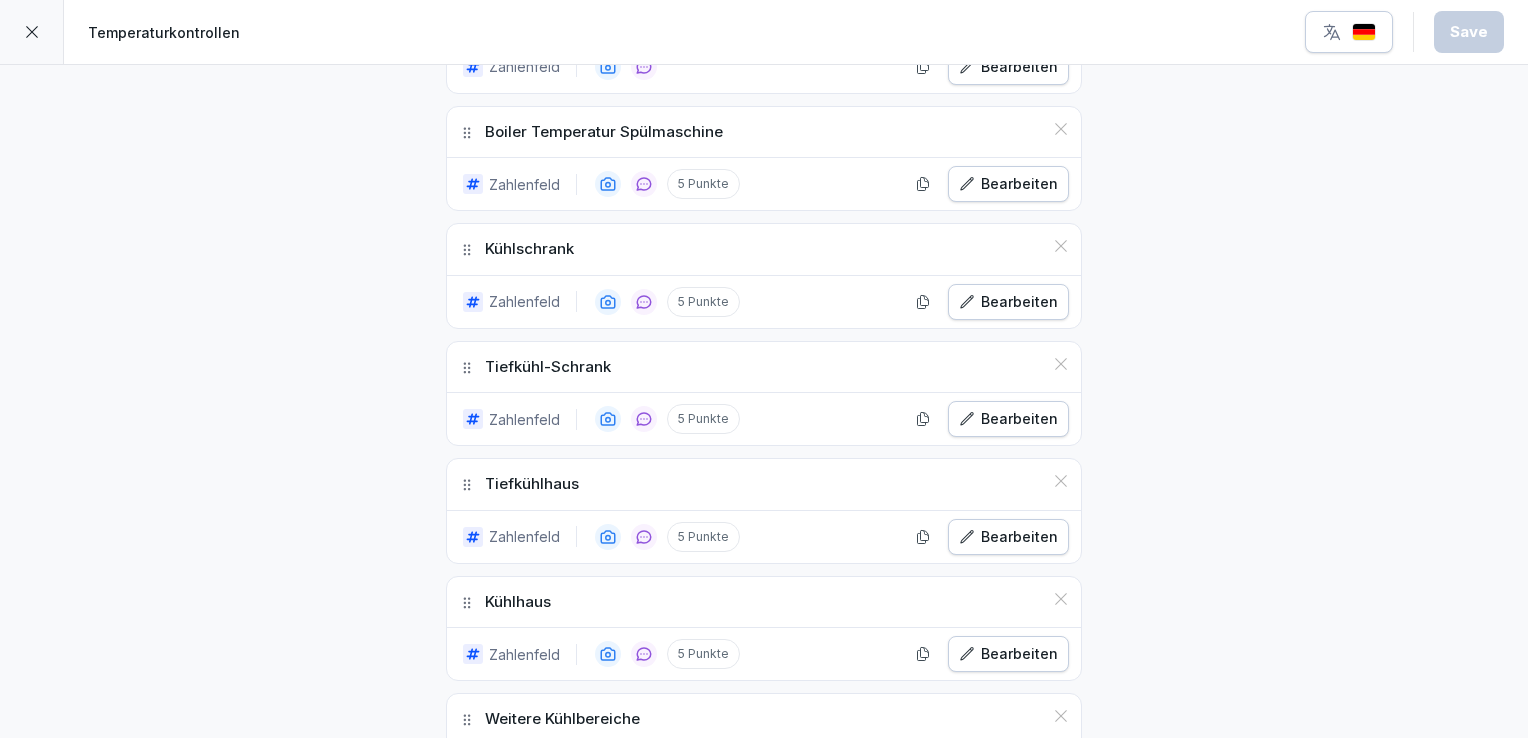 scroll, scrollTop: 1021, scrollLeft: 0, axis: vertical 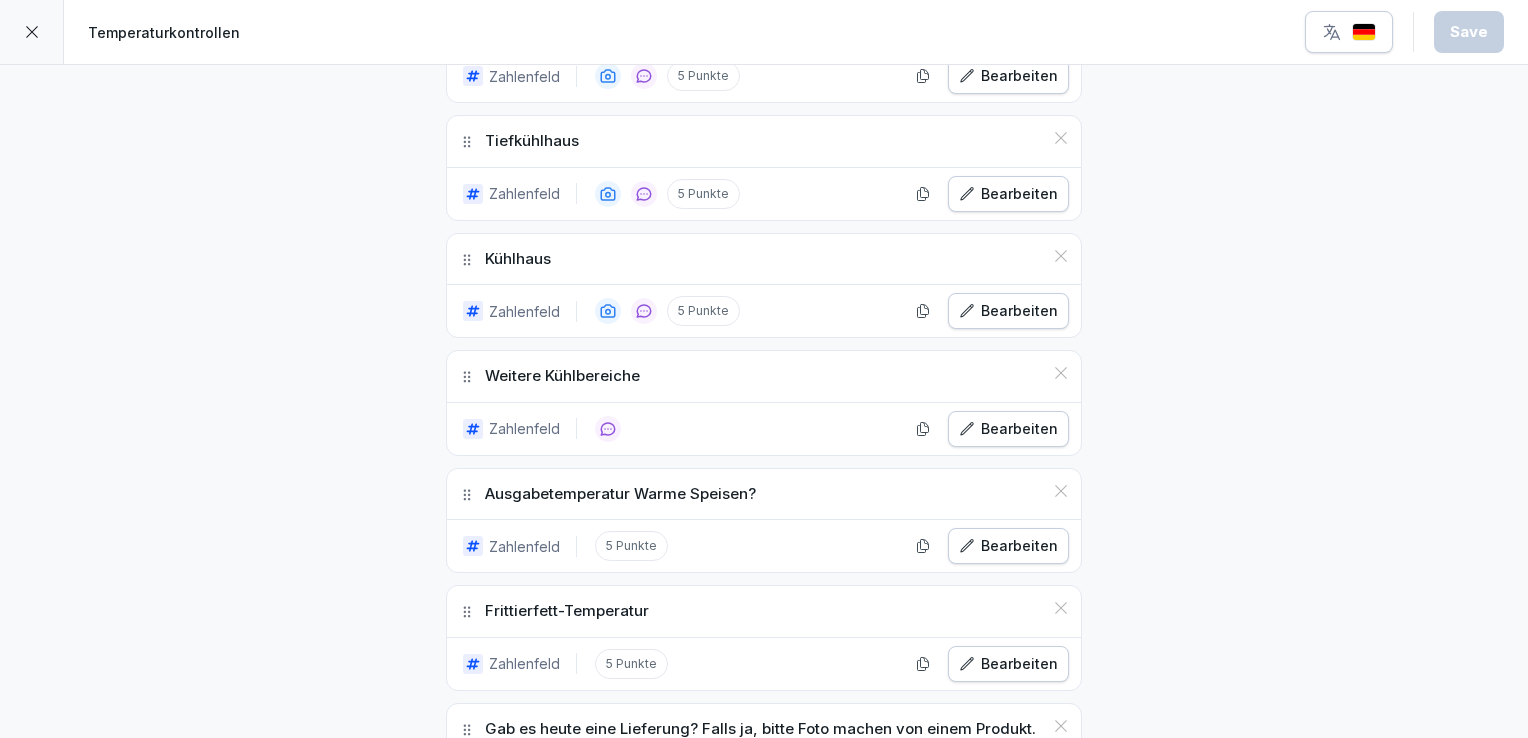 click at bounding box center (1349, 32) 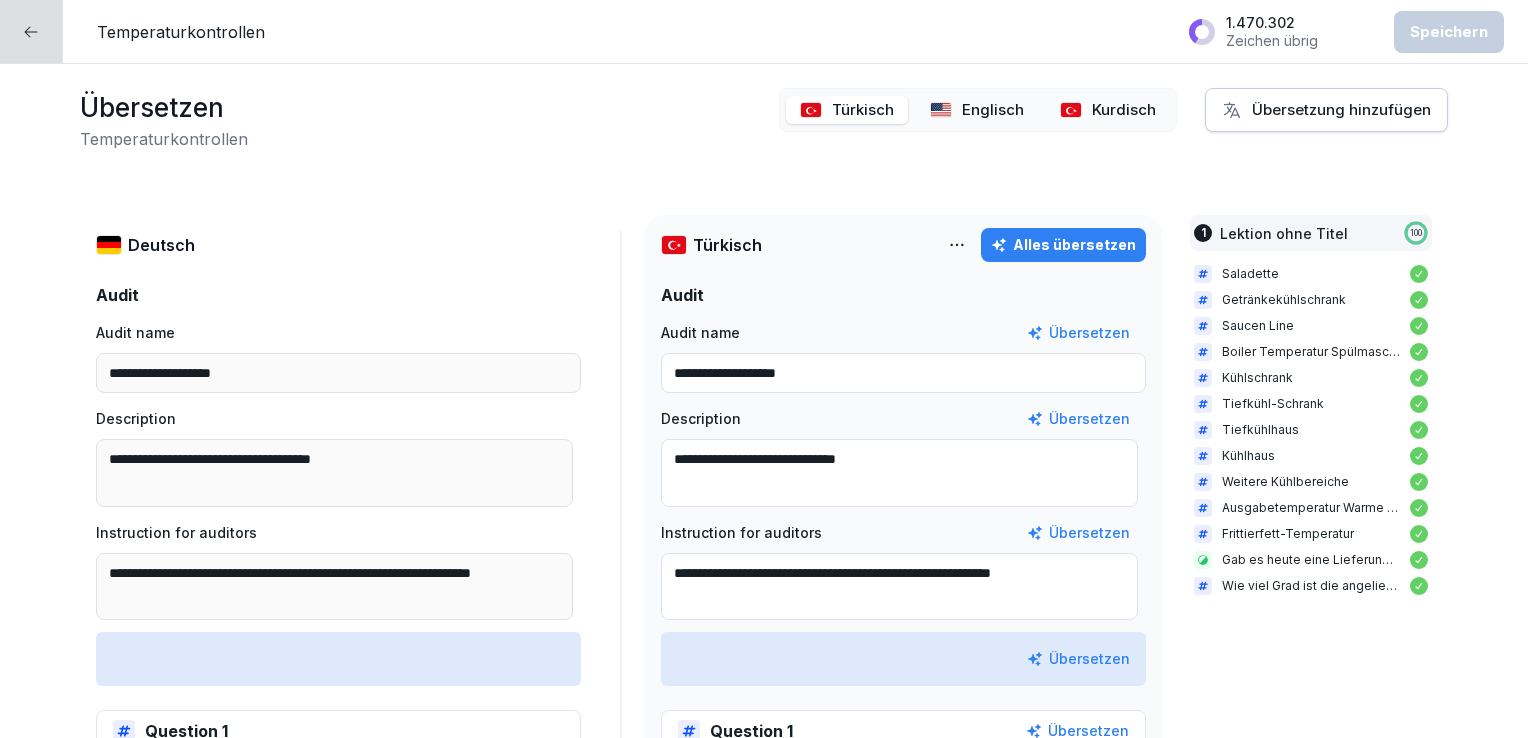 click at bounding box center [31, 31] 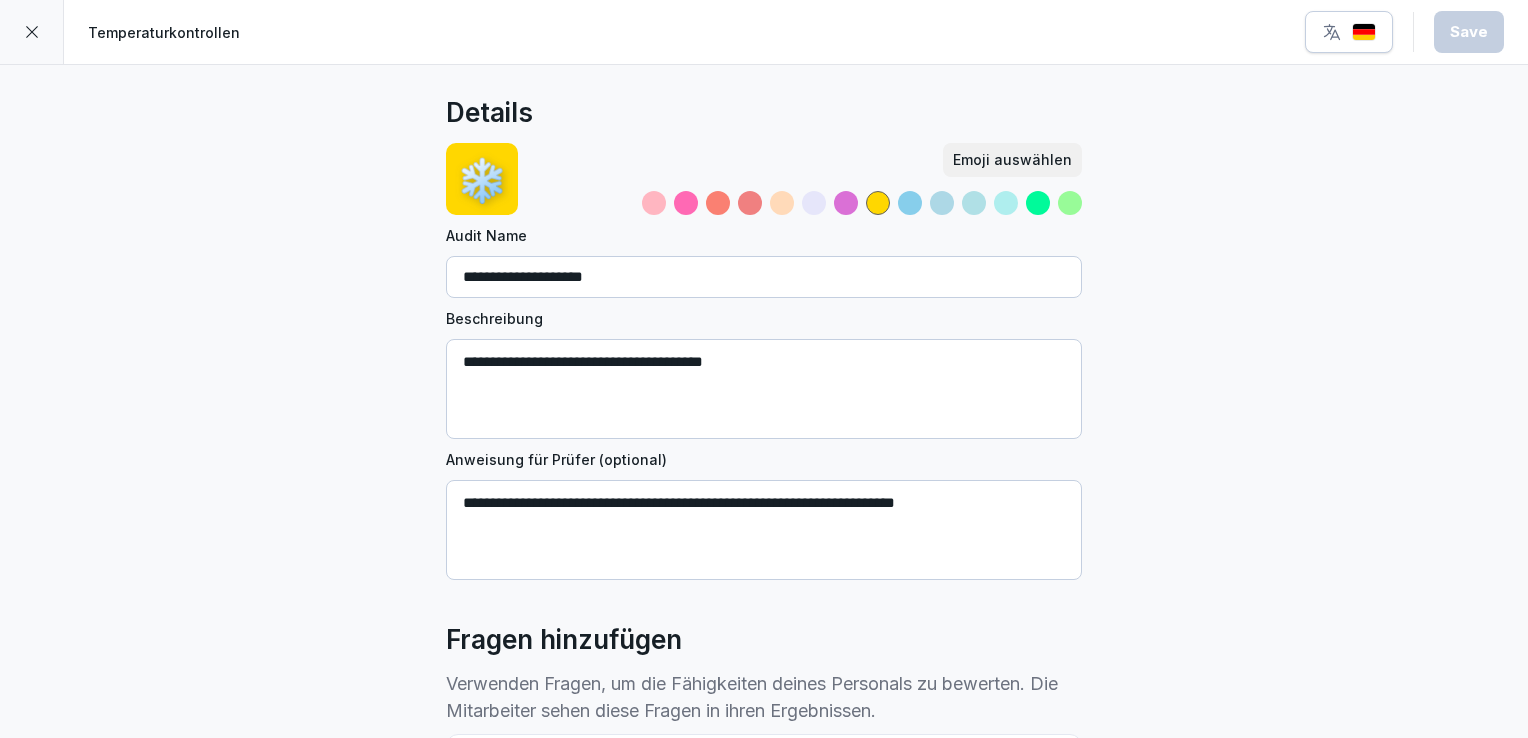 scroll, scrollTop: 0, scrollLeft: 0, axis: both 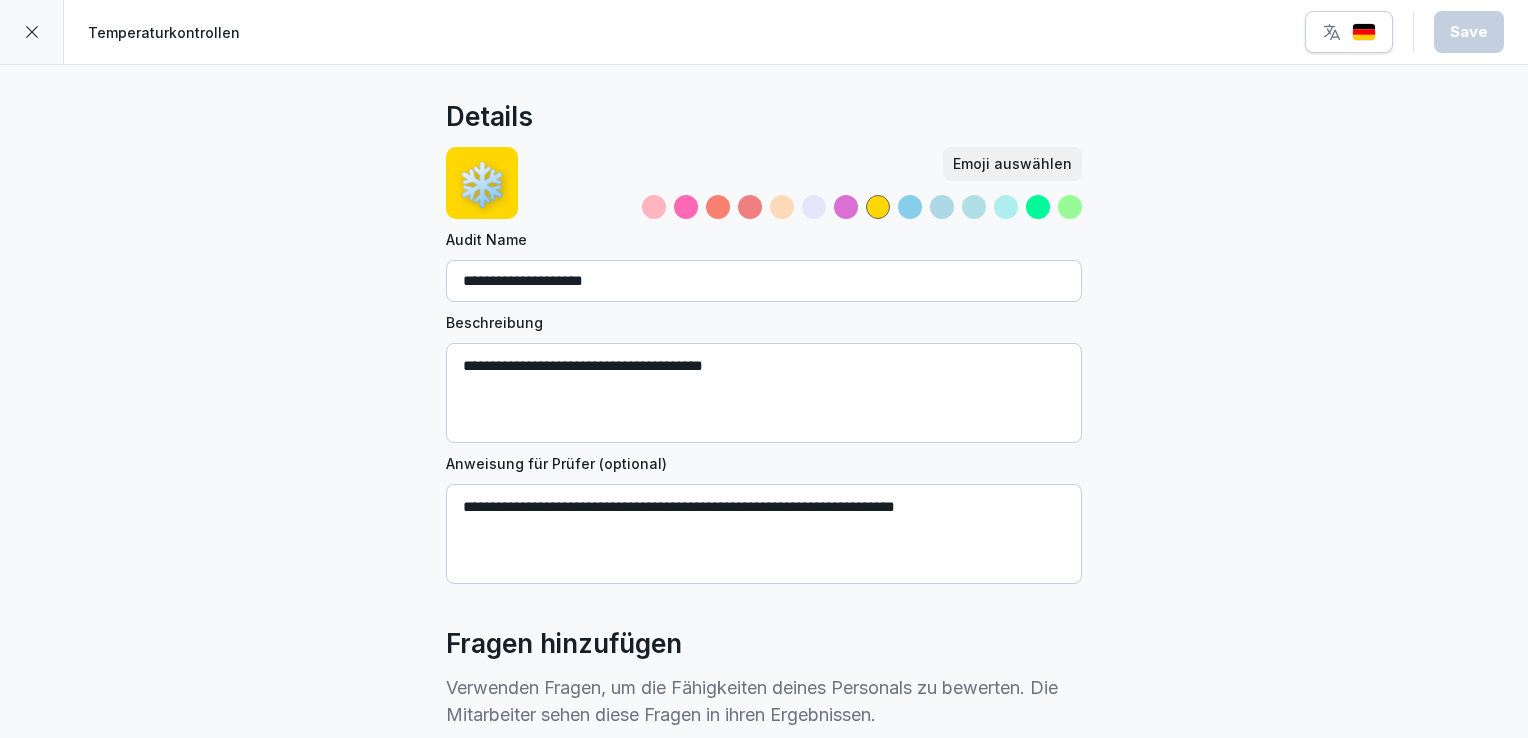 click at bounding box center [1349, 32] 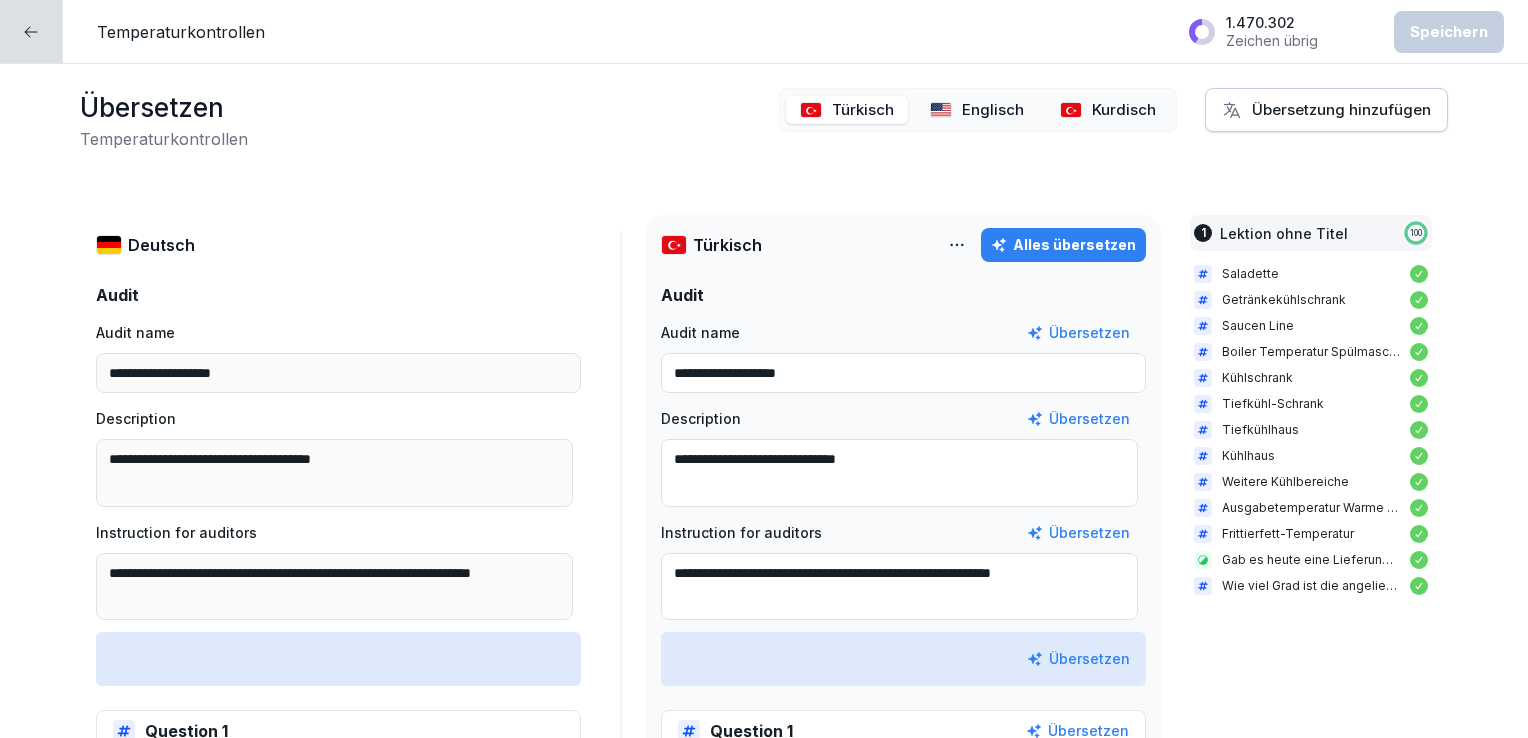 click 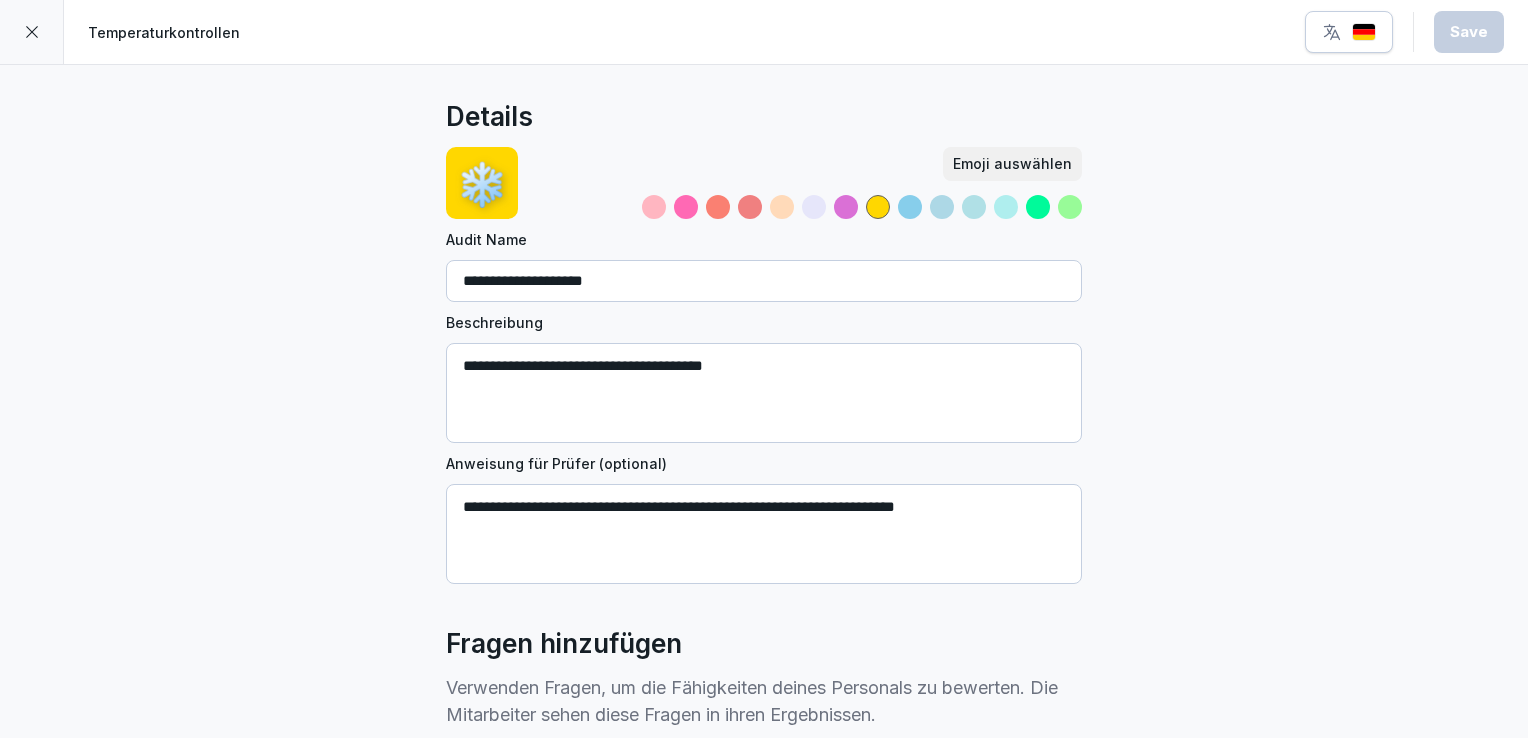 click 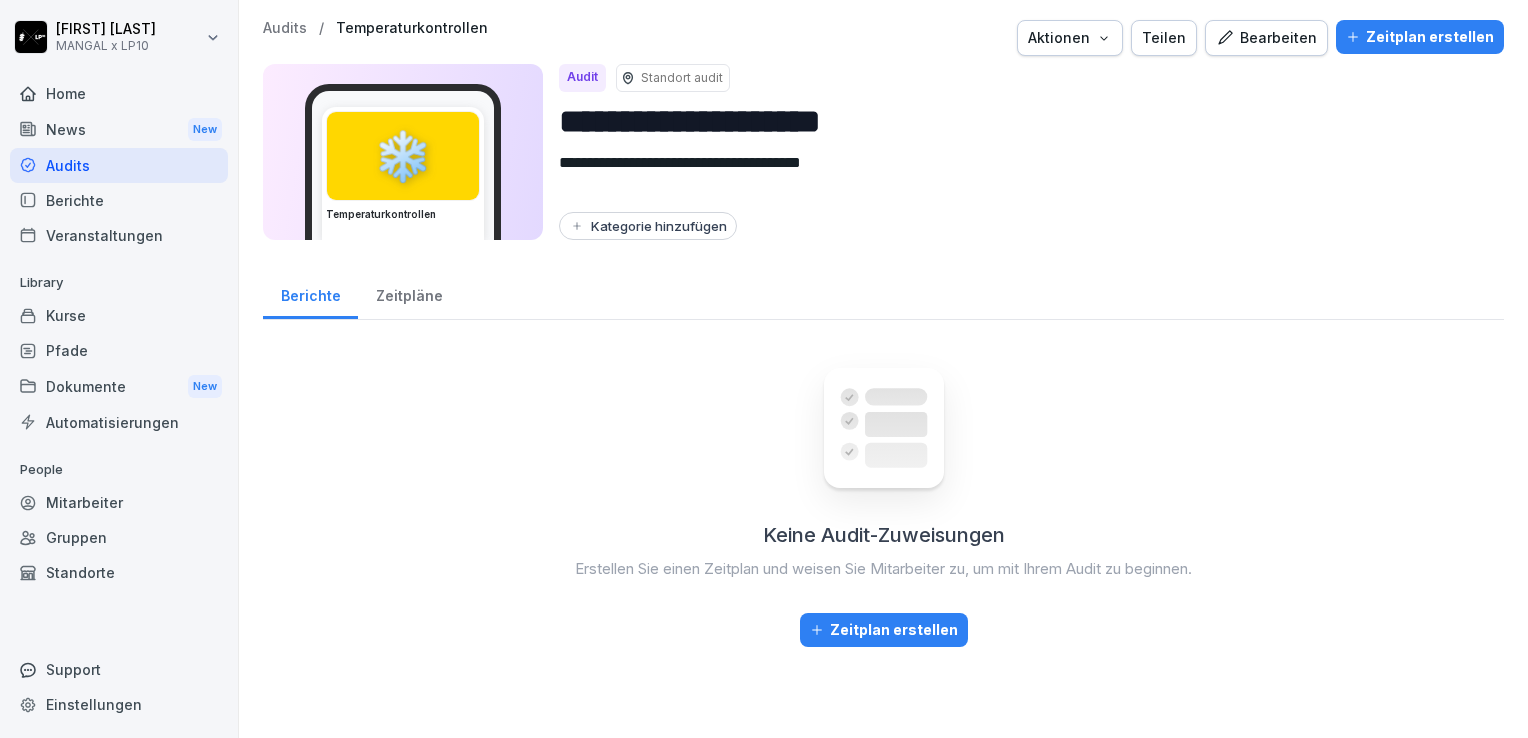 click on "Audits" at bounding box center [119, 165] 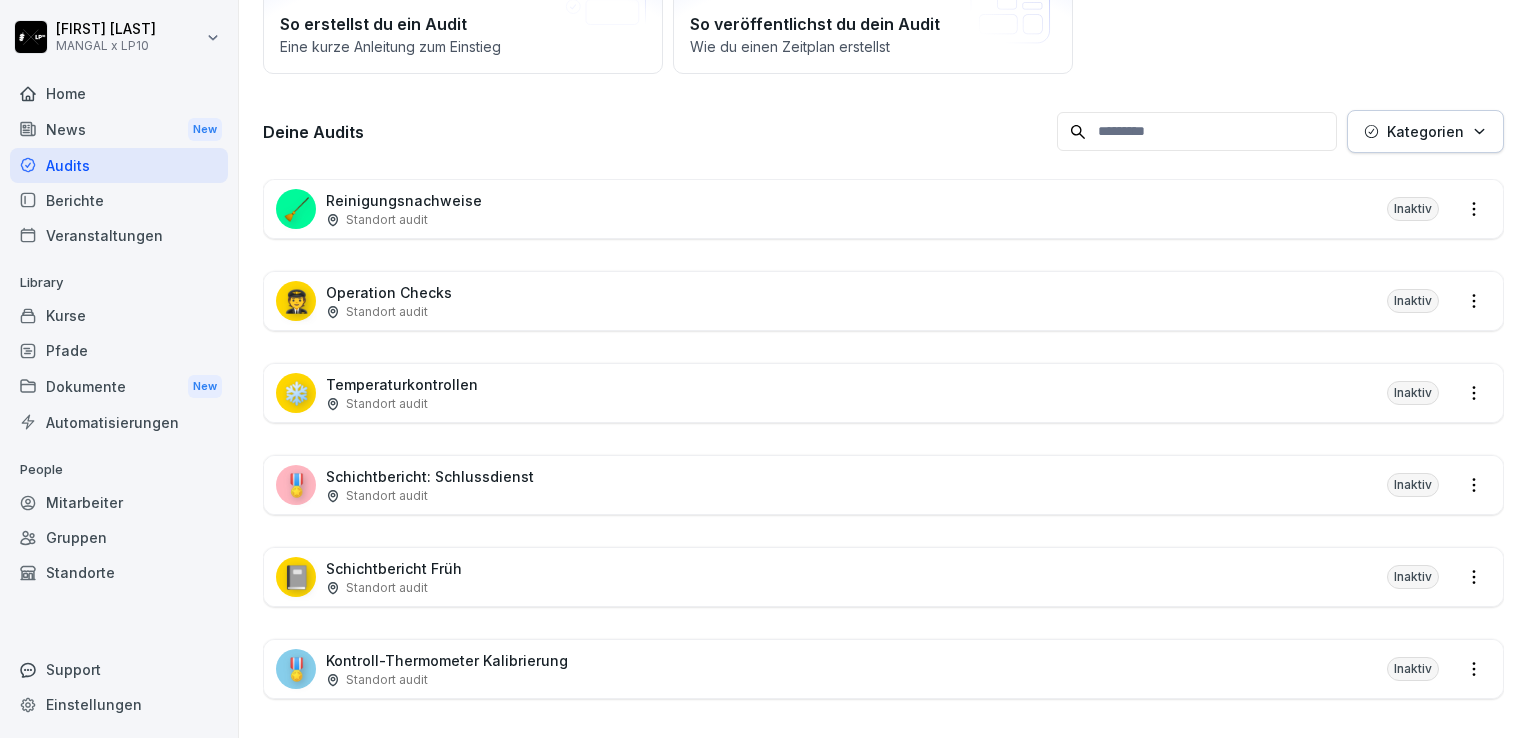 scroll, scrollTop: 226, scrollLeft: 0, axis: vertical 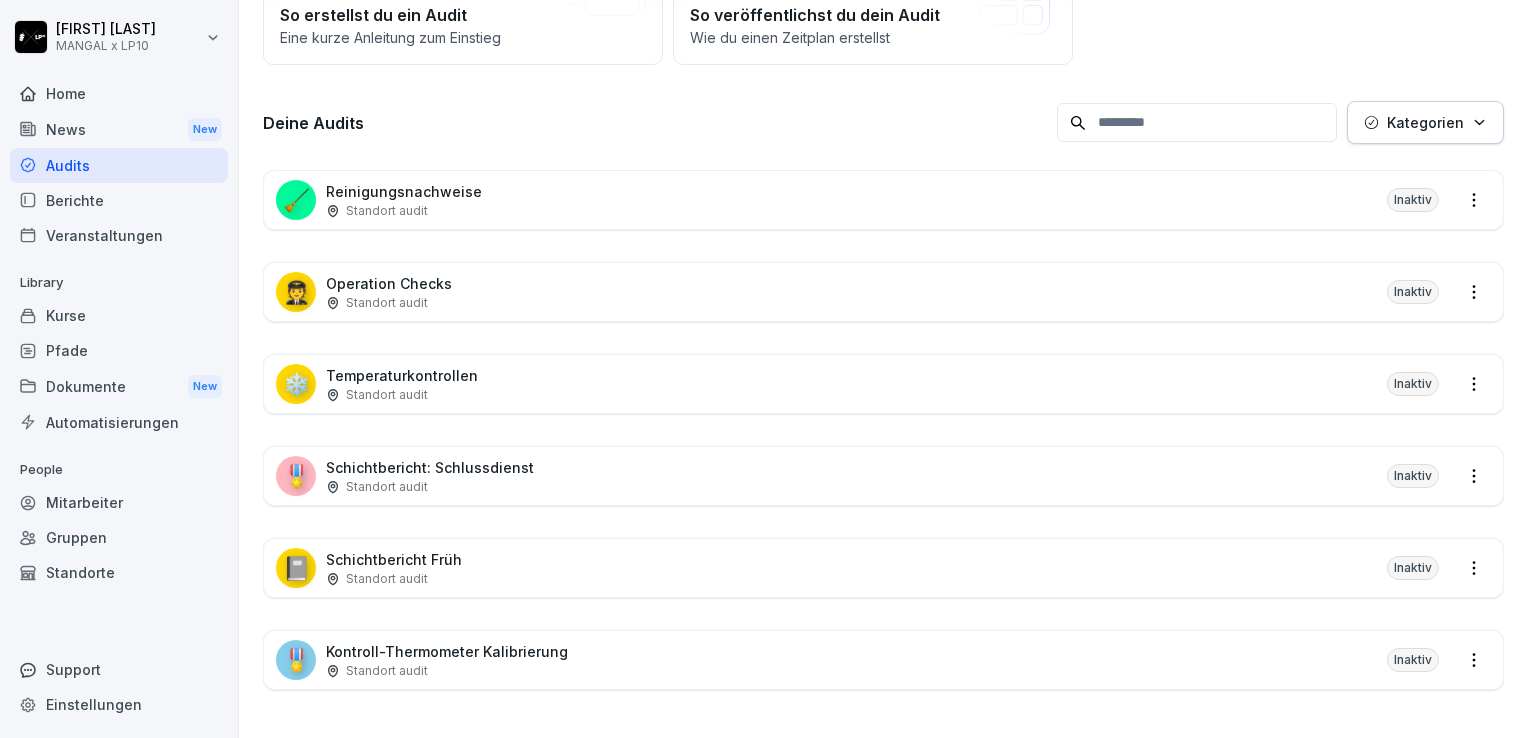 click on "🧹 Reinigungsnachweise Standort audit Inaktiv 🧑‍✈️ Operation Checks Standort audit Inaktiv ❄️ Temperaturkontrollen Standort audit Inaktiv 🎖️ Schichtbericht: Schlussdienst Standort audit Inaktiv 📓 Schichtbericht Früh Standort audit Inaktiv 🎖️ Kontroll-Thermometer Kalibrierung Standort audit Inaktiv" at bounding box center (883, 446) 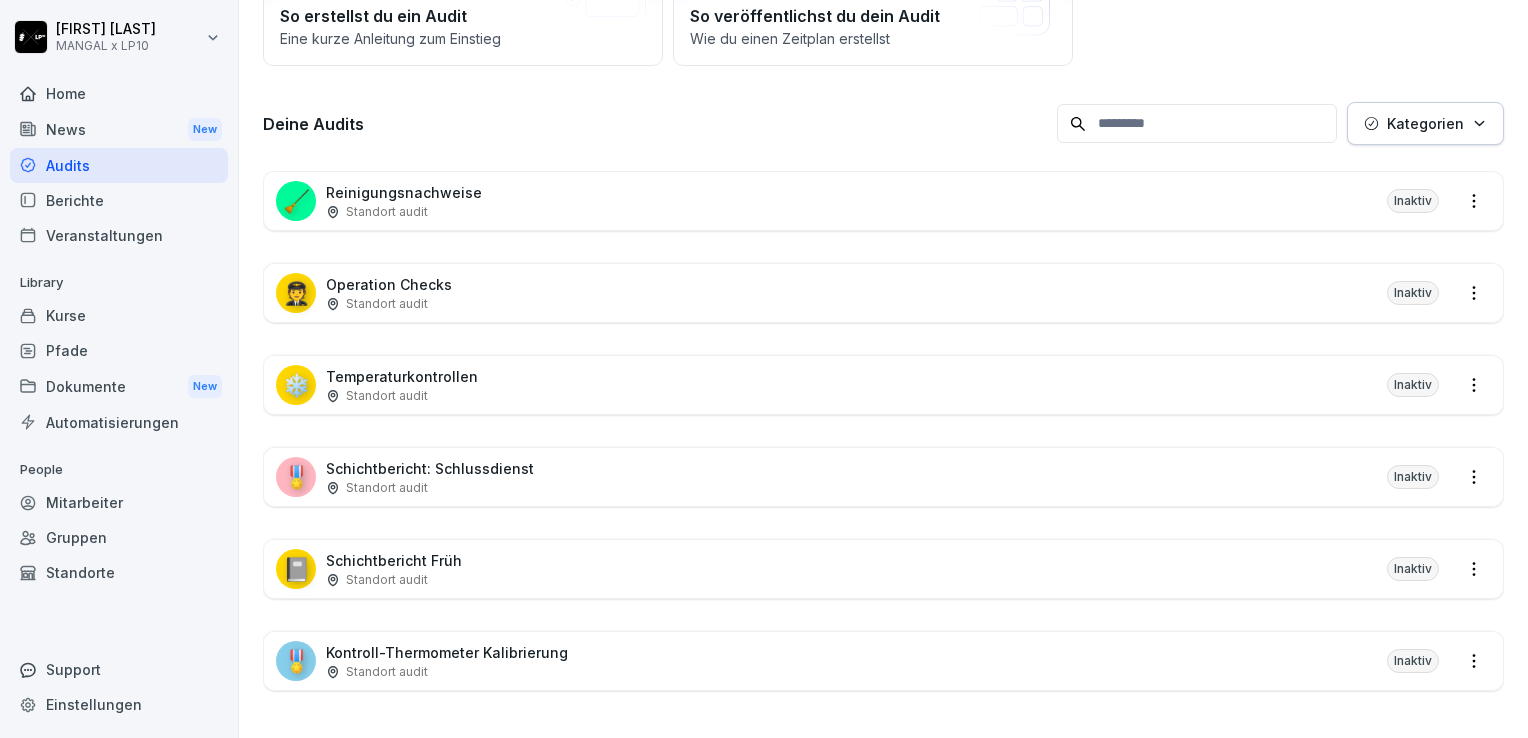 scroll, scrollTop: 226, scrollLeft: 0, axis: vertical 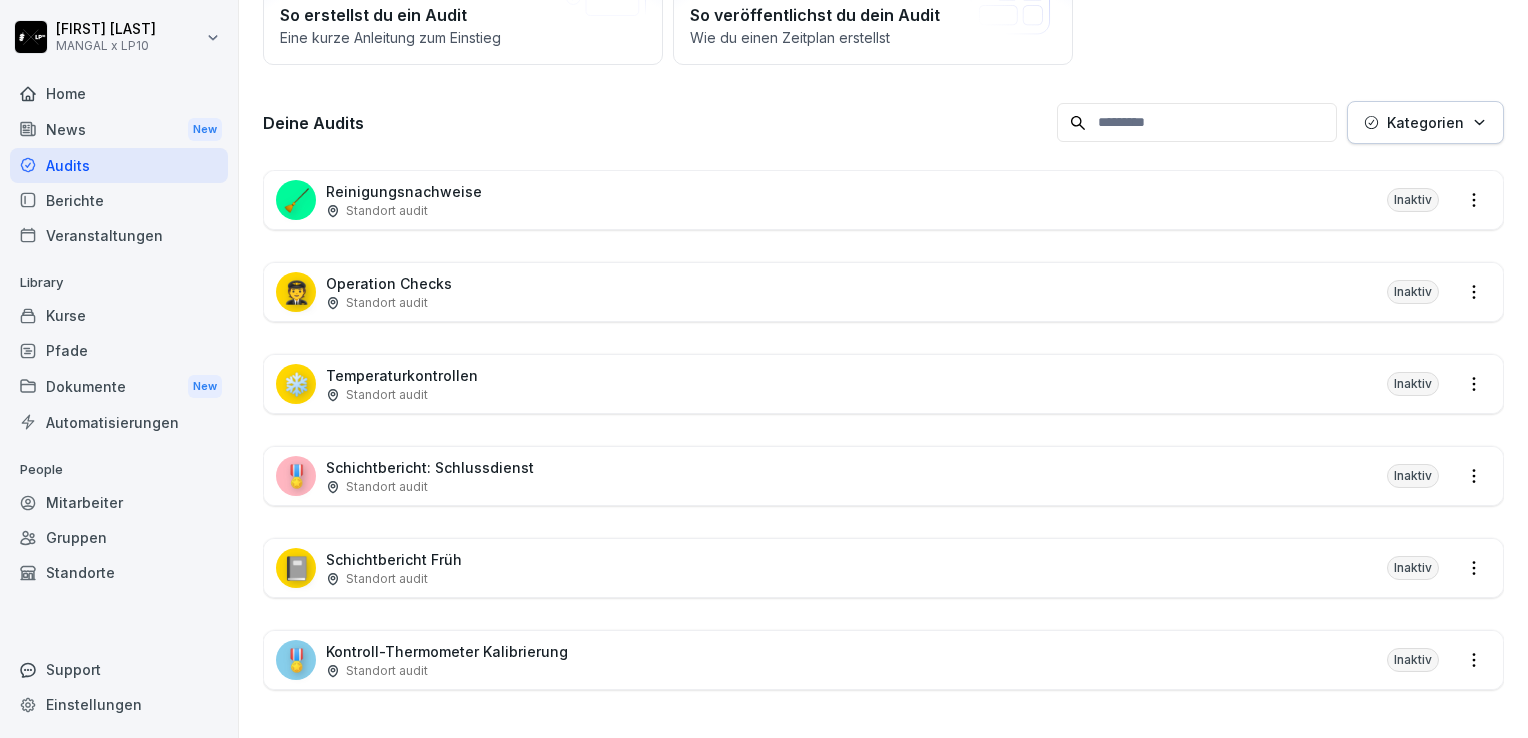 click on "🧑‍✈️ Operation Checks Standort audit Inaktiv" at bounding box center (883, 292) 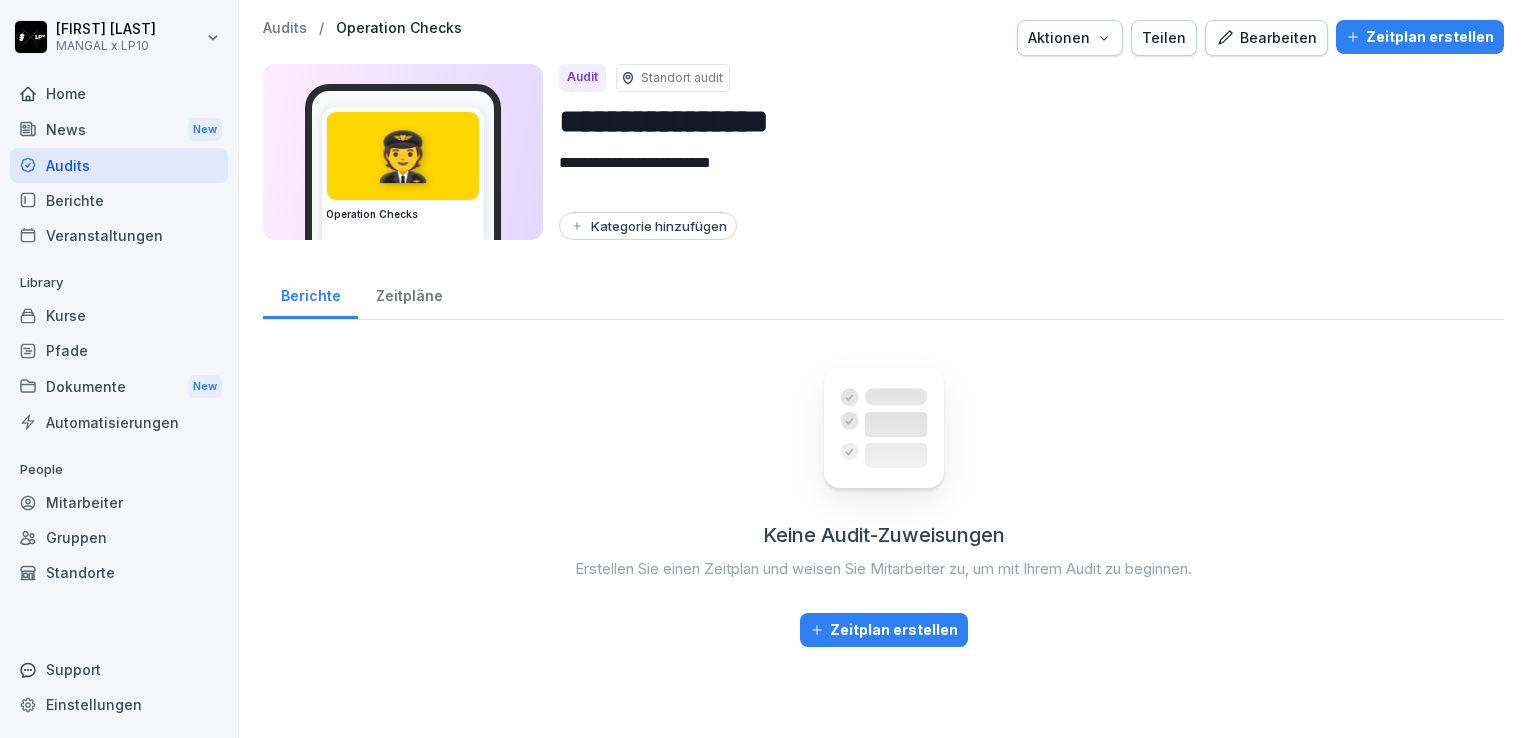 click on "Bearbeiten" at bounding box center [1266, 38] 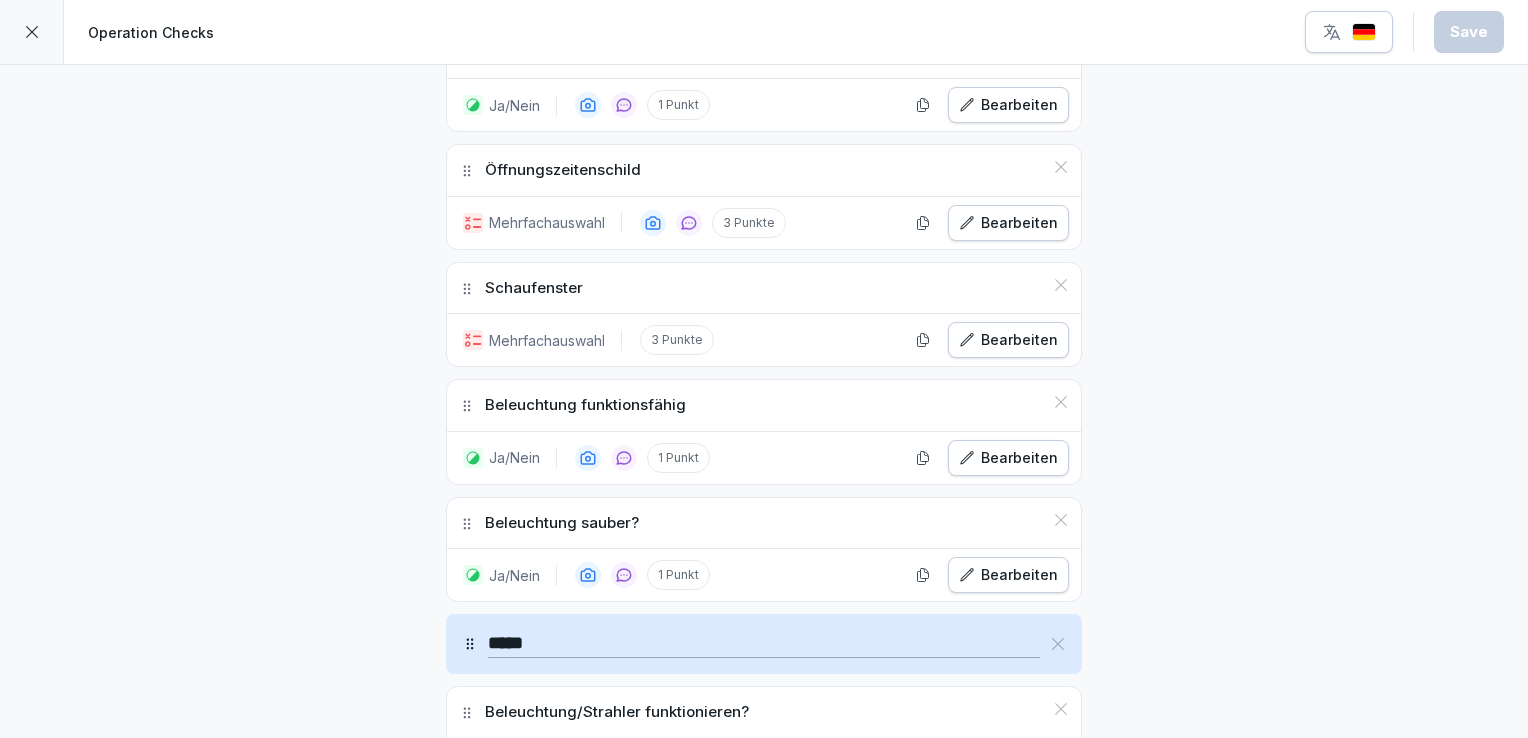 scroll, scrollTop: 0, scrollLeft: 0, axis: both 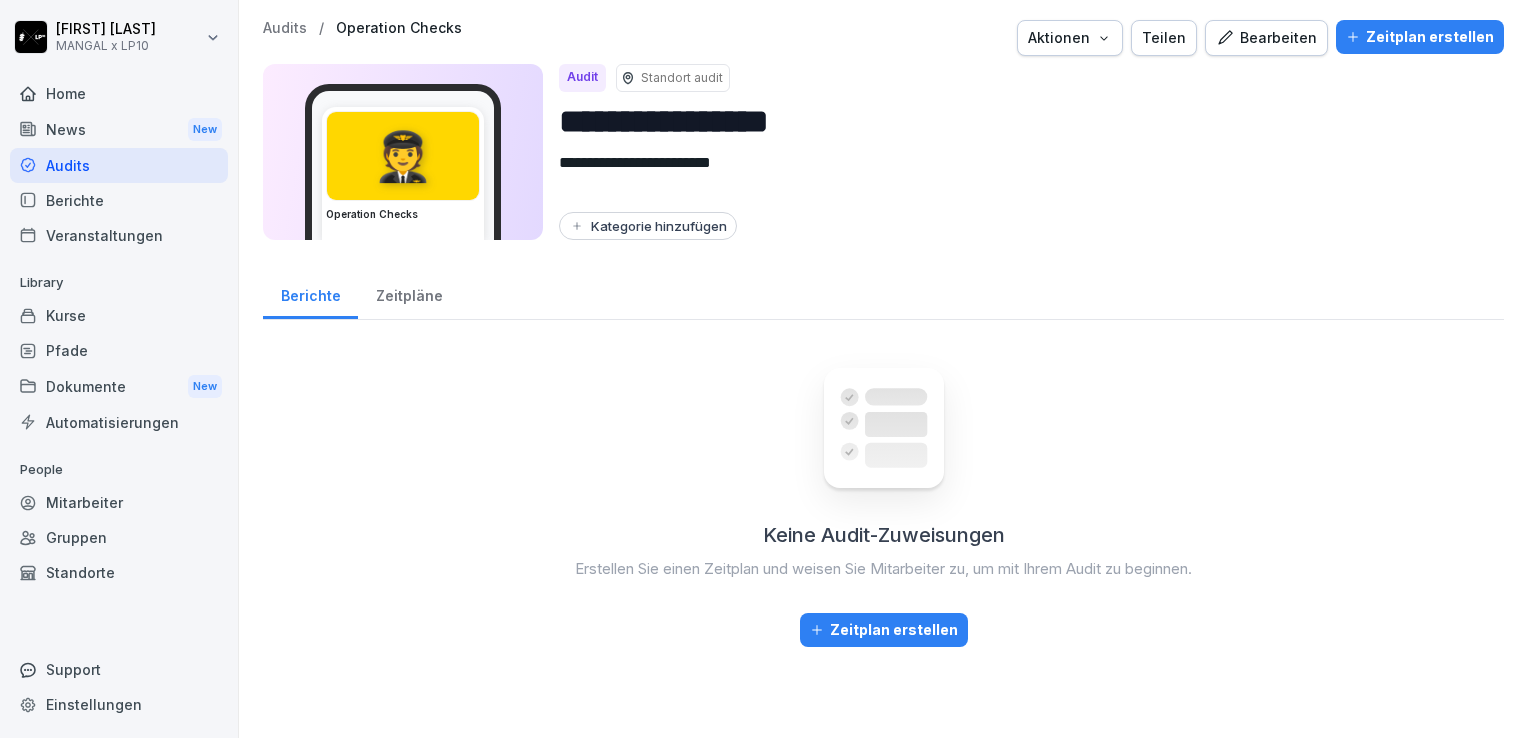 click on "Kurse" at bounding box center (119, 315) 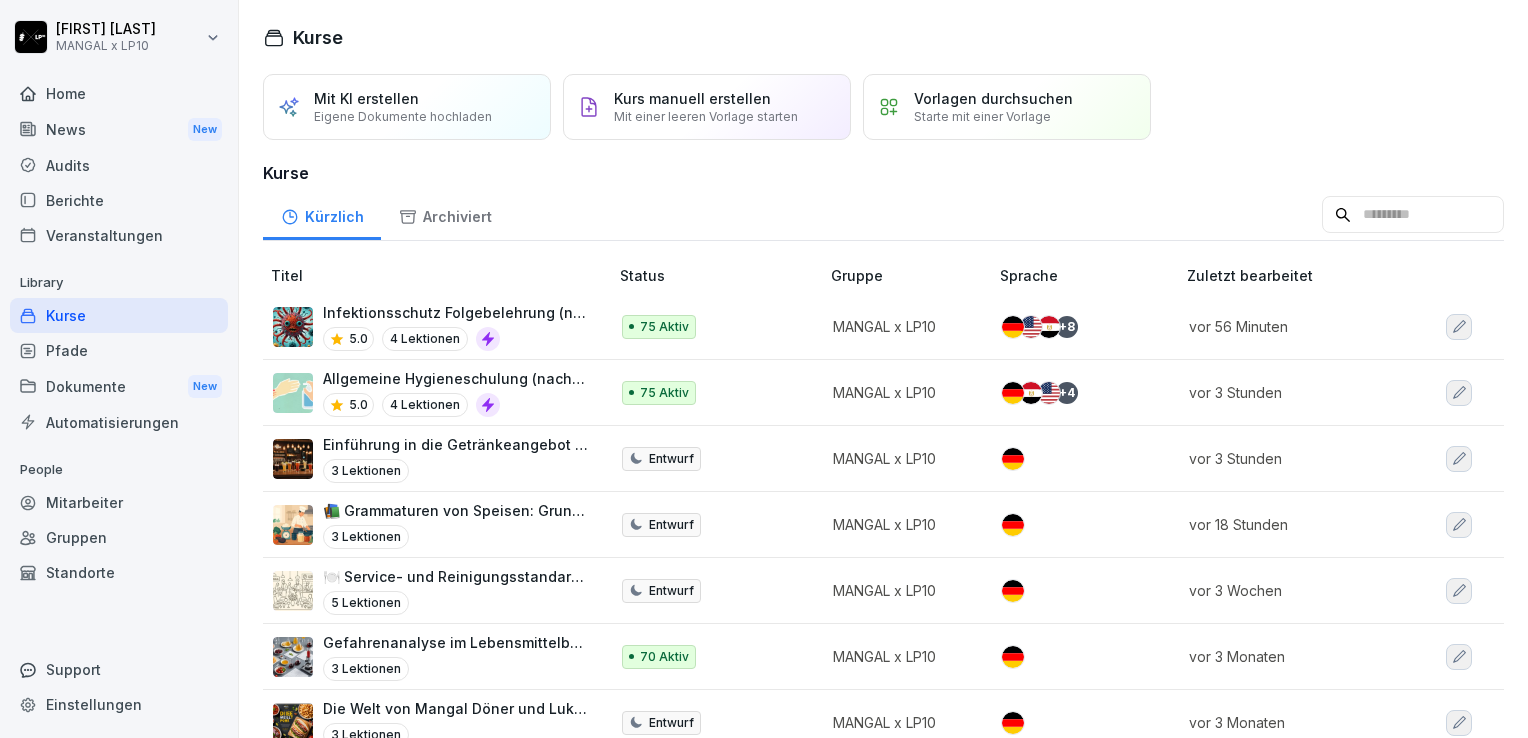 click on "Pfade" at bounding box center [119, 350] 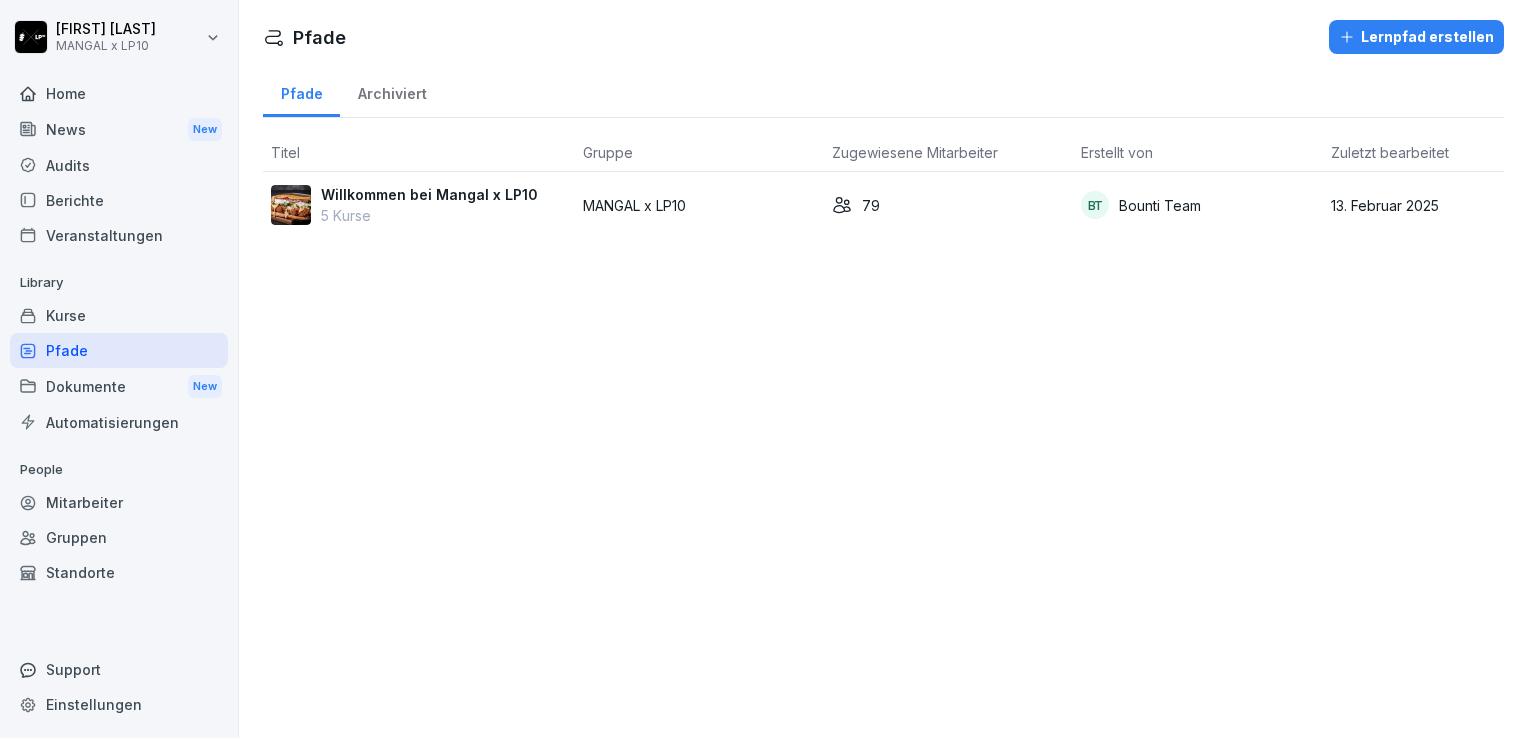 click on "Willkommen bei Mangal x LP10" at bounding box center [429, 194] 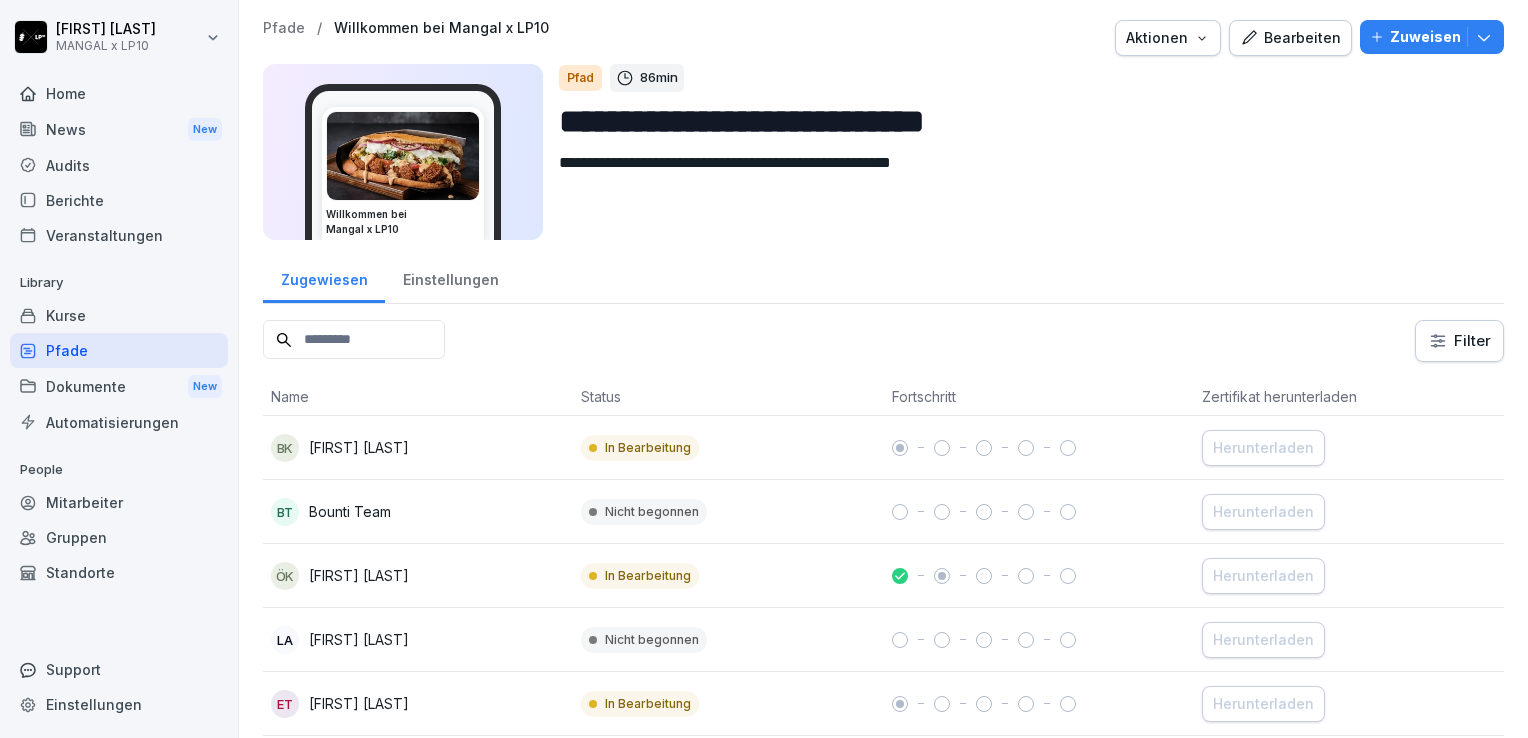 scroll, scrollTop: 0, scrollLeft: 0, axis: both 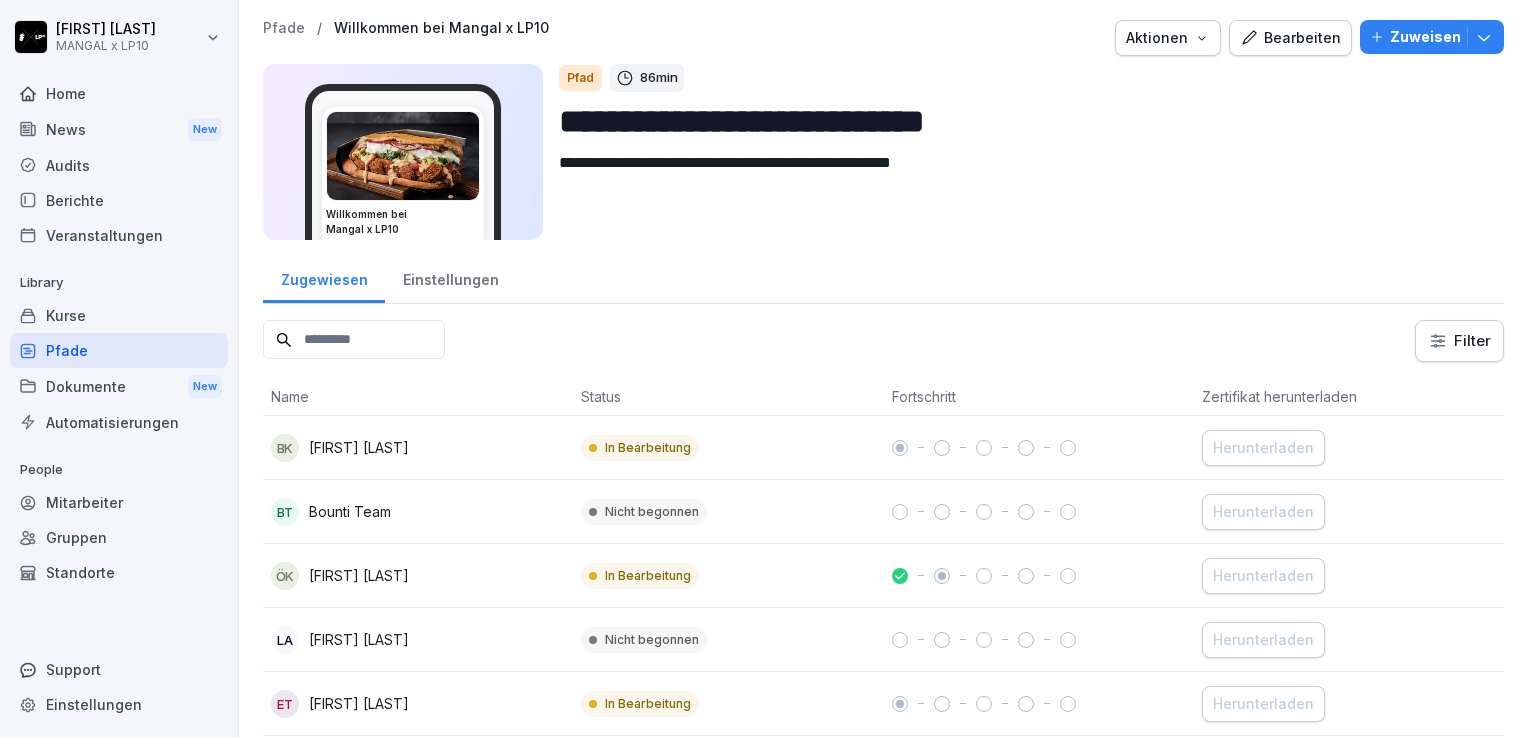 click on "Pfade" at bounding box center (119, 350) 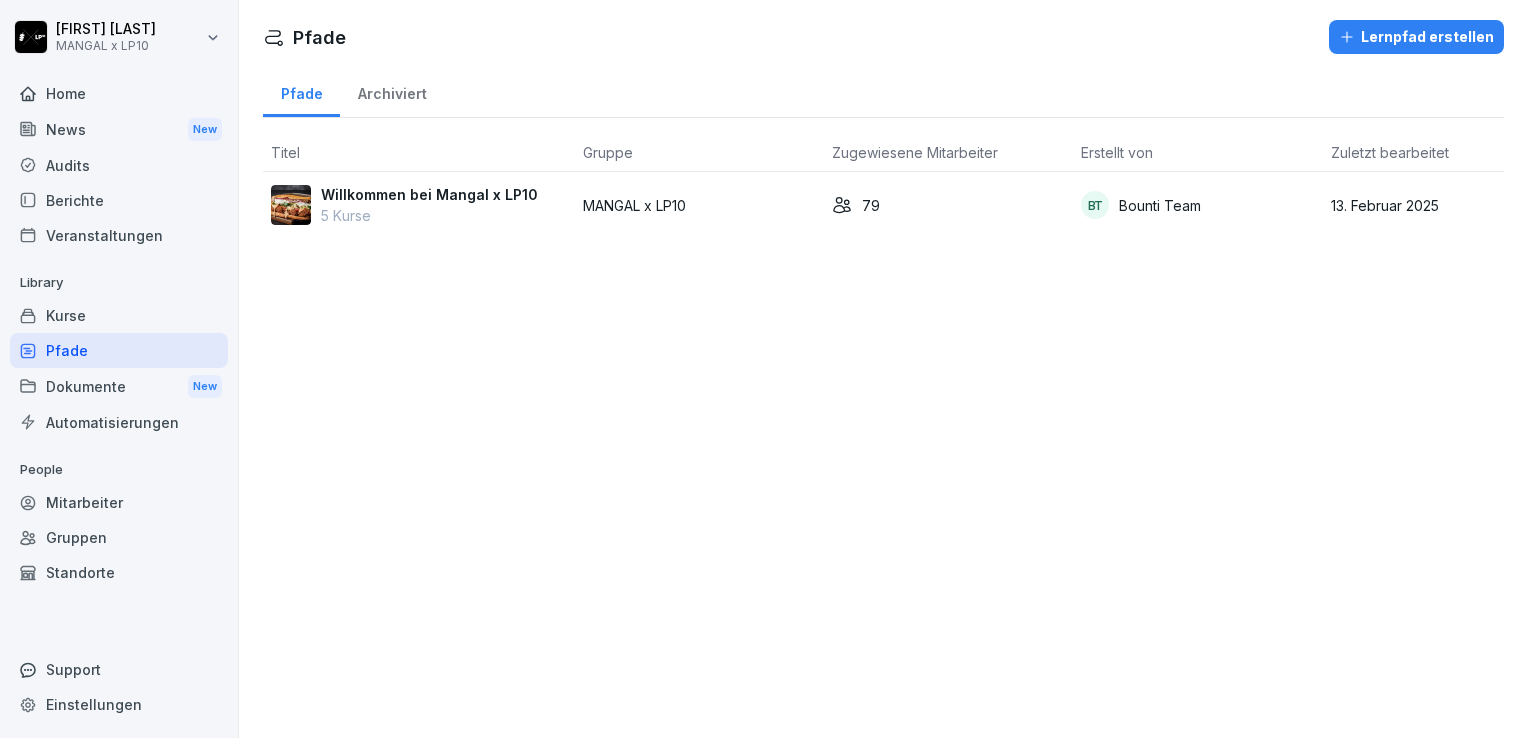 click on "Pfade Lernpfad erstellen Pfade Archiviert Titel Gruppe Zugewiesene Mitarbeiter Erstellt von Zuletzt bearbeitet Willkommen bei Mangal x LP10 5 Kurse MANGAL x LP10 79 BT Bounti Team 13. Februar 2025" at bounding box center [883, 369] 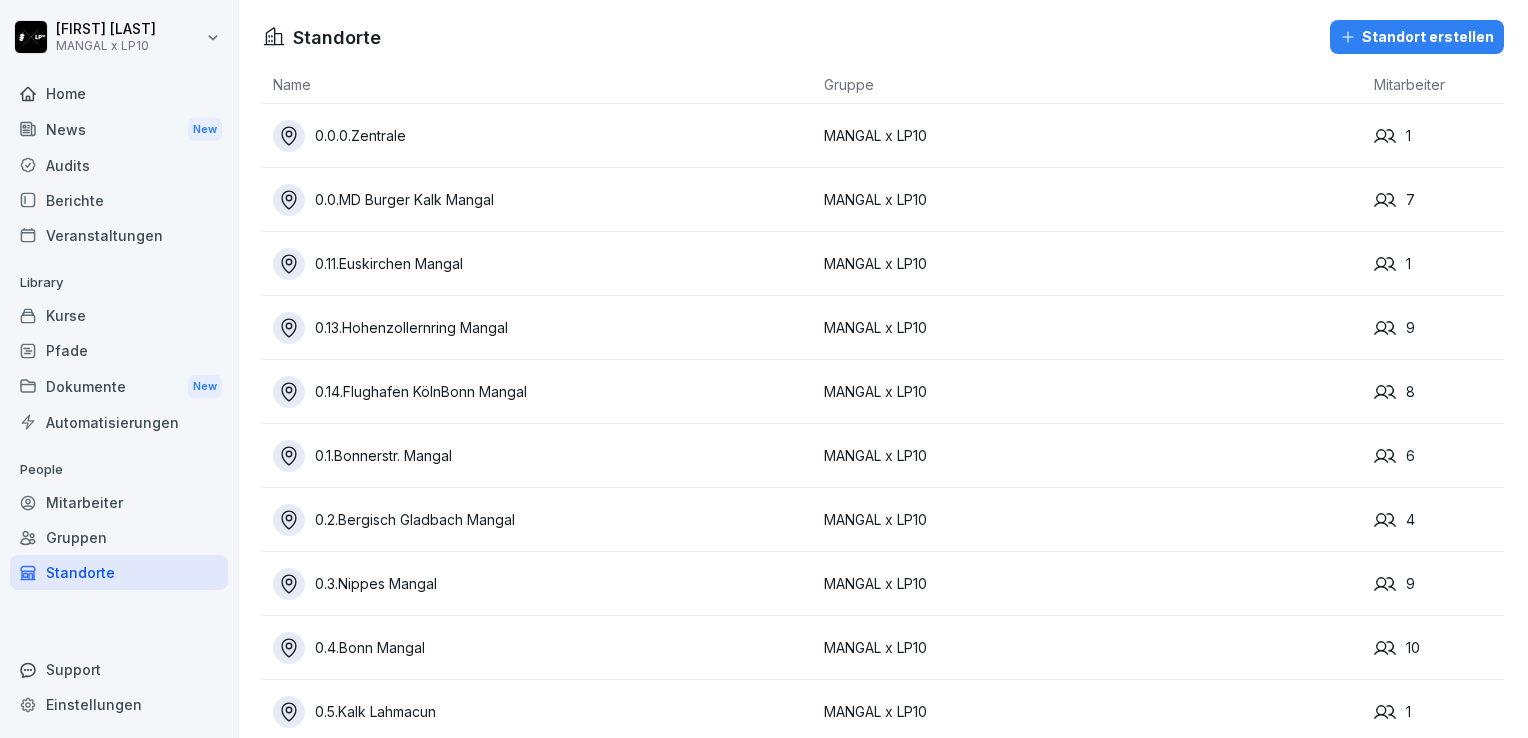 scroll, scrollTop: 0, scrollLeft: 0, axis: both 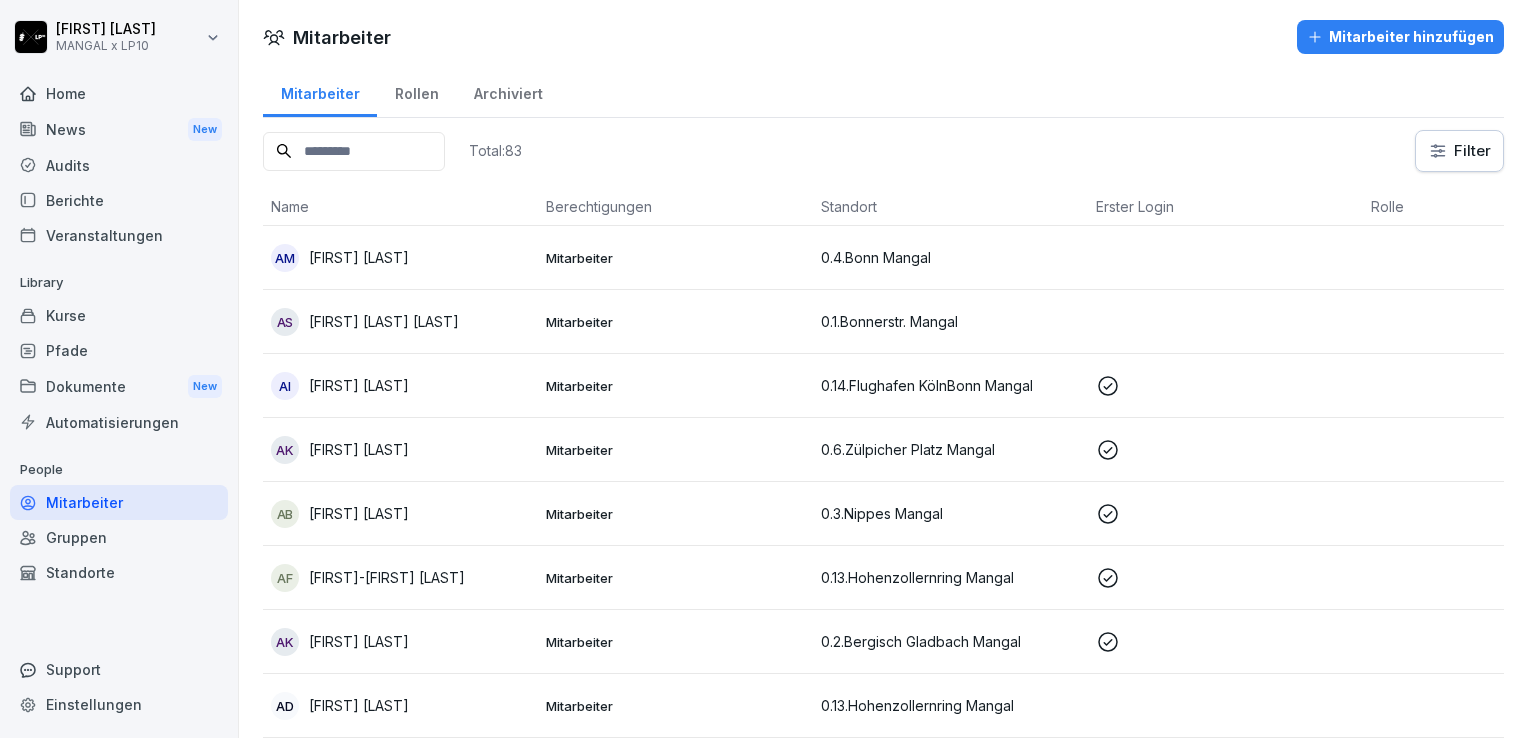 click on "Mitarbeiter hinzufügen" at bounding box center [1400, 37] 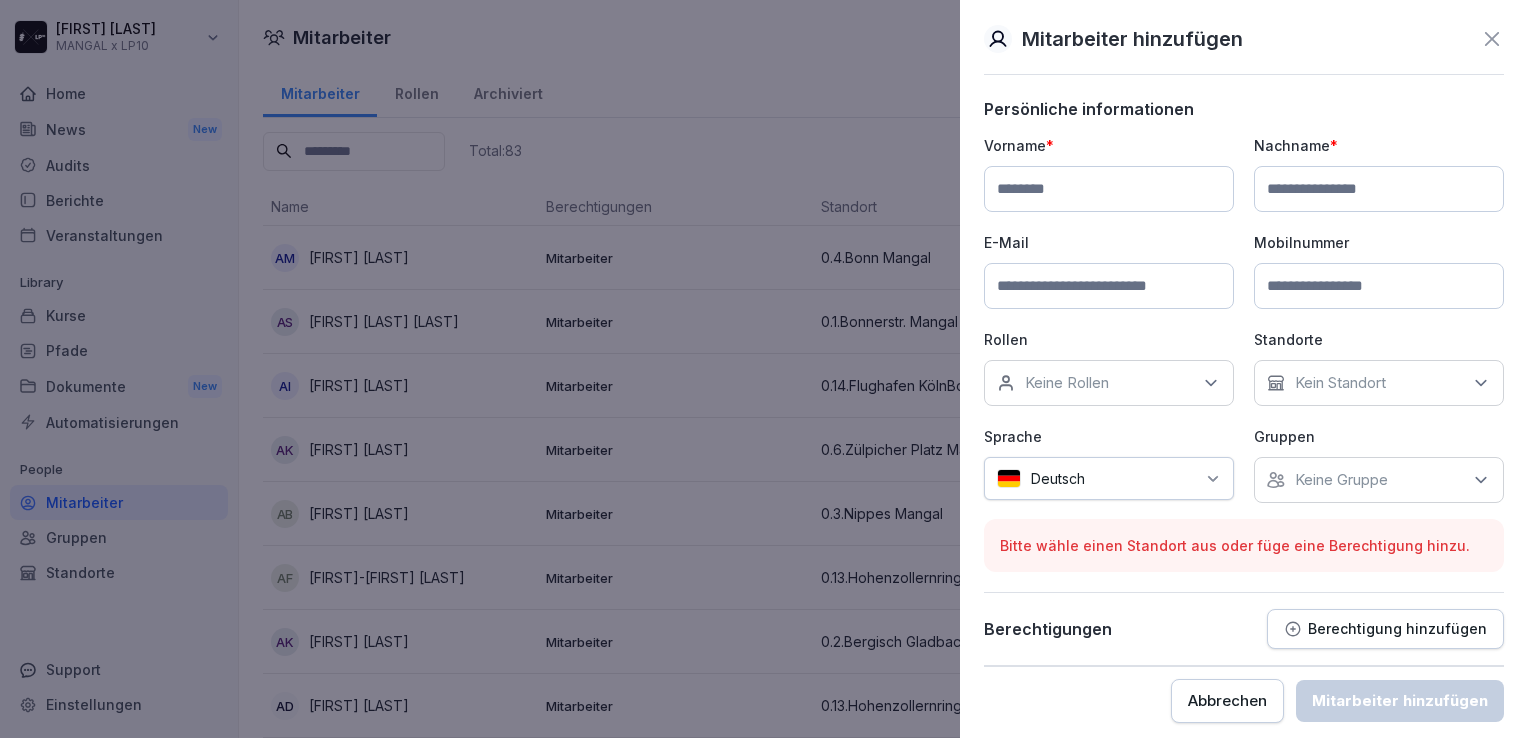 click at bounding box center [1109, 189] 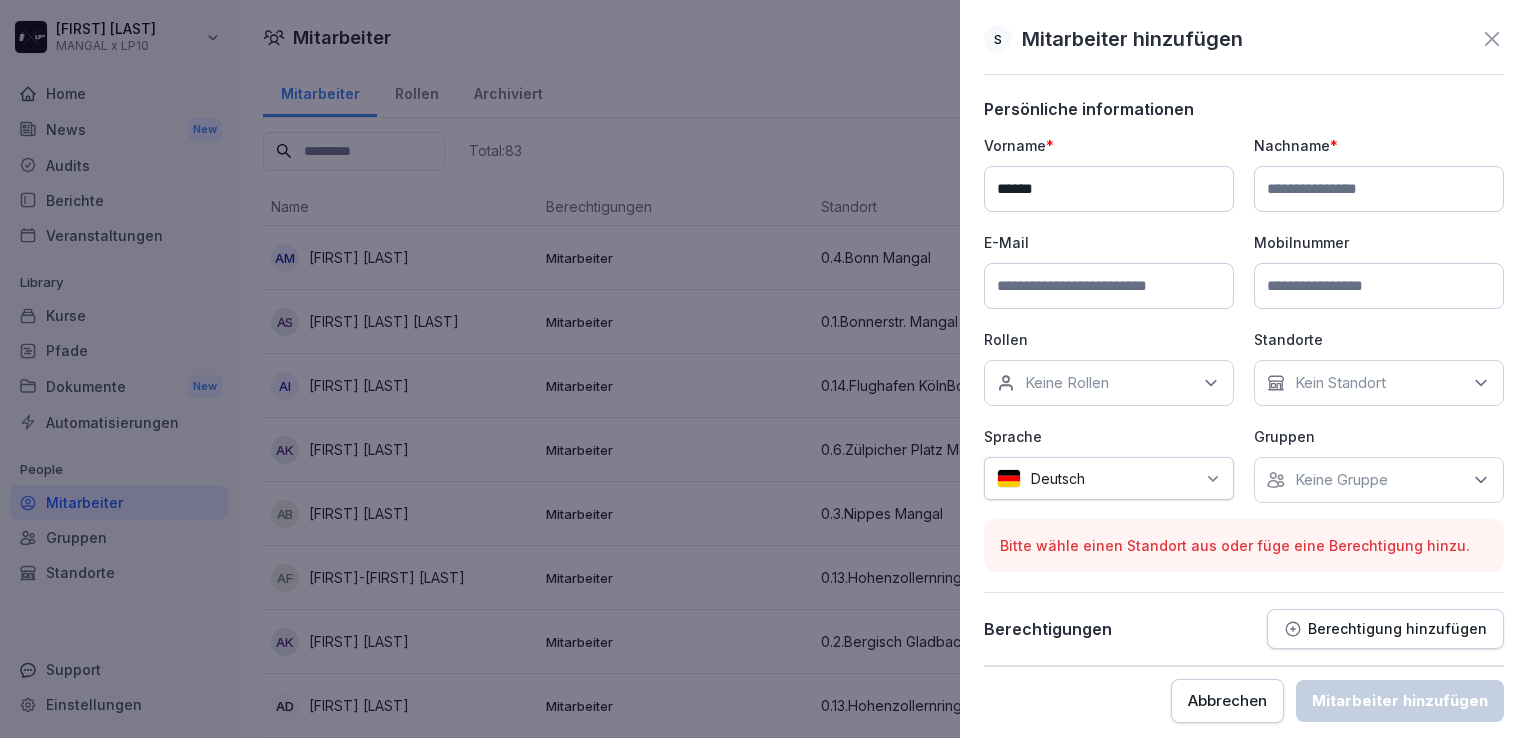 type on "*****" 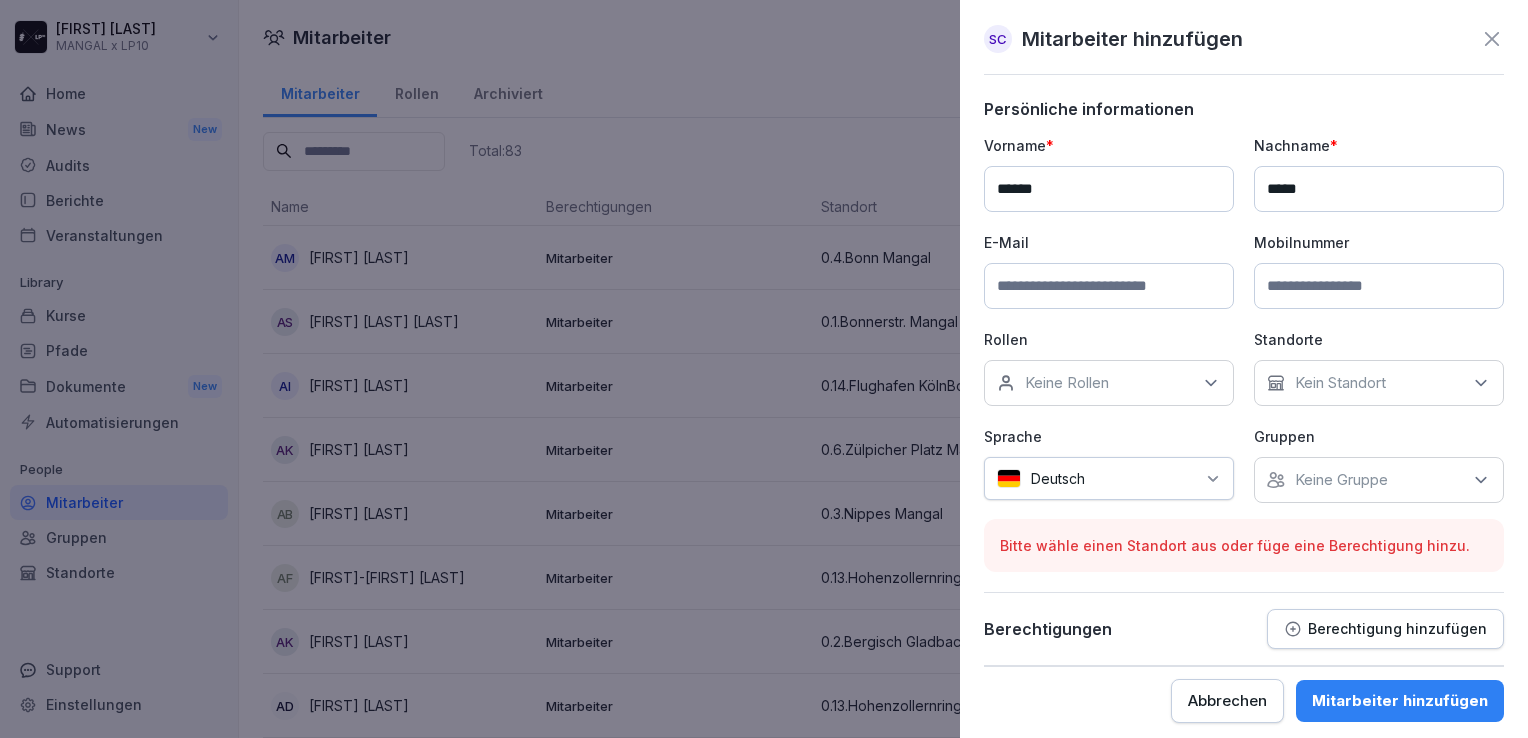 type on "*****" 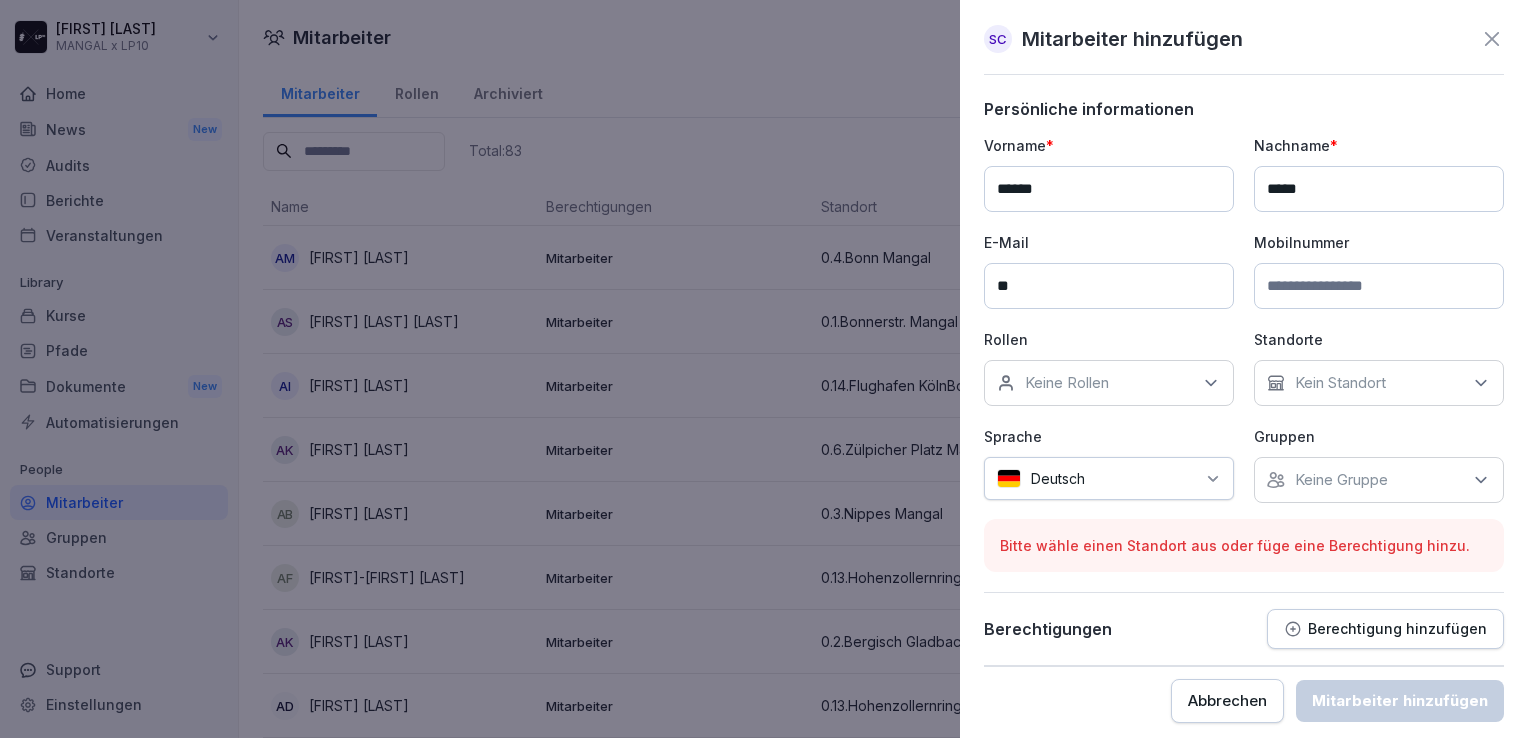 type on "*" 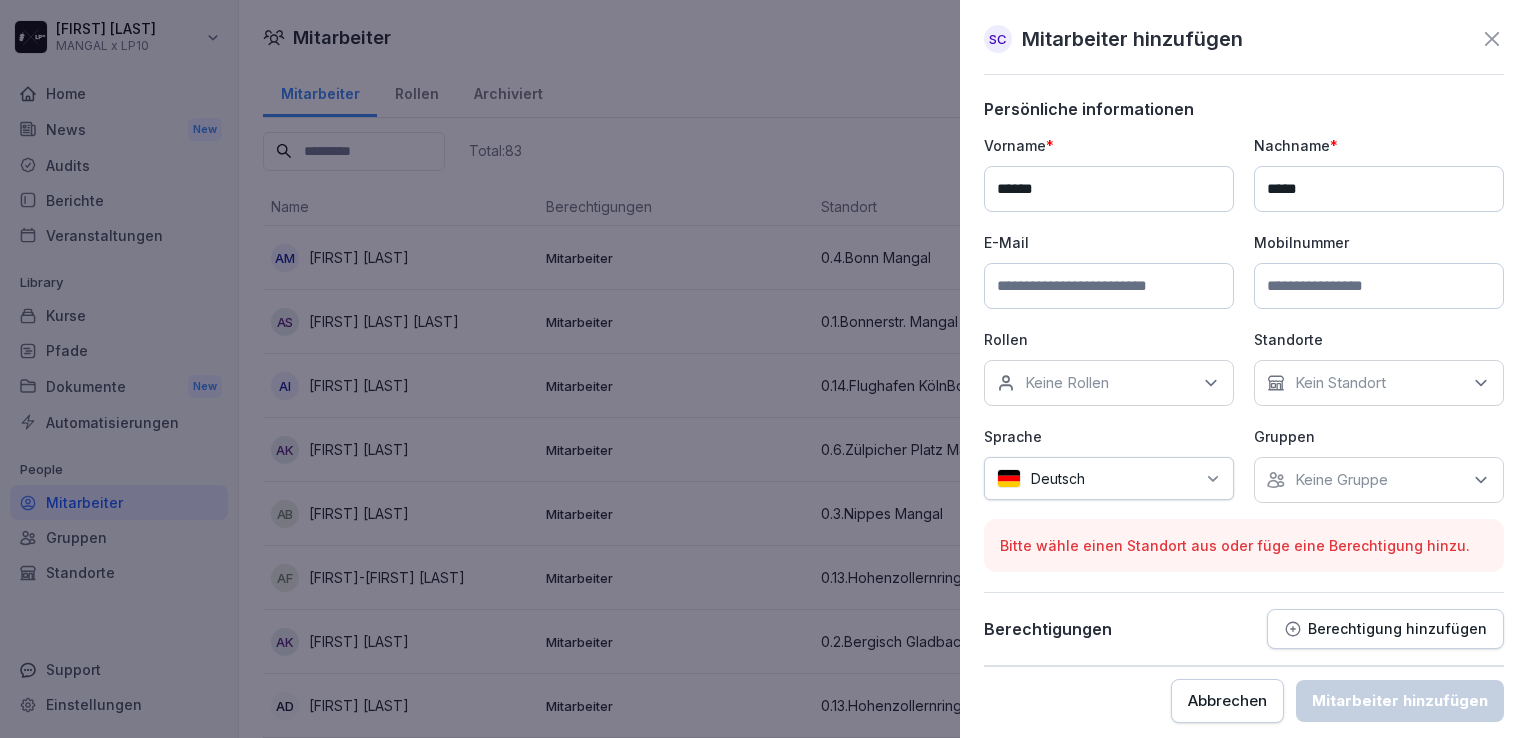 type on "*" 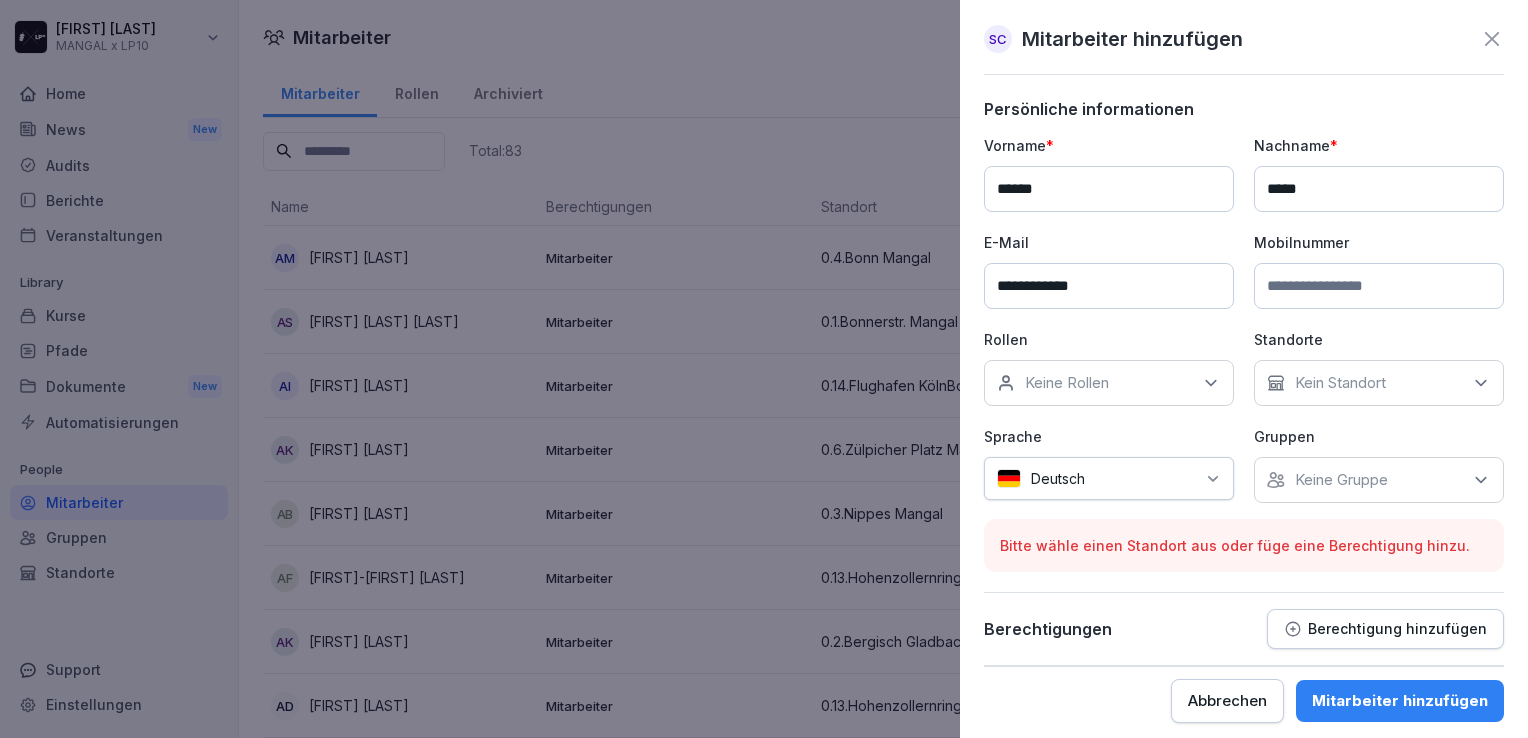 type on "**********" 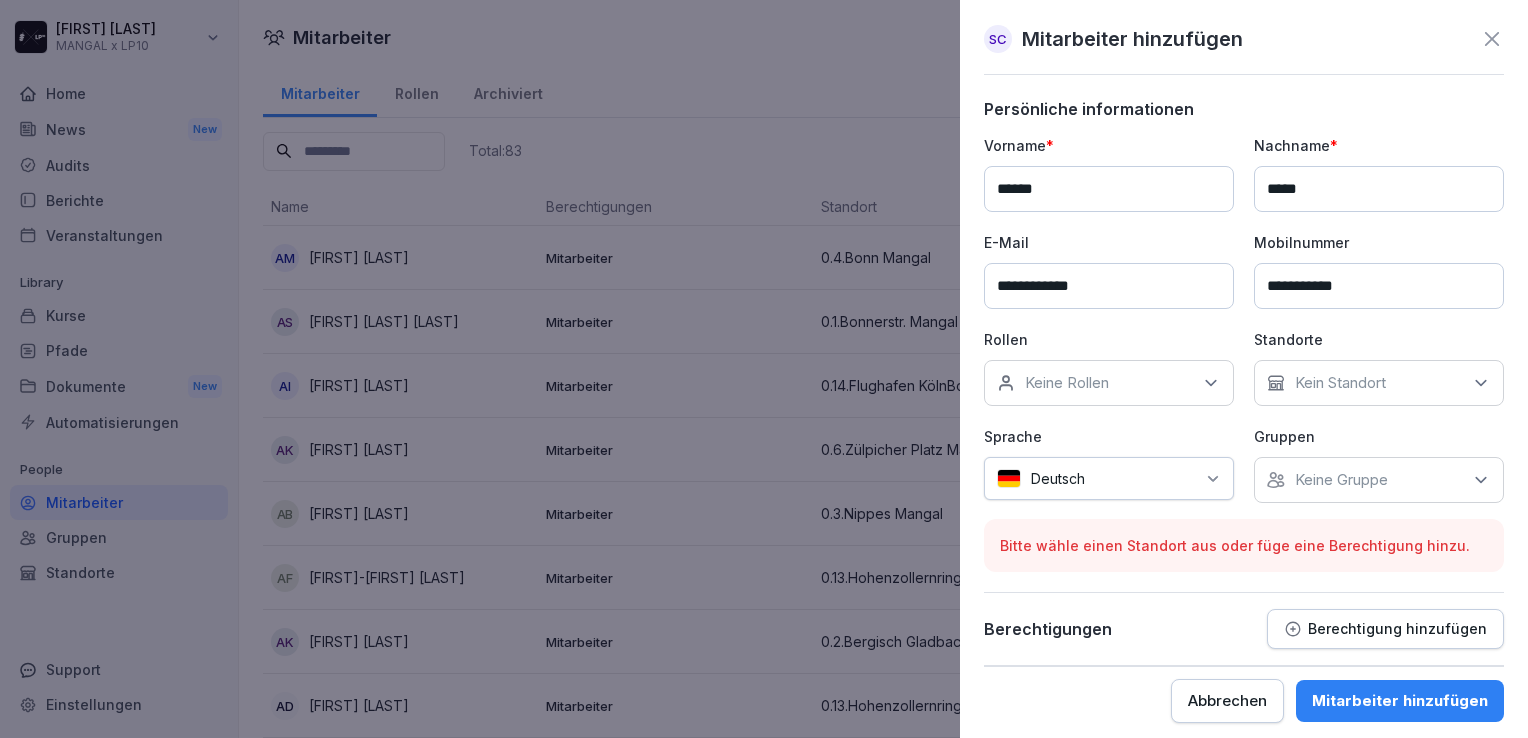 type on "**********" 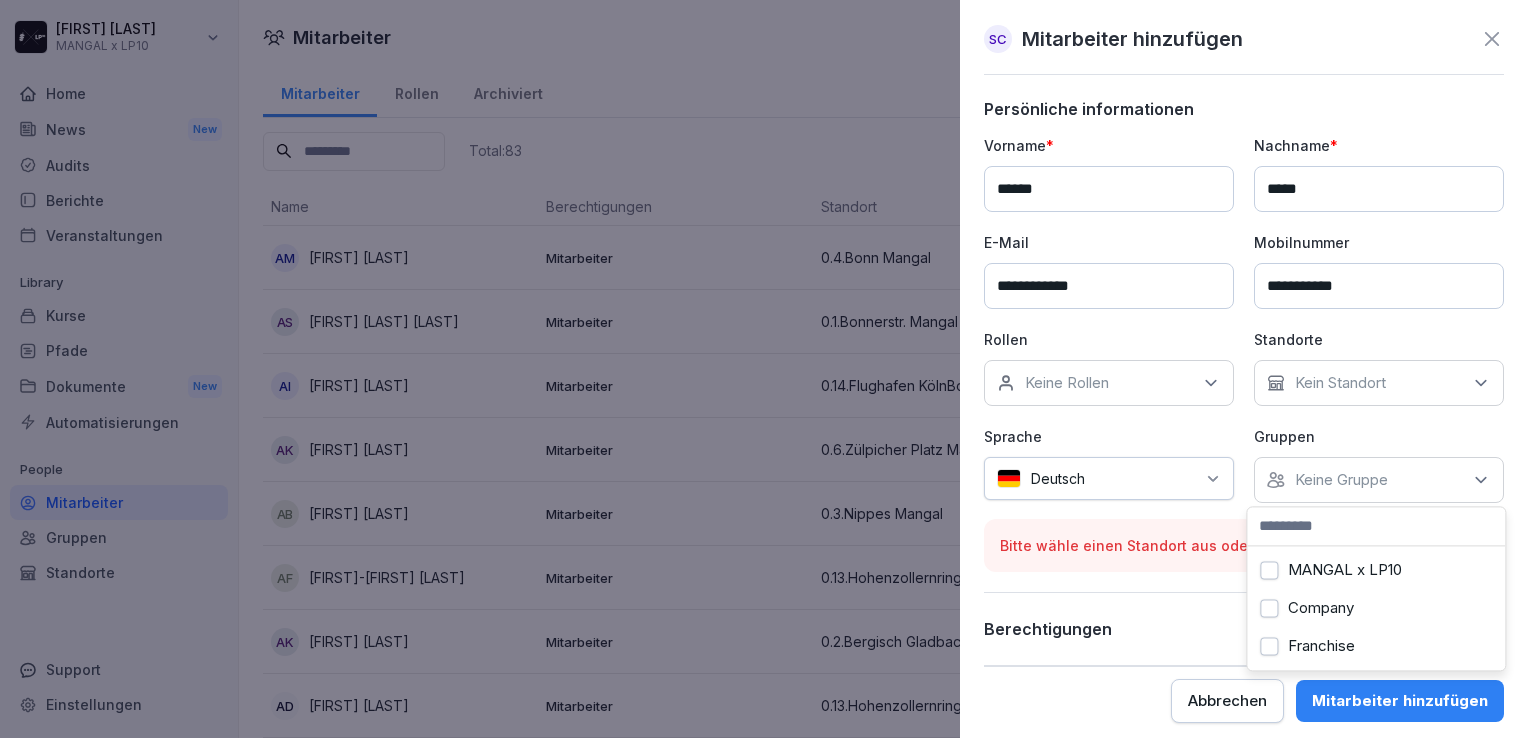 click on "MANGAL x LP10" at bounding box center [1269, 570] 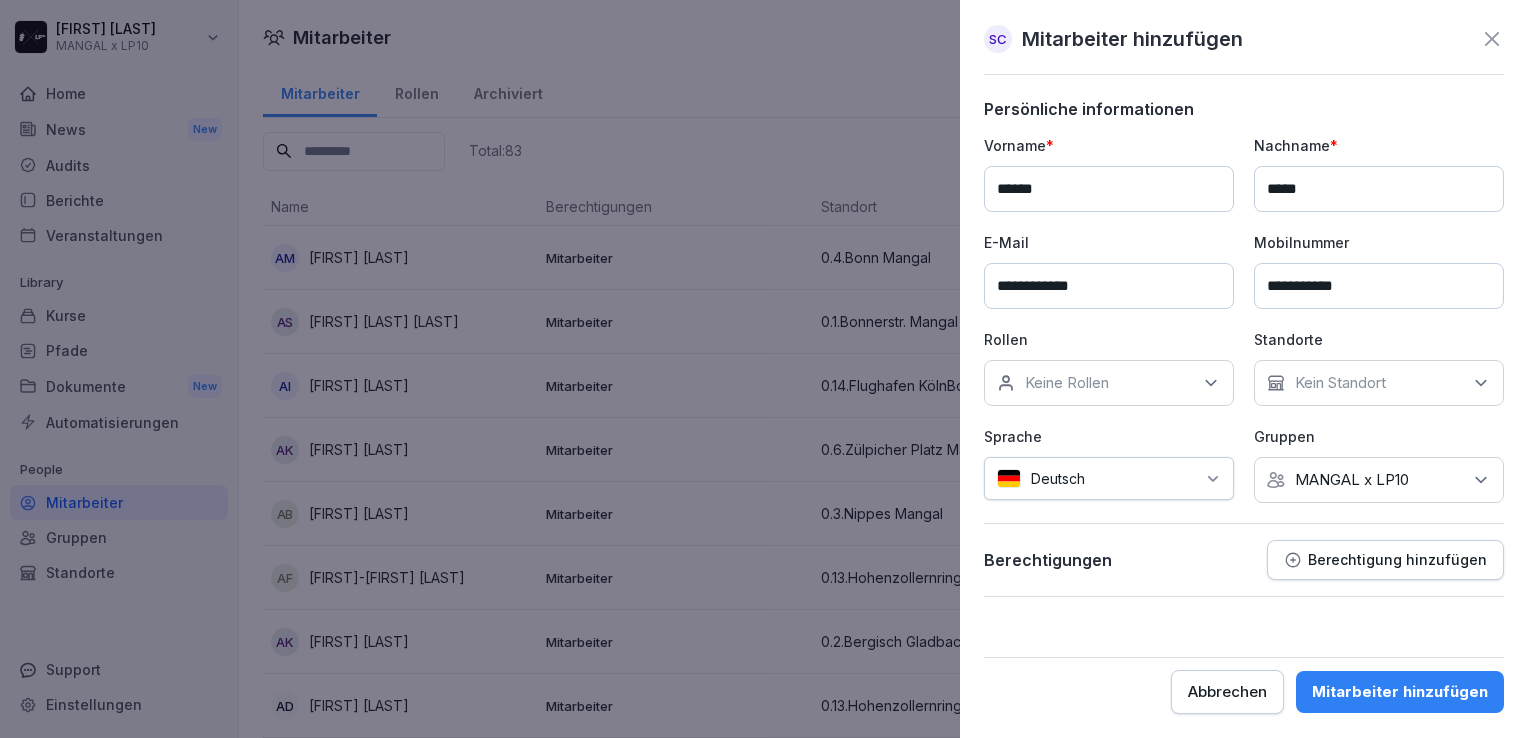 click on "**********" at bounding box center [1244, 319] 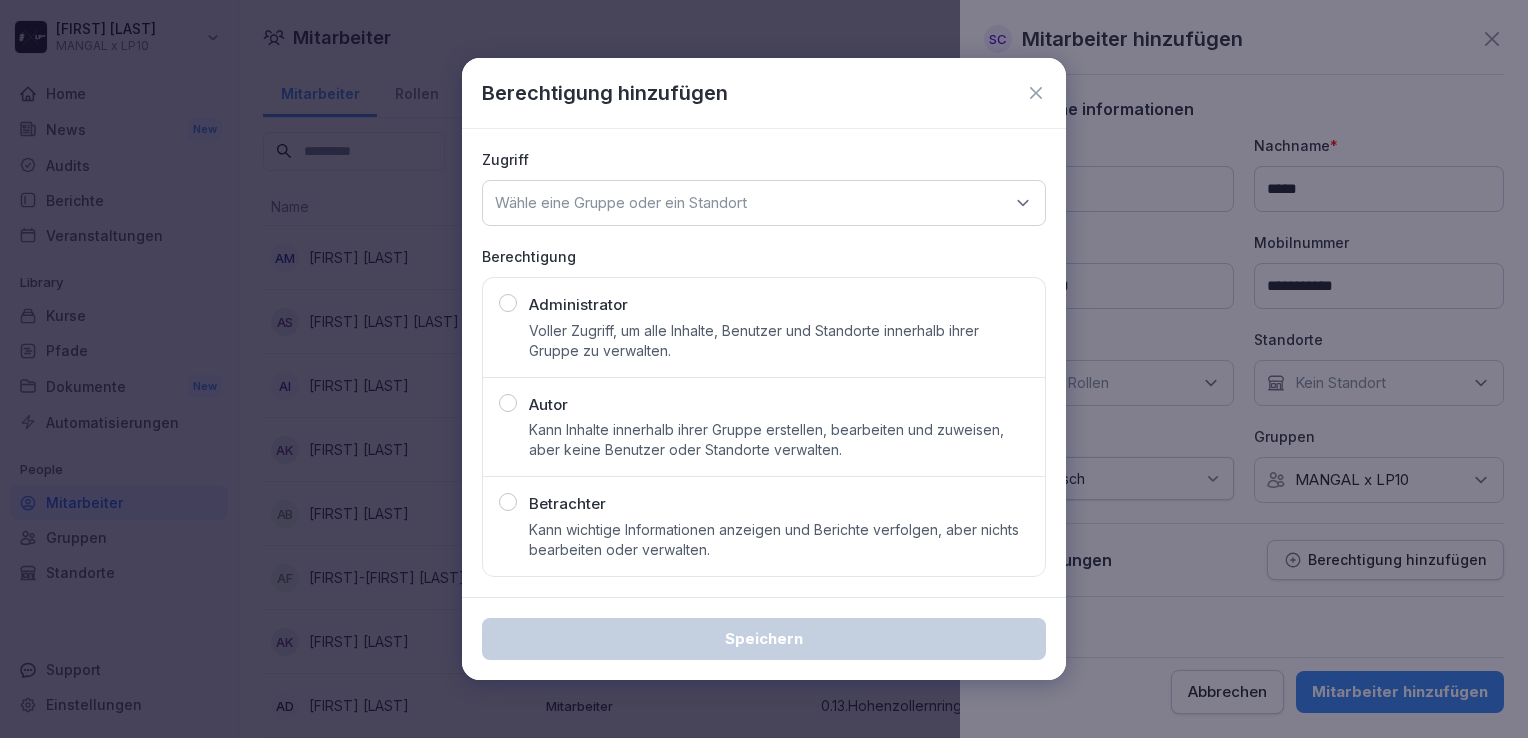 click on "Betrachter Kann wichtige Informationen anzeigen und Berichte verfolgen, aber nichts bearbeiten oder verwalten." at bounding box center (779, 526) 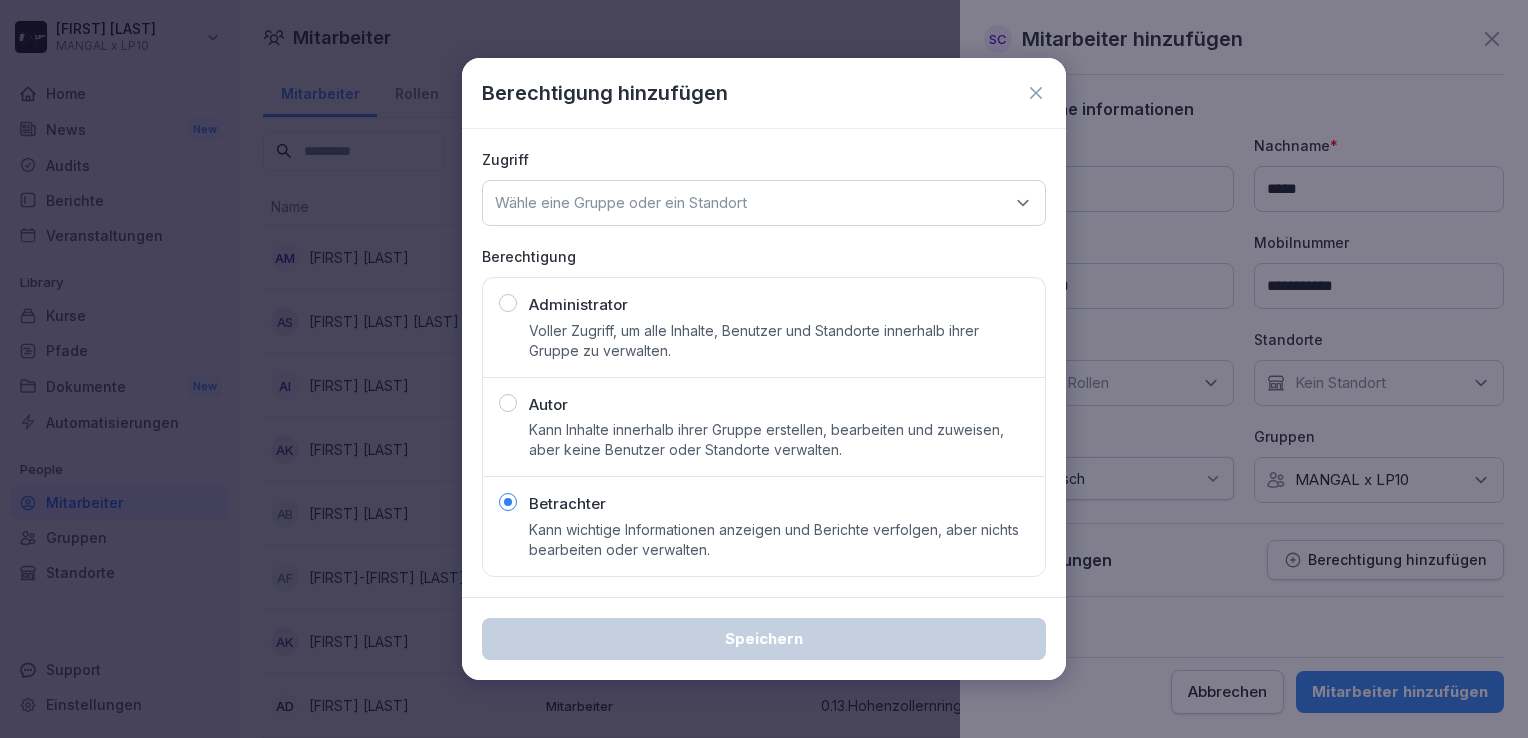 click on "Wähle eine Gruppe oder ein Standort" at bounding box center (764, 203) 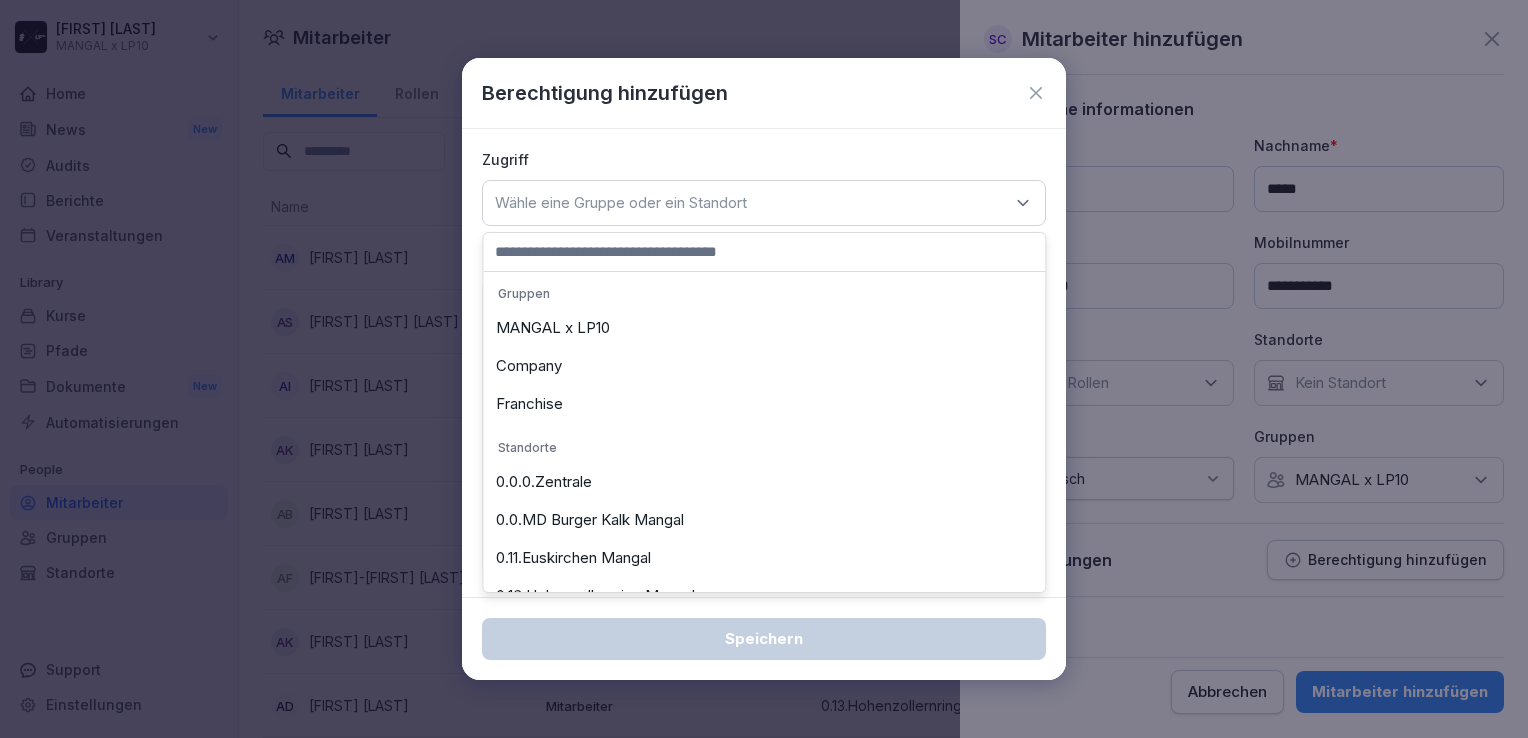 click on "MANGAL x LP10" at bounding box center [764, 328] 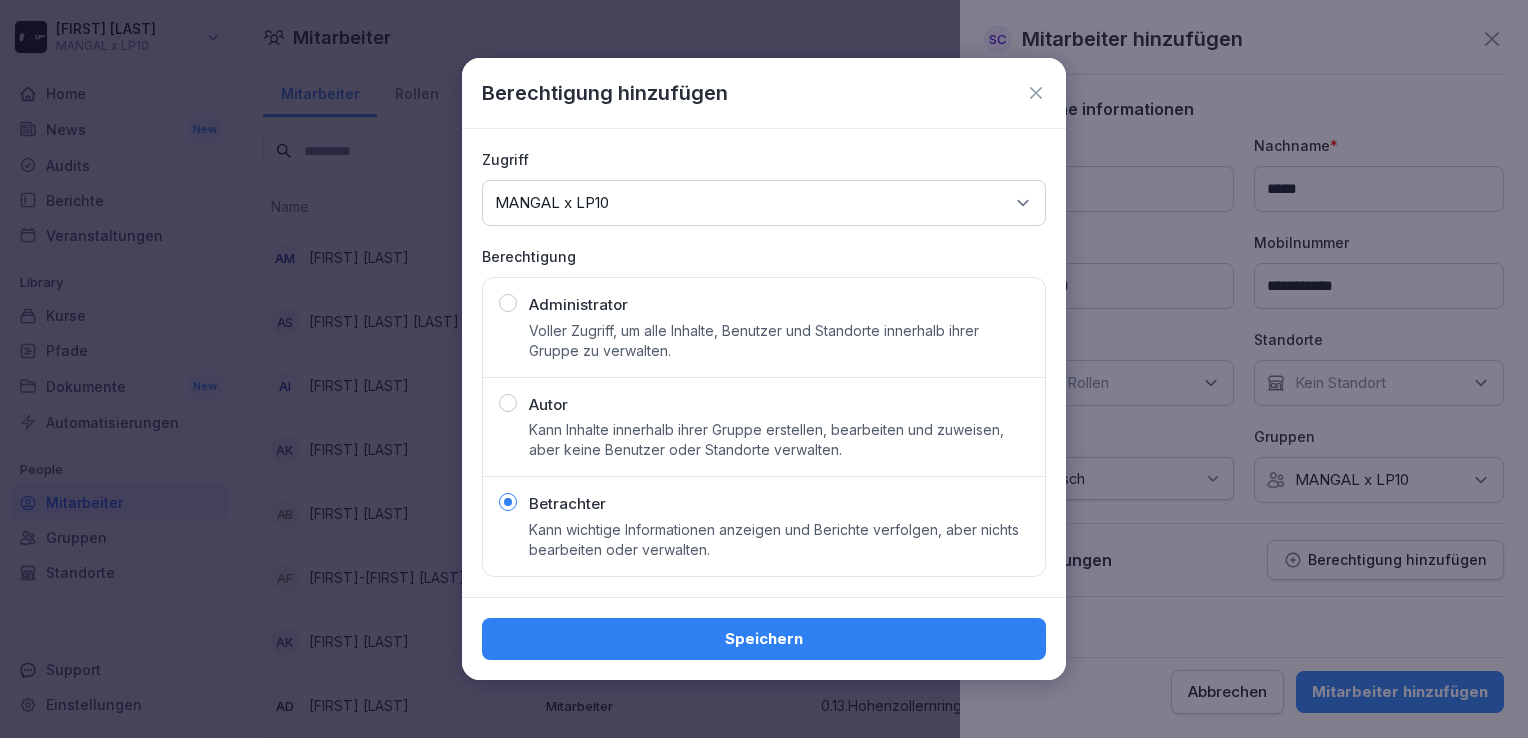 click on "Speichern" at bounding box center [764, 639] 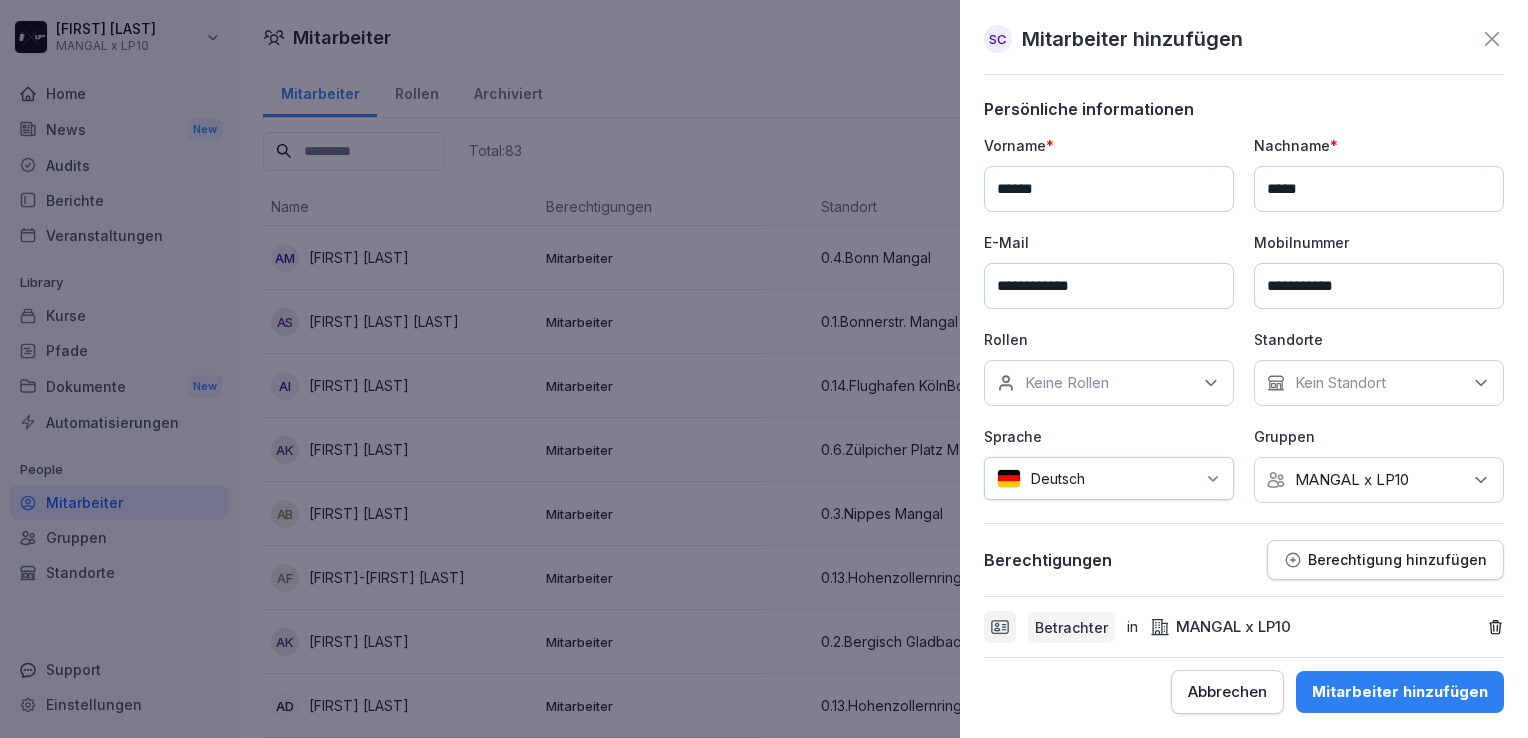 click on "Mitarbeiter hinzufügen" at bounding box center [1400, 692] 